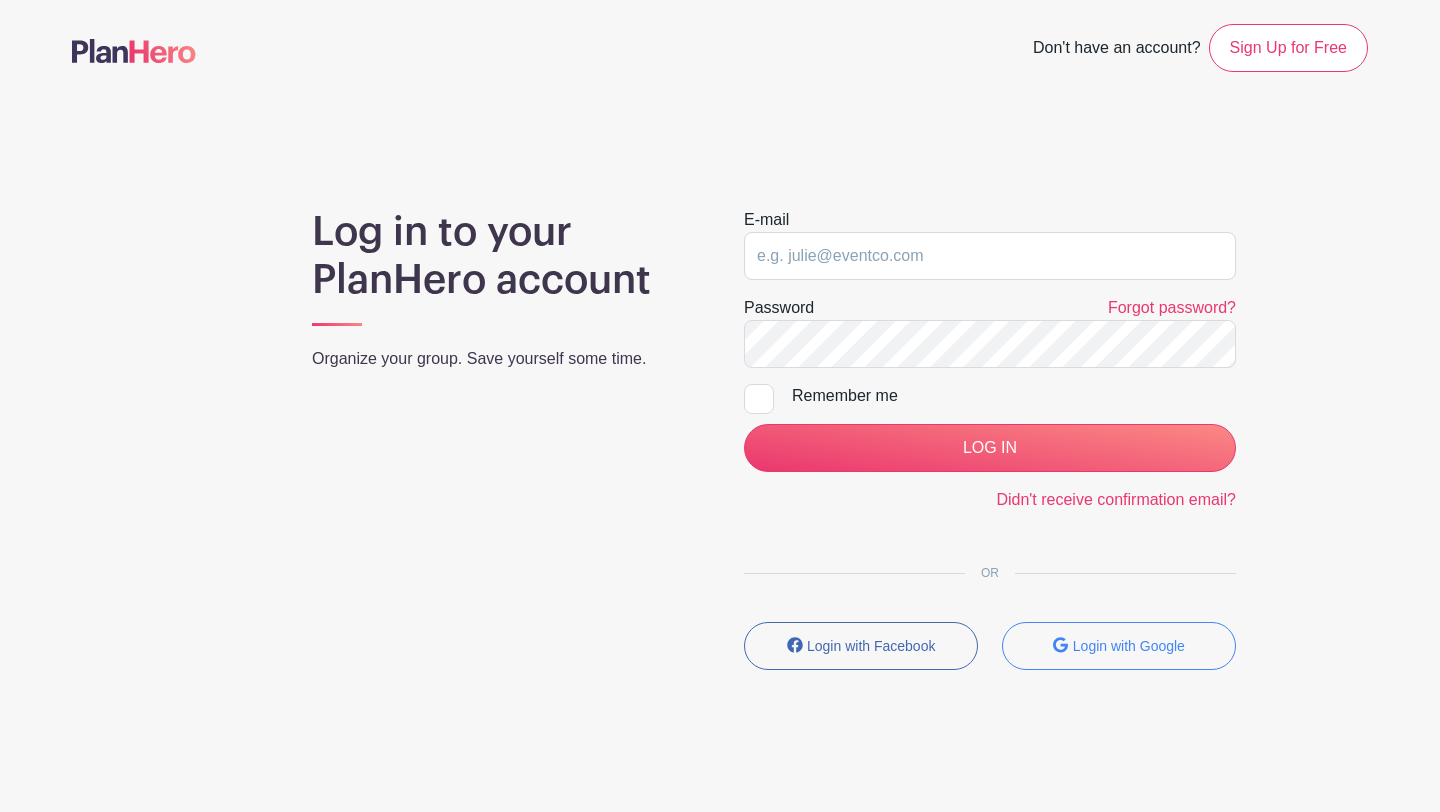 scroll, scrollTop: 0, scrollLeft: 0, axis: both 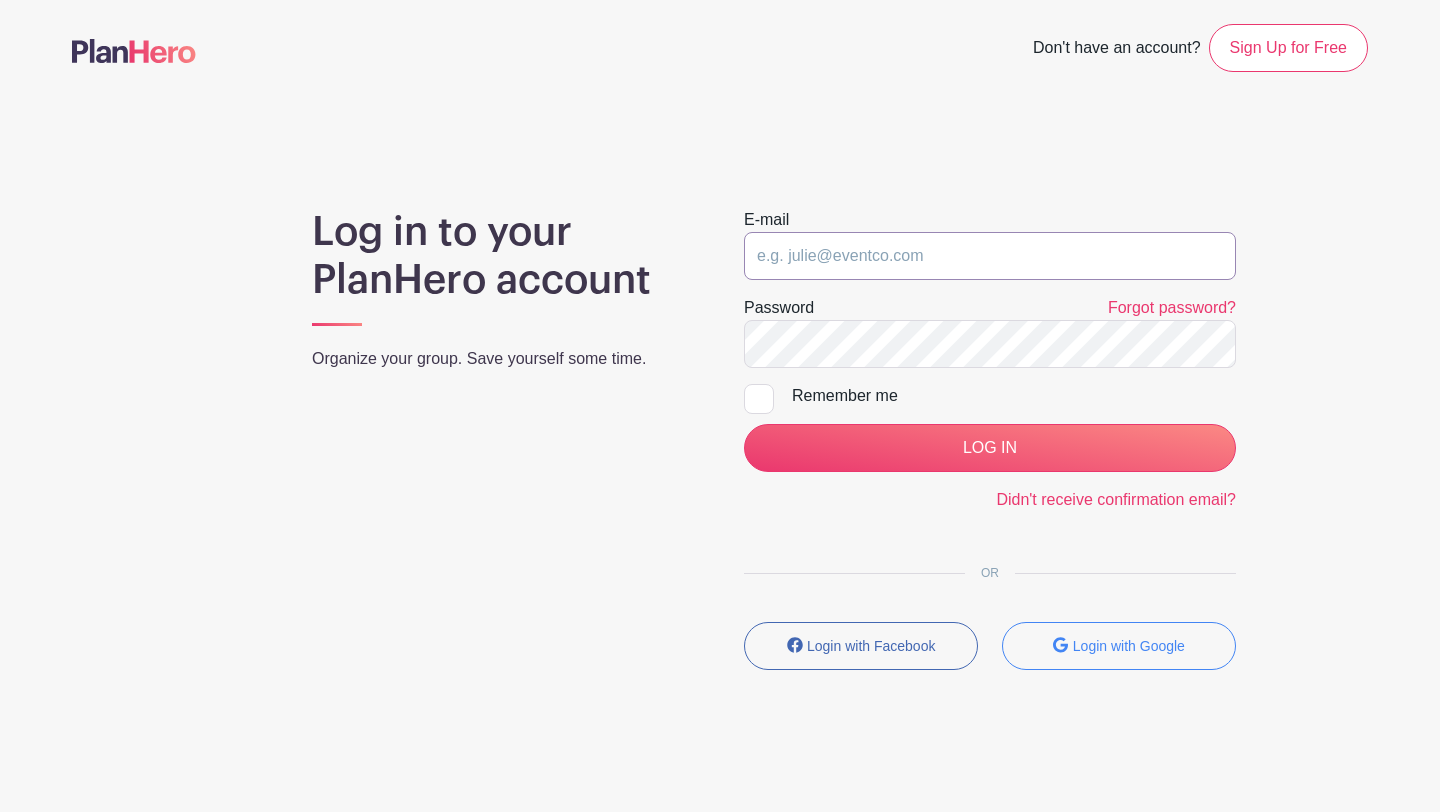 click at bounding box center (990, 256) 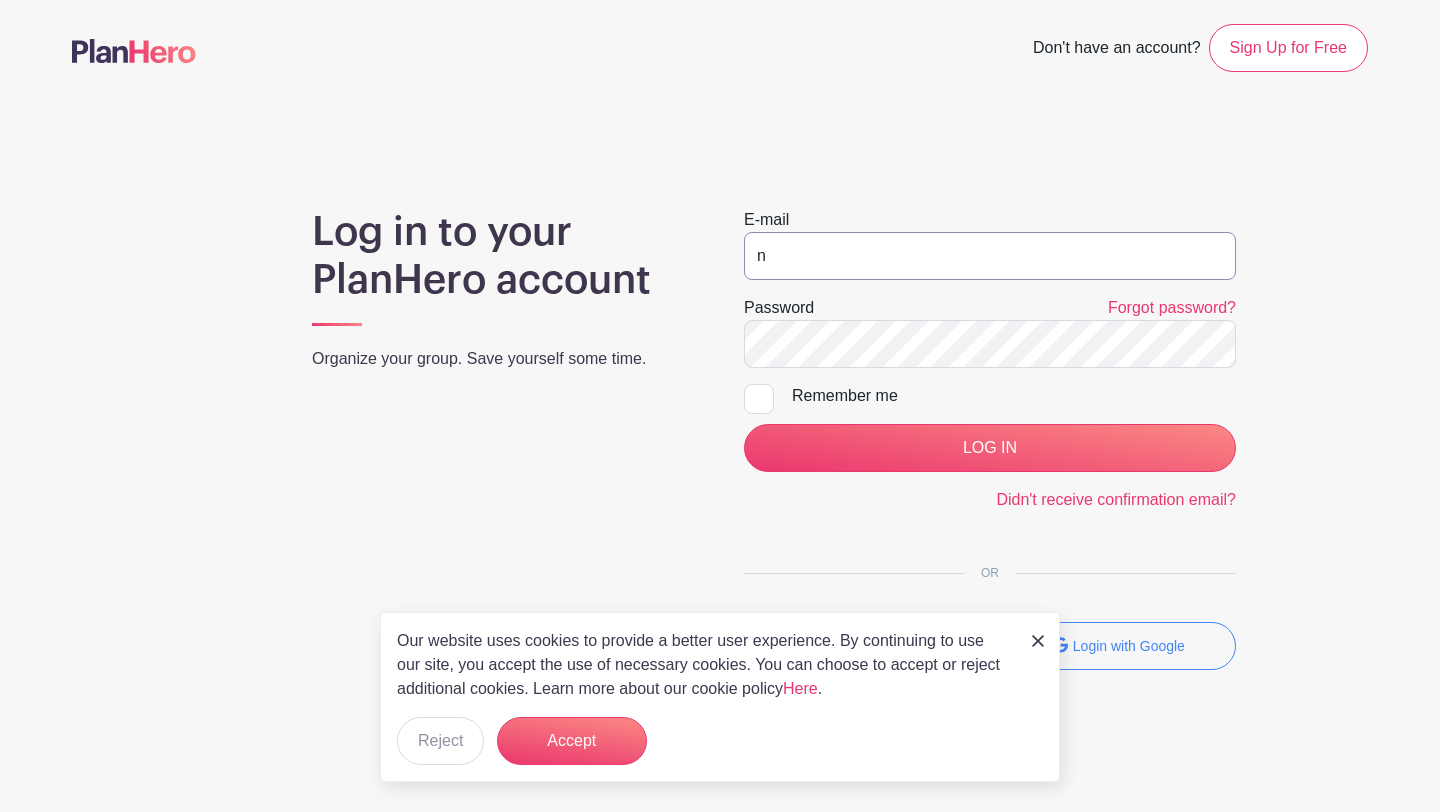type on "[USERNAME]@example.com" 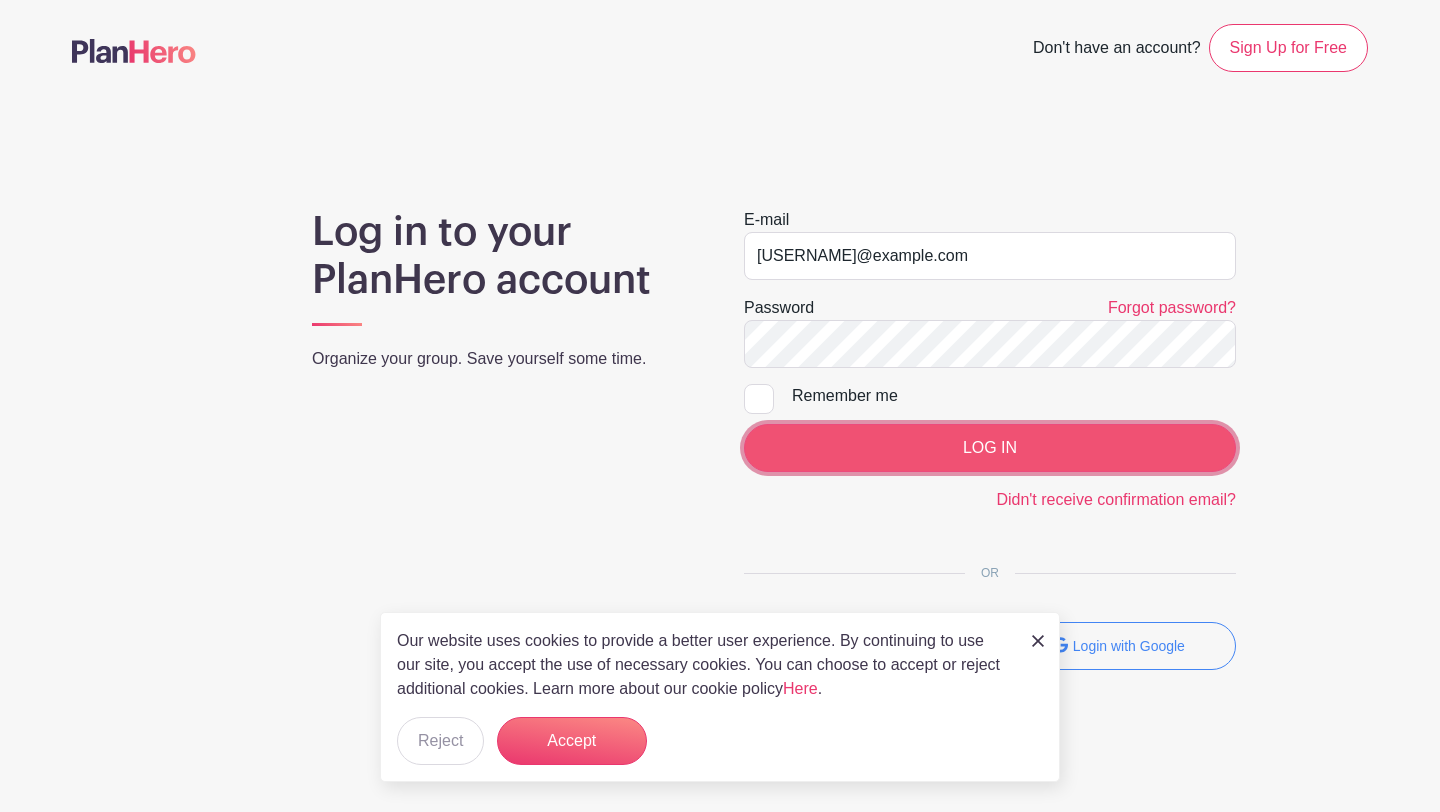 click on "LOG IN" at bounding box center [990, 448] 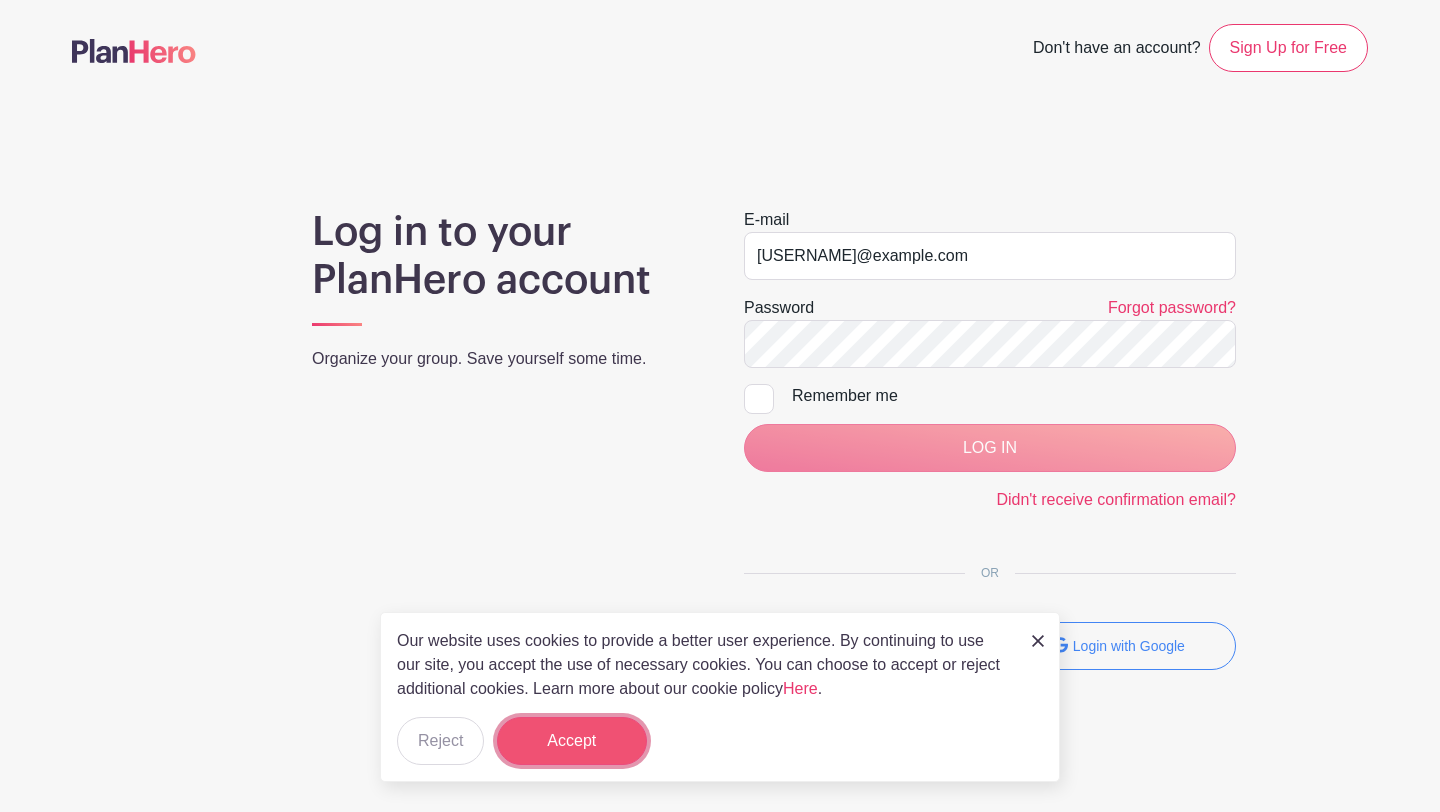 click on "Accept" at bounding box center (572, 741) 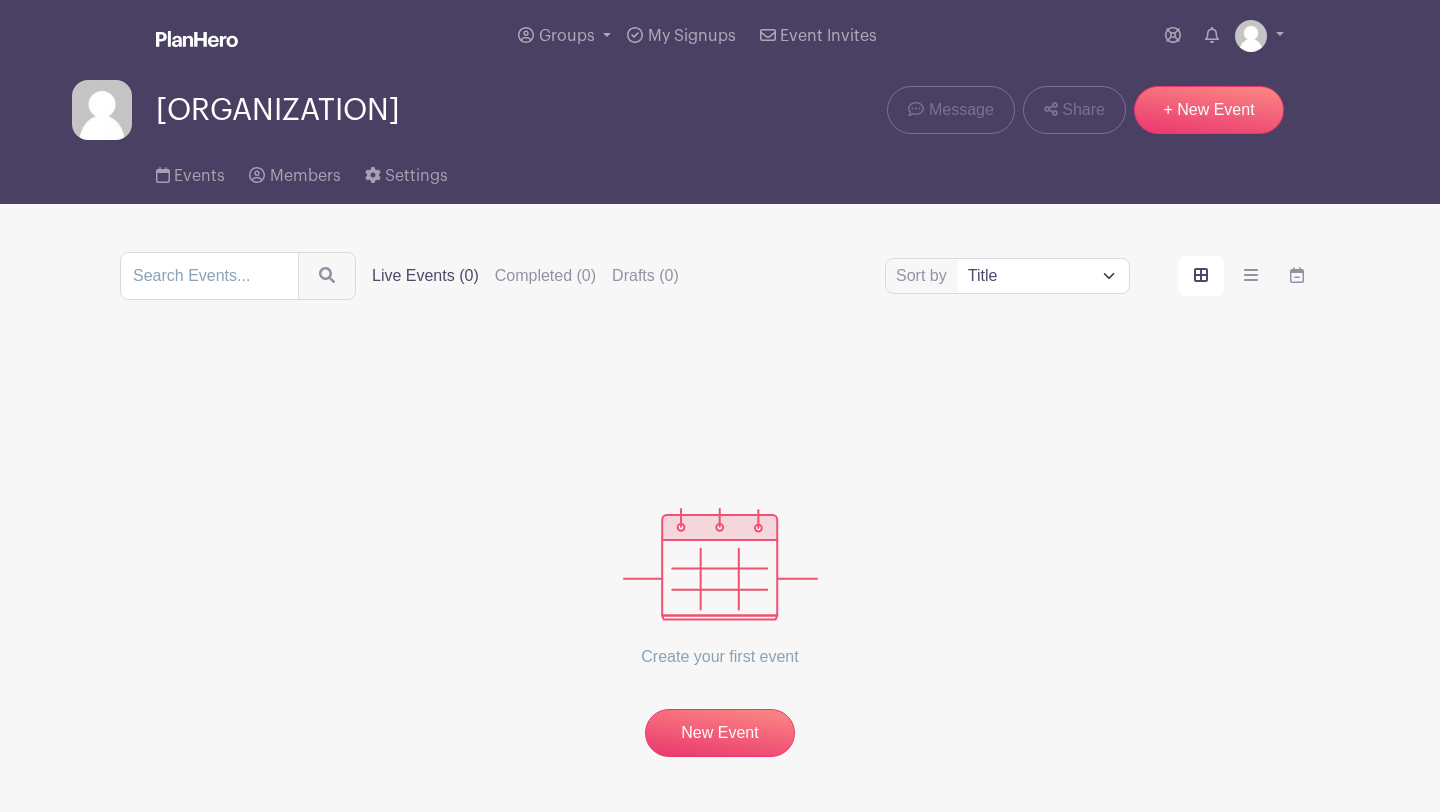 scroll, scrollTop: 0, scrollLeft: 0, axis: both 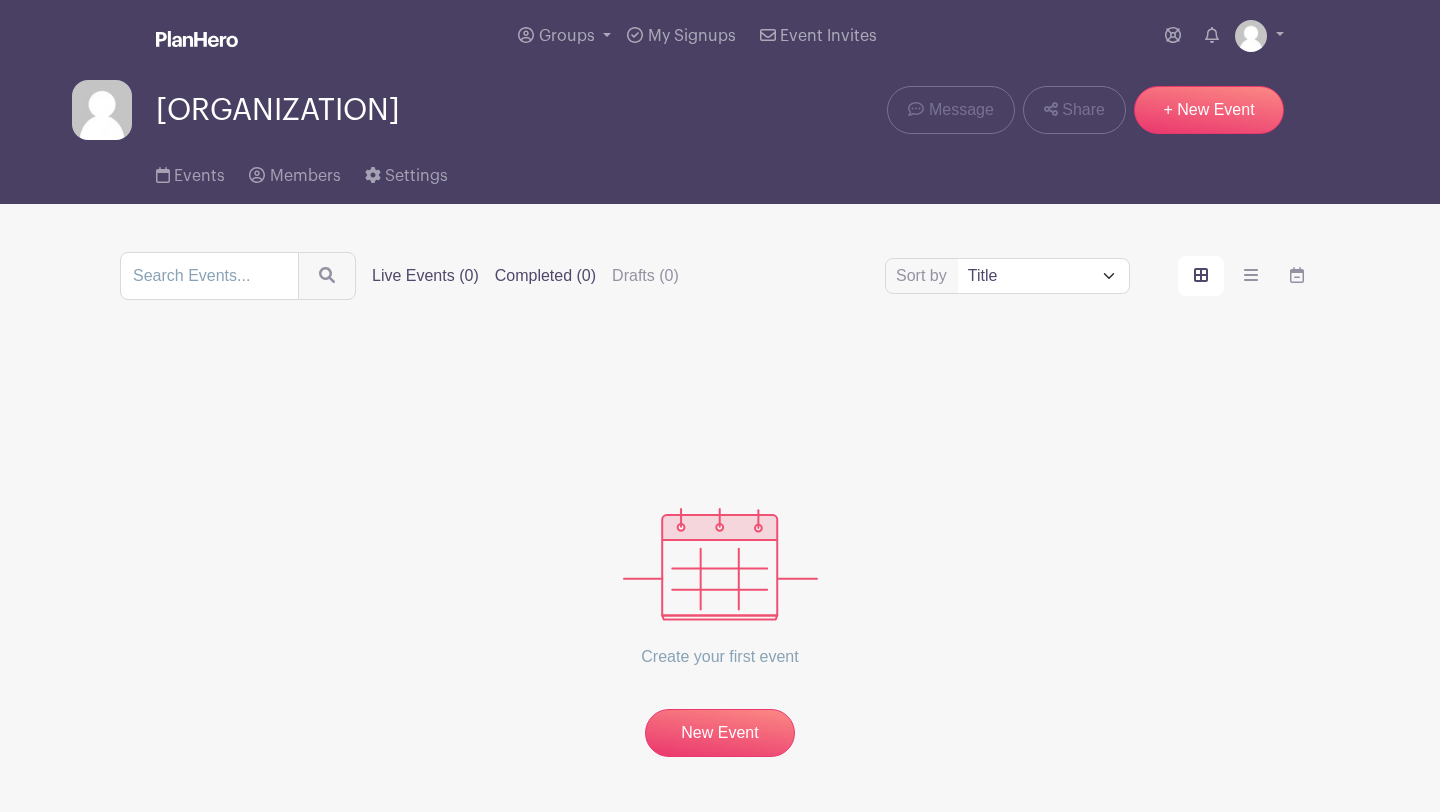 click on "Completed (0)" at bounding box center (545, 276) 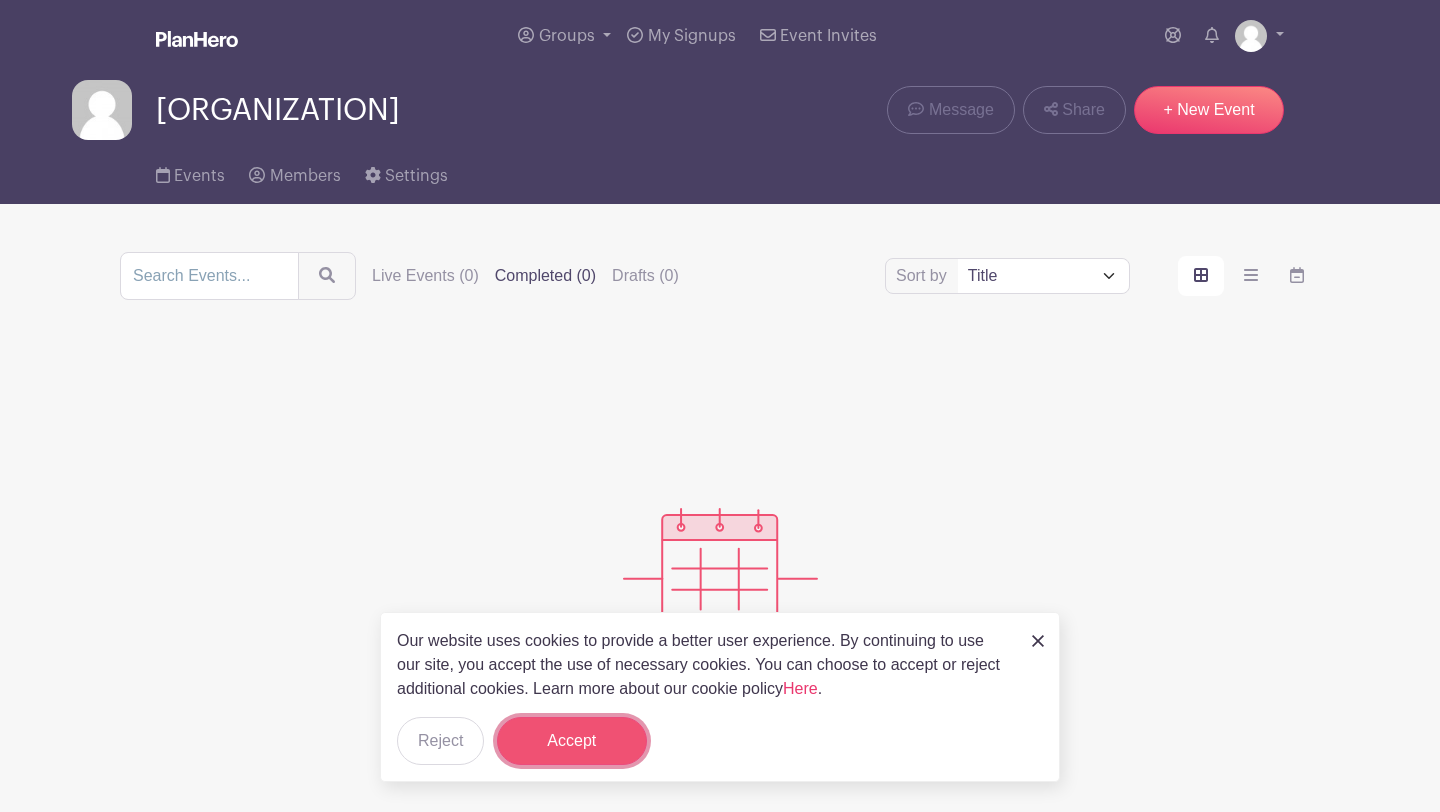 click on "Accept" at bounding box center (572, 741) 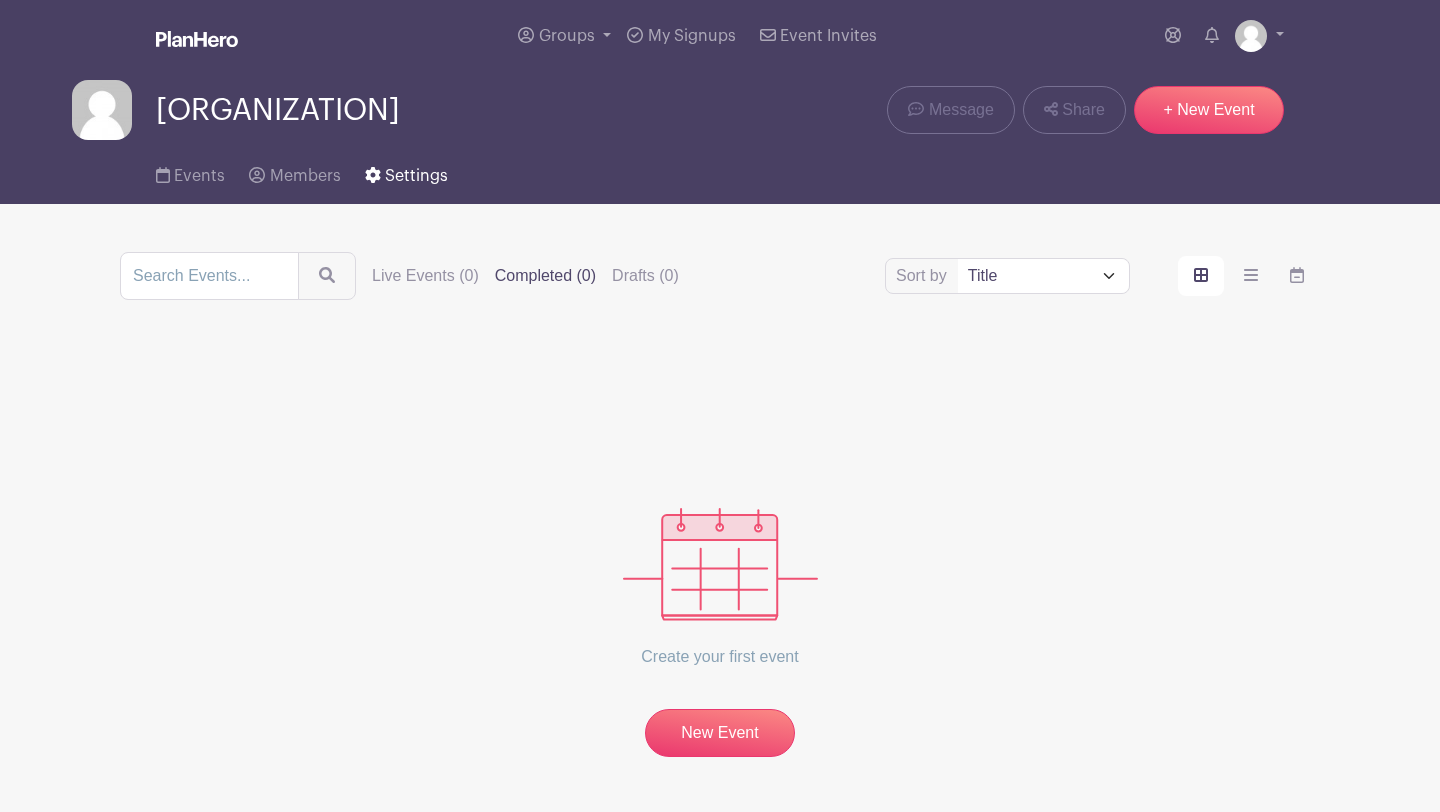 click 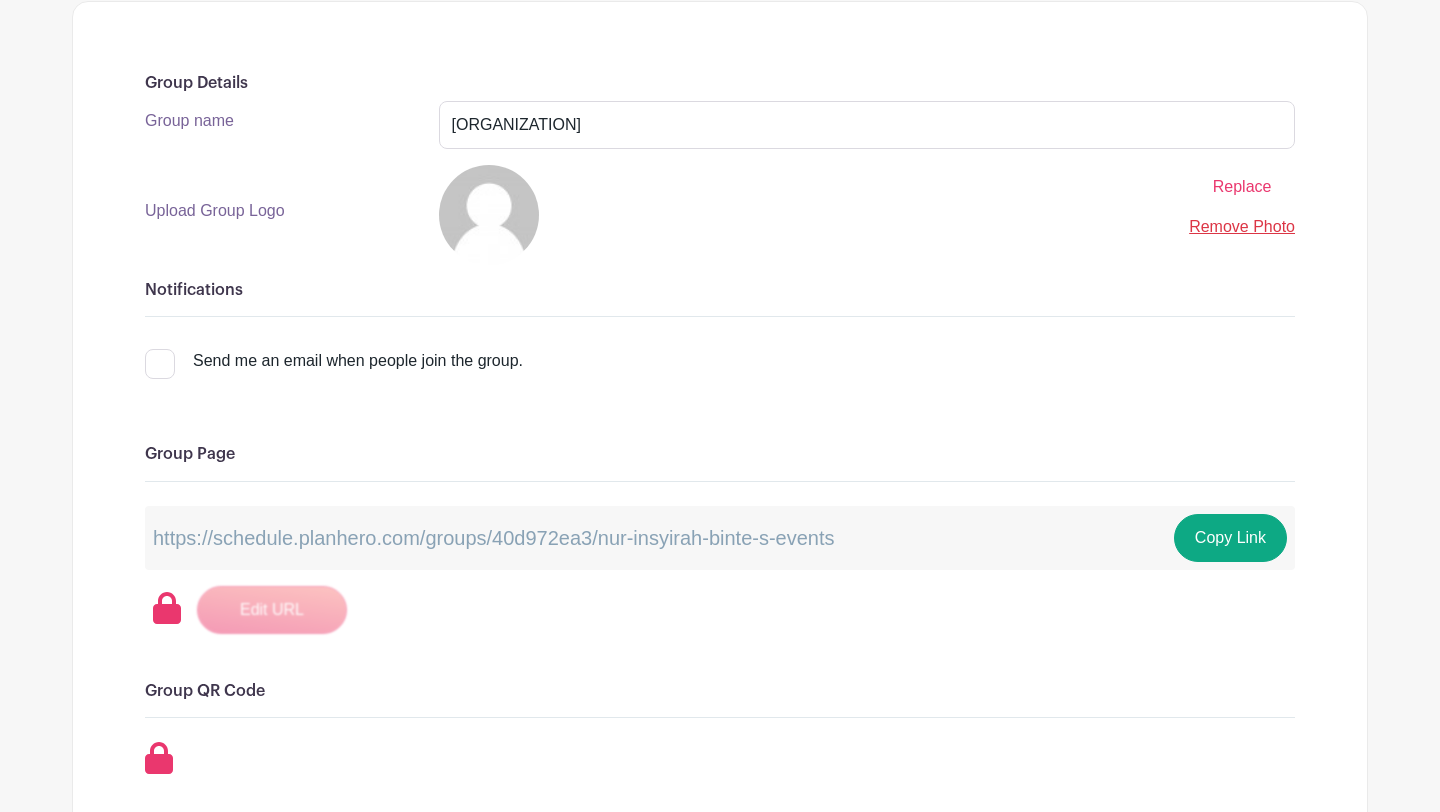 scroll, scrollTop: 0, scrollLeft: 0, axis: both 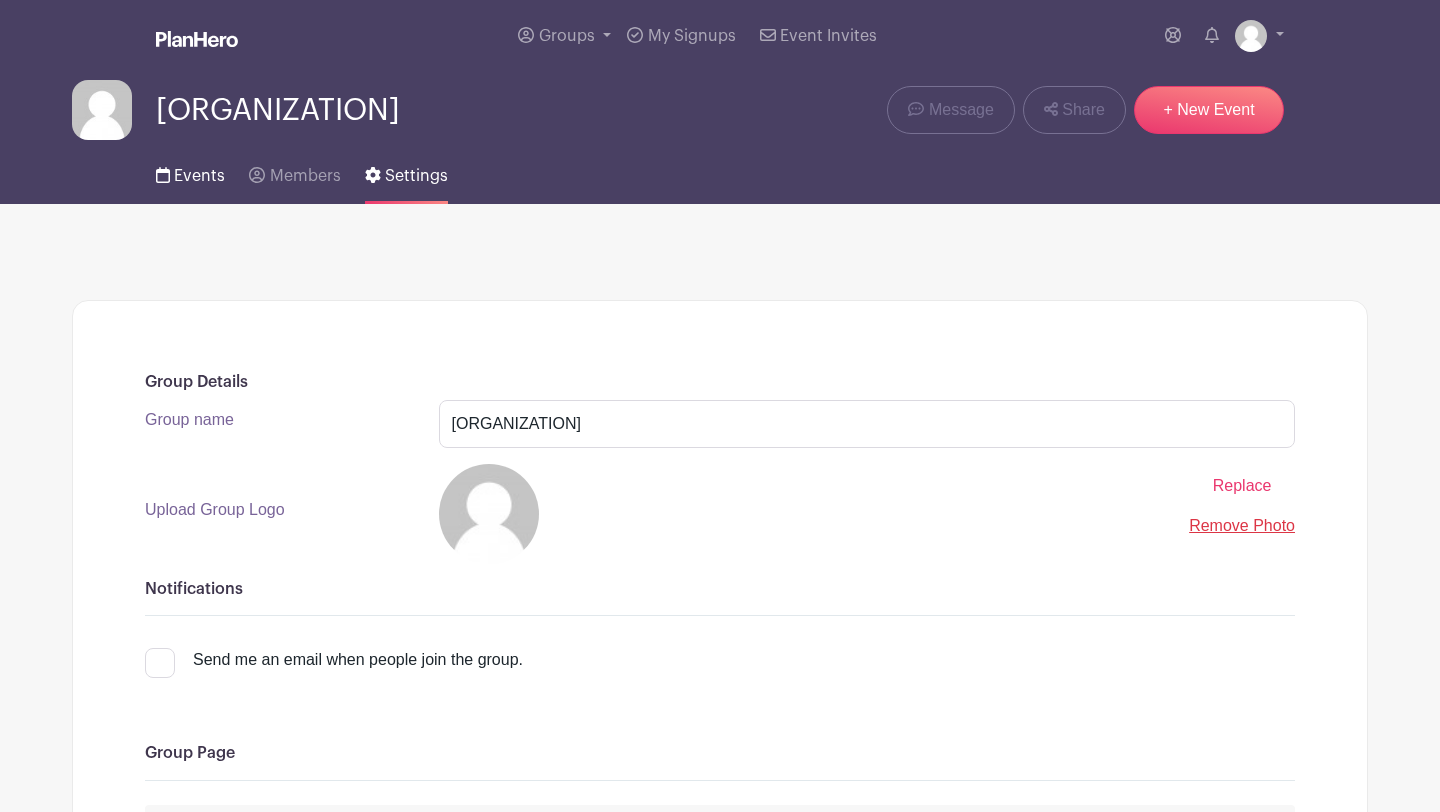 click on "Events" at bounding box center (199, 176) 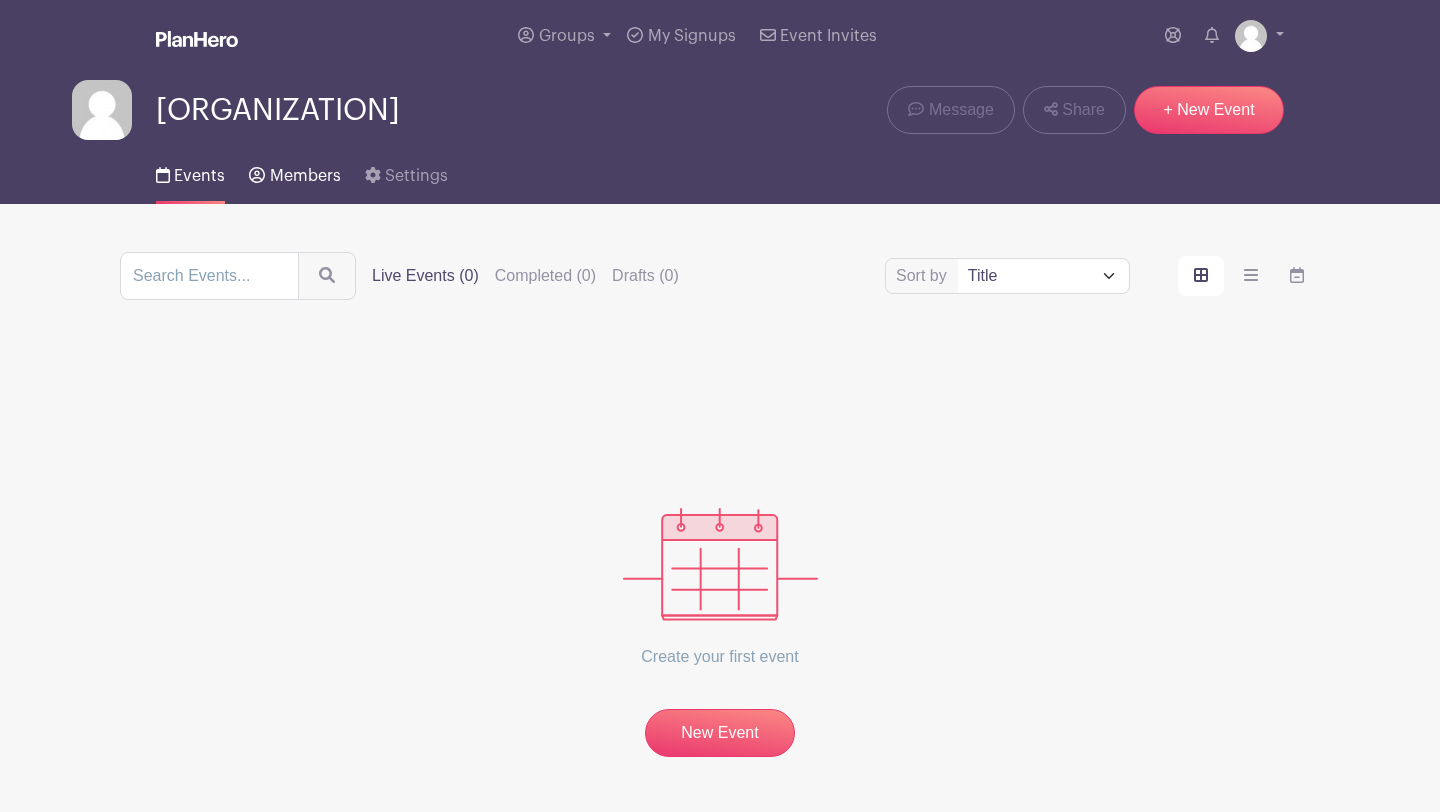 click on "Members" at bounding box center [305, 176] 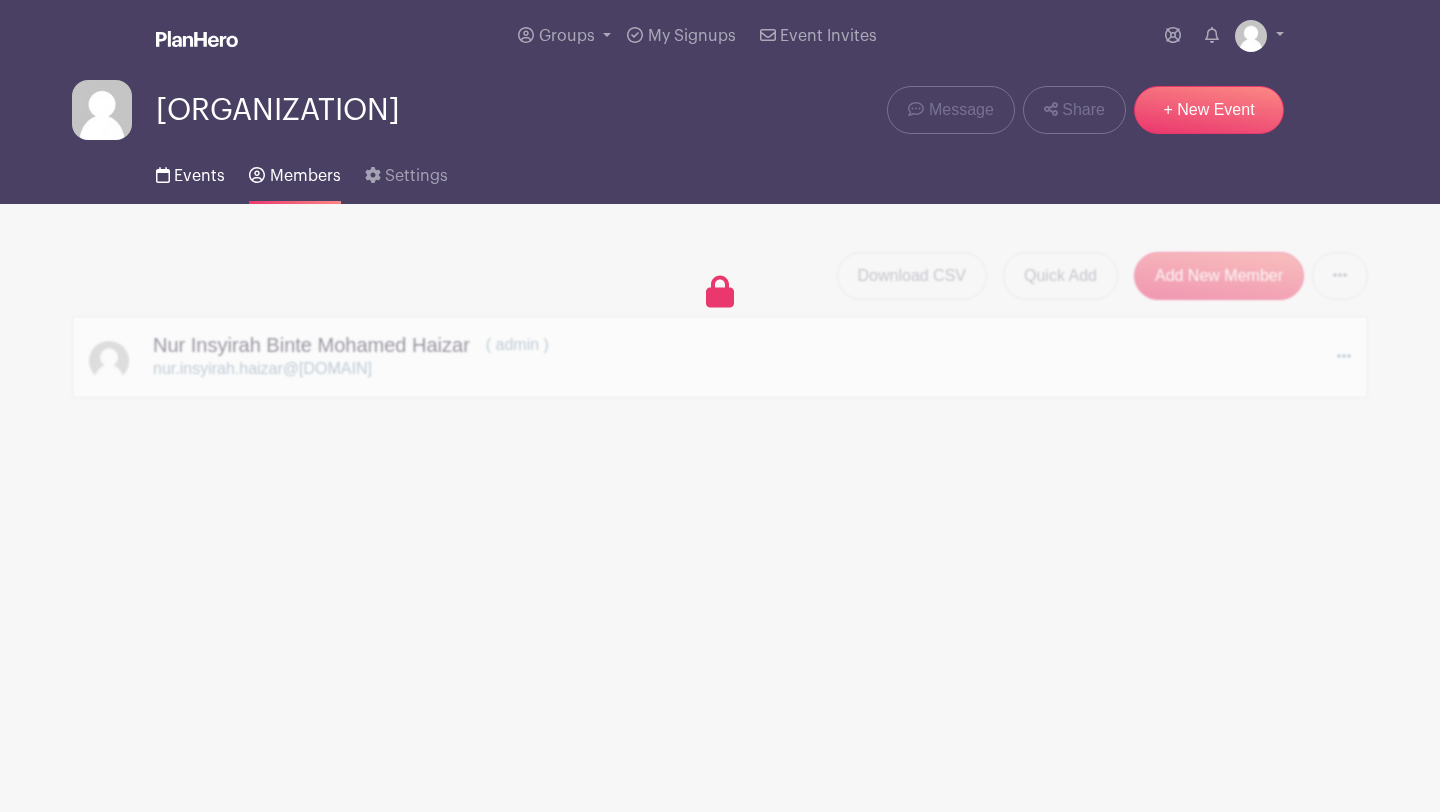 click on "Events" at bounding box center [199, 176] 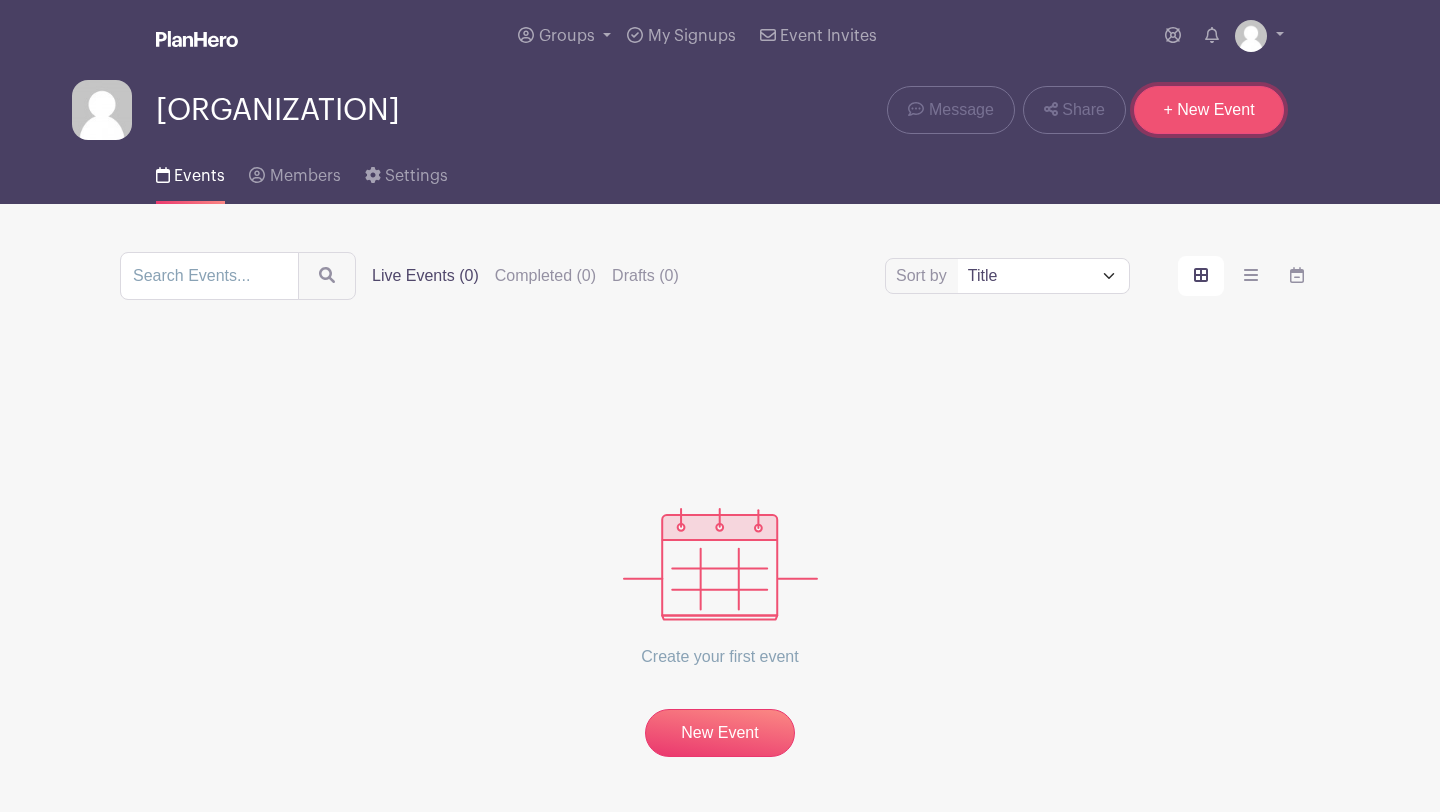click on "+ New Event" at bounding box center [1209, 110] 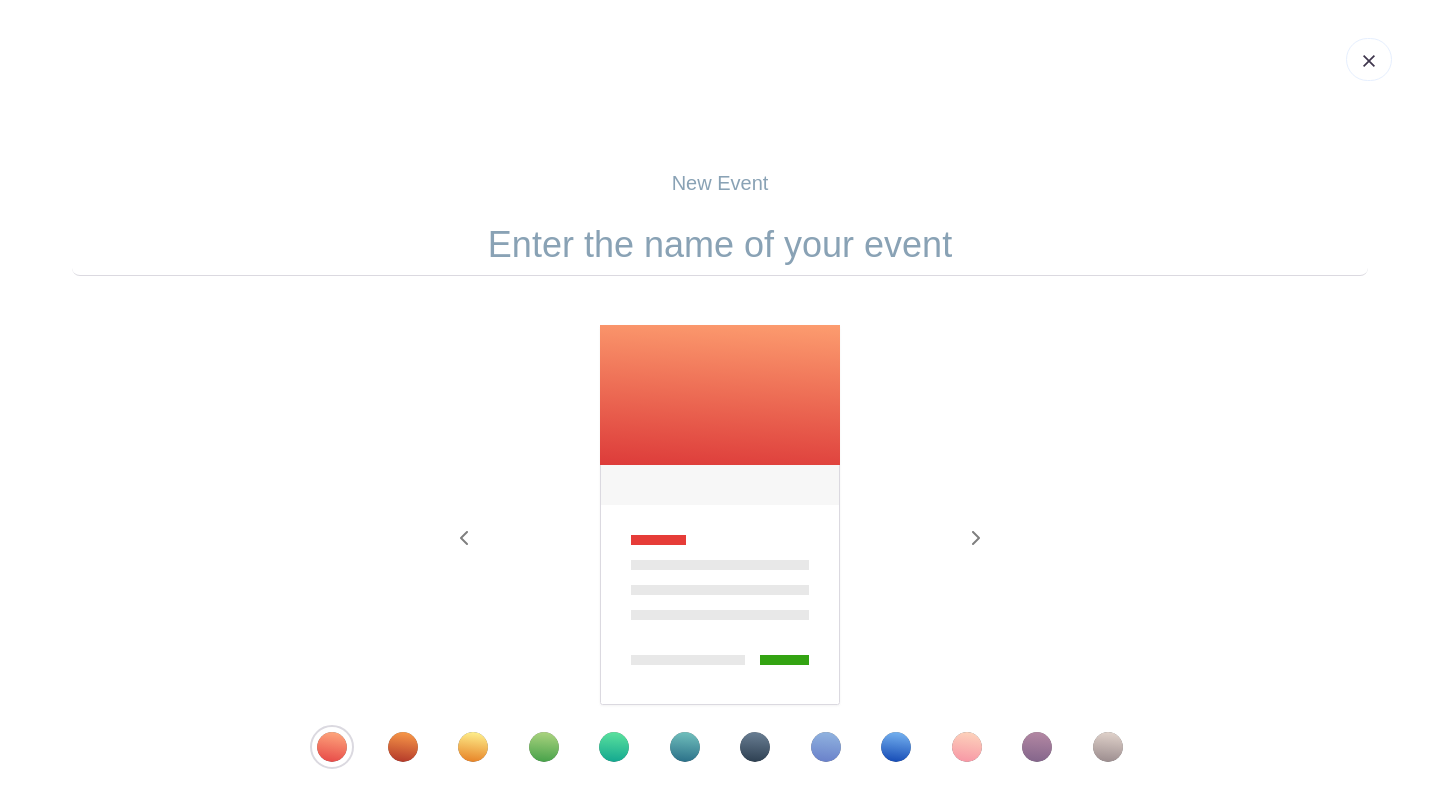 click at bounding box center [720, 245] 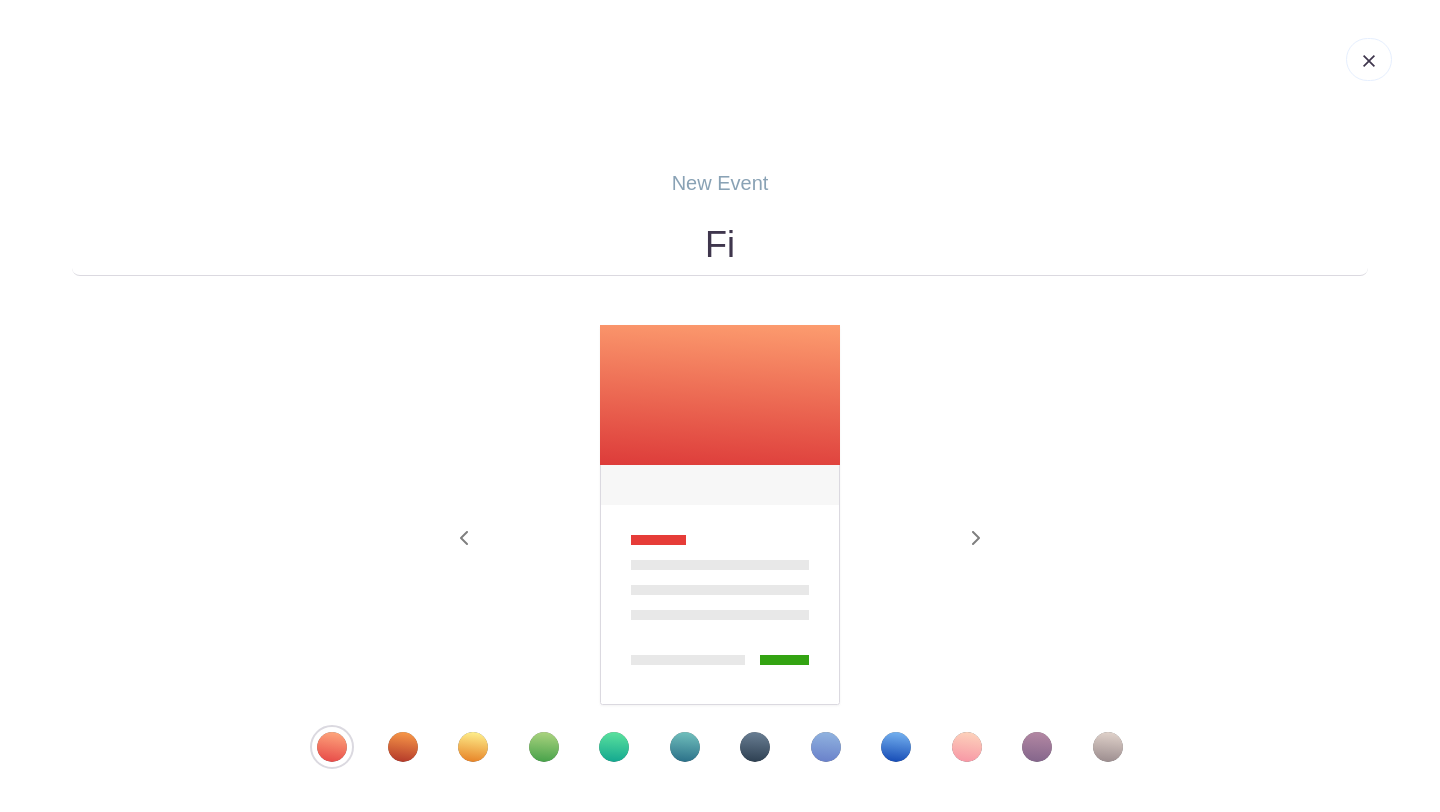 type on "F" 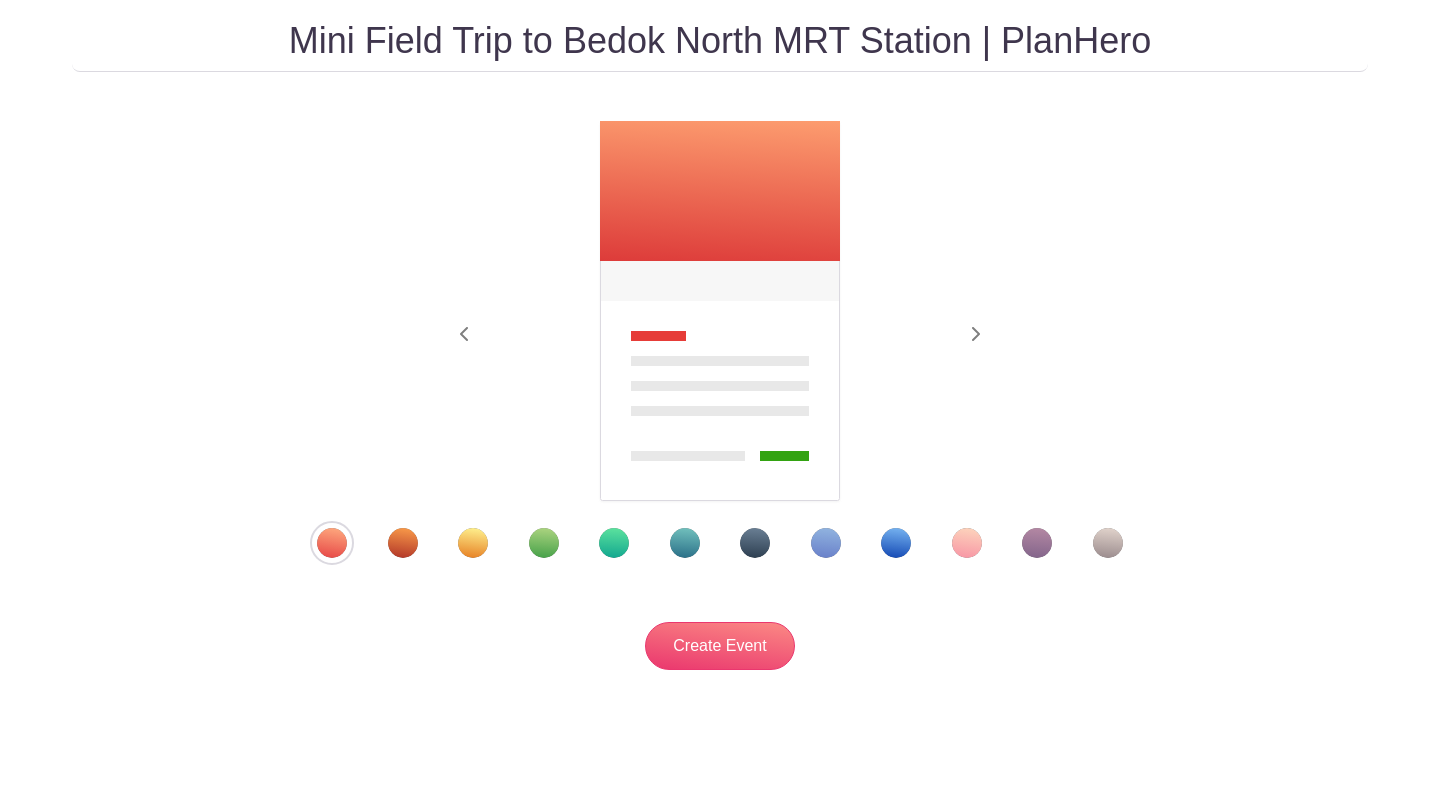 scroll, scrollTop: 235, scrollLeft: 0, axis: vertical 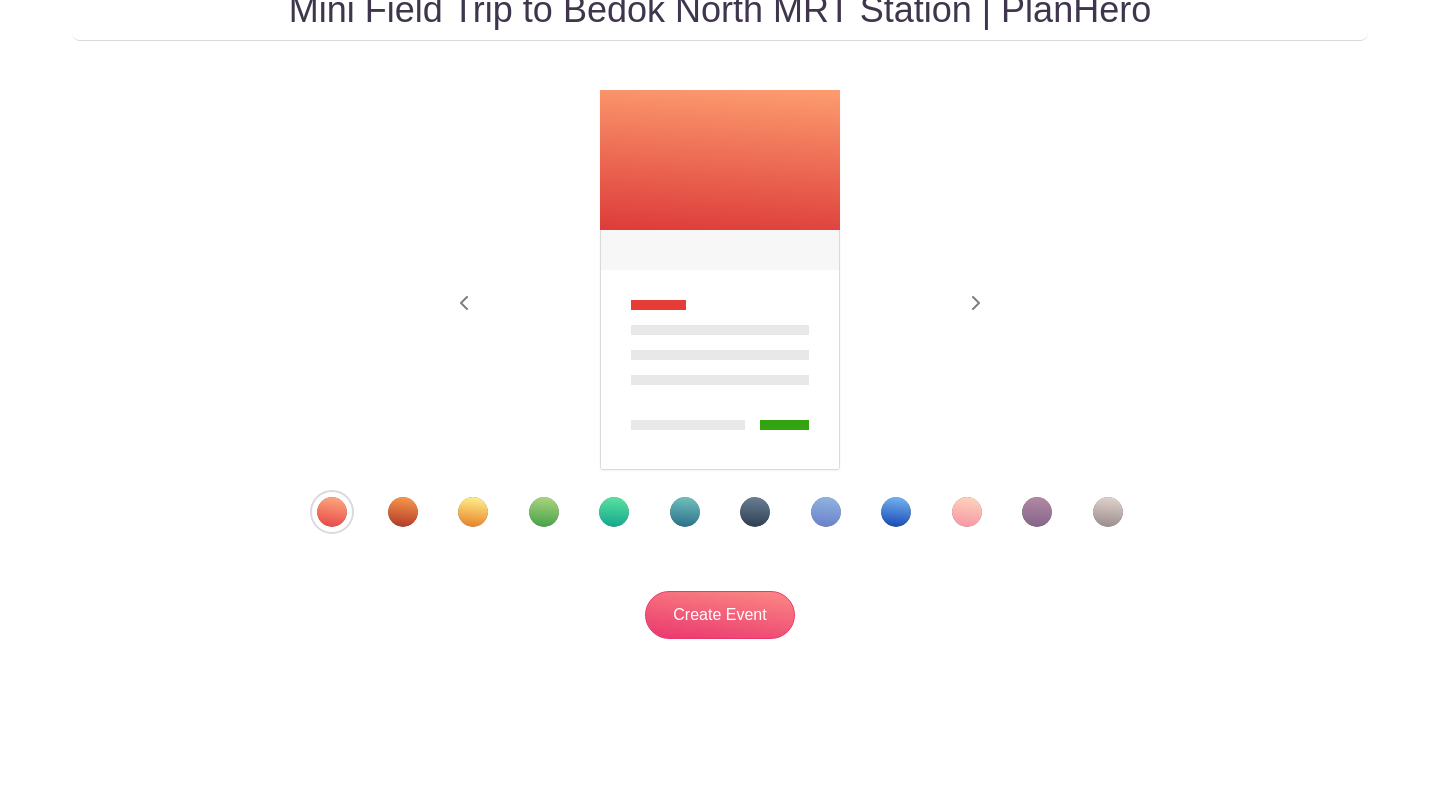 type on "Mini Field Trip to [LOCATION]" 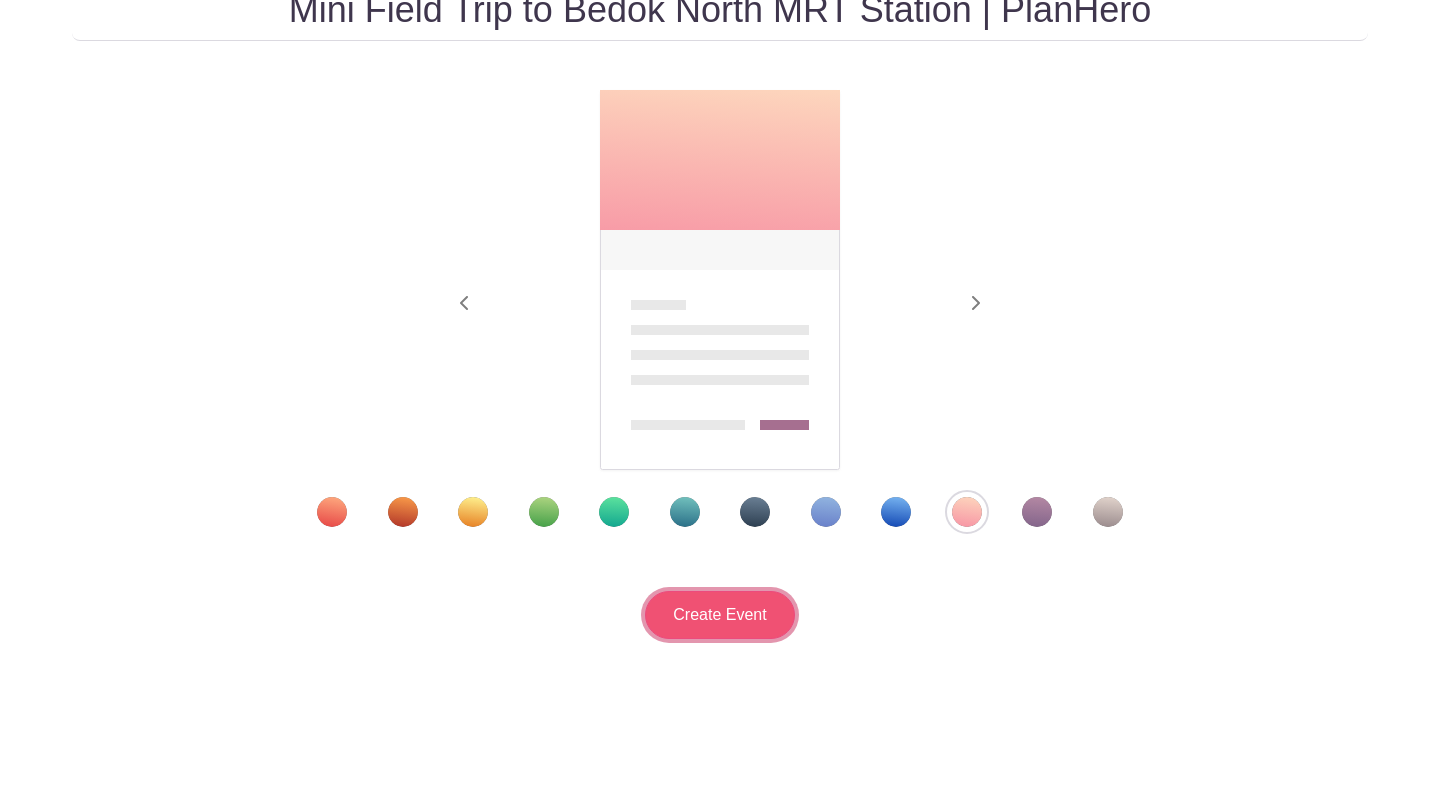 click on "Create Event" at bounding box center [720, 615] 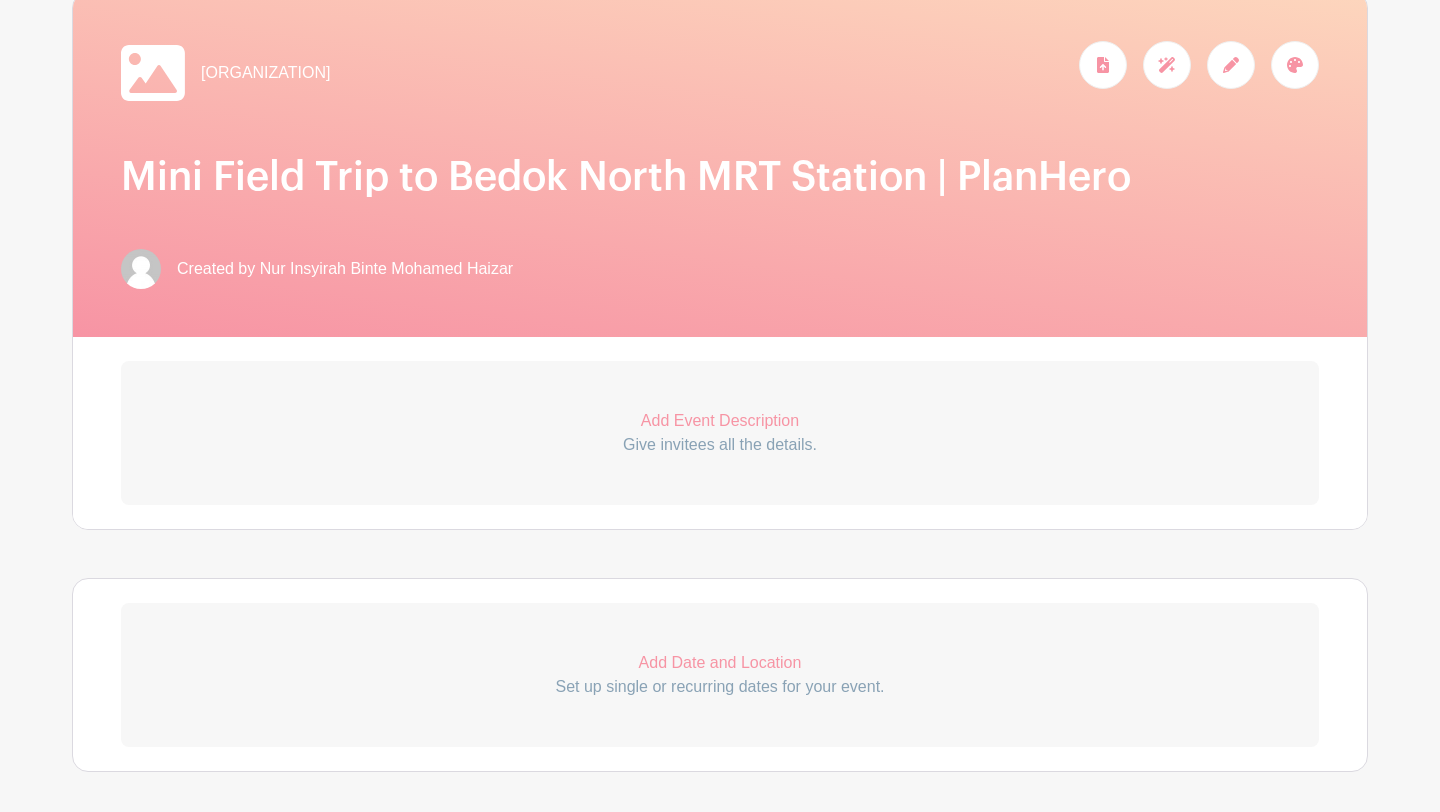 scroll, scrollTop: 364, scrollLeft: 0, axis: vertical 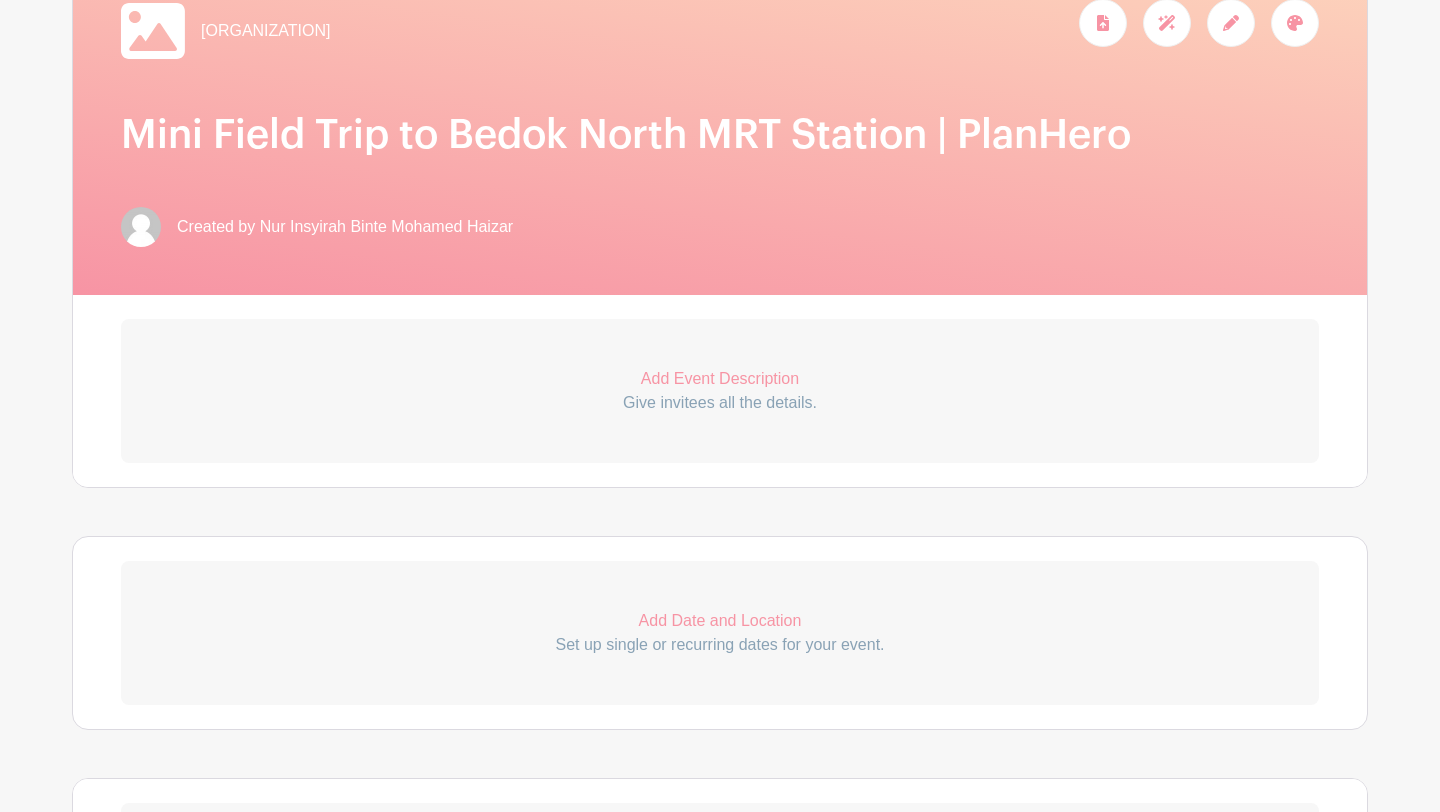 click on "Add Event Description" at bounding box center (720, 379) 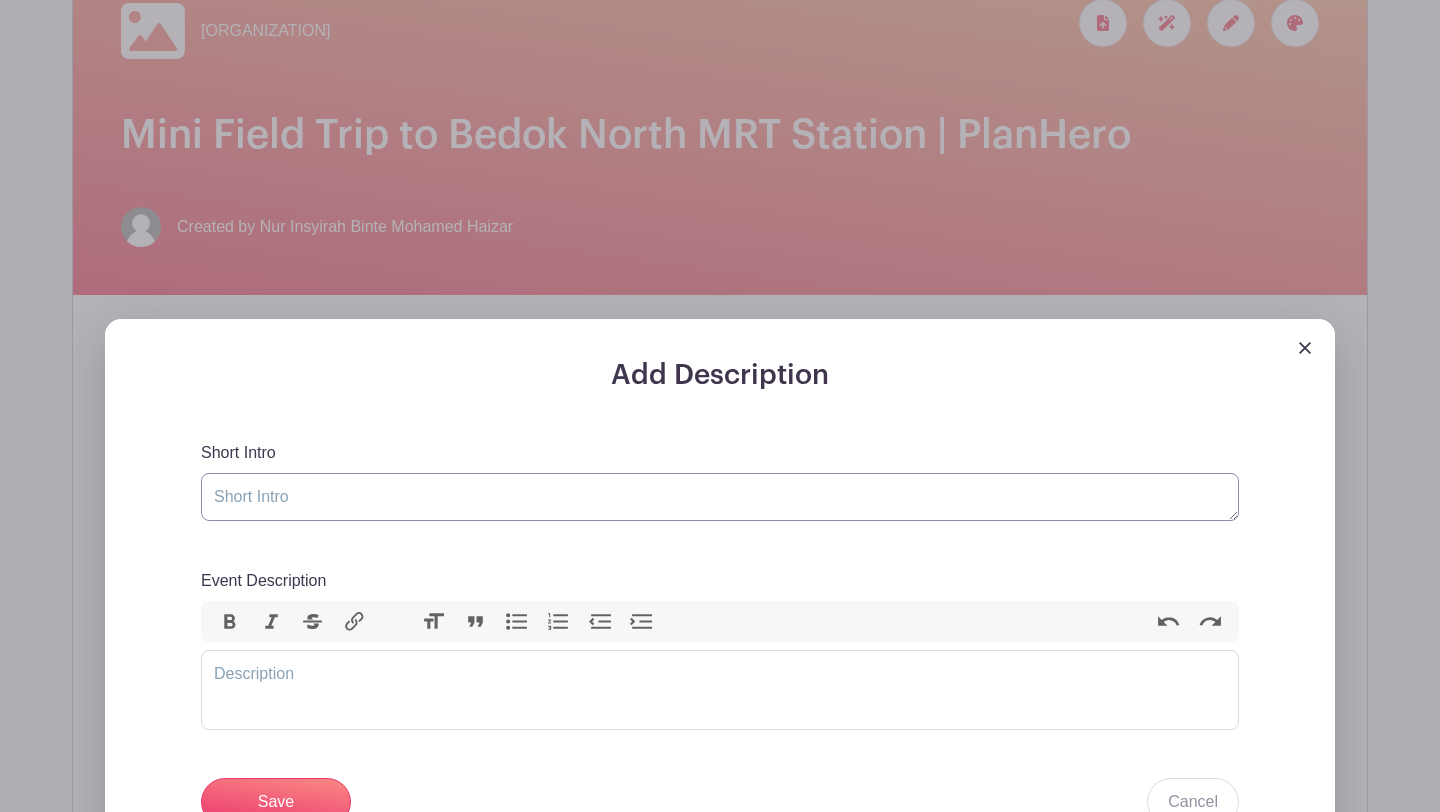 click on "Short Intro" at bounding box center [720, 497] 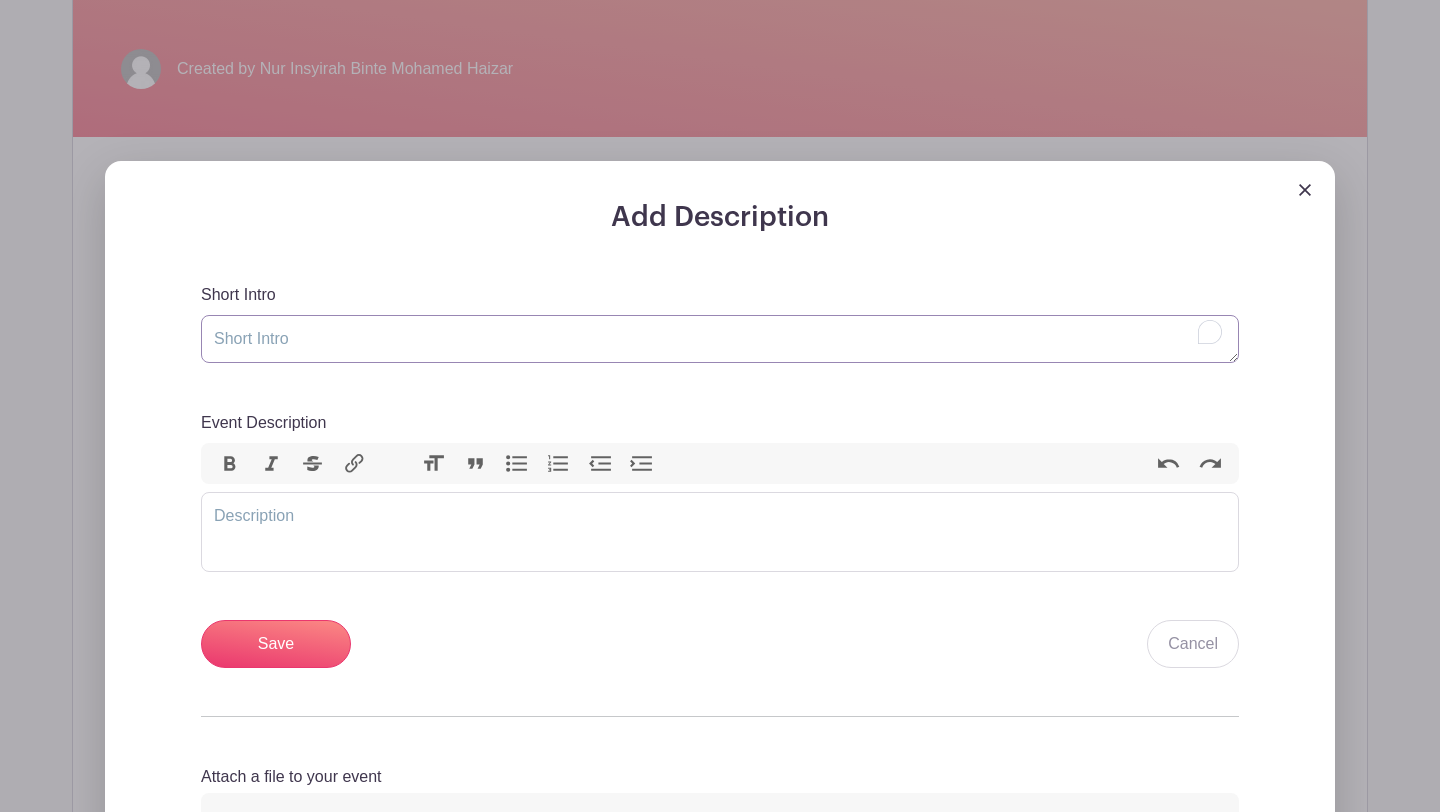 scroll, scrollTop: 523, scrollLeft: 0, axis: vertical 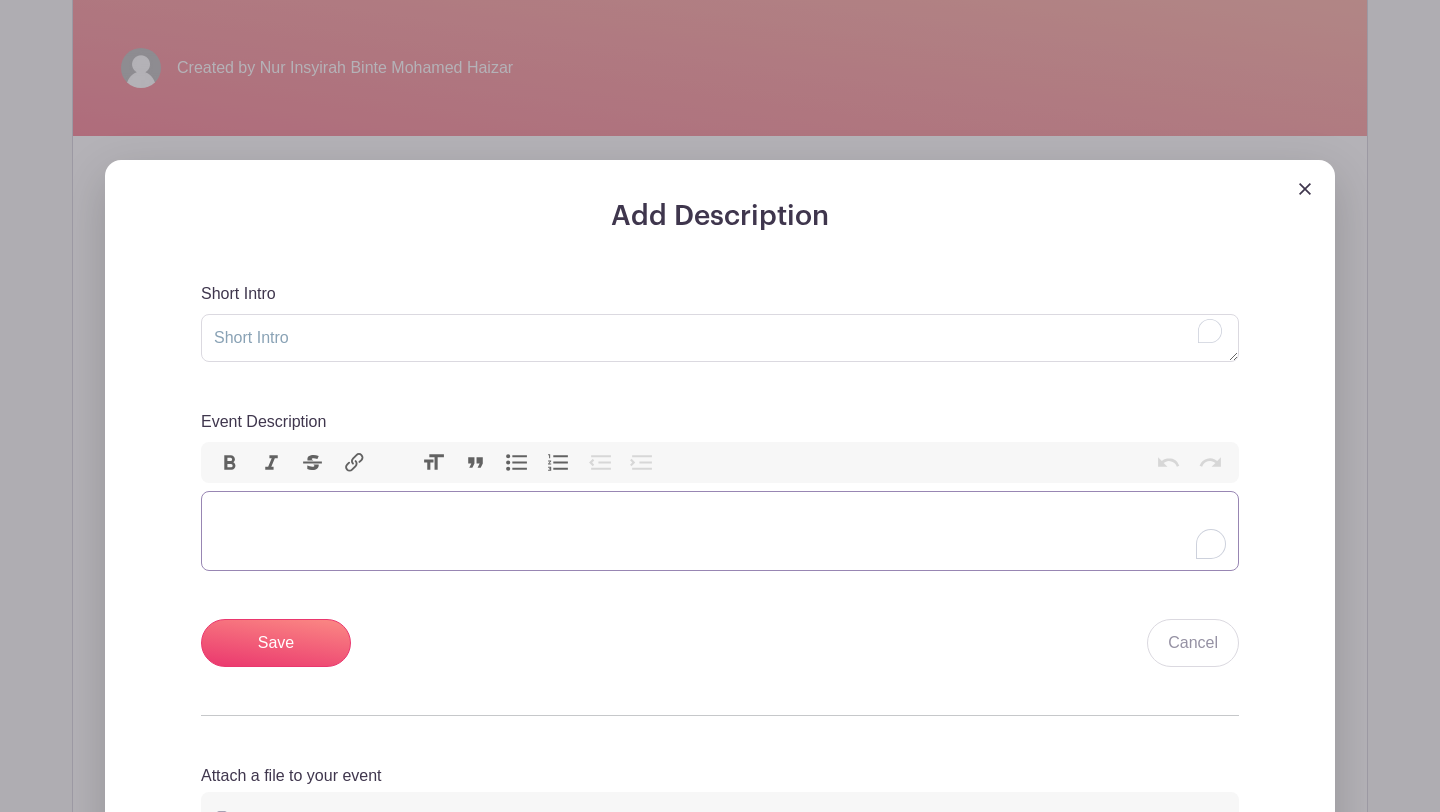 click at bounding box center (720, 531) 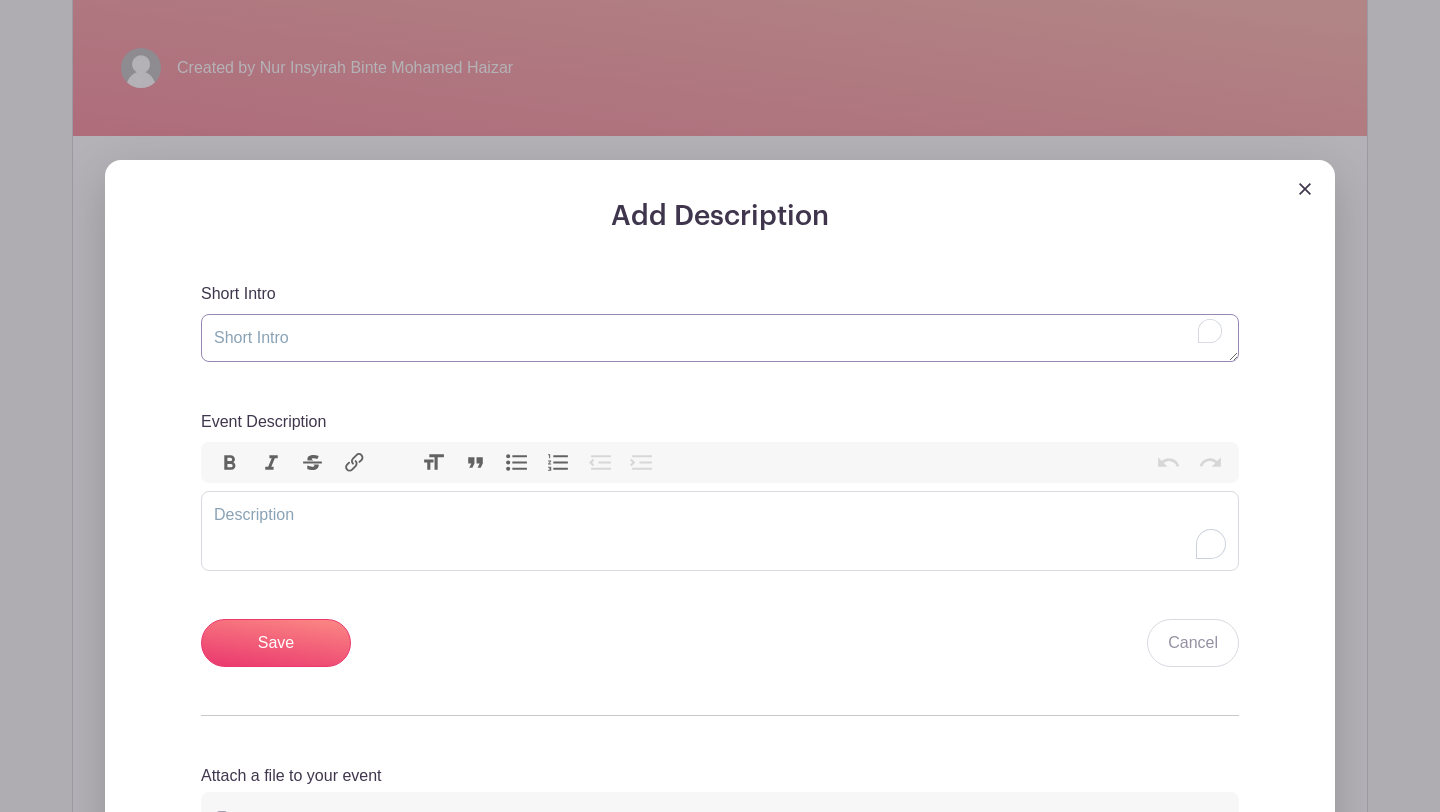 click on "Short Intro" at bounding box center [720, 338] 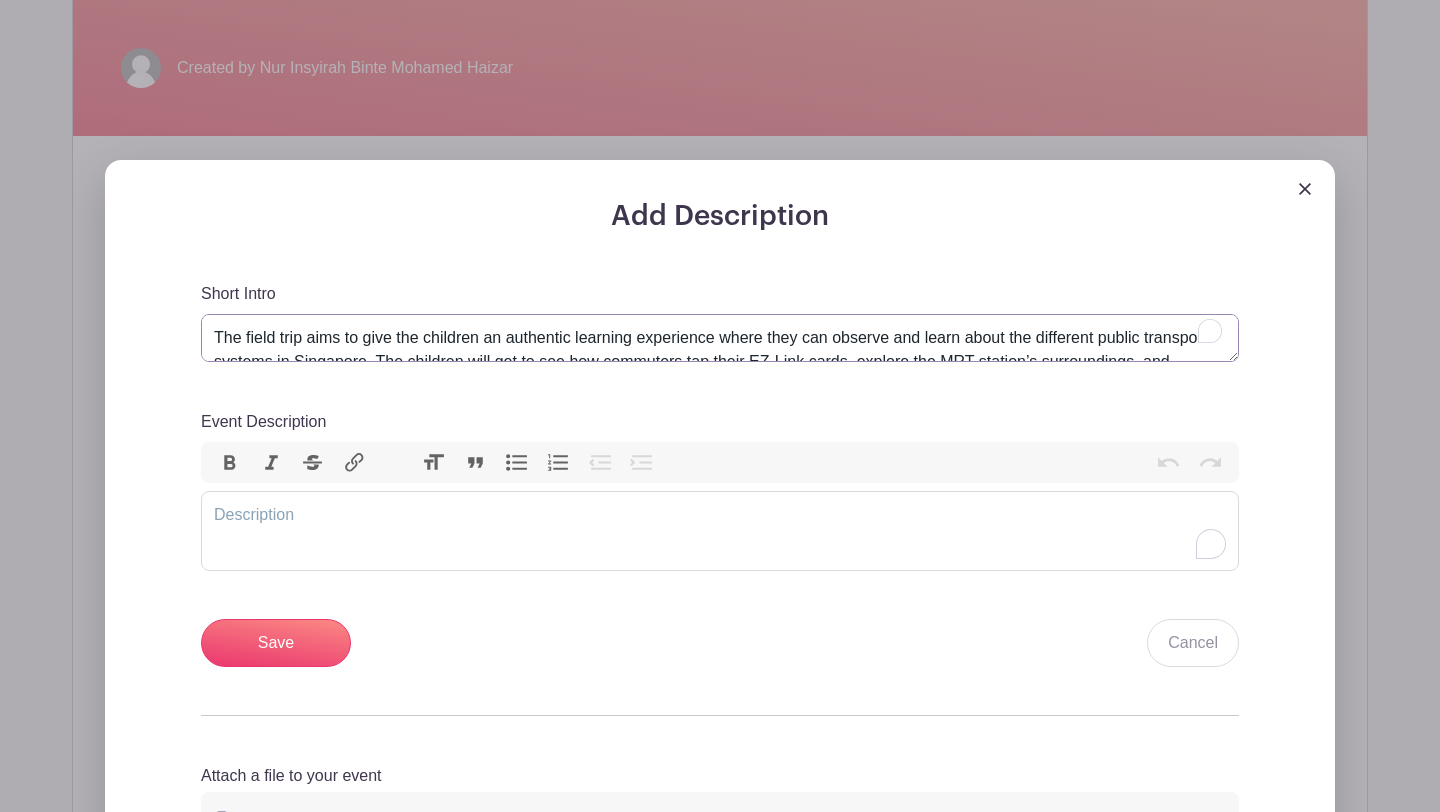 scroll, scrollTop: 34, scrollLeft: 0, axis: vertical 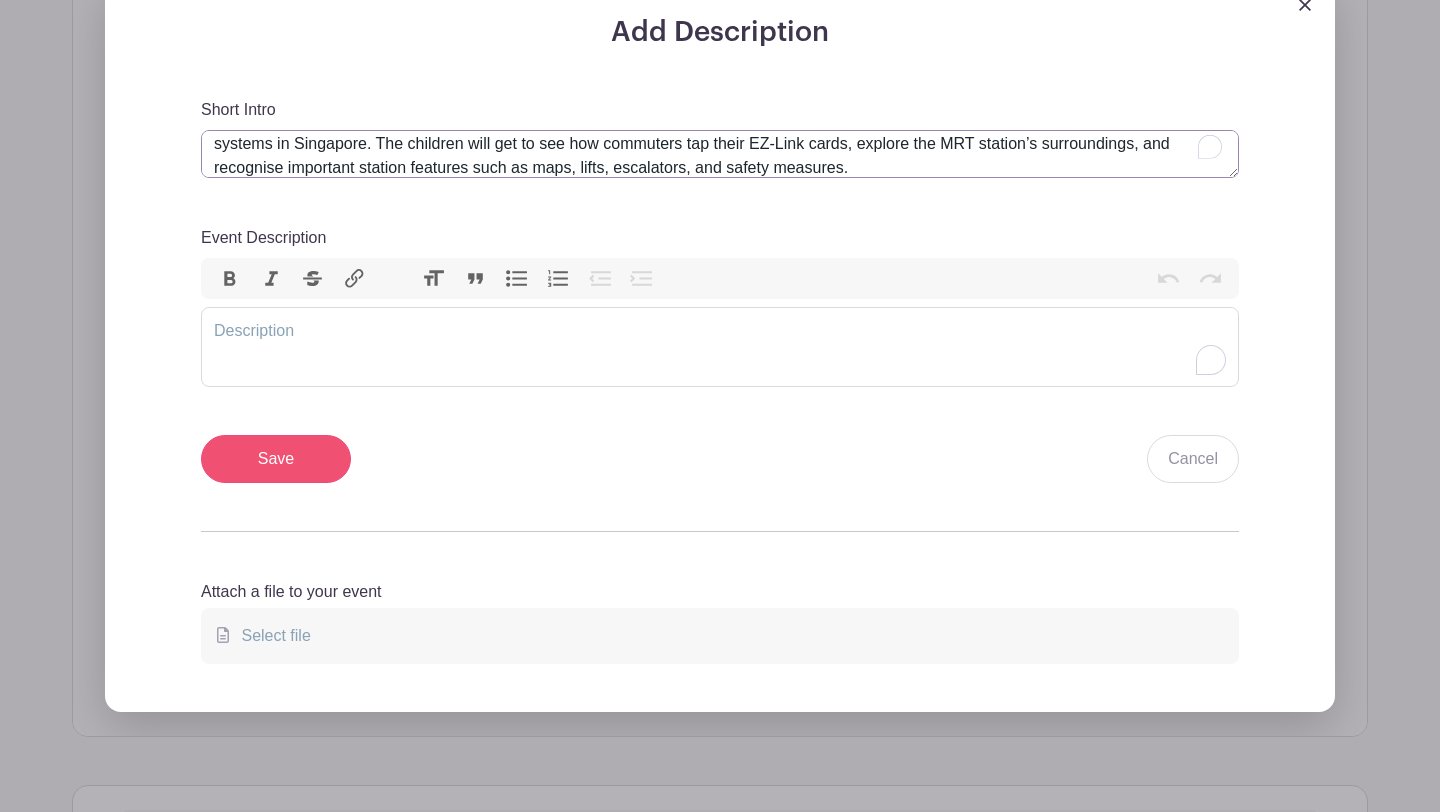 type on "The field trip aims to give the children an authentic learning experience where they can observe and learn about the different public transport systems in [COUNTRY]. The children will get to see how commuters tap their EZ-Link cards, explore the MRT station’s surroundings, and recognise important station features such as maps, lifts, escalators, and safety measures." 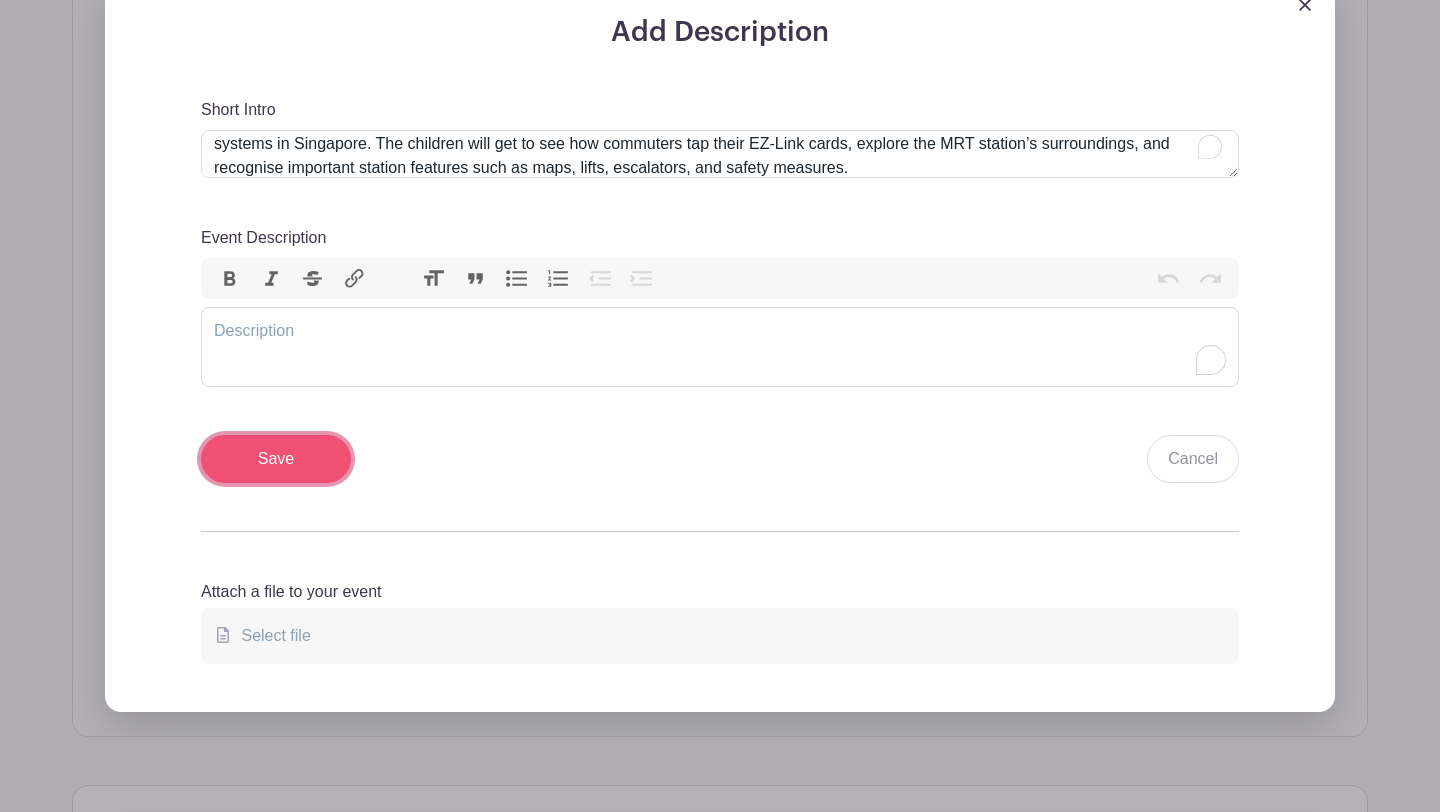 click on "Save" at bounding box center (276, 459) 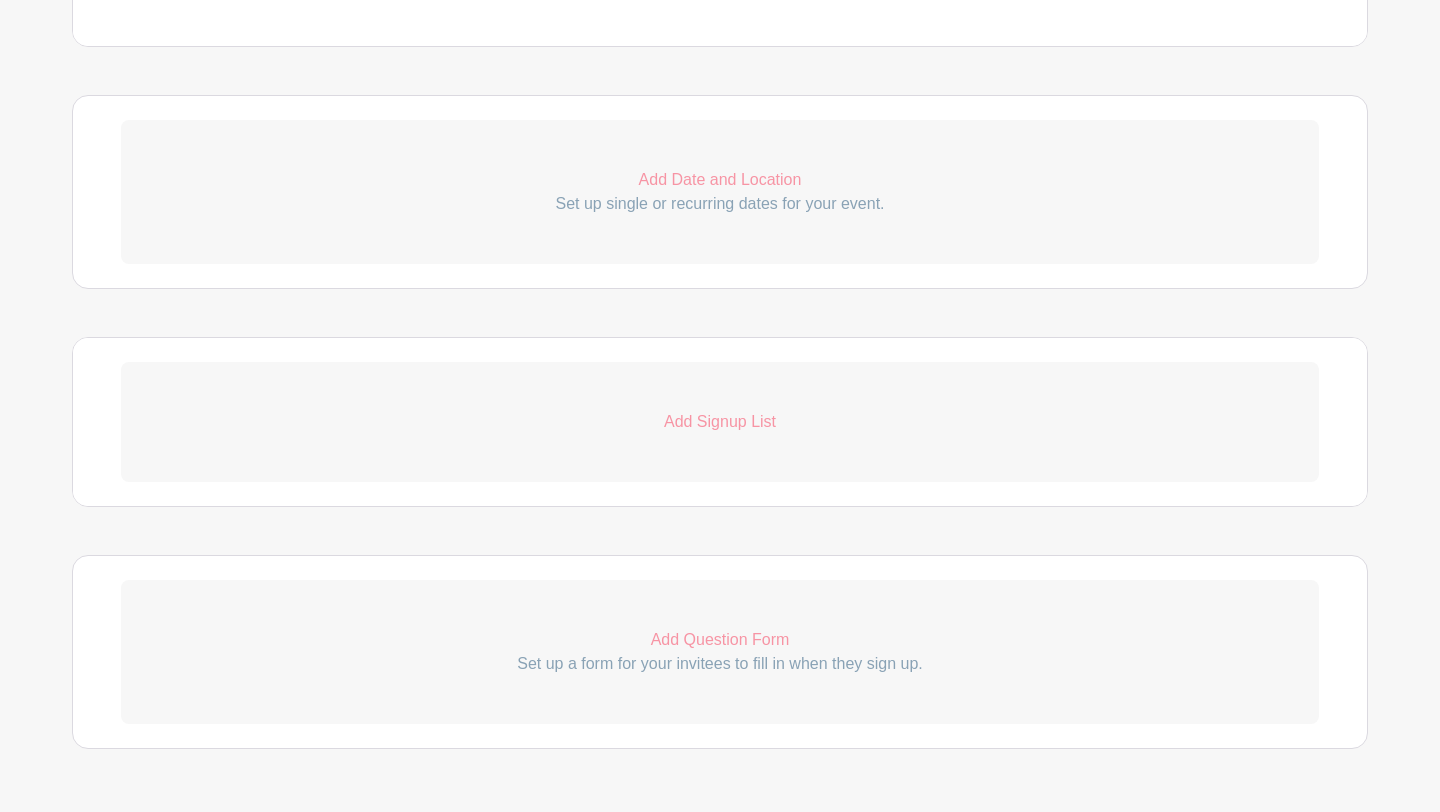 scroll, scrollTop: 1151, scrollLeft: 0, axis: vertical 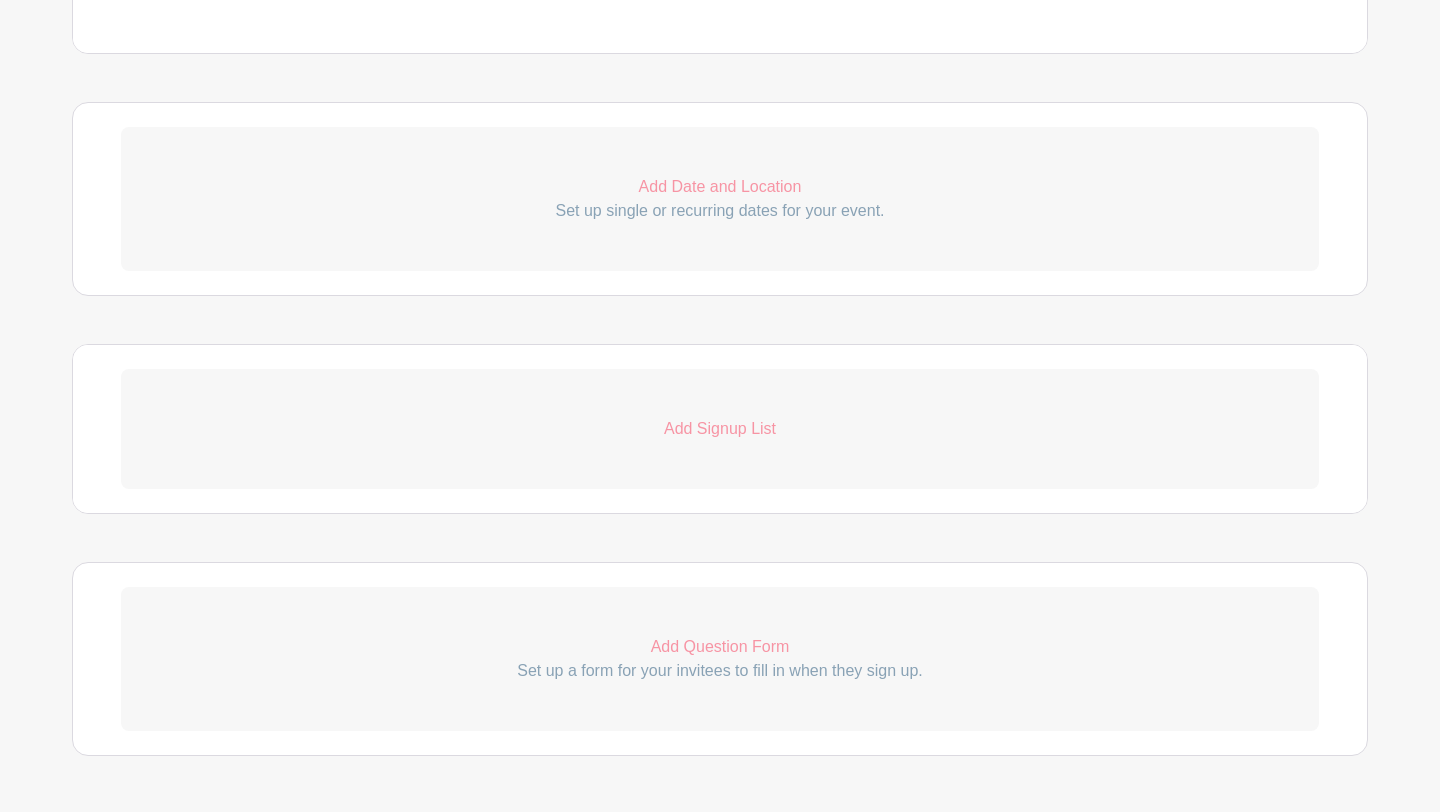 click on "Add Date and Location" at bounding box center (720, 187) 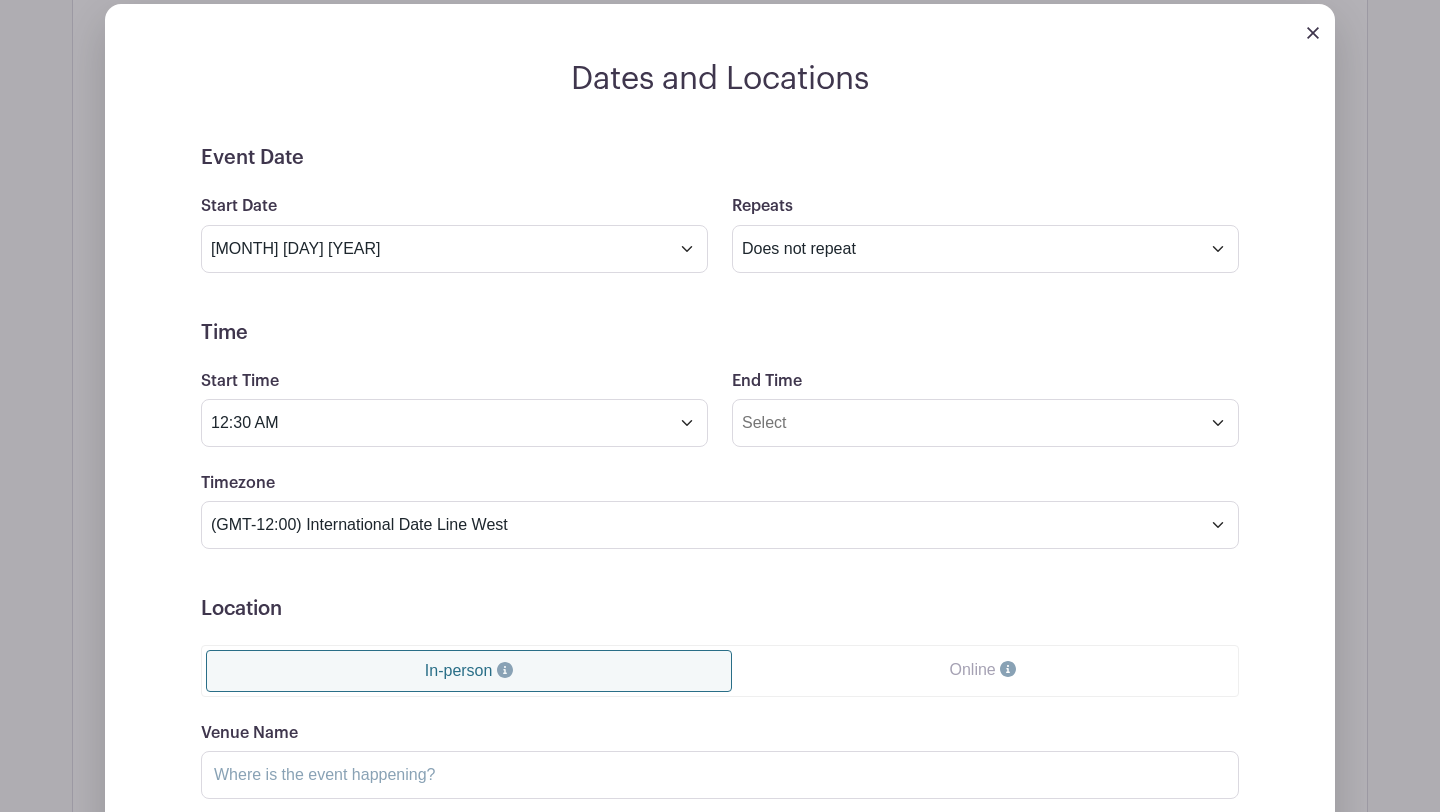 scroll, scrollTop: 1326, scrollLeft: 0, axis: vertical 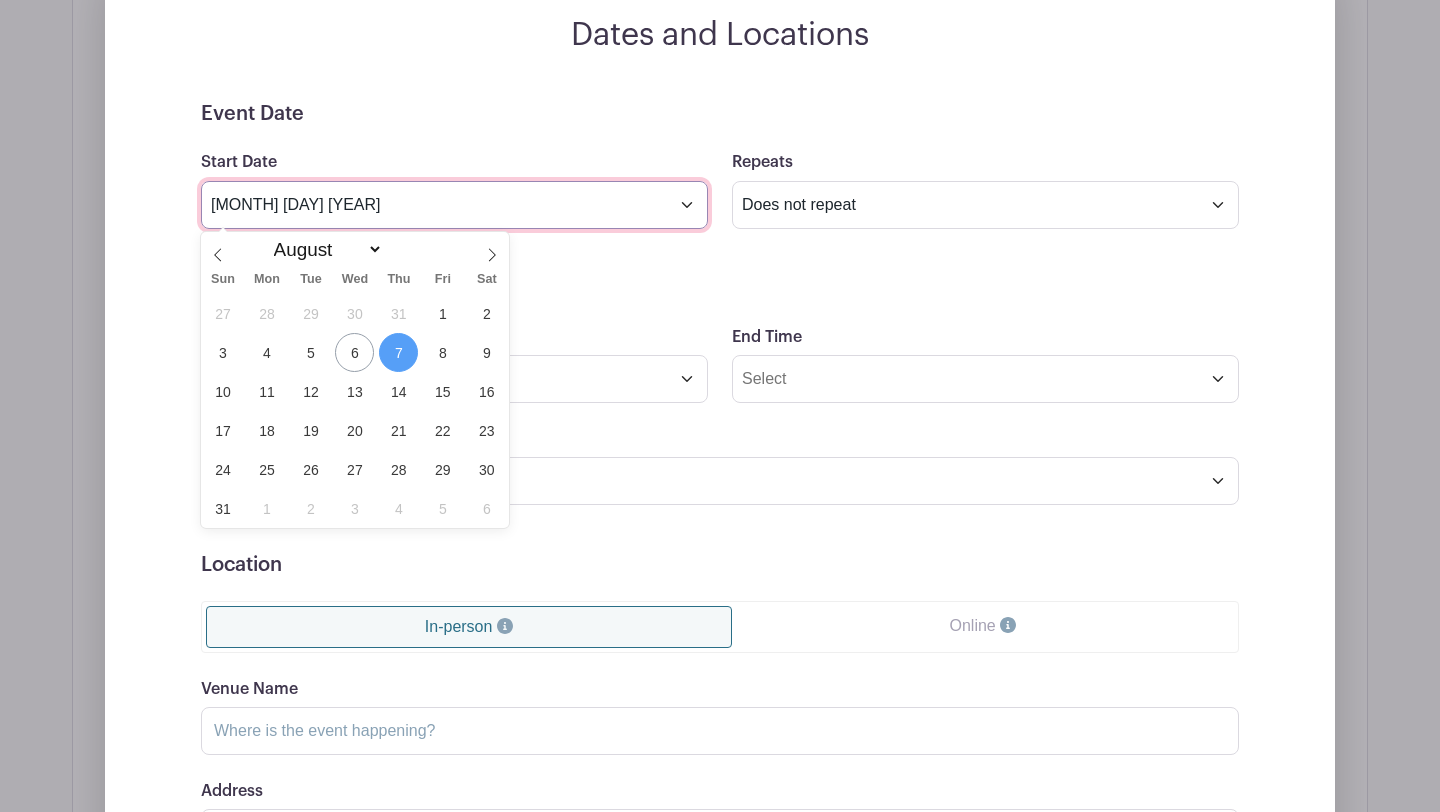 click on "Aug 7 2025" at bounding box center (454, 205) 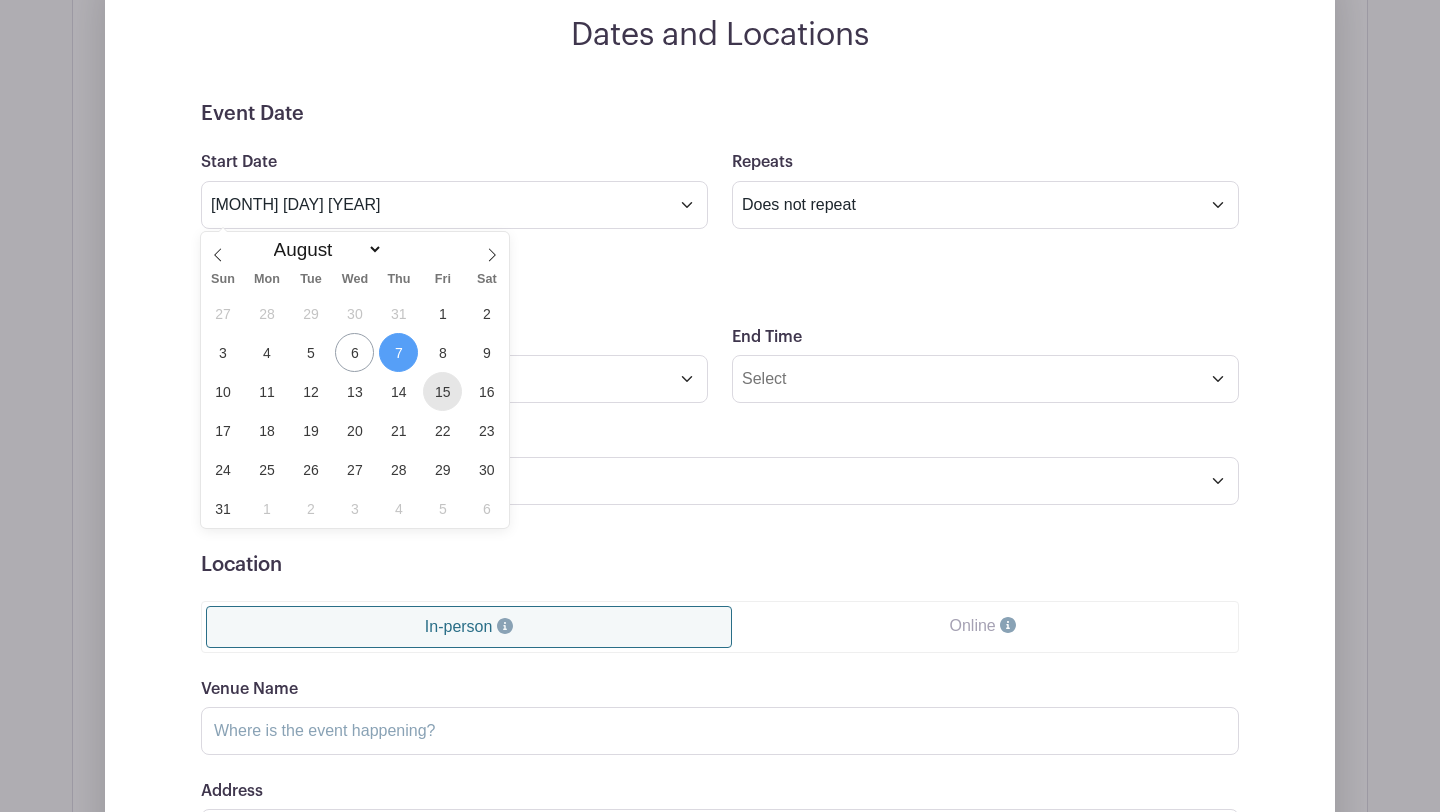 click on "15" at bounding box center [442, 391] 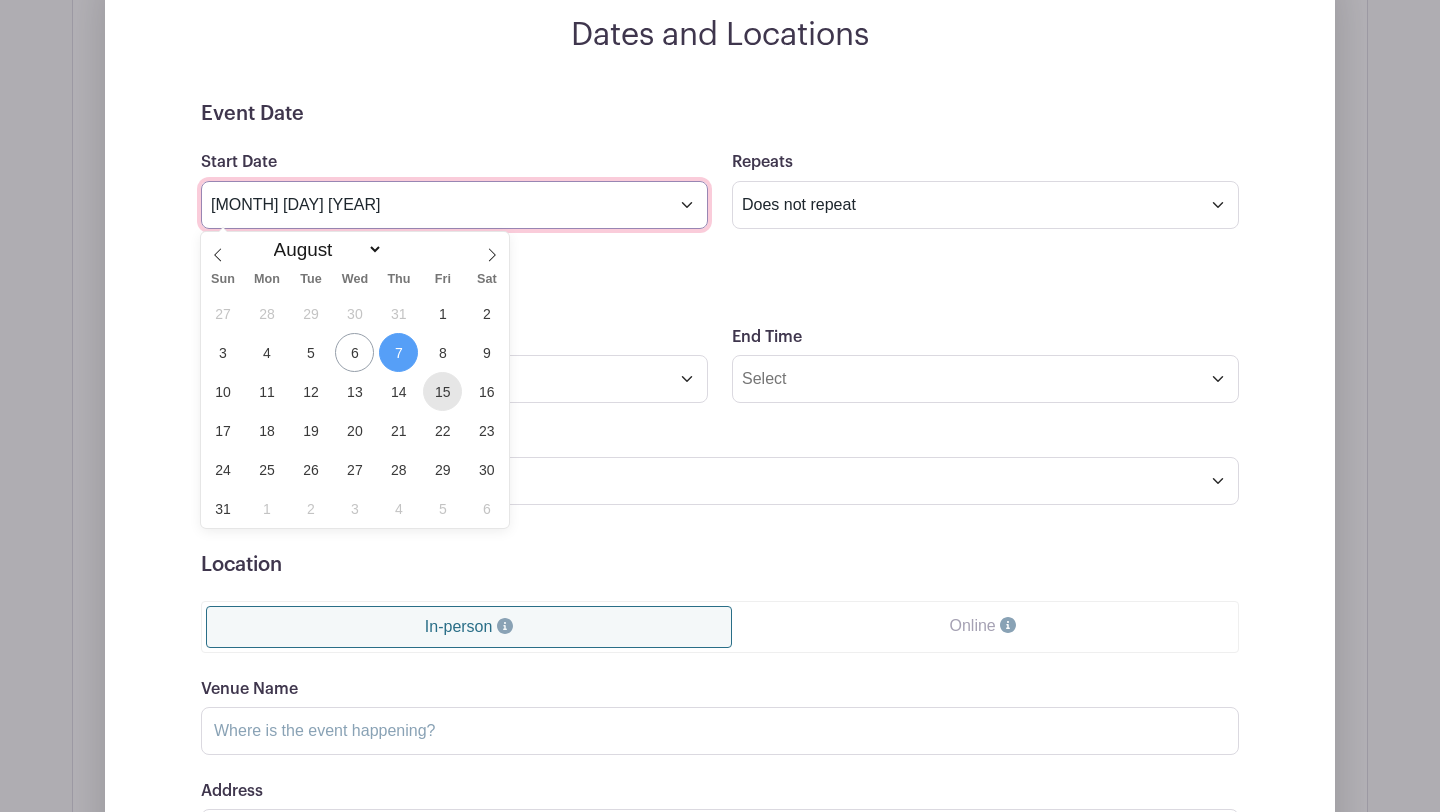 type on "[MONTH] [DAY] [YEAR]" 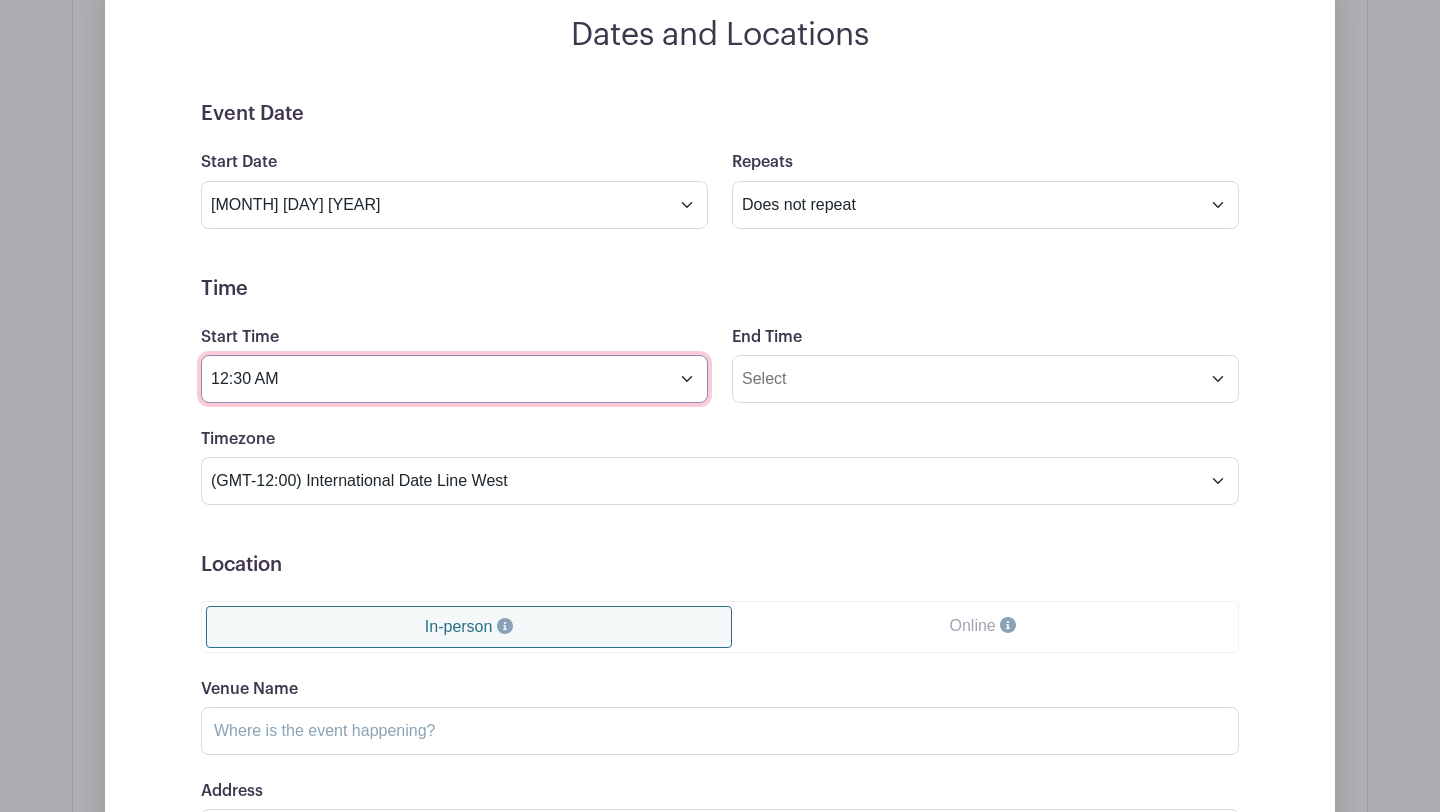 click on "12:30 AM" at bounding box center [454, 379] 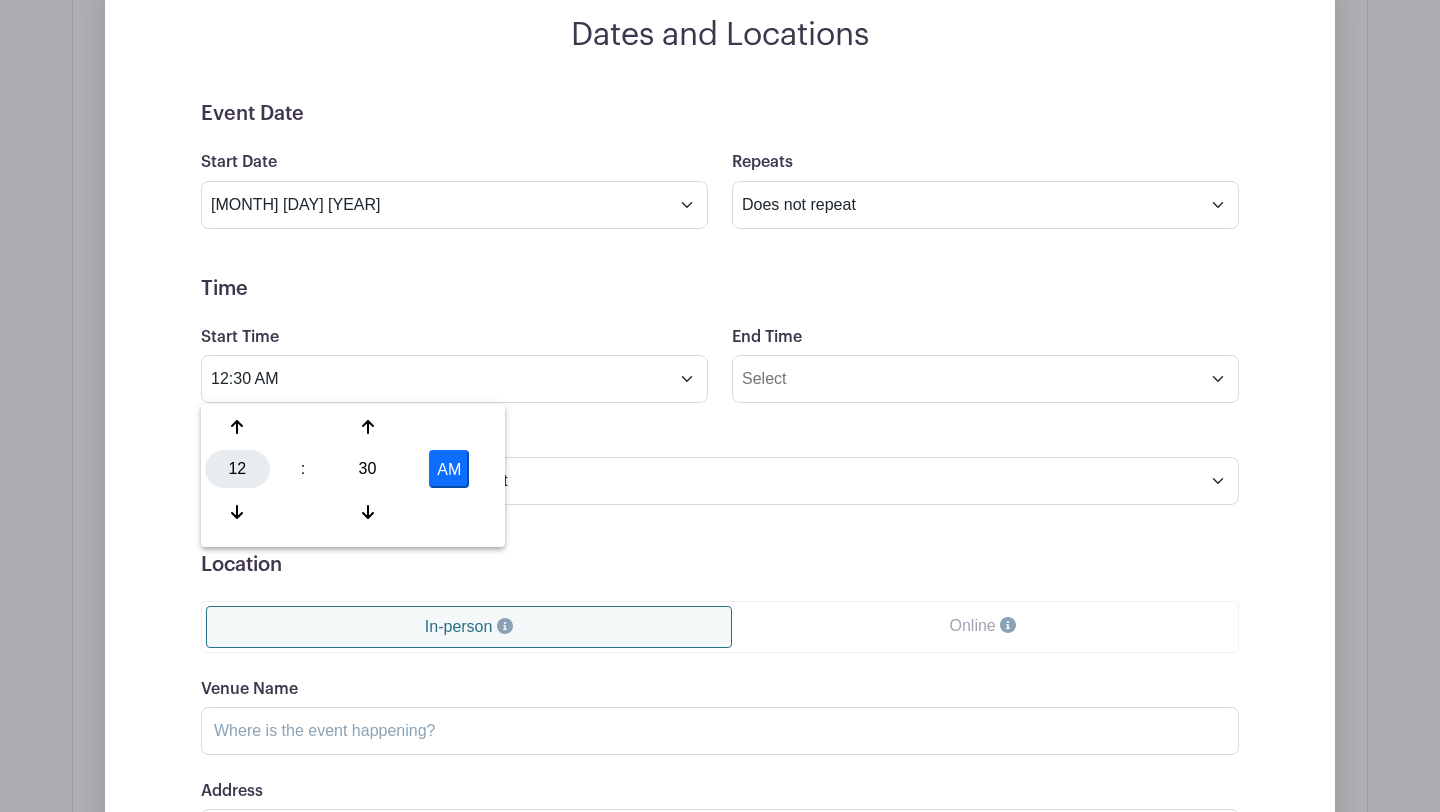 click on "12" at bounding box center [237, 469] 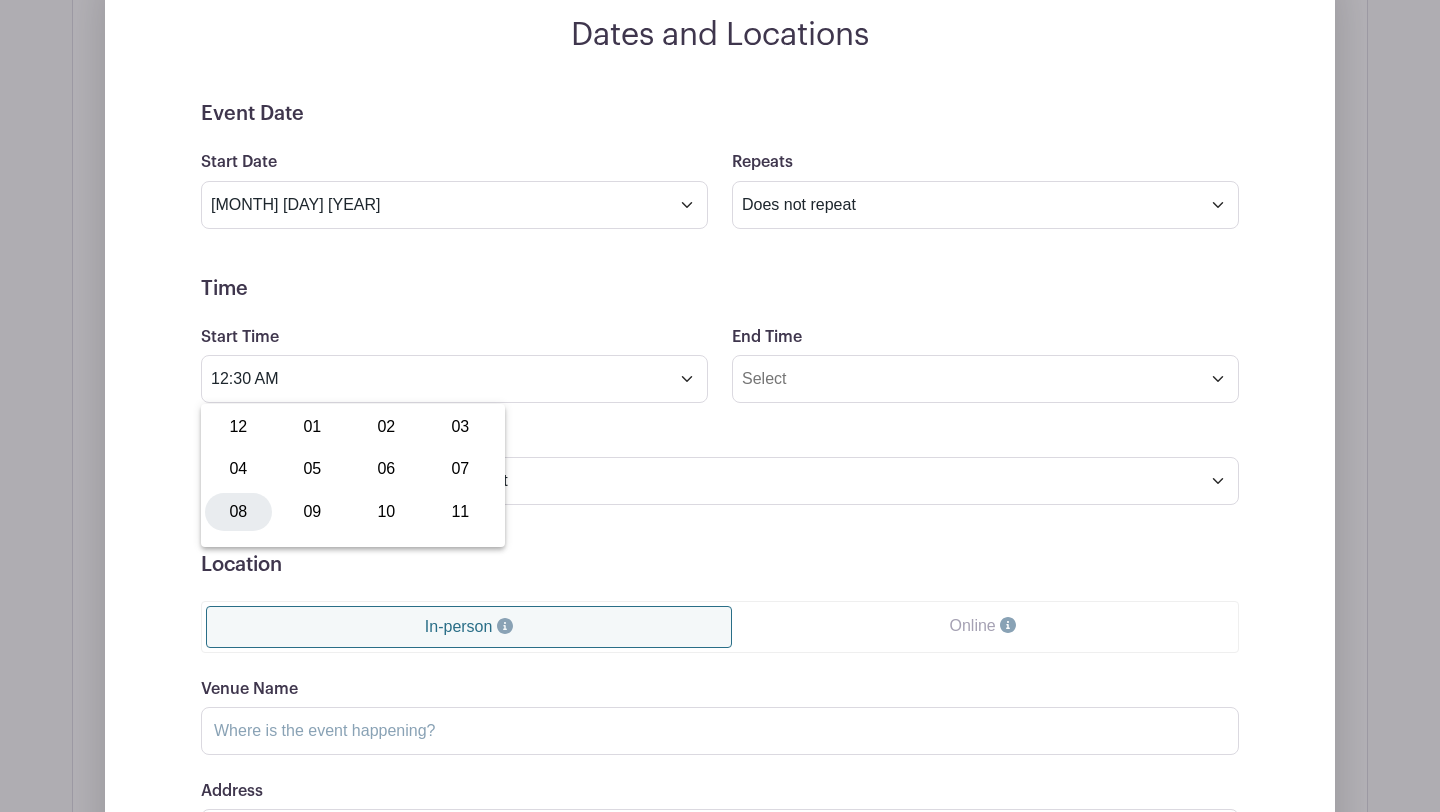 click on "08" at bounding box center (238, 512) 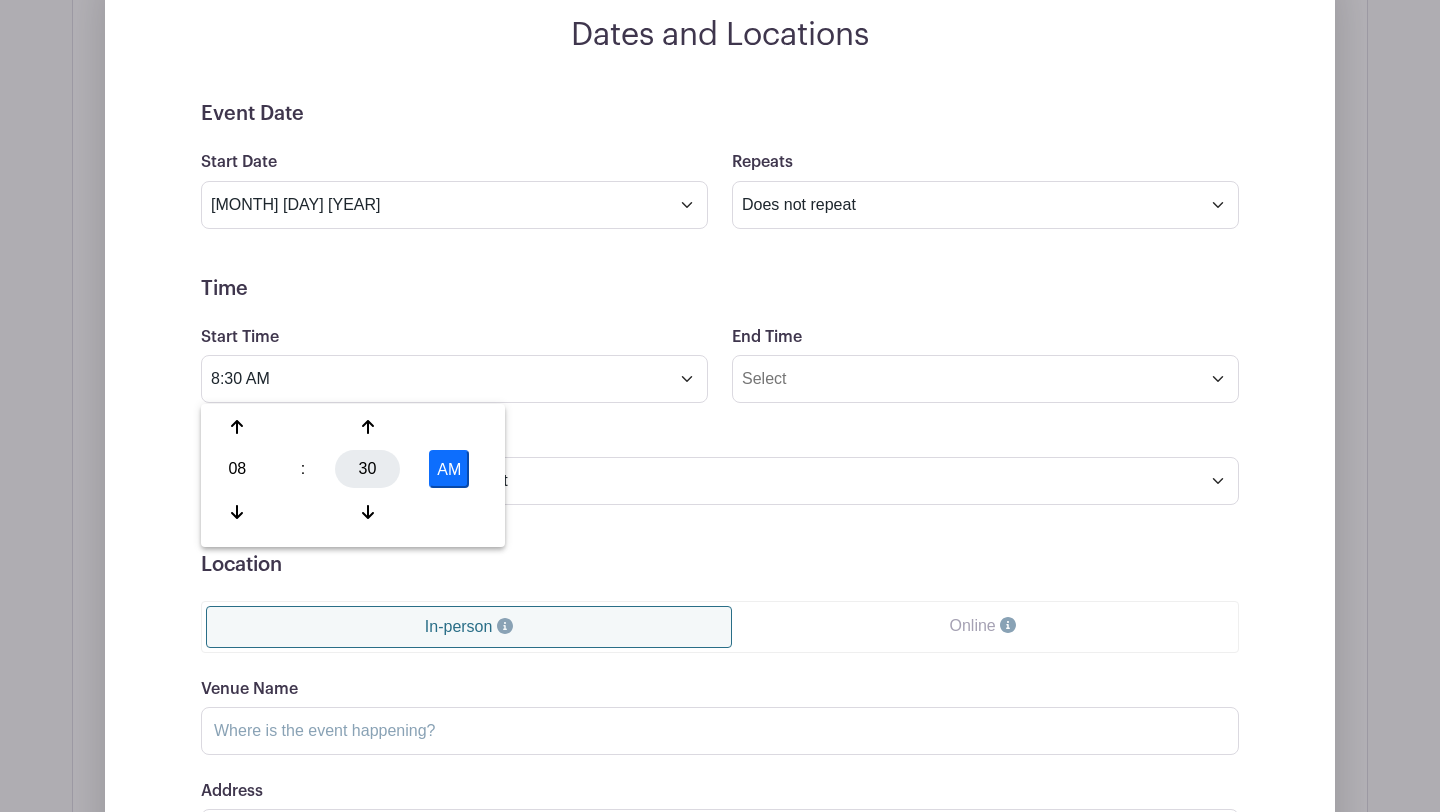 click on "30" at bounding box center (367, 469) 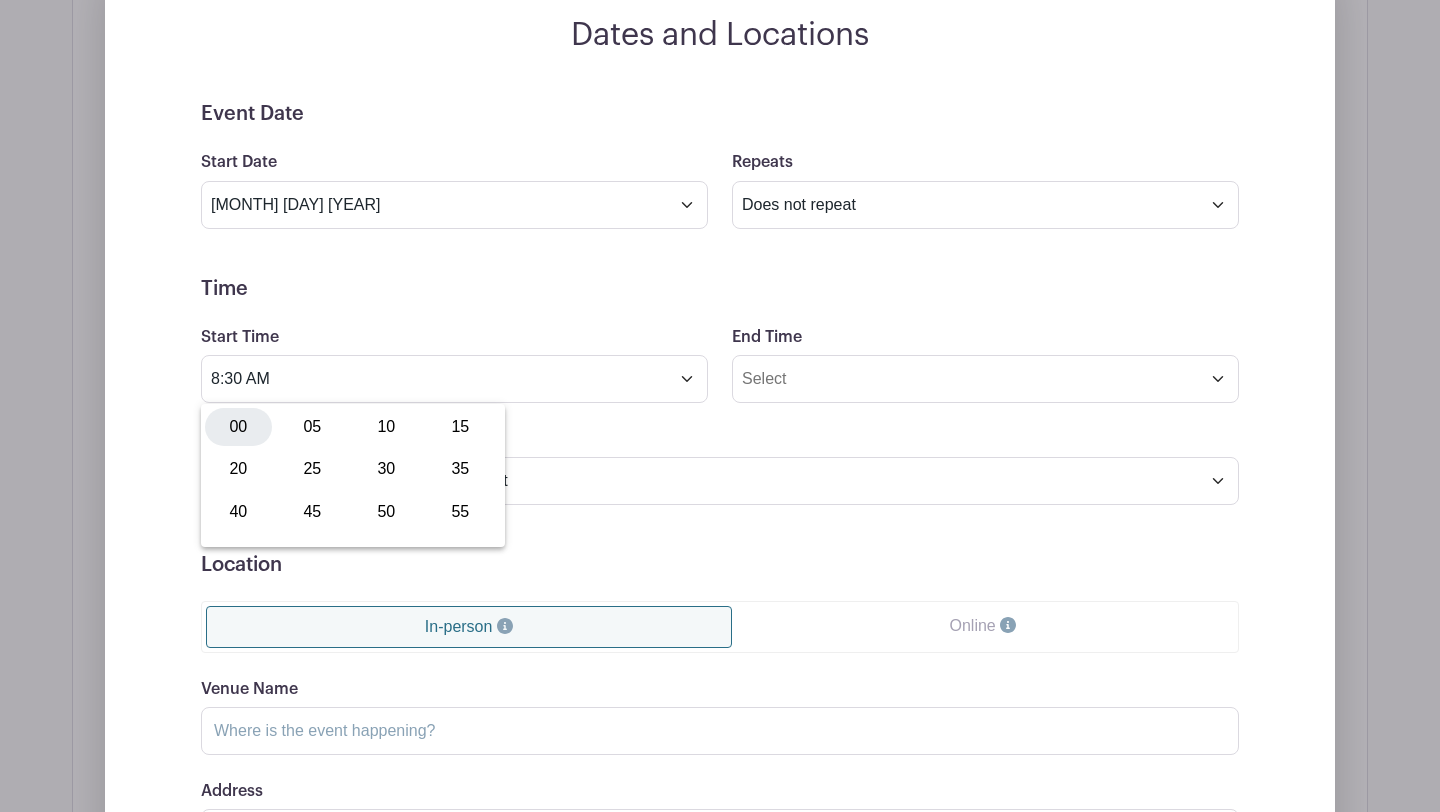 click on "00" at bounding box center [238, 427] 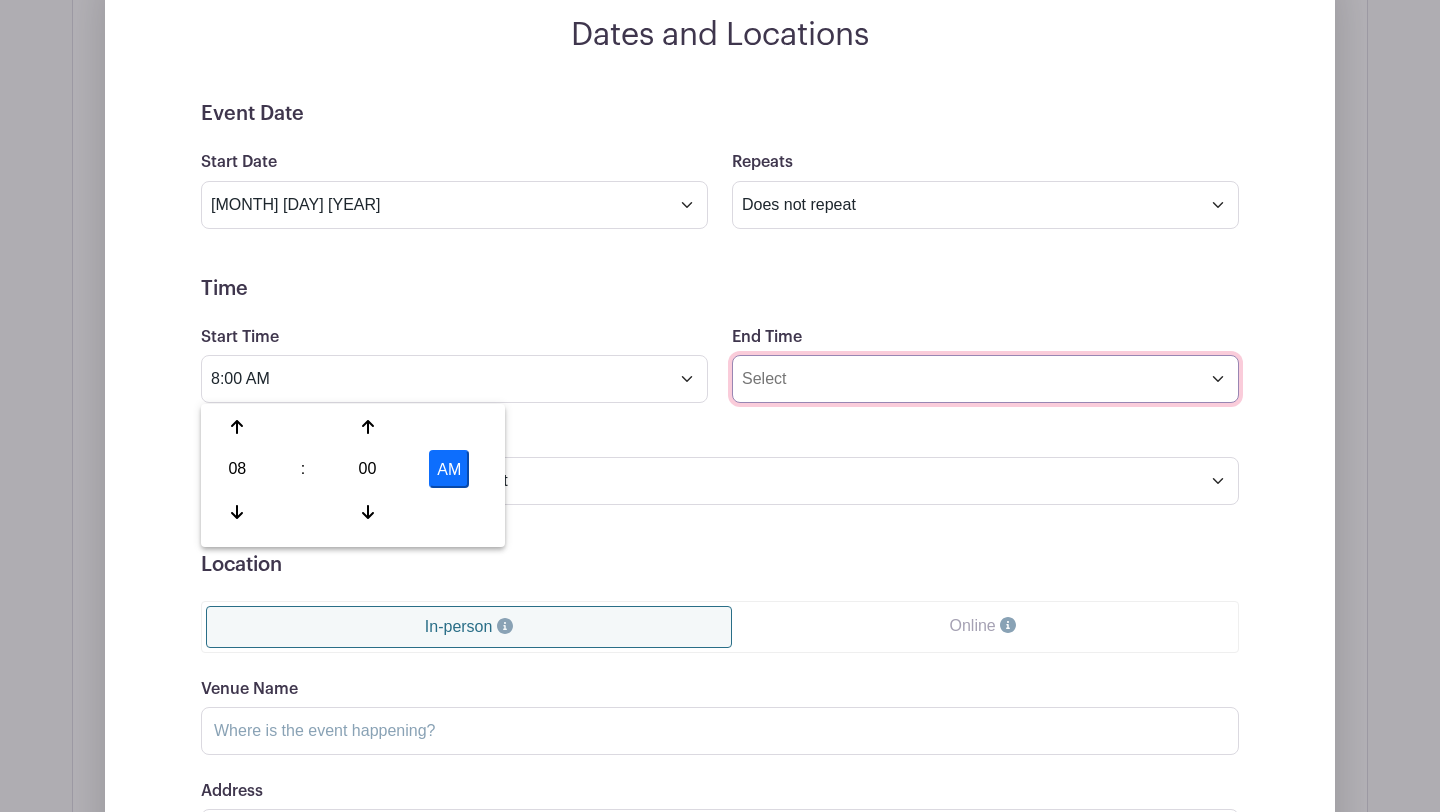 click on "End Time" at bounding box center (985, 379) 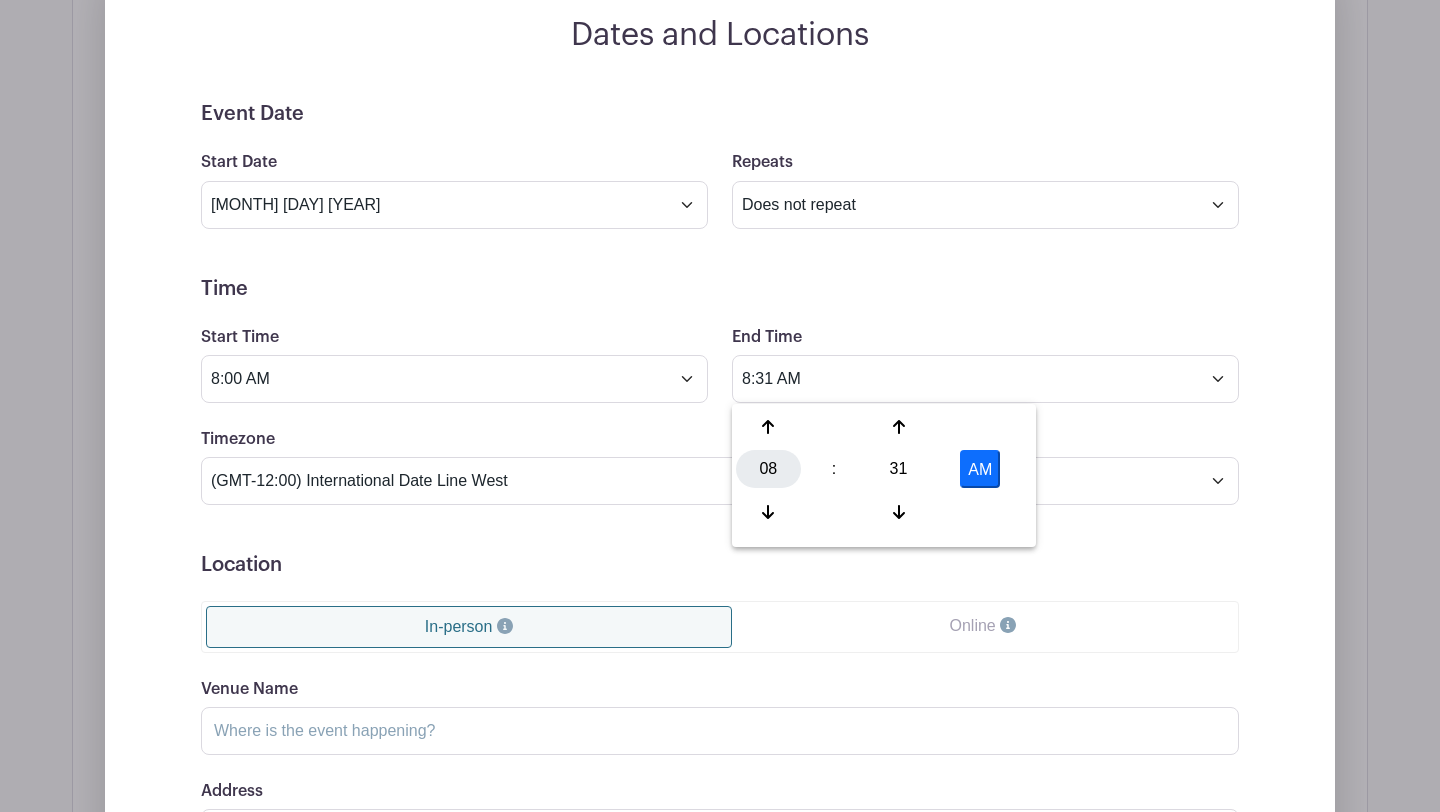 click on "08" at bounding box center (768, 469) 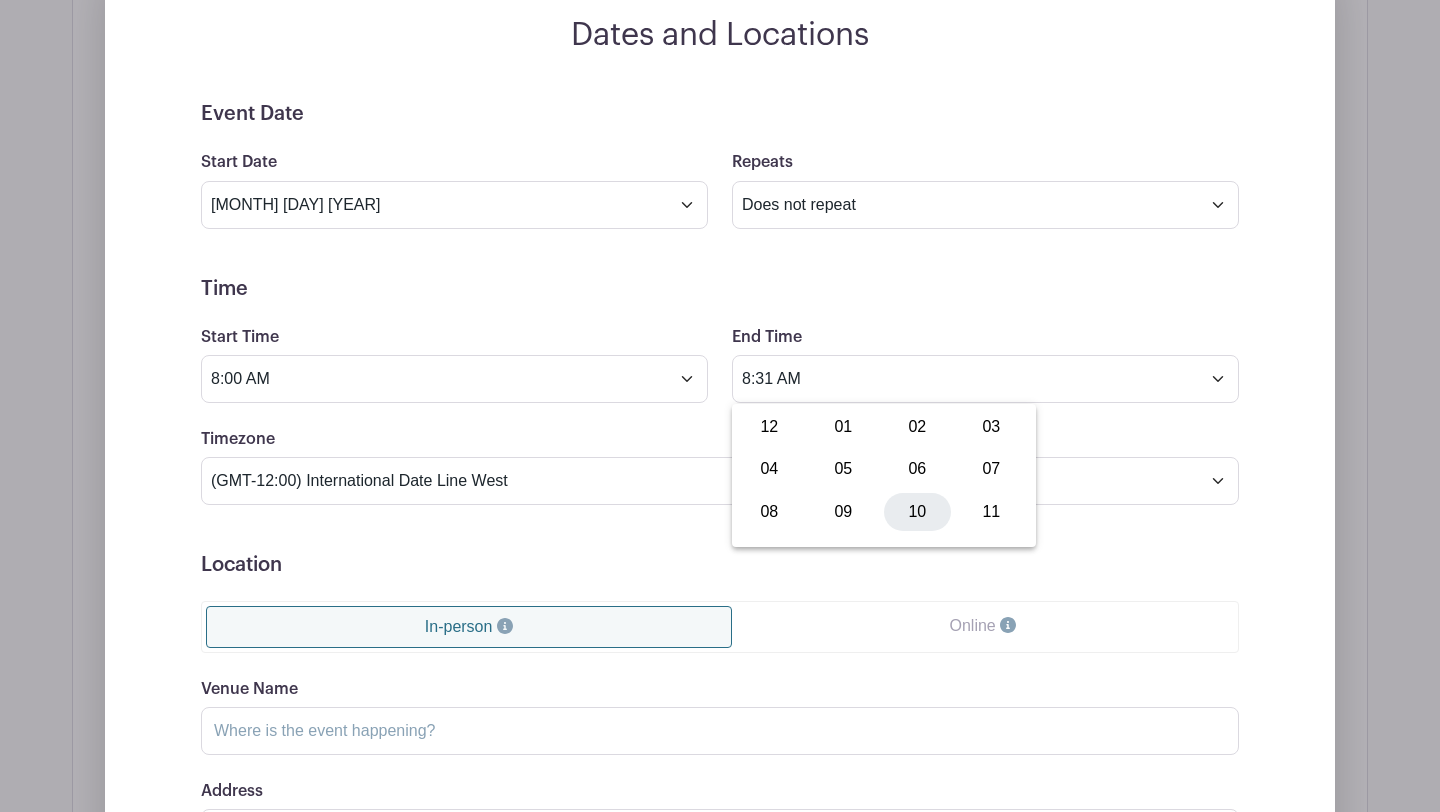 click on "10" at bounding box center (917, 512) 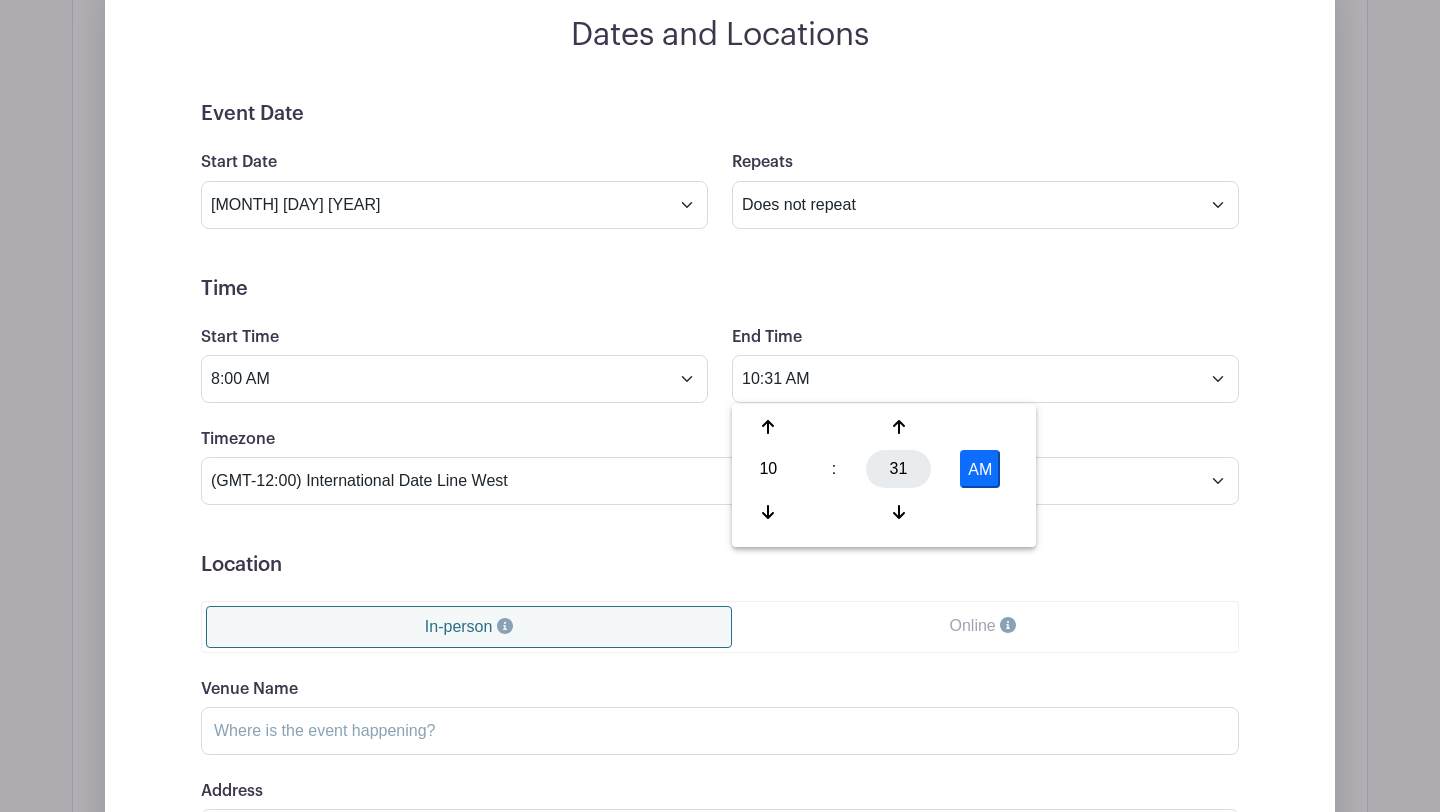 click on "31" at bounding box center [898, 469] 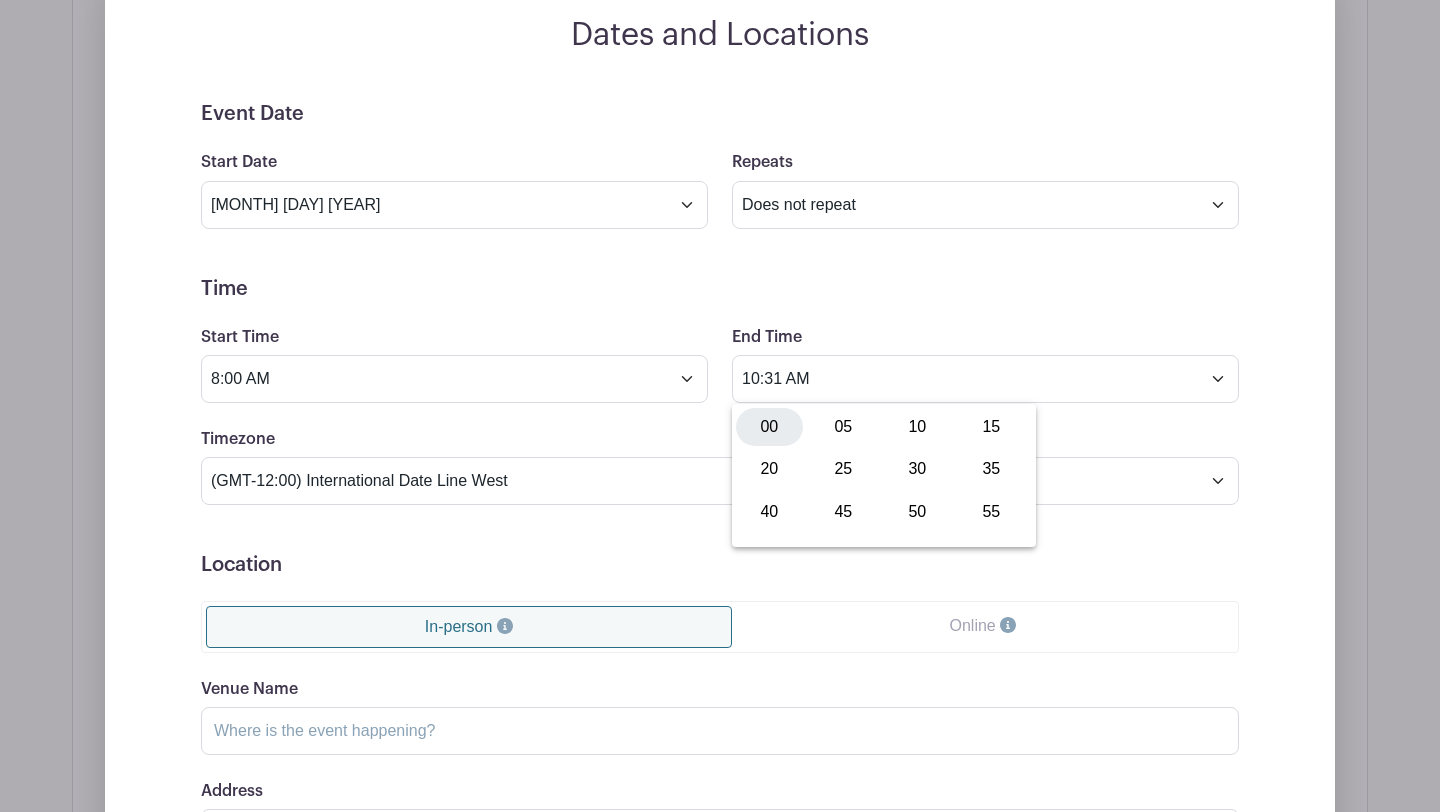 click on "00" at bounding box center [769, 427] 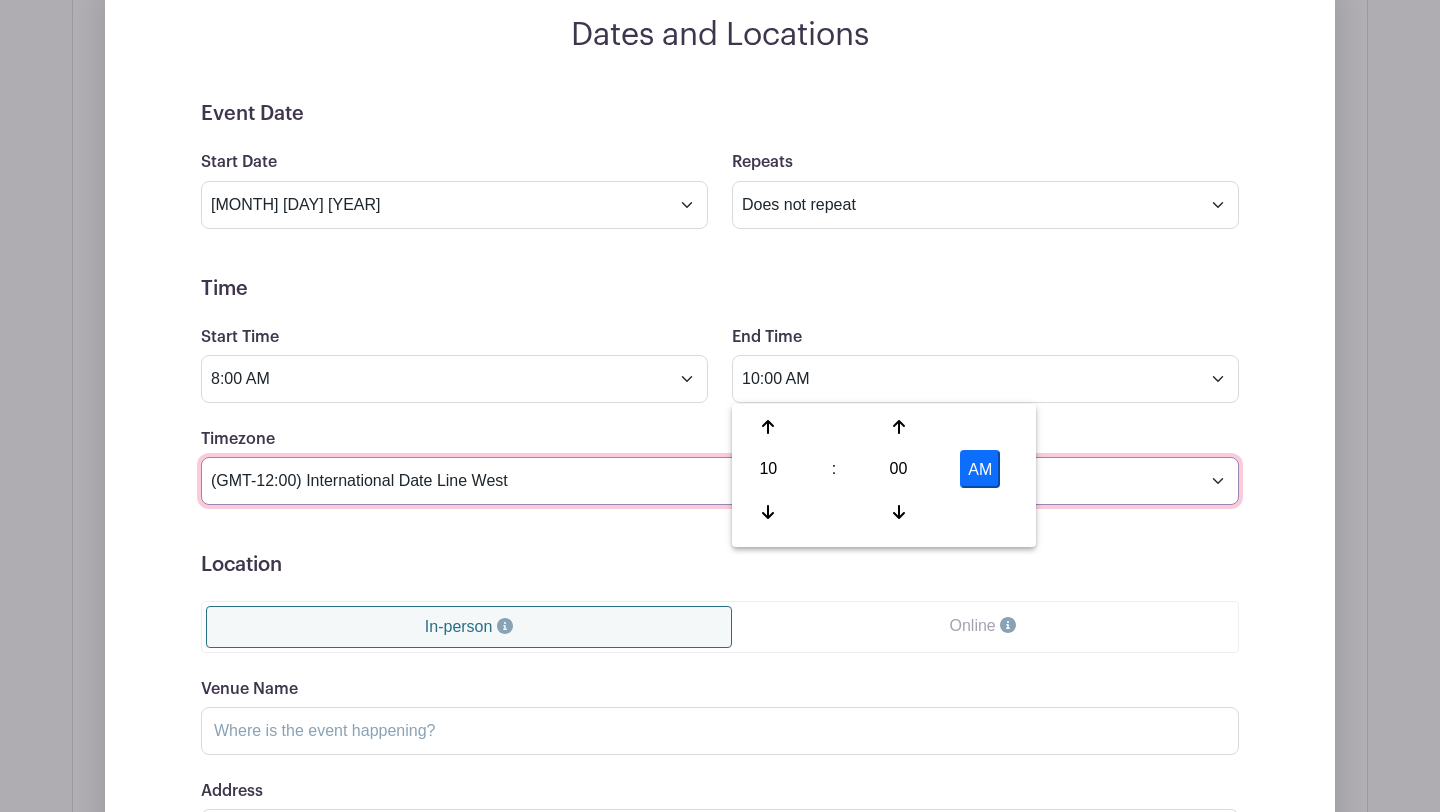 click on "(GMT-12:00) International Date Line West
(GMT-11:00) American Samoa
(GMT-11:00) Midway Island
(GMT-10:00) Hawaii
(GMT-09:00) Alaska
(GMT-08:00) Pacific Time (US & Canada)
(GMT-08:00) Tijuana
(GMT-07:00) Arizona
(GMT-07:00) Mazatlan
(GMT-07:00) Mountain Time (US & Canada)
(GMT-06:00) Central America
(GMT-06:00) Central Time (US & Canada)
(GMT-06:00) Chihuahua
(GMT-06:00) Guadalajara
(GMT-06:00) Mexico City
(GMT-06:00) Monterrey
(GMT-06:00) Saskatchewan
(GMT-05:00) Bogota
(GMT-05:00) Eastern Time (US & Canada)
(GMT-05:00) Indiana (East)
(GMT-05:00) Lima
(GMT-05:00) Quito
(GMT-04:00) Atlantic Time (Canada)
(GMT-04:00) Caracas
(GMT-04:00) Georgetown
(GMT-04:00) La Paz
(GMT-04:00) Puerto Rico
(GMT-04:00) Santiago
(GMT-03:30) Newfoundland
(GMT-03:00) Brasilia
(GMT-03:00) Buenos Aires
(GMT-03:00) Montevideo
(GMT-02:00) Greenland
(GMT-02:00) Mid-Atlantic
(GMT-01:00) Azores
(GMT-01:00) Cape Verde Is.
(GMT+00:00) Casablanca
(GMT+00:00) Dublin" at bounding box center [720, 481] 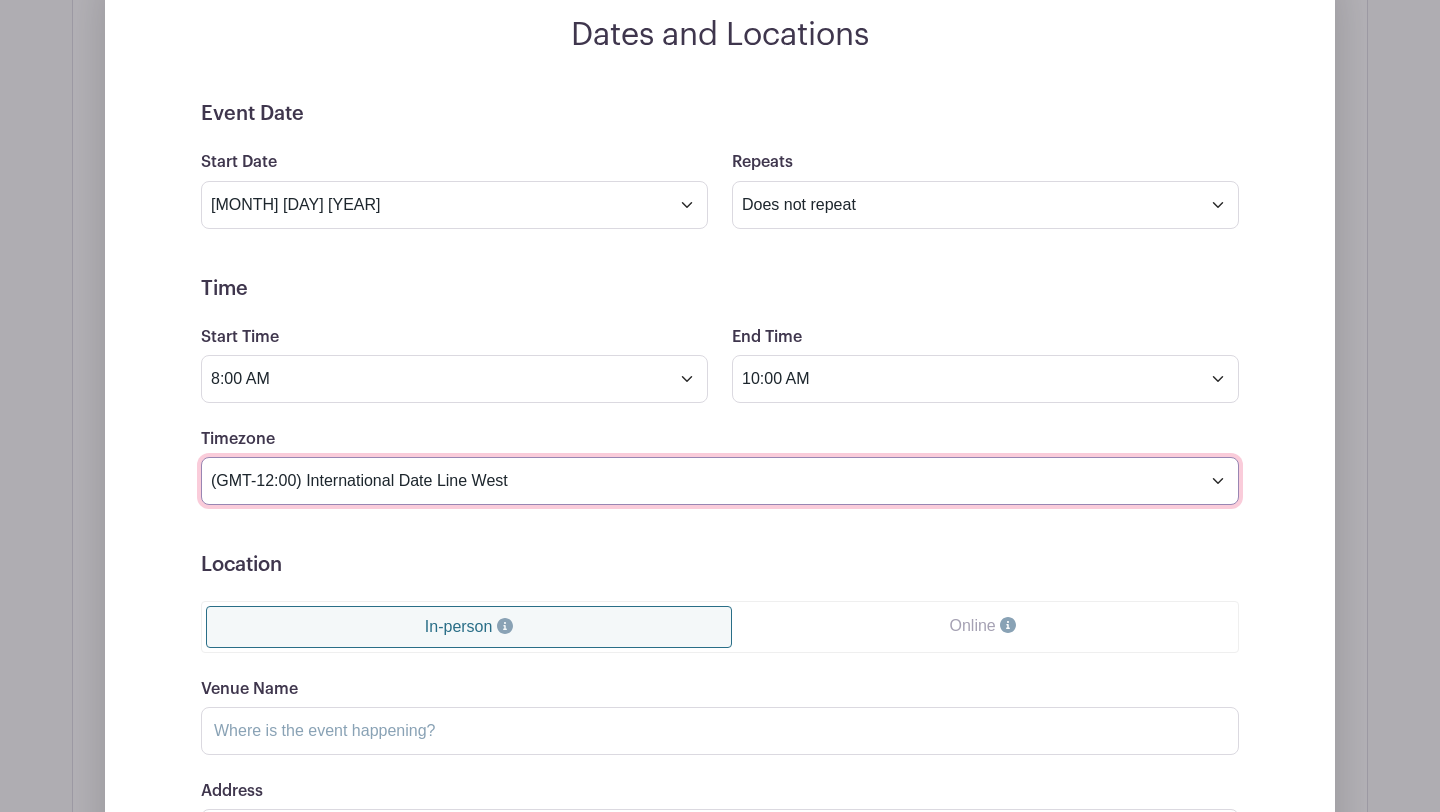 select on "Singapore" 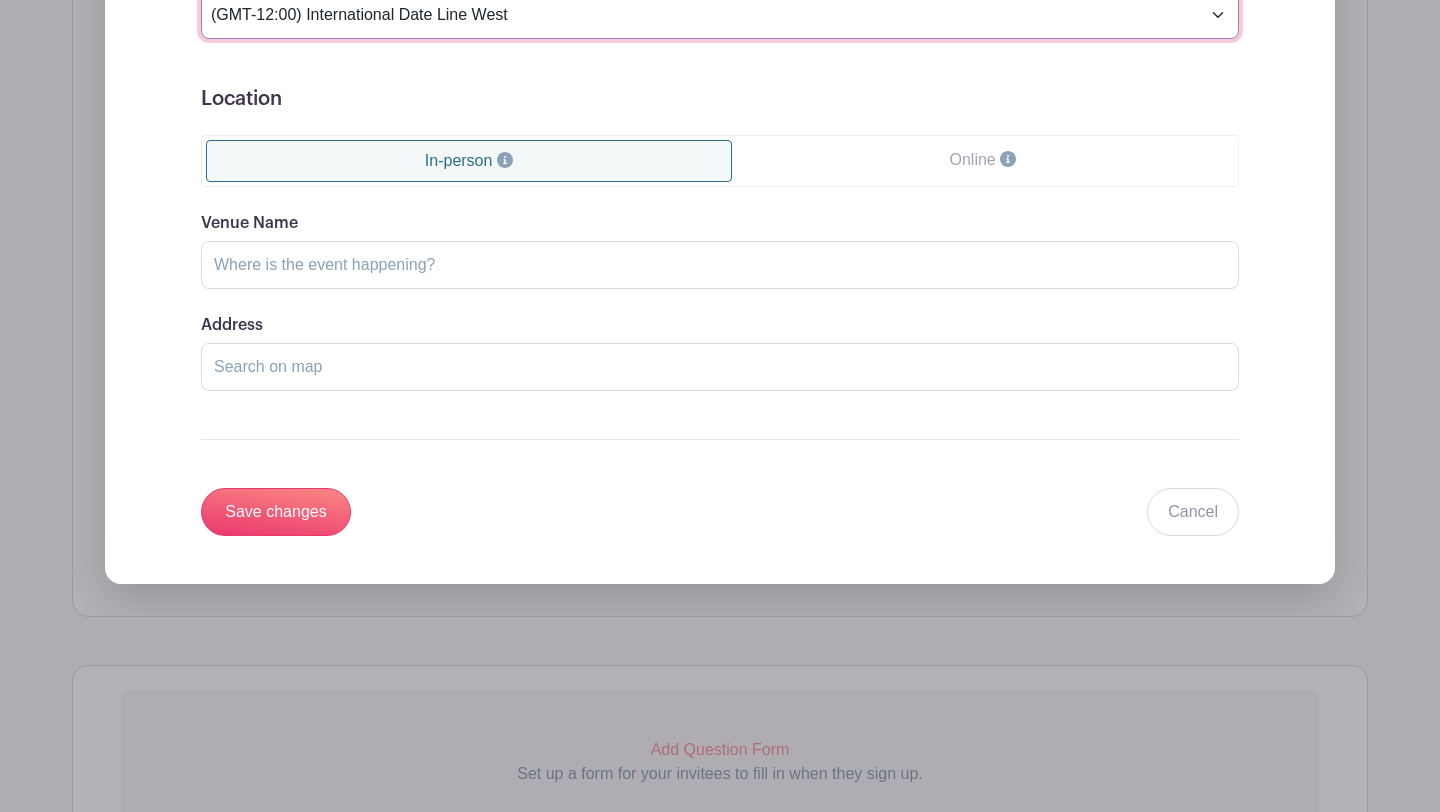 scroll, scrollTop: 1786, scrollLeft: 0, axis: vertical 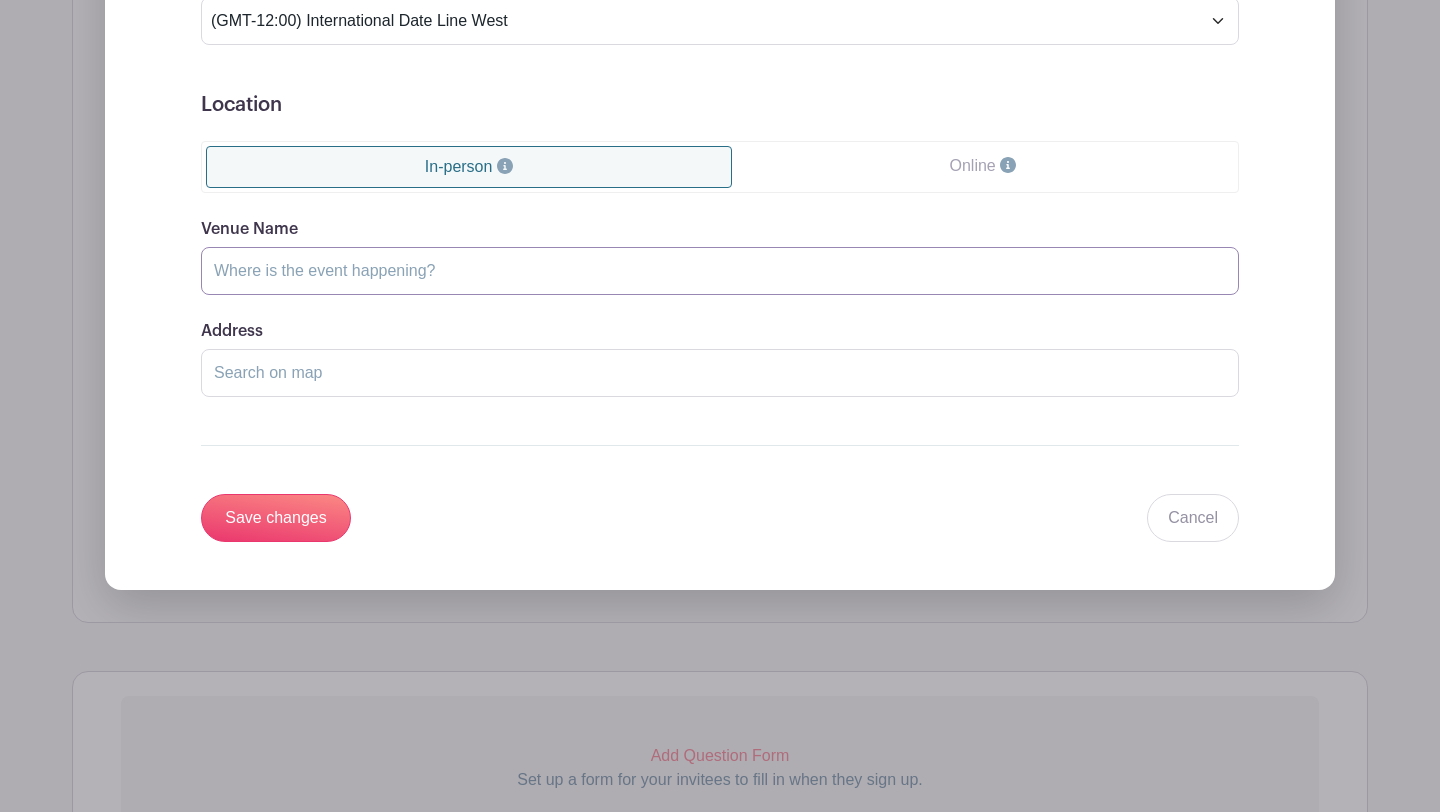 click on "Venue Name" at bounding box center (720, 271) 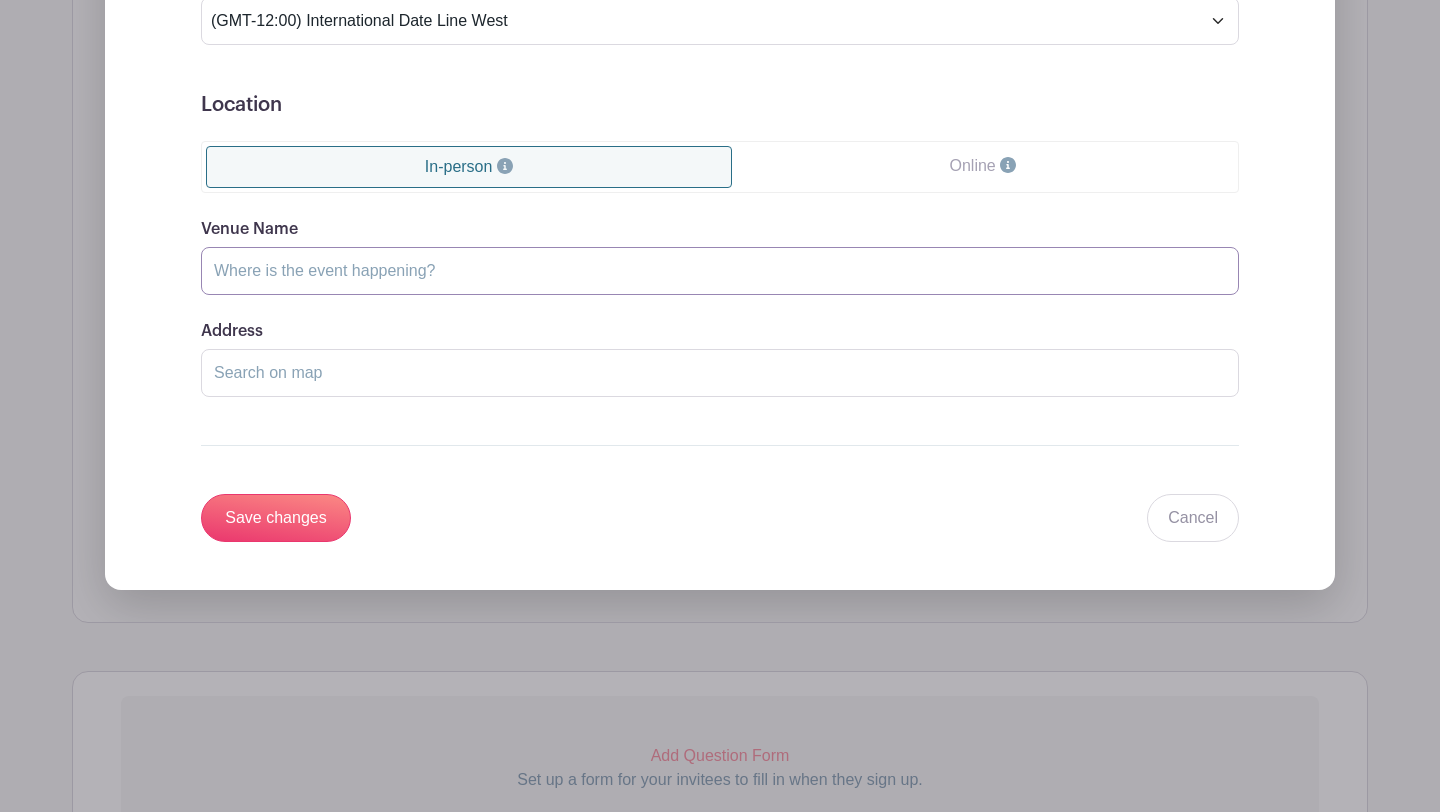 type on "[ORGANIZATION] @ [LOCATION] [POSTAL CODE] (KN)" 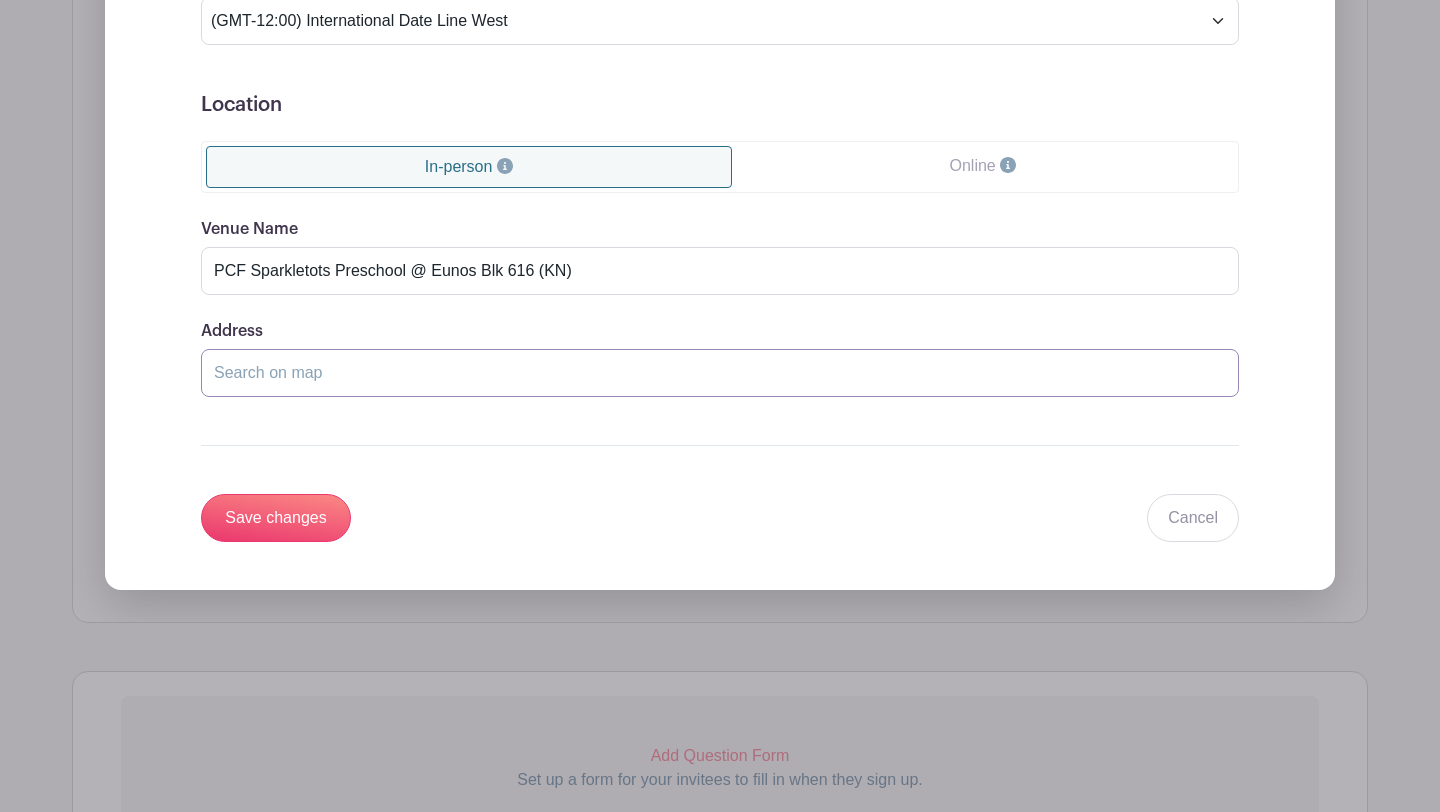 click on "Address" at bounding box center [720, 373] 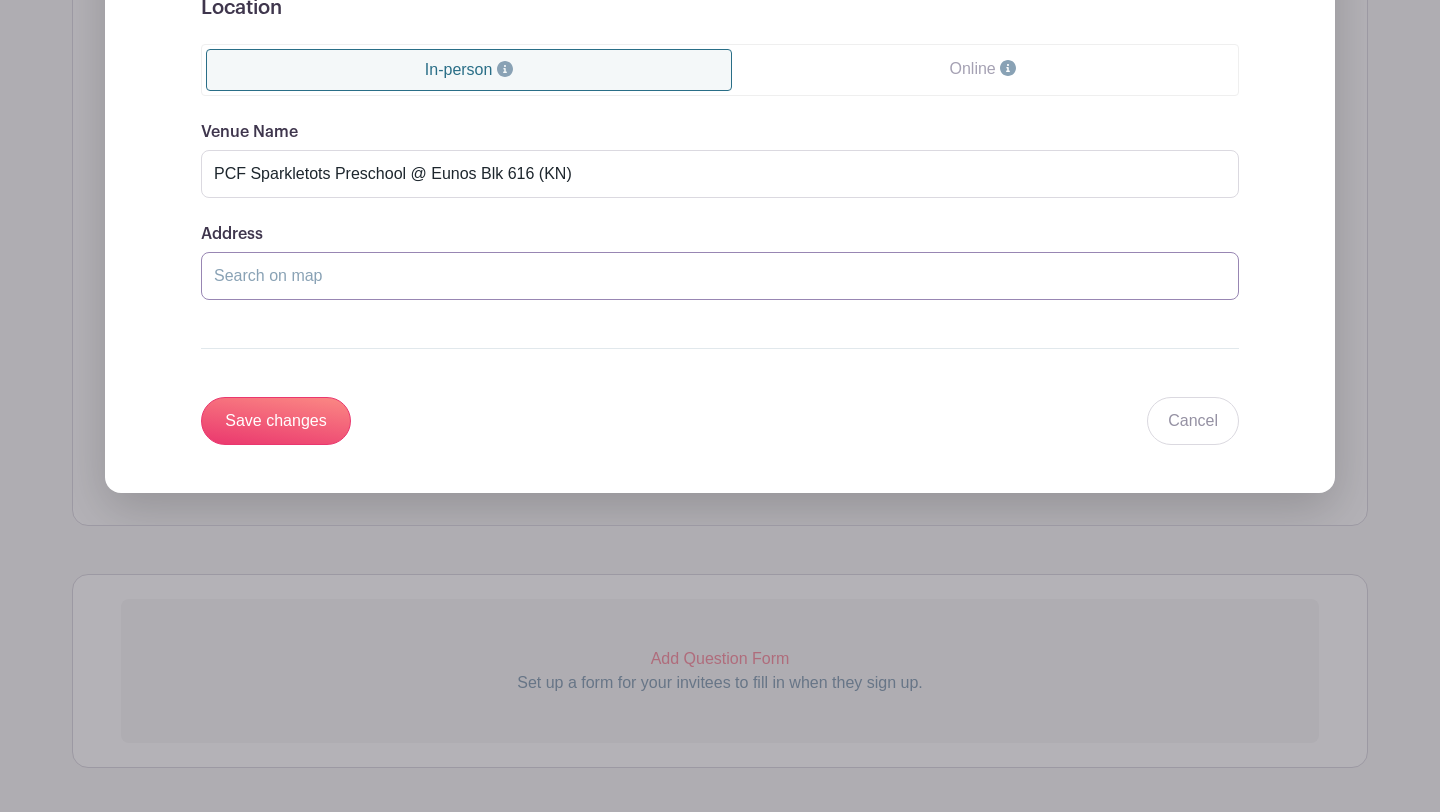 scroll, scrollTop: 1897, scrollLeft: 0, axis: vertical 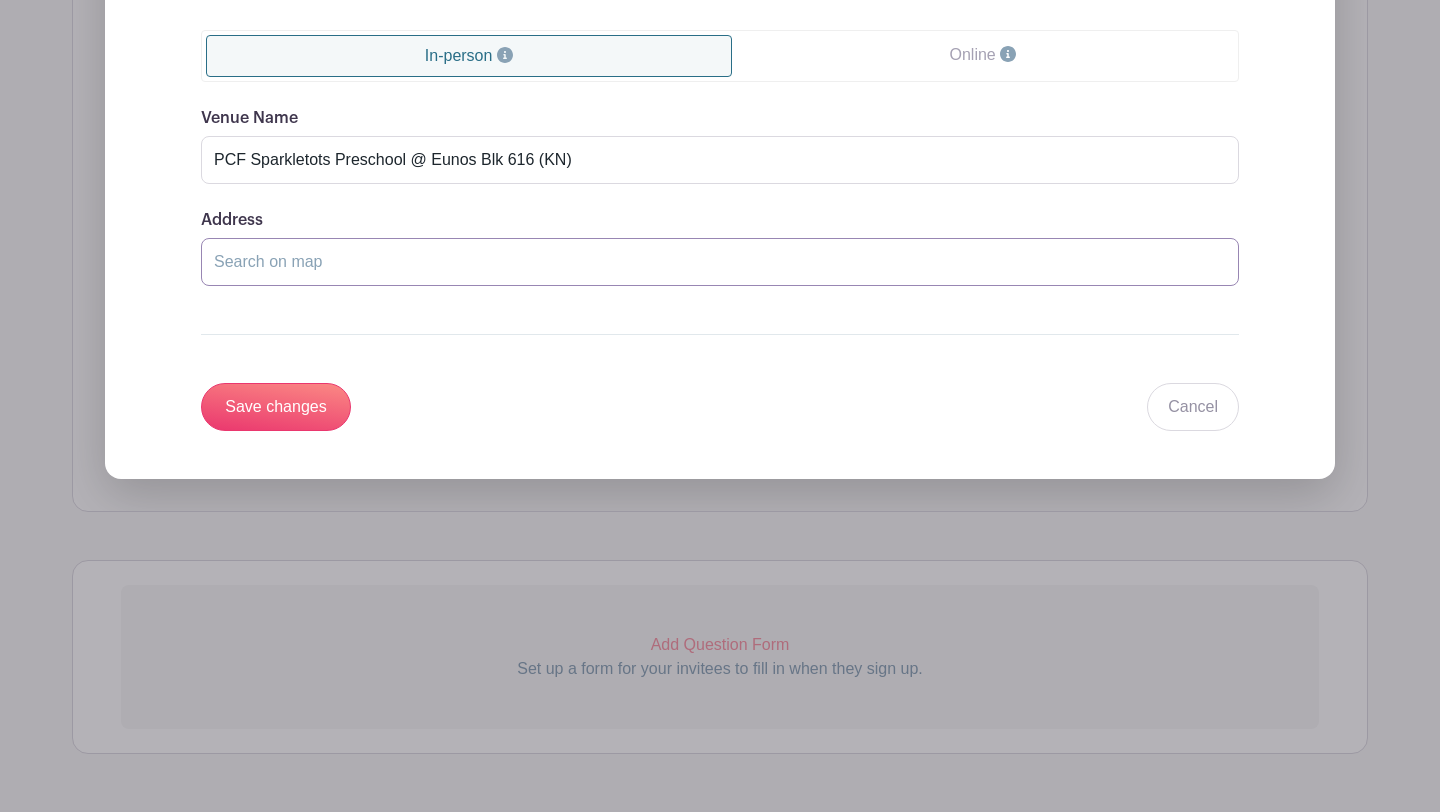 type on "B" 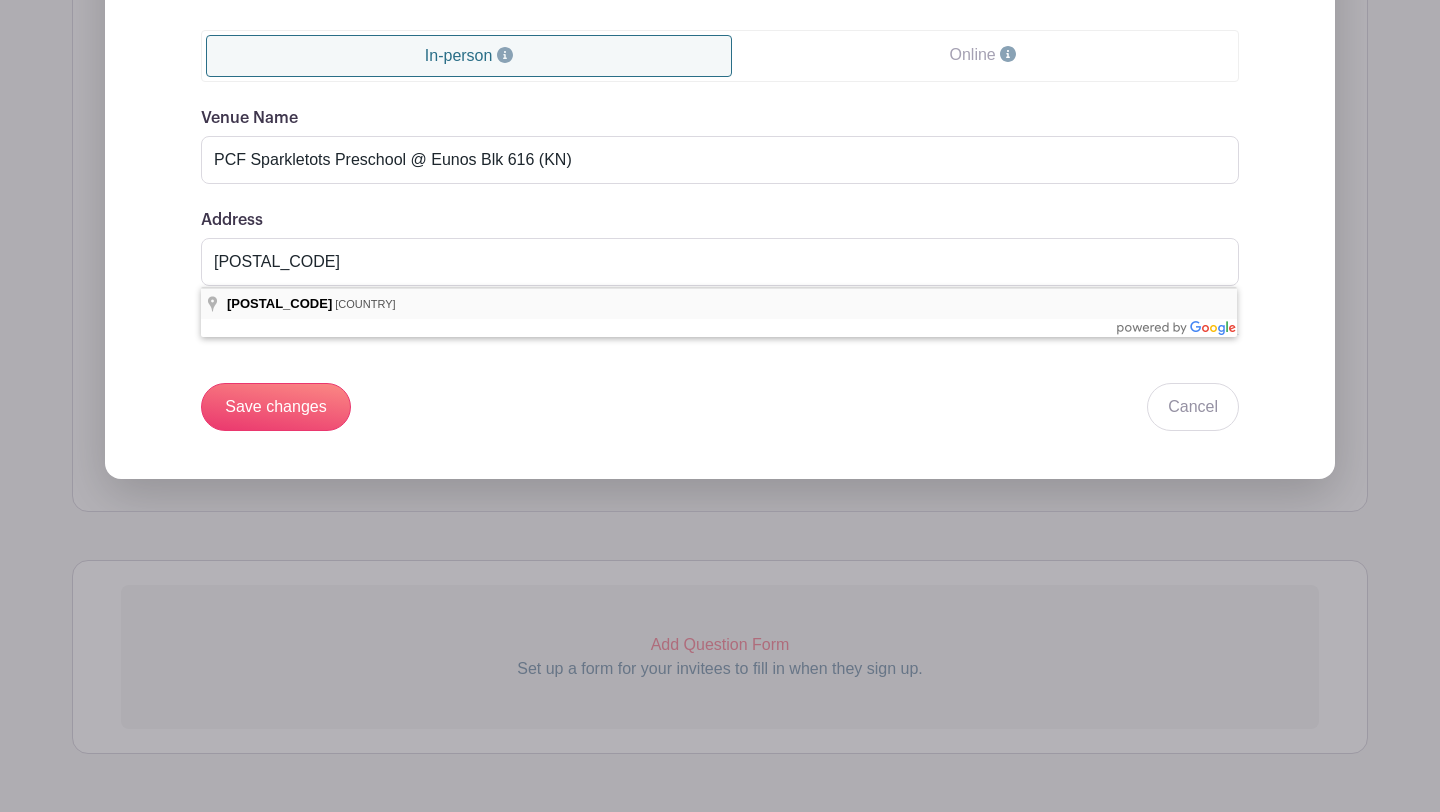 type on "[COUNTRY] [POSTAL CODE]" 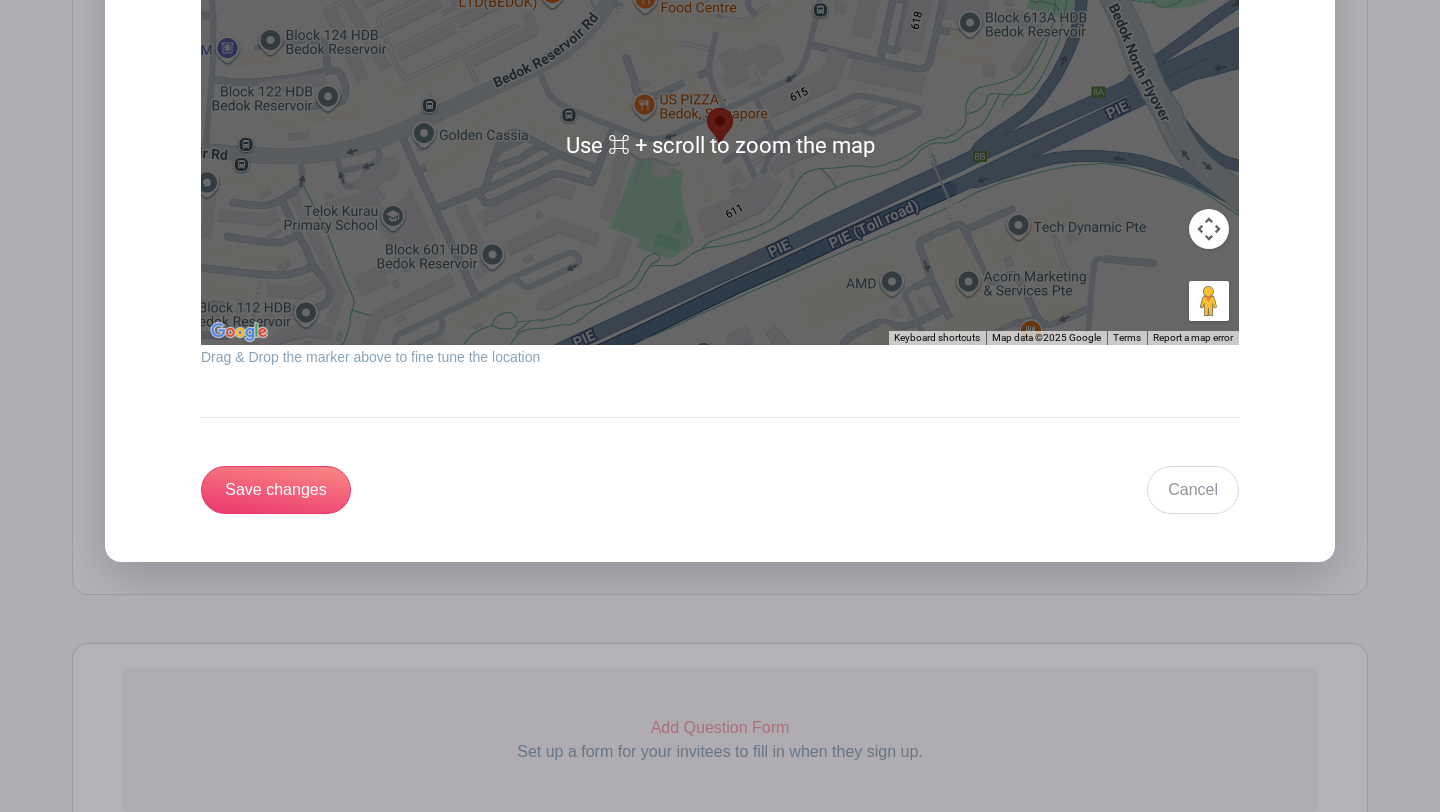 scroll, scrollTop: 2328, scrollLeft: 0, axis: vertical 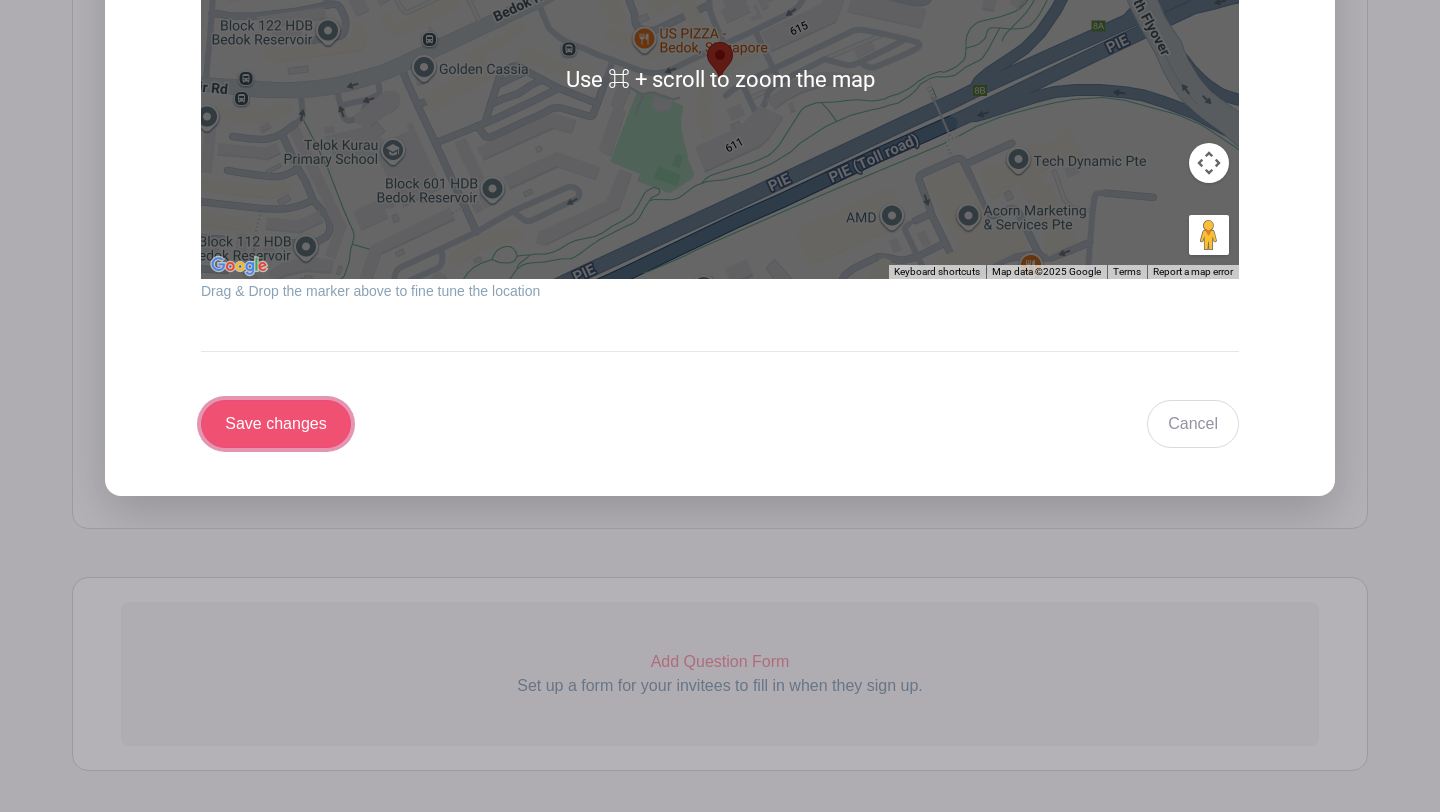click on "Save changes" at bounding box center (276, 424) 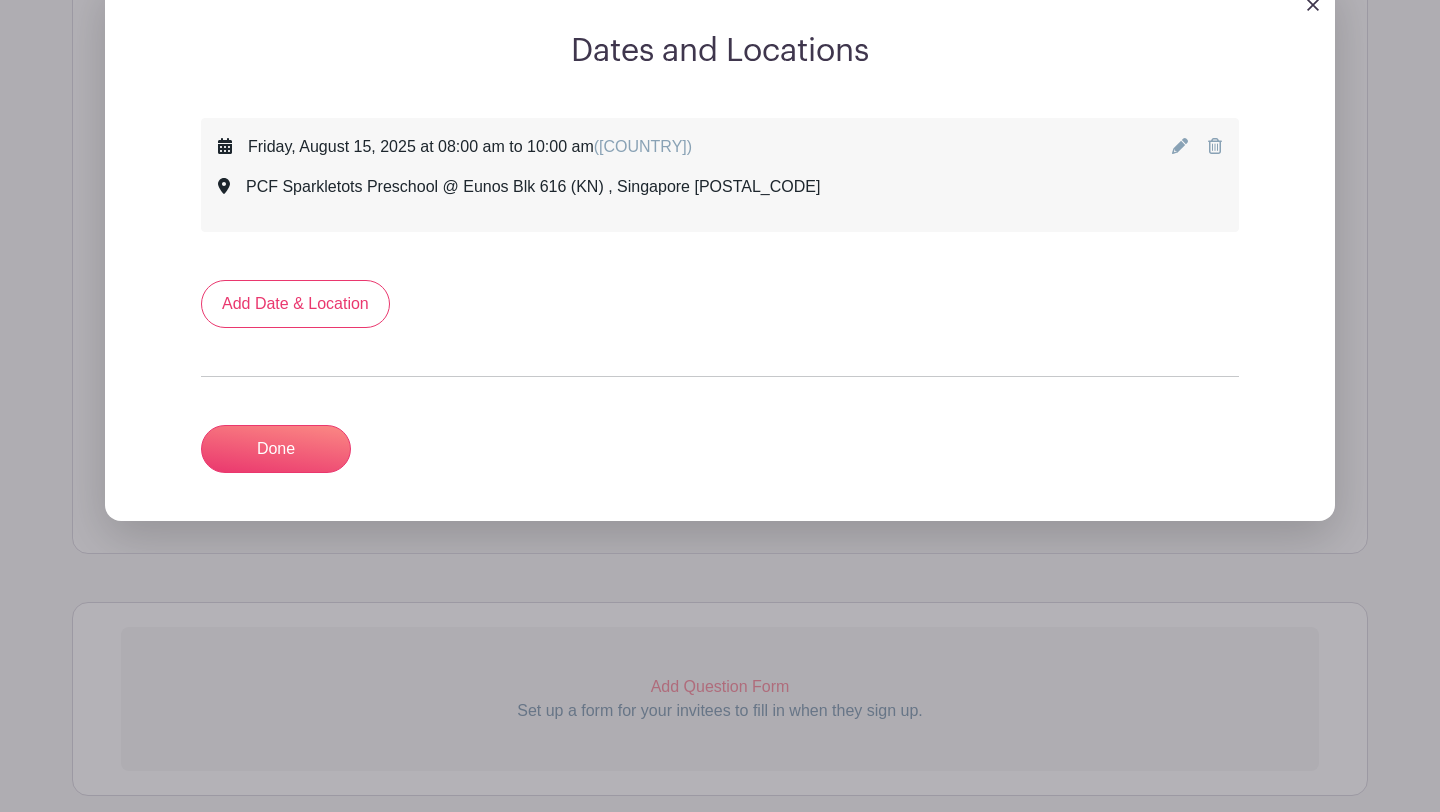 scroll, scrollTop: 1142, scrollLeft: 0, axis: vertical 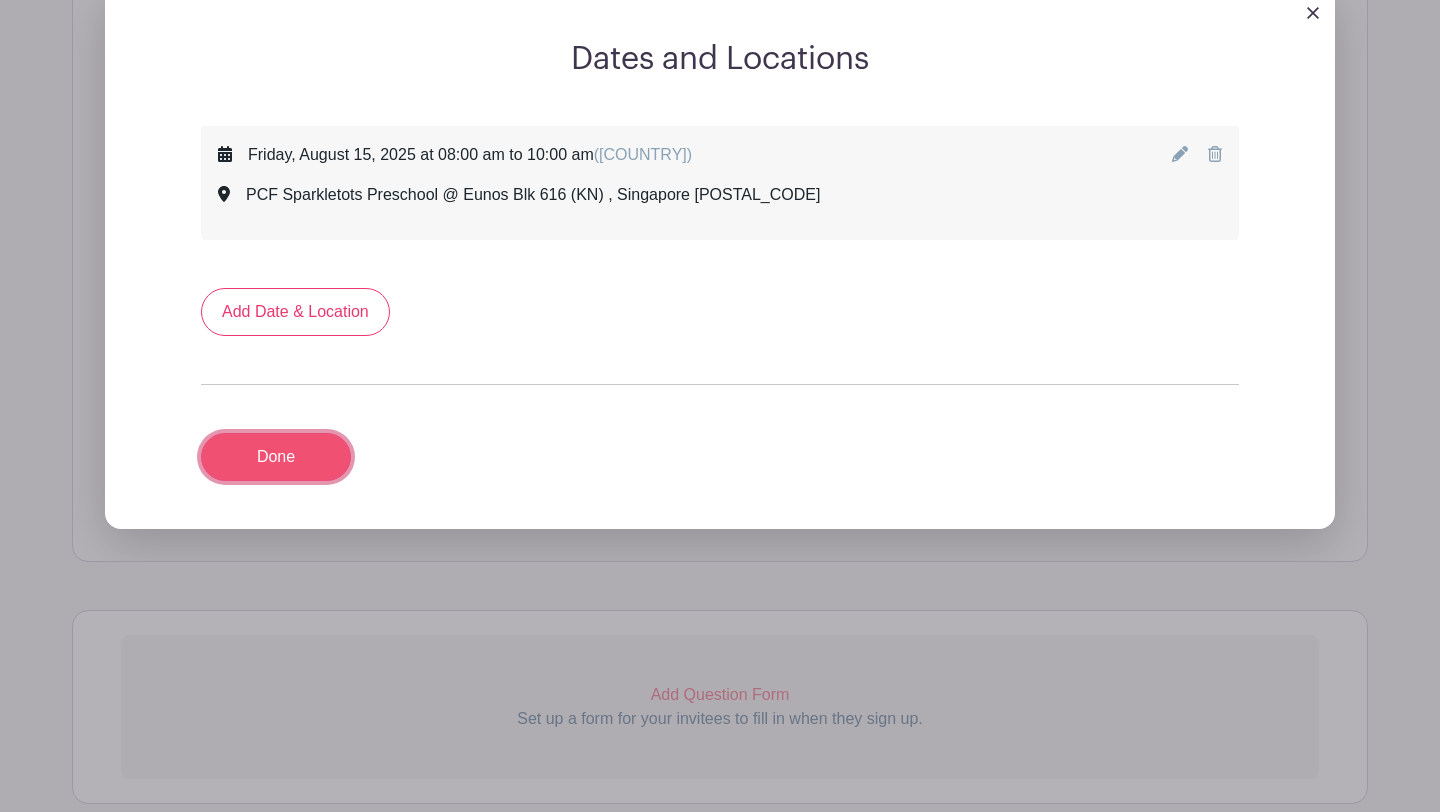 click on "Done" at bounding box center [276, 457] 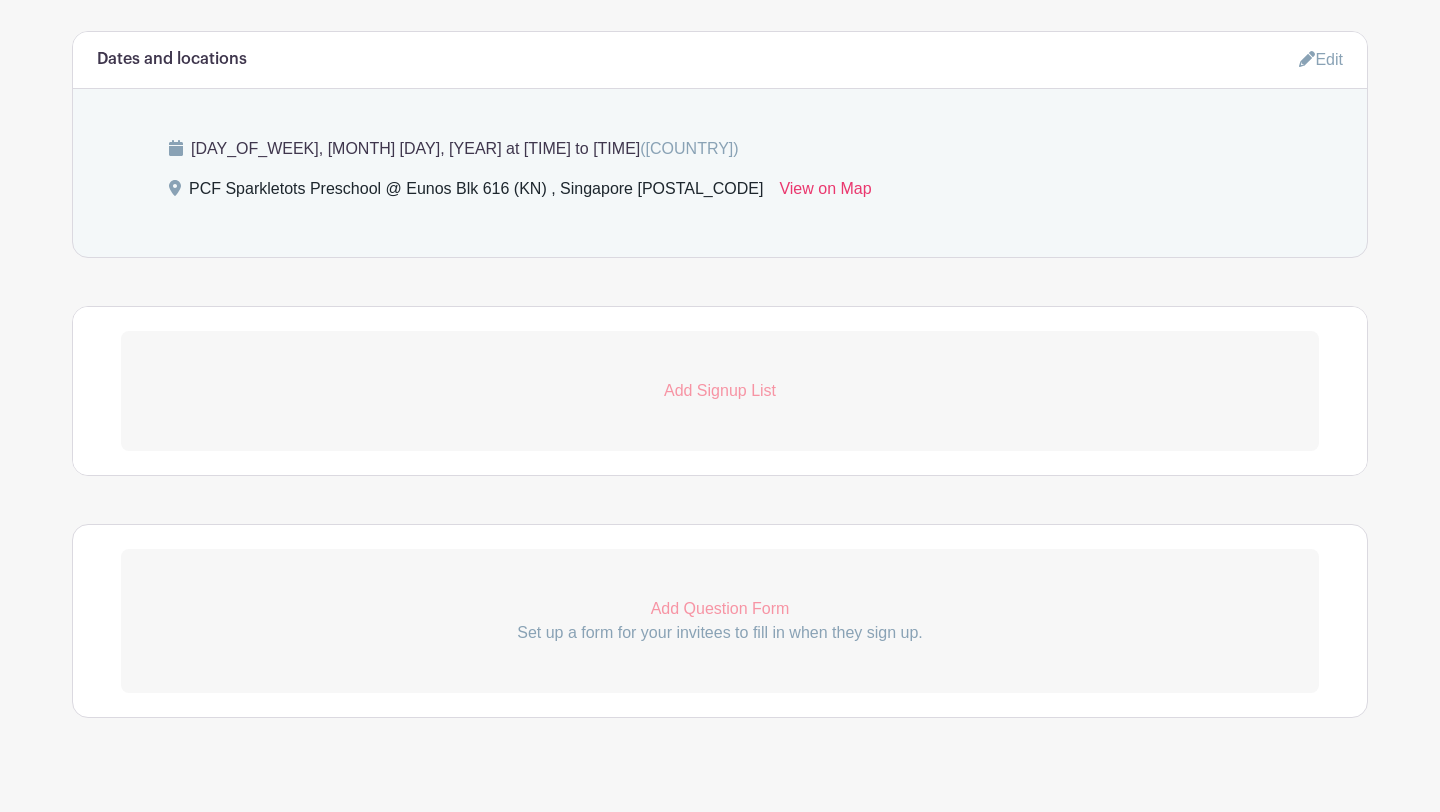 scroll, scrollTop: 1094, scrollLeft: 0, axis: vertical 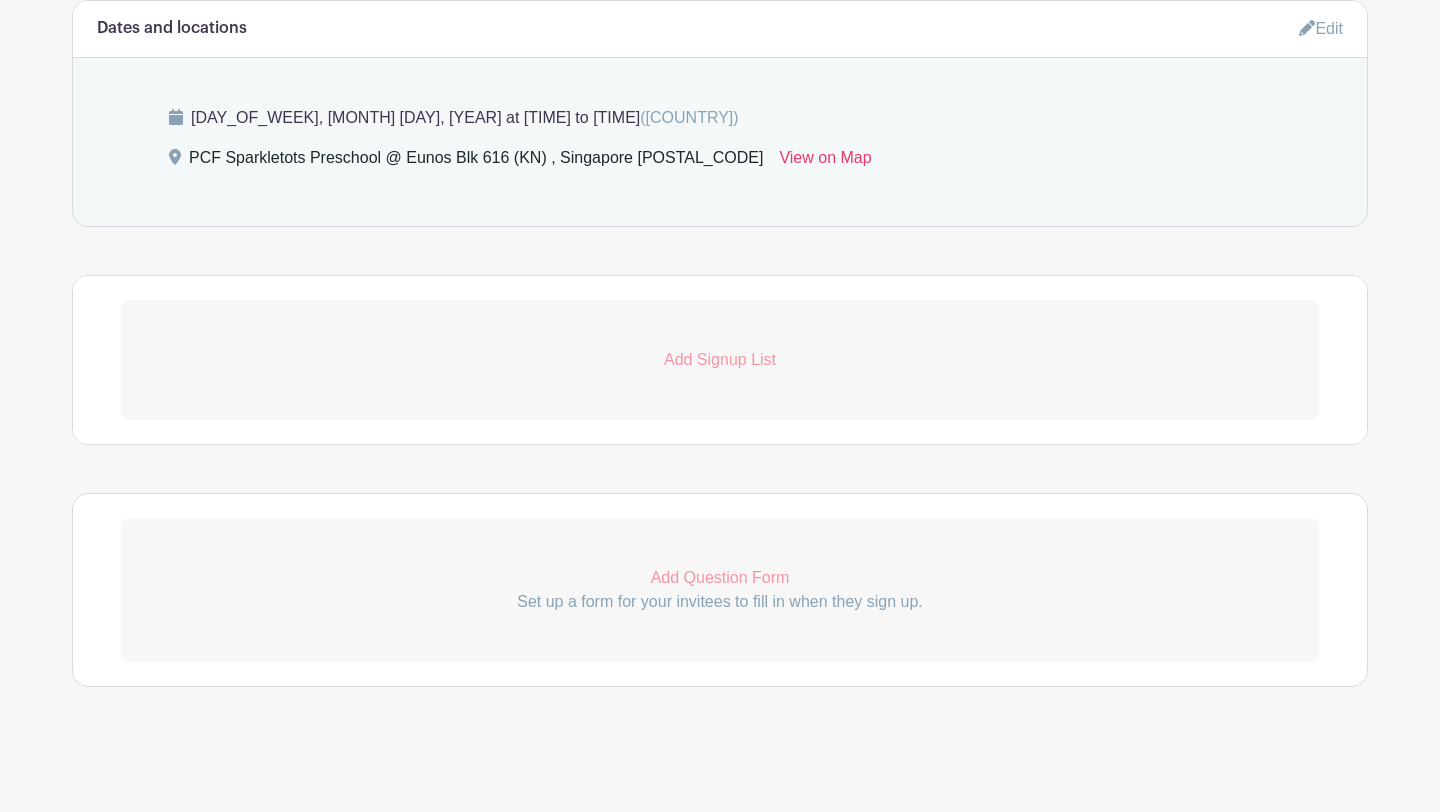click on "Add Signup List" at bounding box center (720, 360) 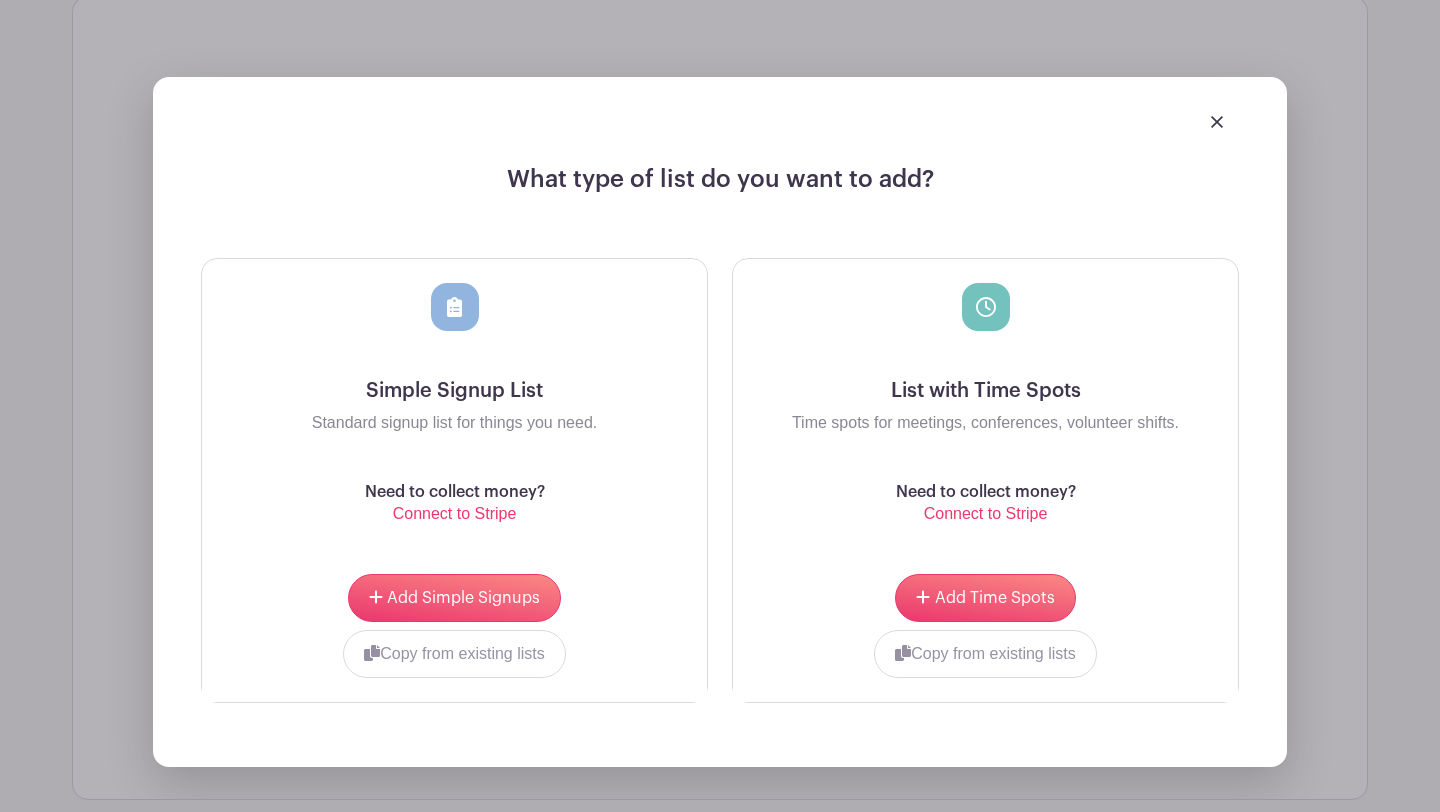 scroll, scrollTop: 1440, scrollLeft: 0, axis: vertical 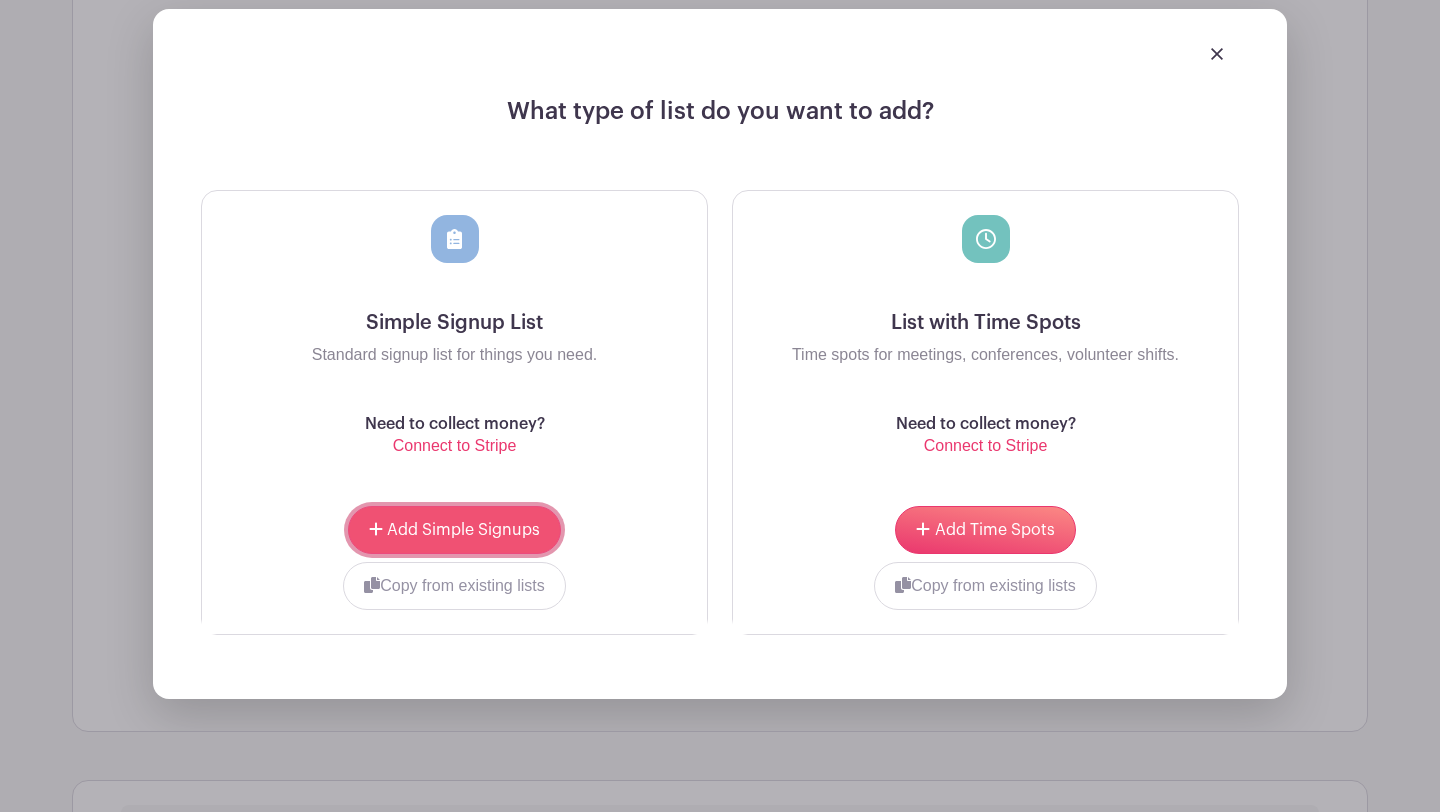 click on "Add Simple Signups" at bounding box center [463, 530] 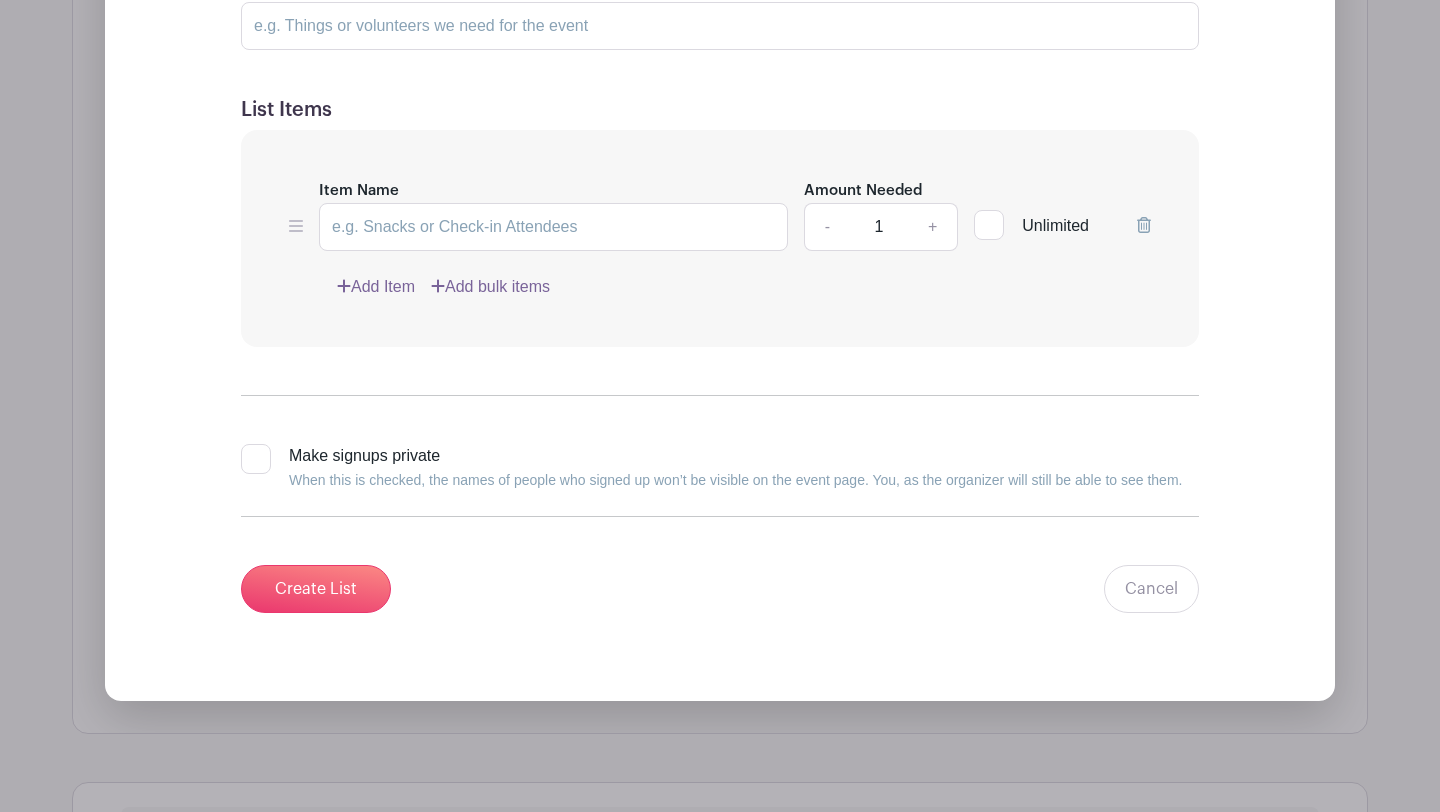 scroll, scrollTop: 1820, scrollLeft: 0, axis: vertical 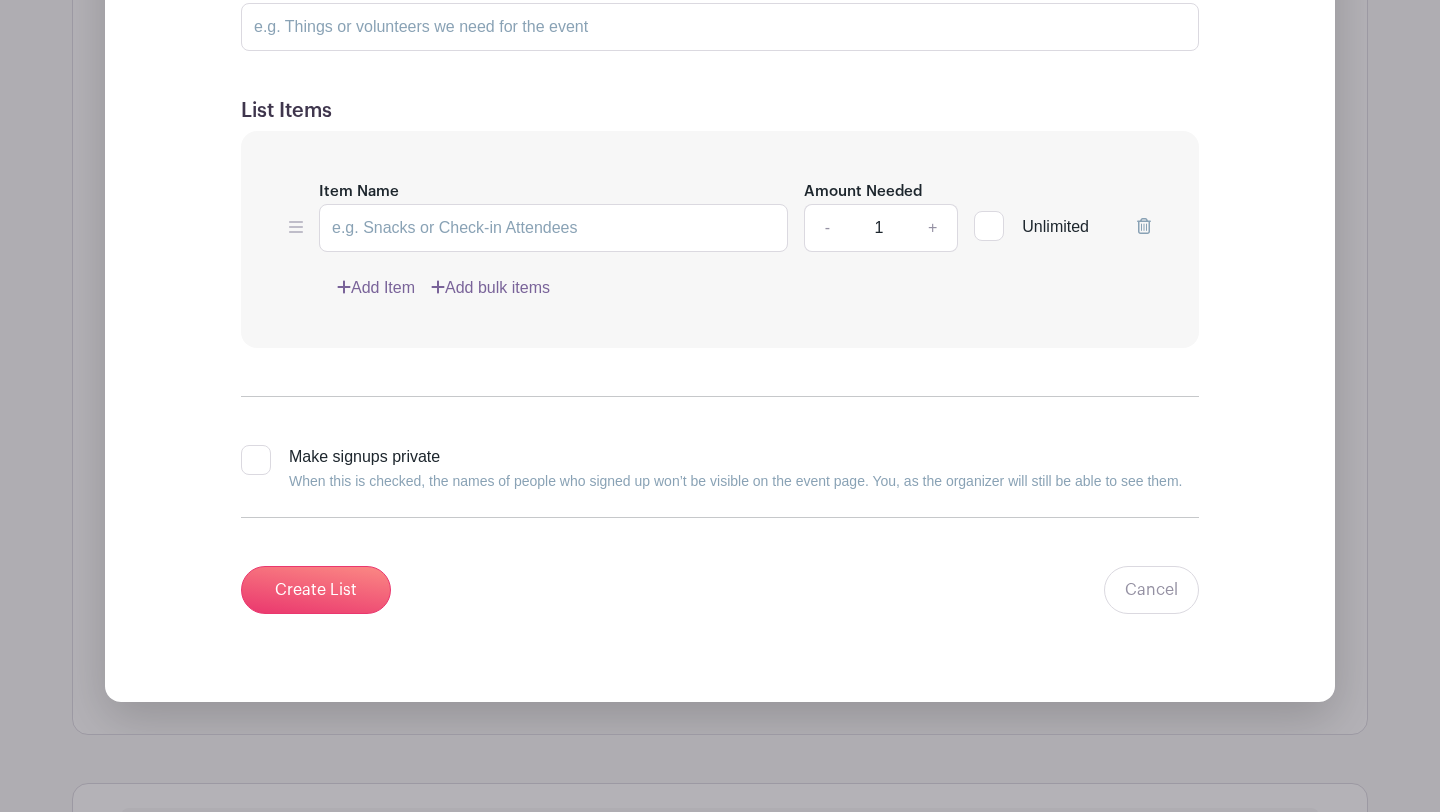 click at bounding box center (256, 460) 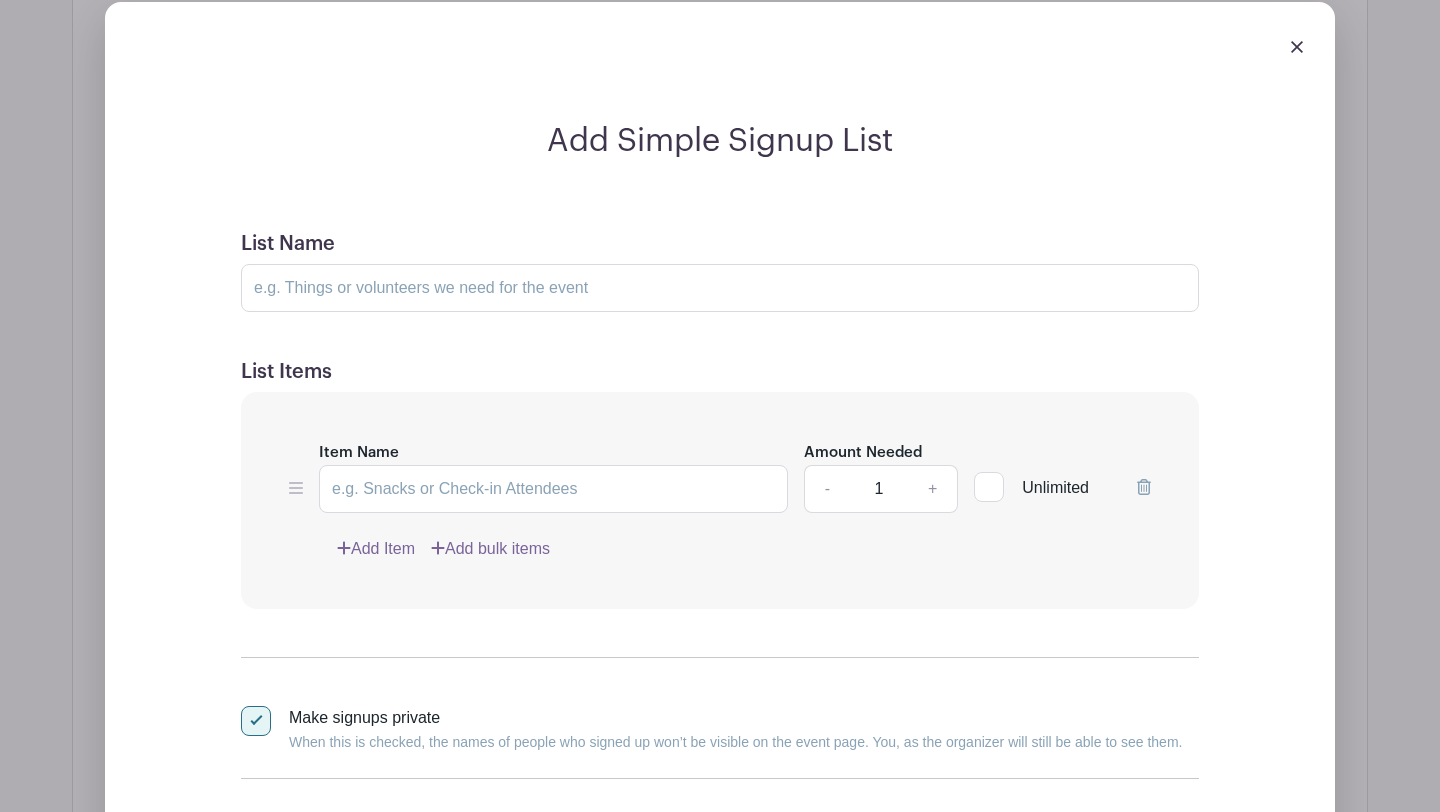 scroll, scrollTop: 1556, scrollLeft: 0, axis: vertical 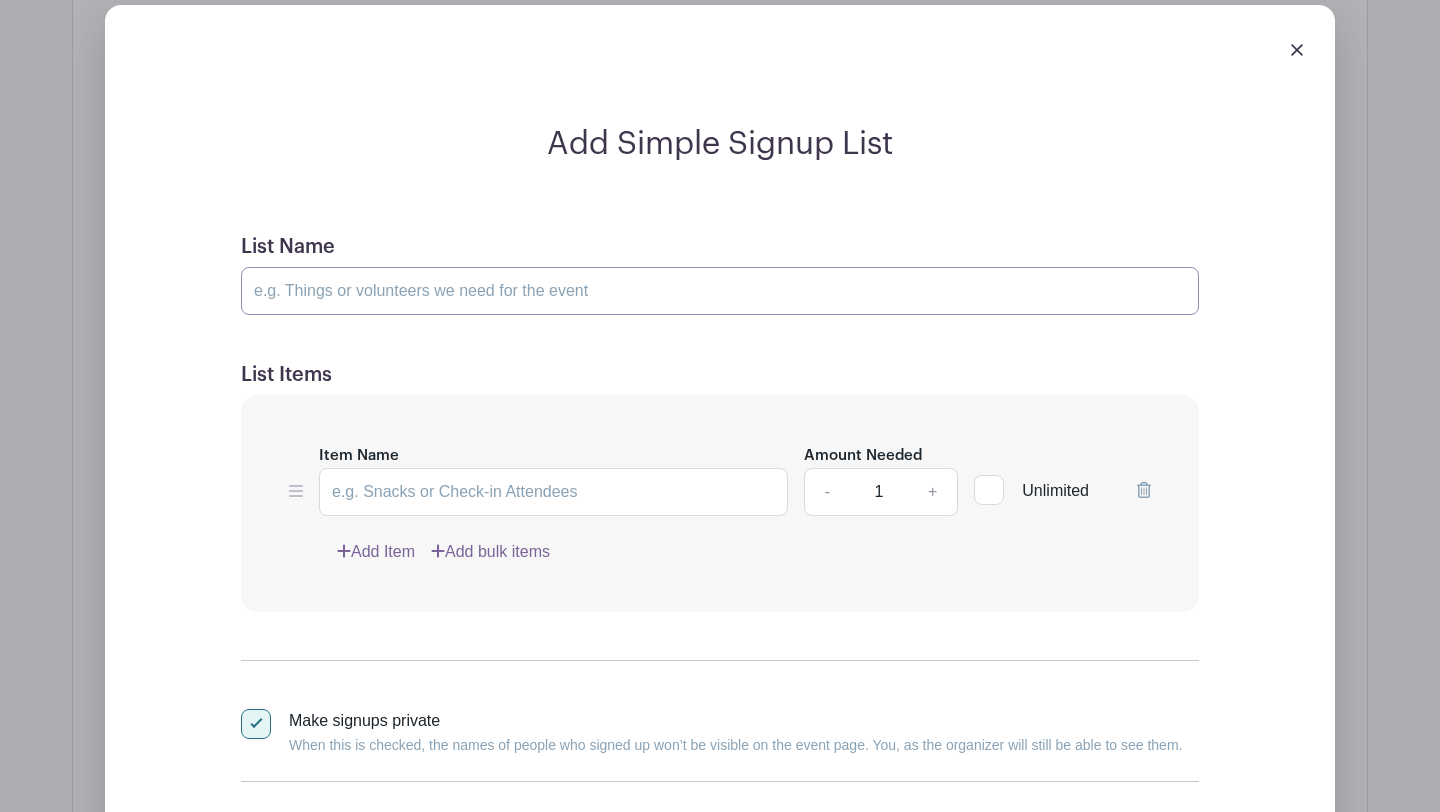 click on "List Name" at bounding box center (720, 291) 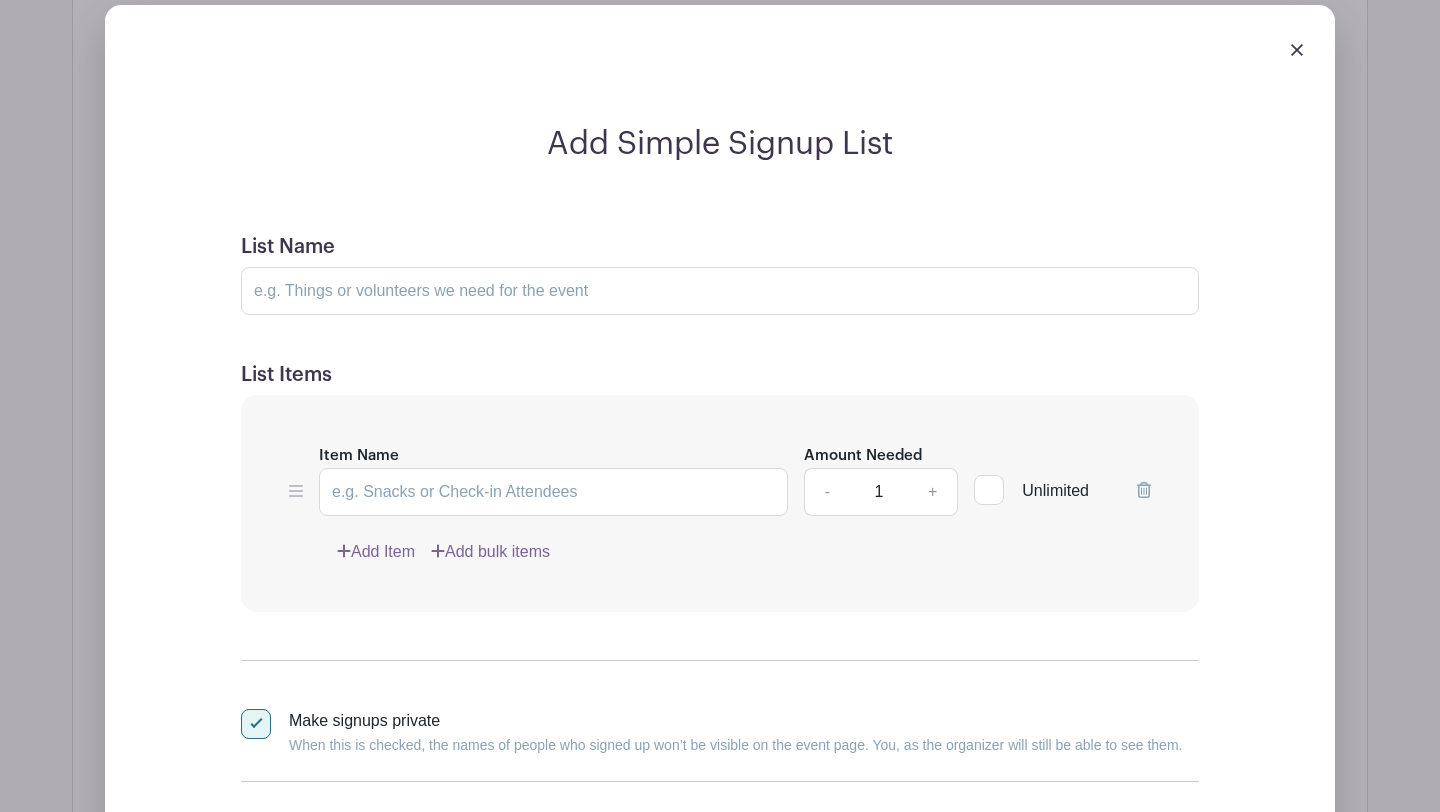 click at bounding box center (989, 490) 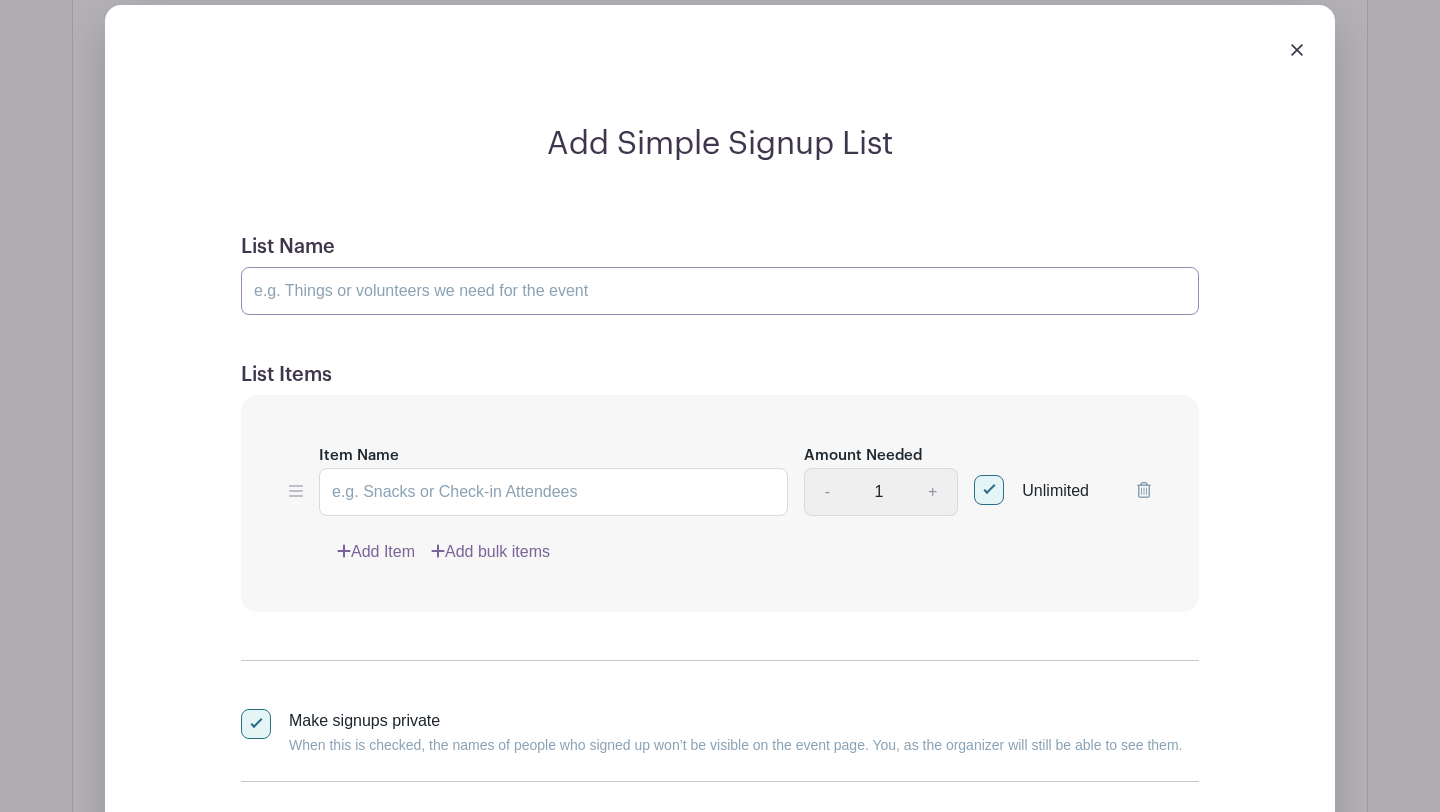 click on "List Name" at bounding box center (720, 291) 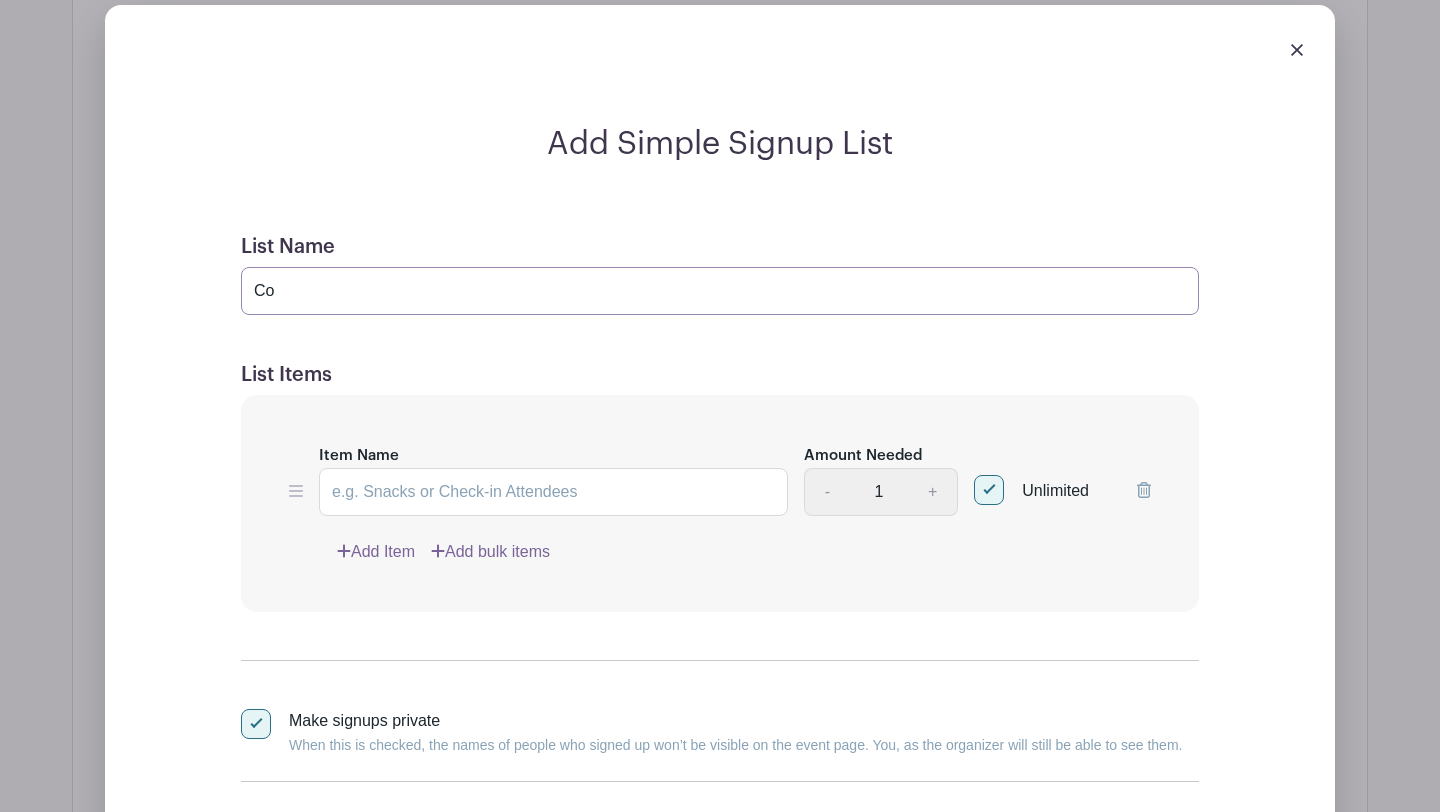 type on "C" 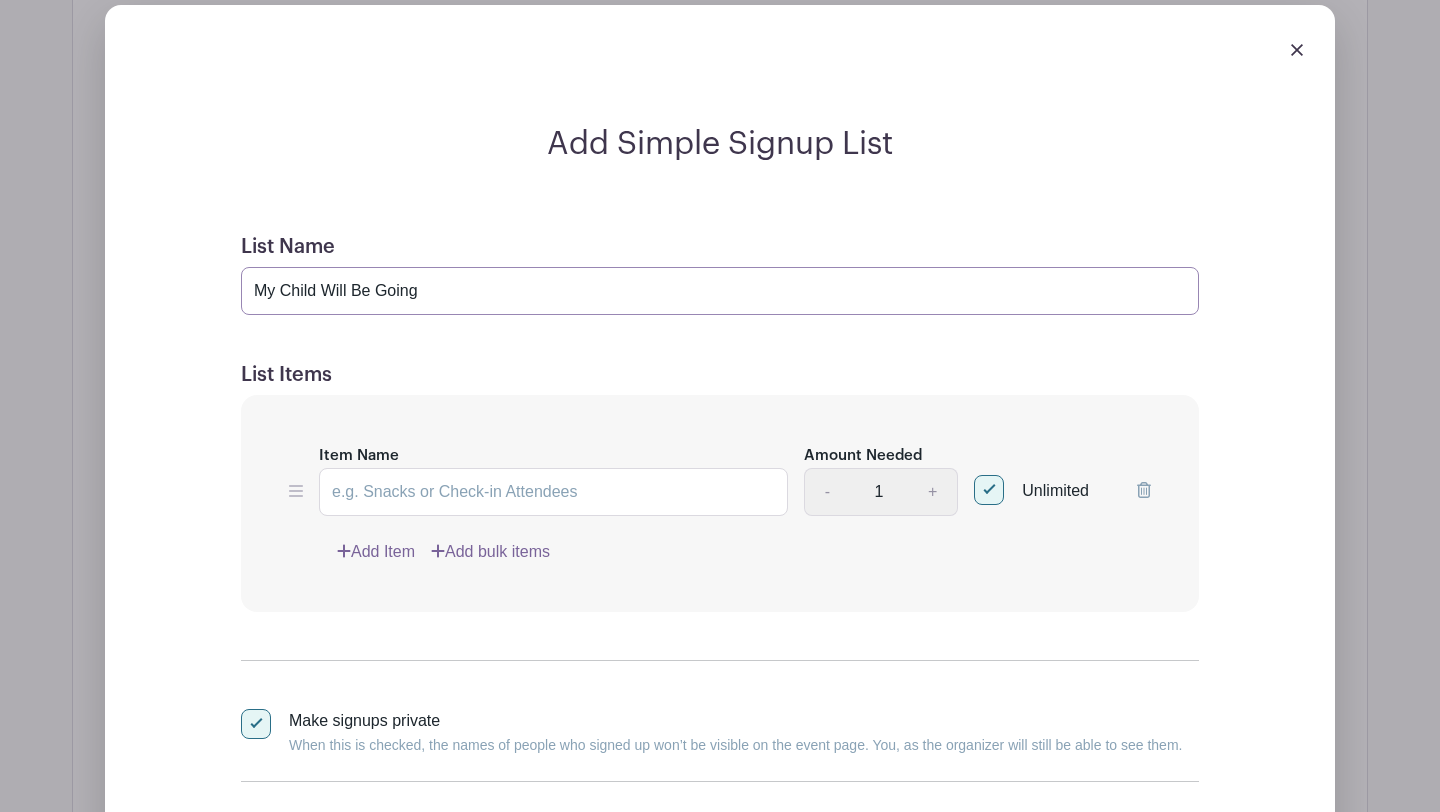type on "My Child Will Be Going" 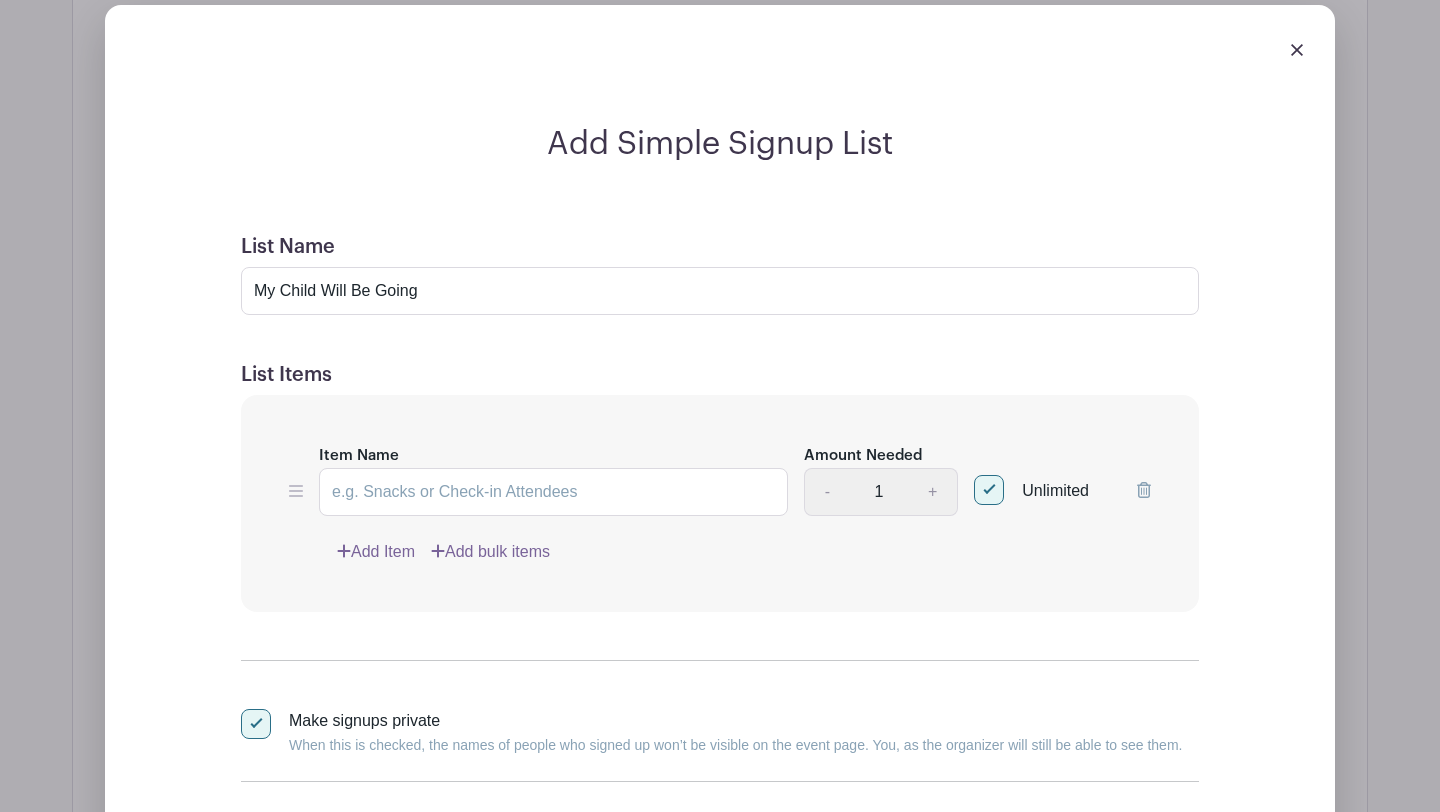 click on "List Name
My Child Will Be Going
List Items
Item Name
Amount Needed
-
1
+
Unlimited
Add Item
Add bulk items
Make signups private
When this is checked, the names of people who signed up won’t be visible on the event page. You, as the organizer will still be able to see them.
Create List
Cancel" at bounding box center (720, 556) 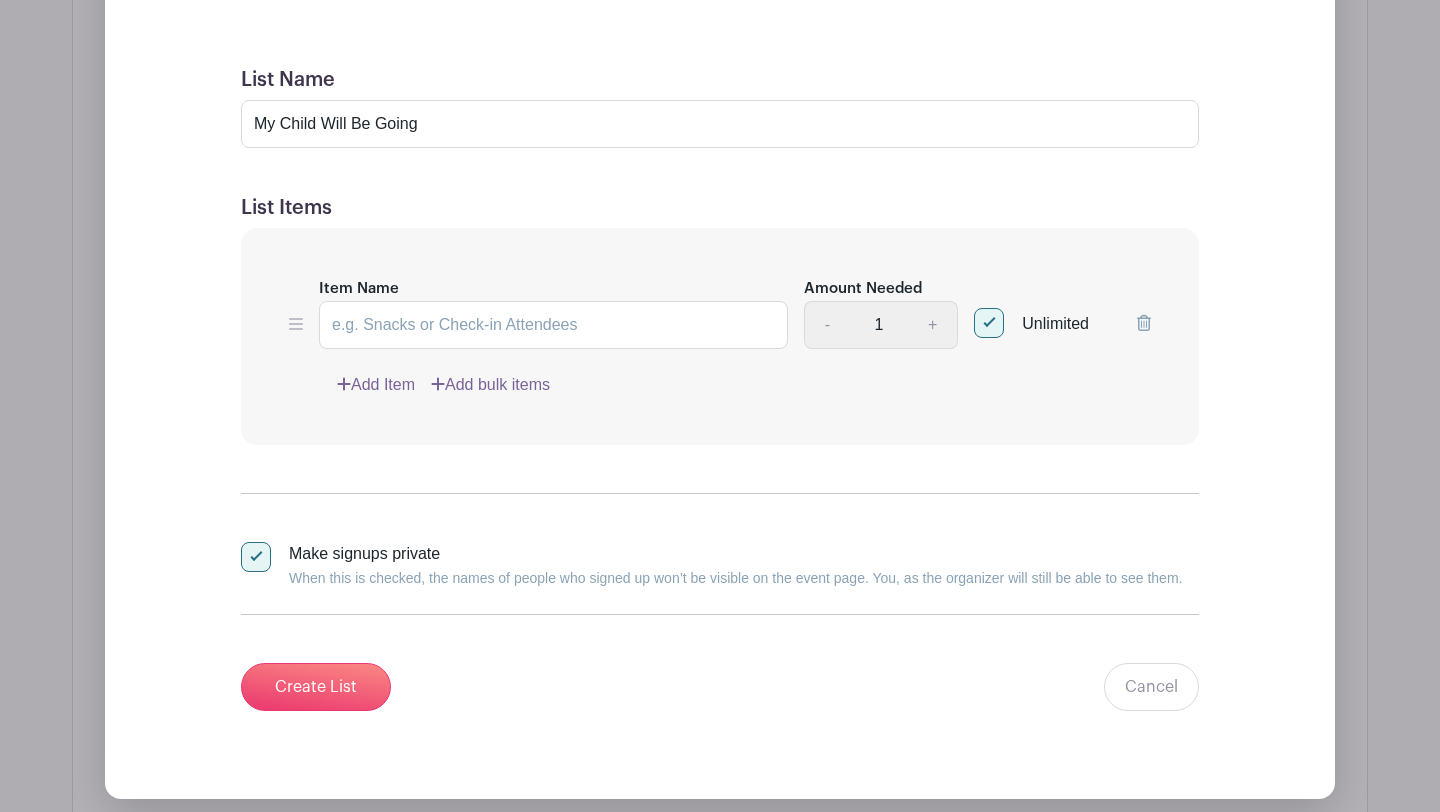 scroll, scrollTop: 1721, scrollLeft: 0, axis: vertical 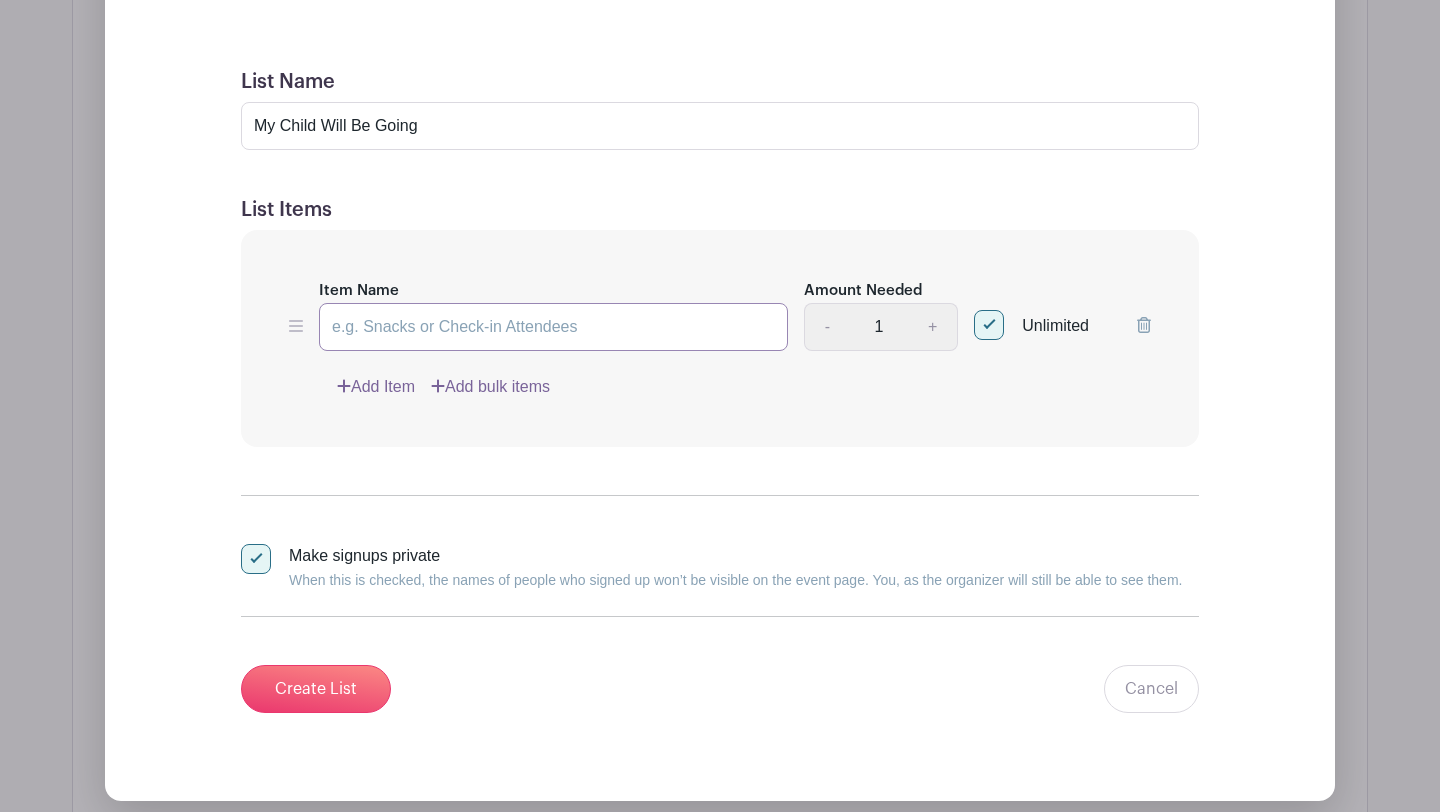 click on "Item Name" at bounding box center (553, 327) 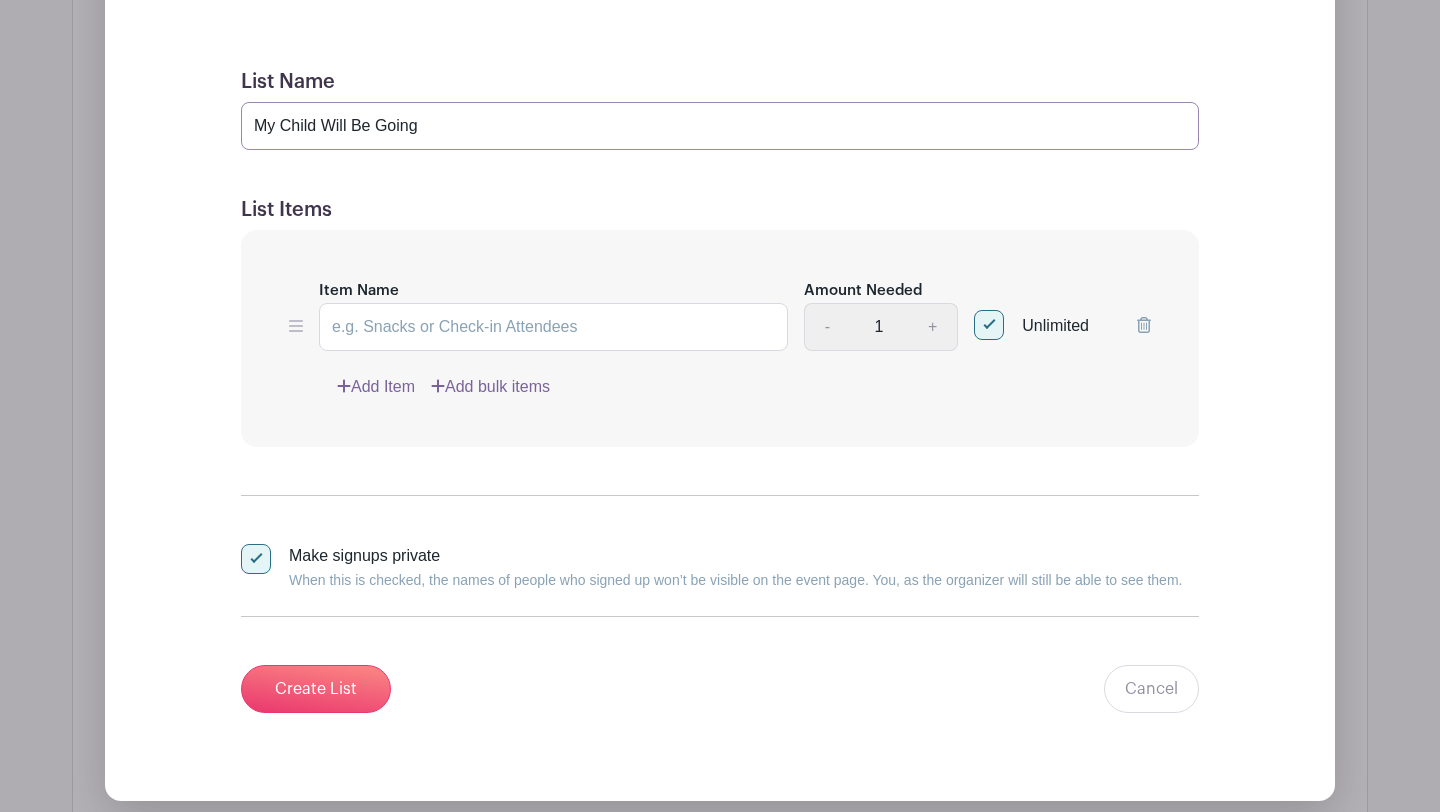 drag, startPoint x: 473, startPoint y: 111, endPoint x: 464, endPoint y: 128, distance: 19.235384 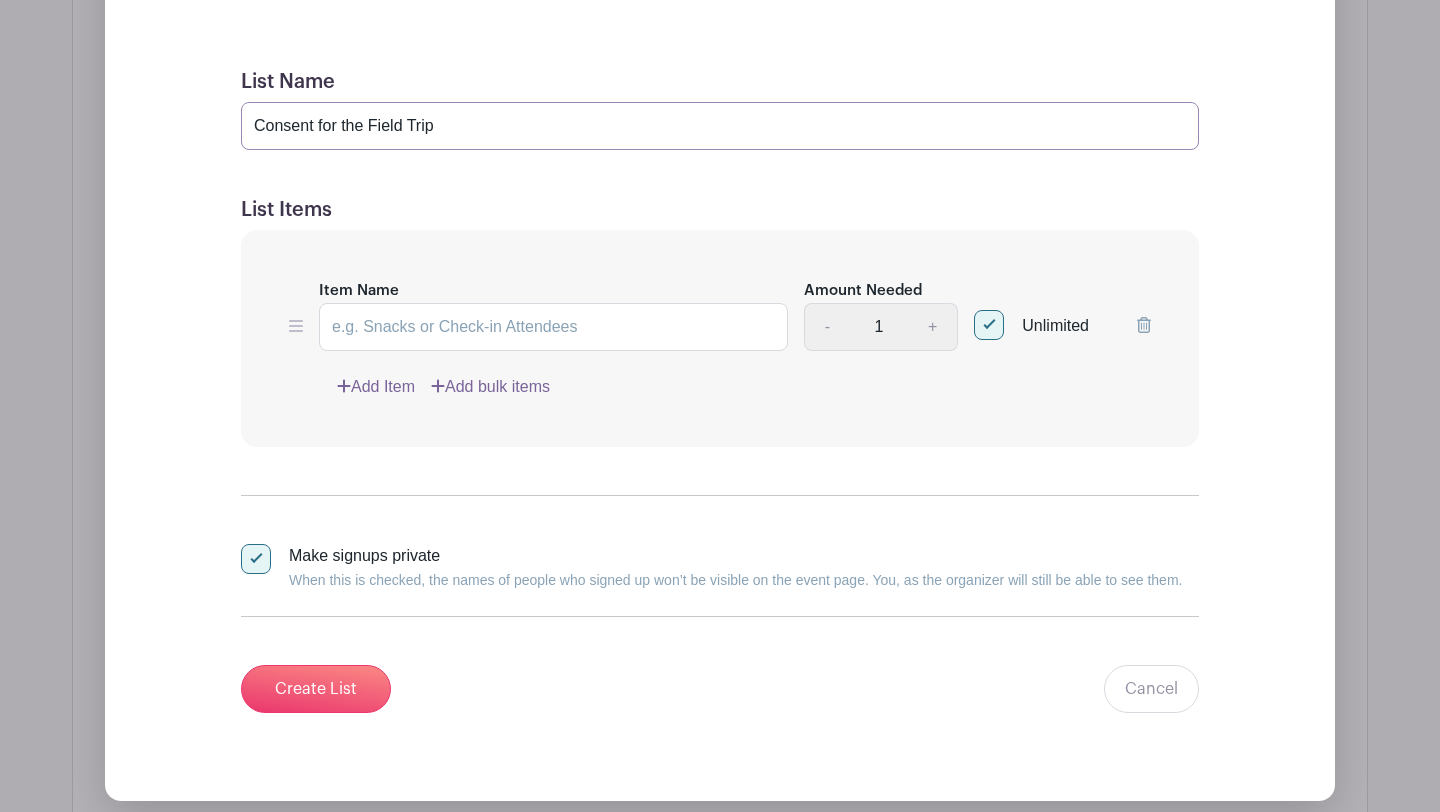 type on "Consent for the Field Trip" 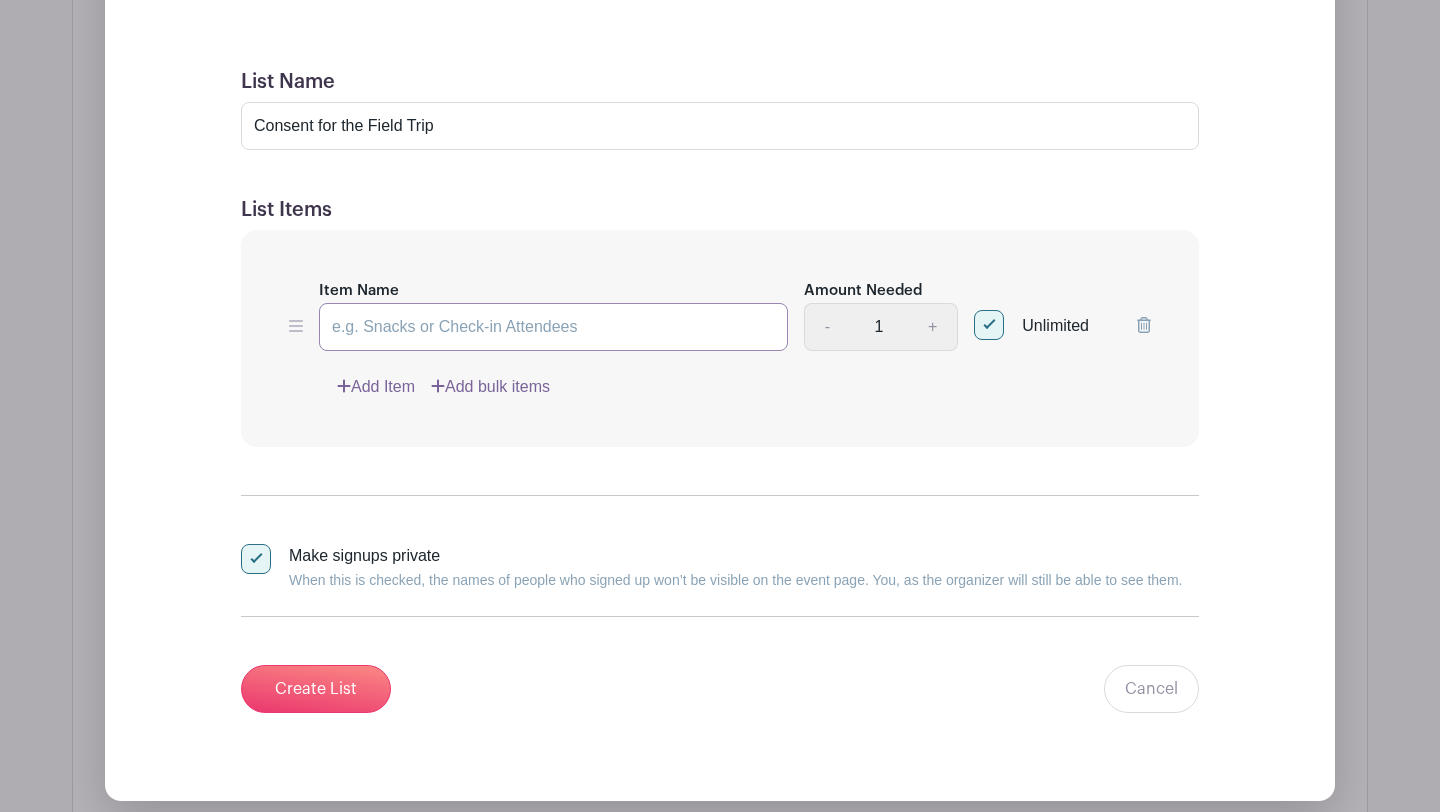 click on "Item Name" at bounding box center (553, 327) 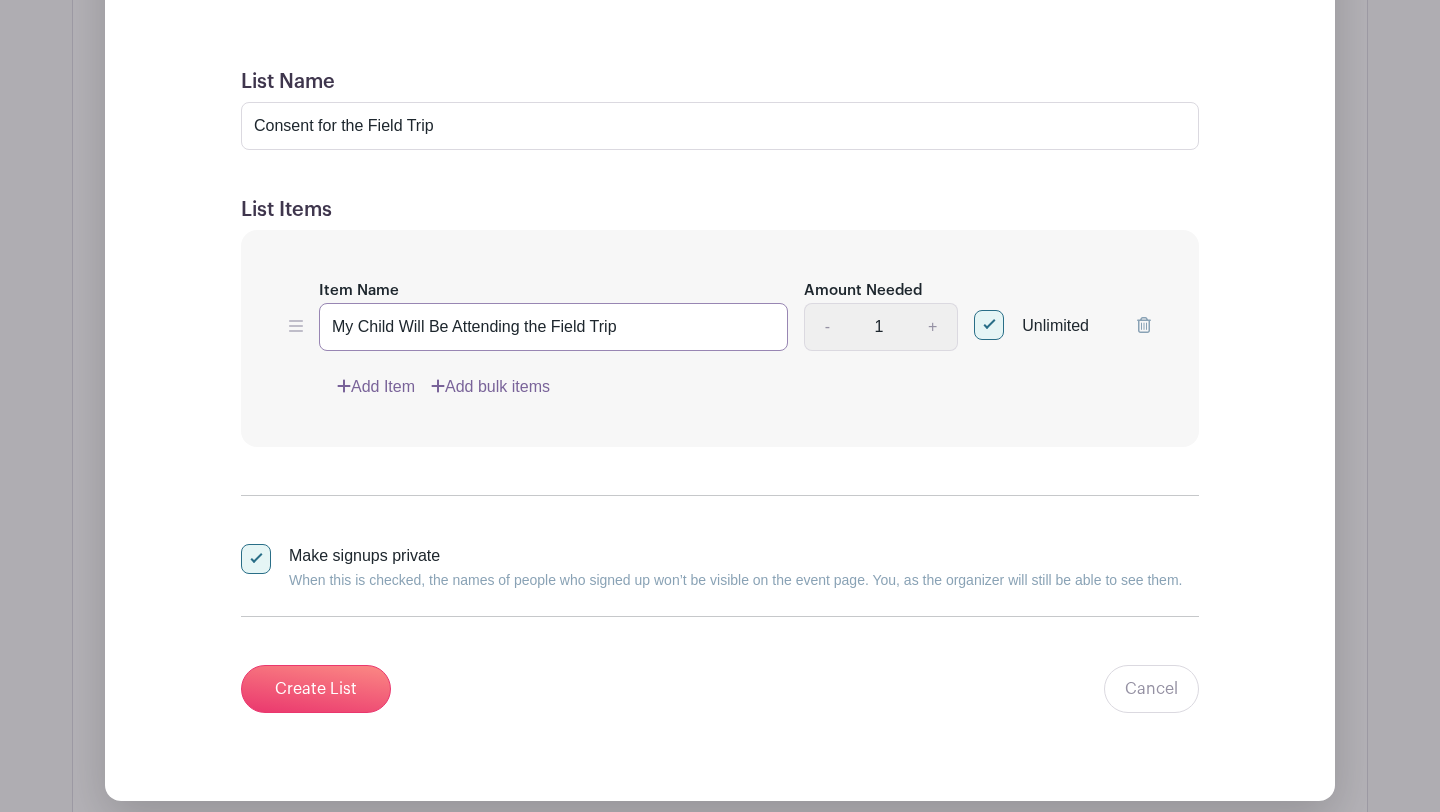 type on "My Child Will Be Attending the Field Trip" 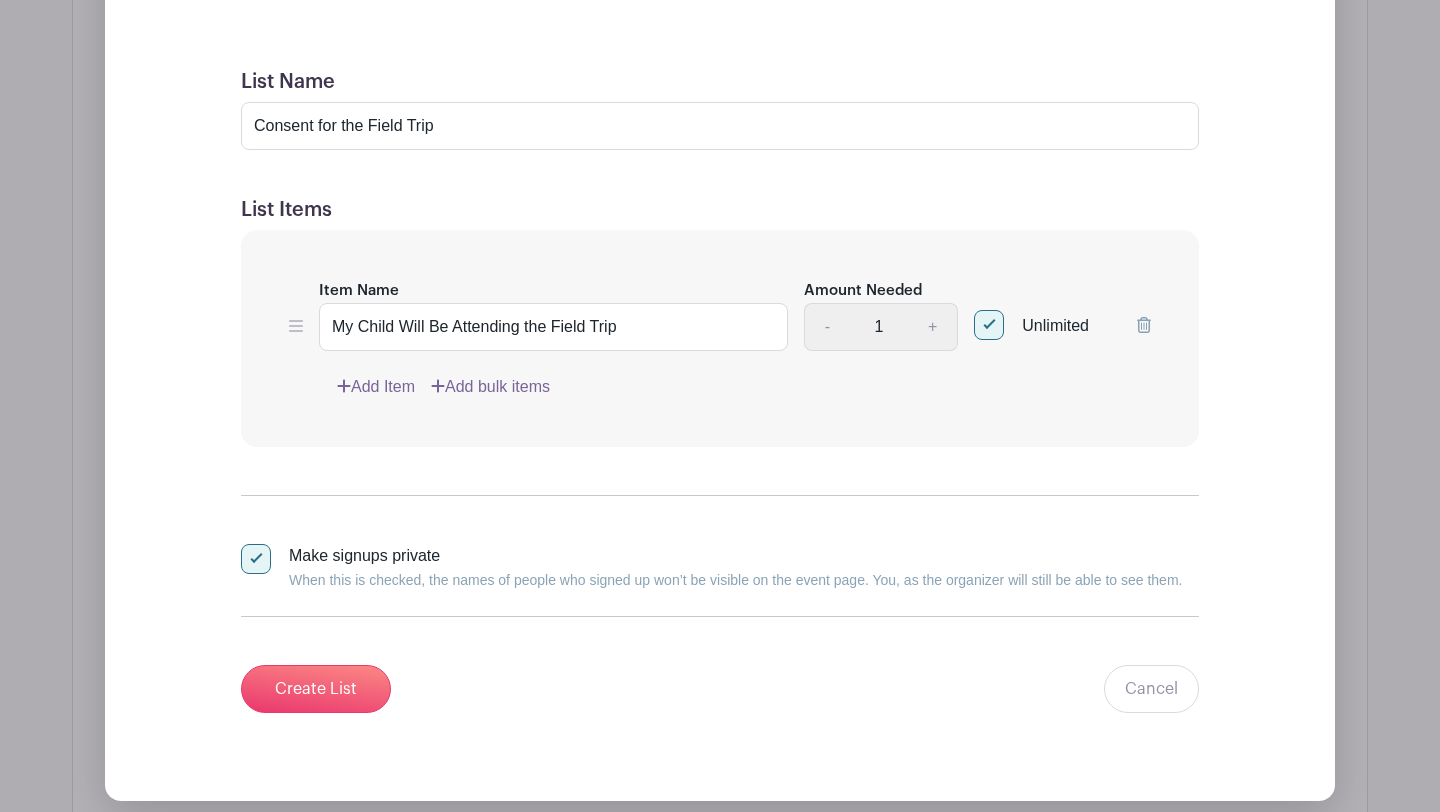 click on "Add Item" at bounding box center [376, 387] 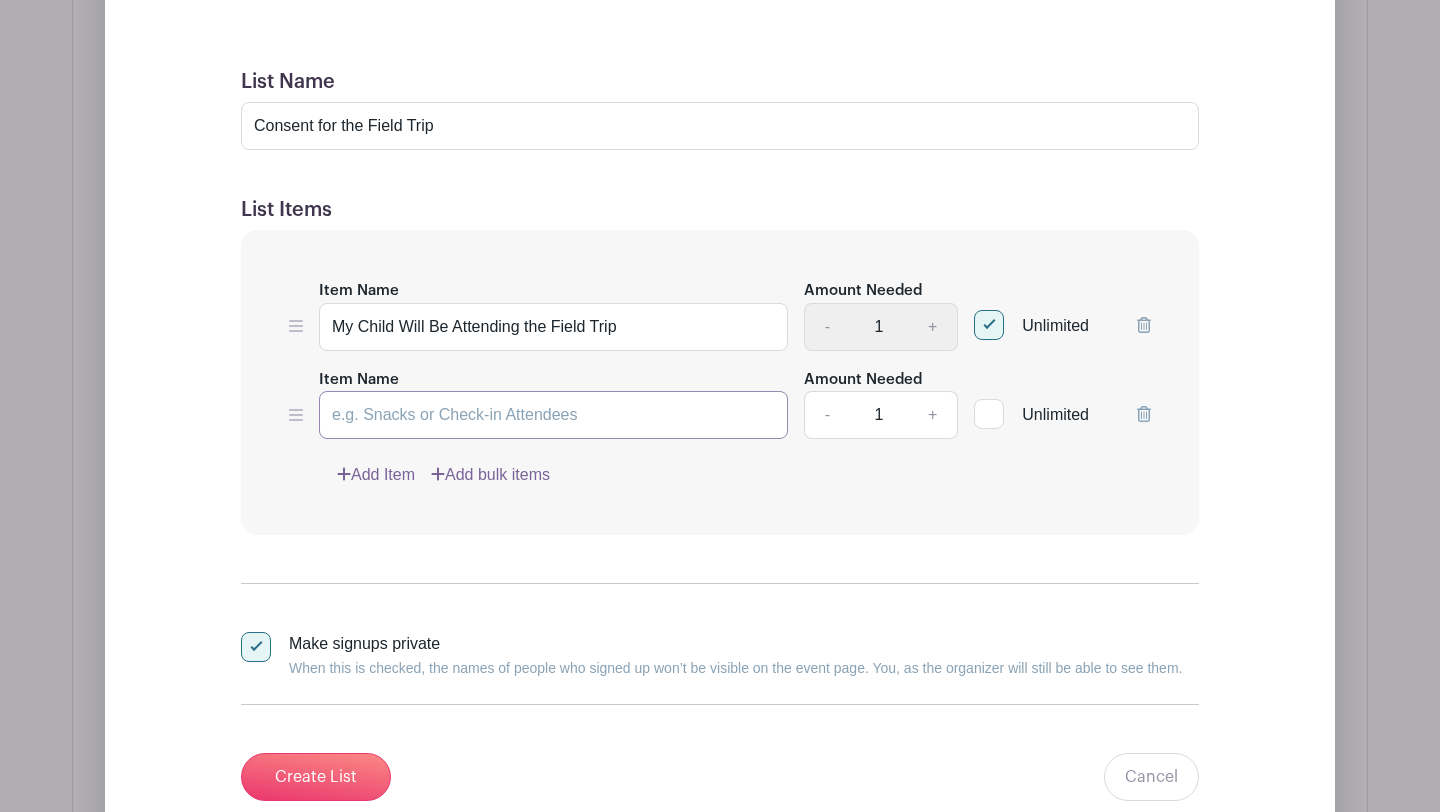 click on "Item Name" at bounding box center [553, 415] 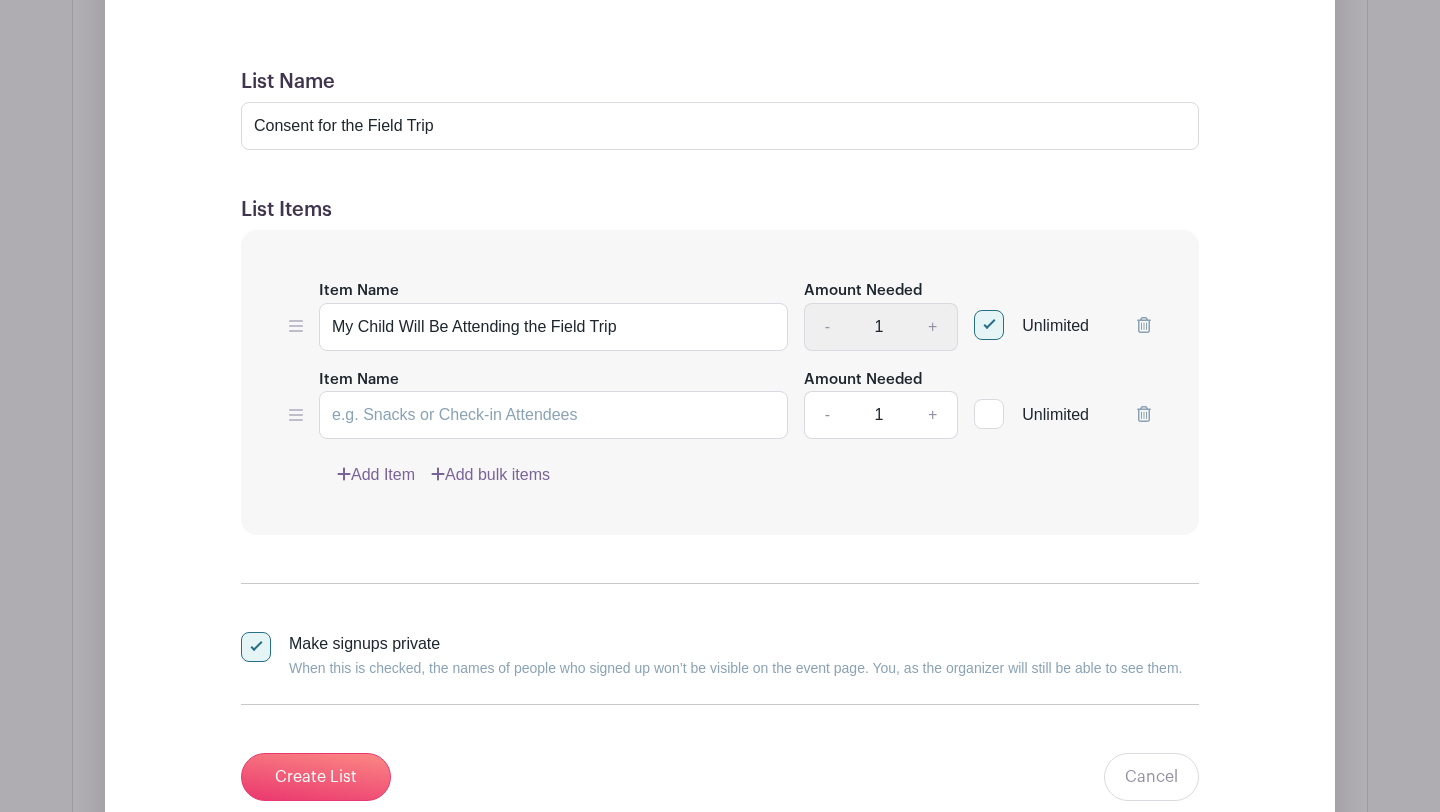 click at bounding box center (989, 414) 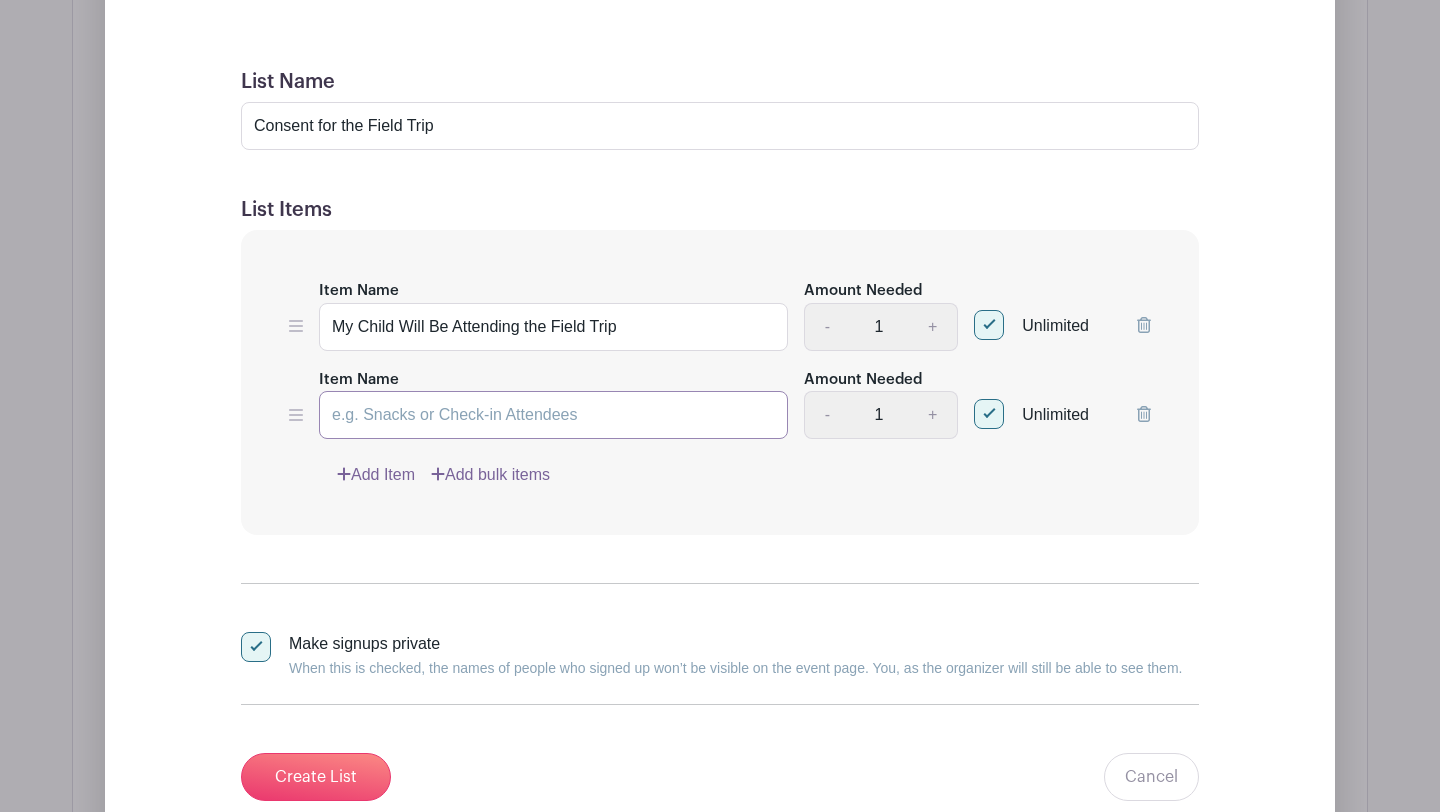 click on "Item Name" at bounding box center (553, 415) 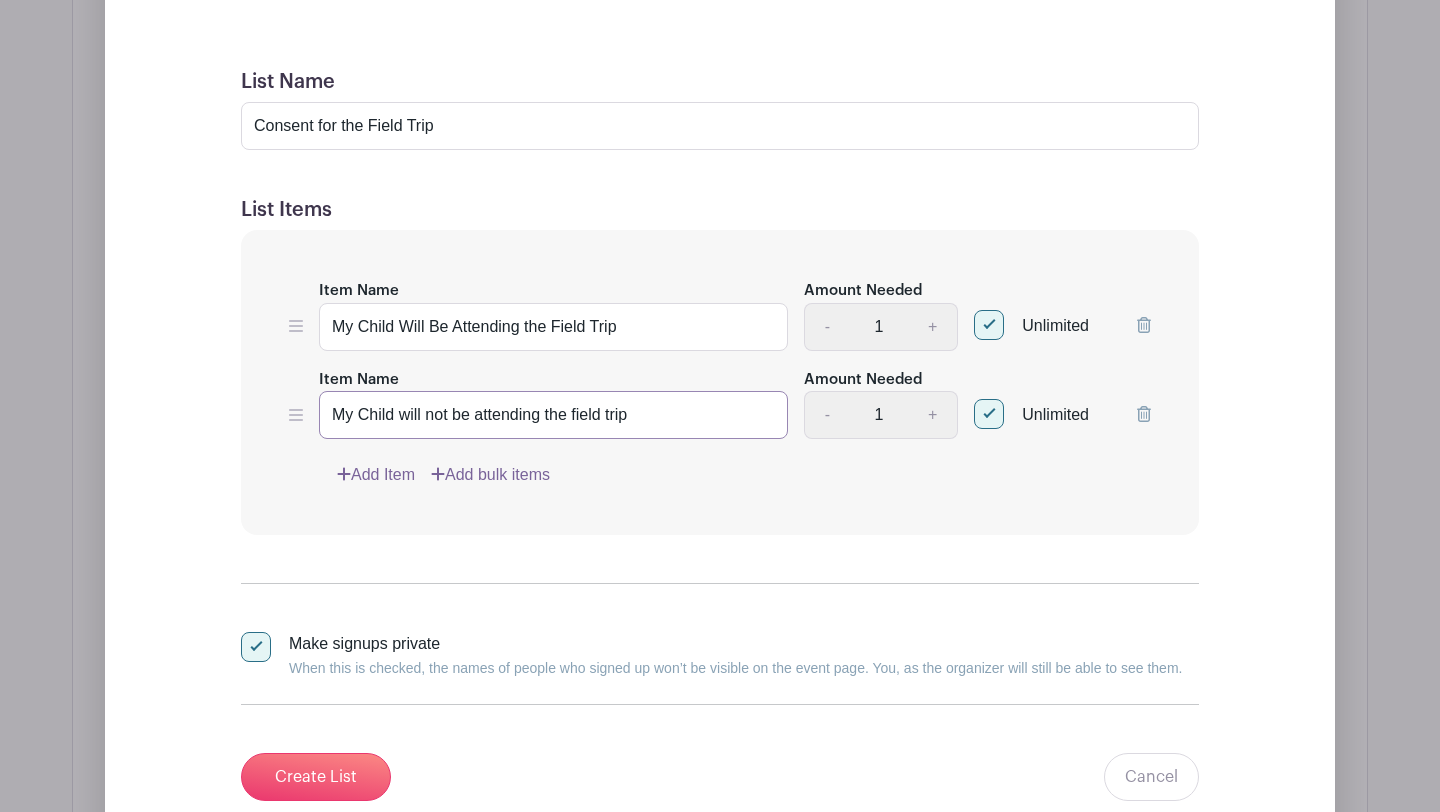 type on "My Child will not be attending the field trip" 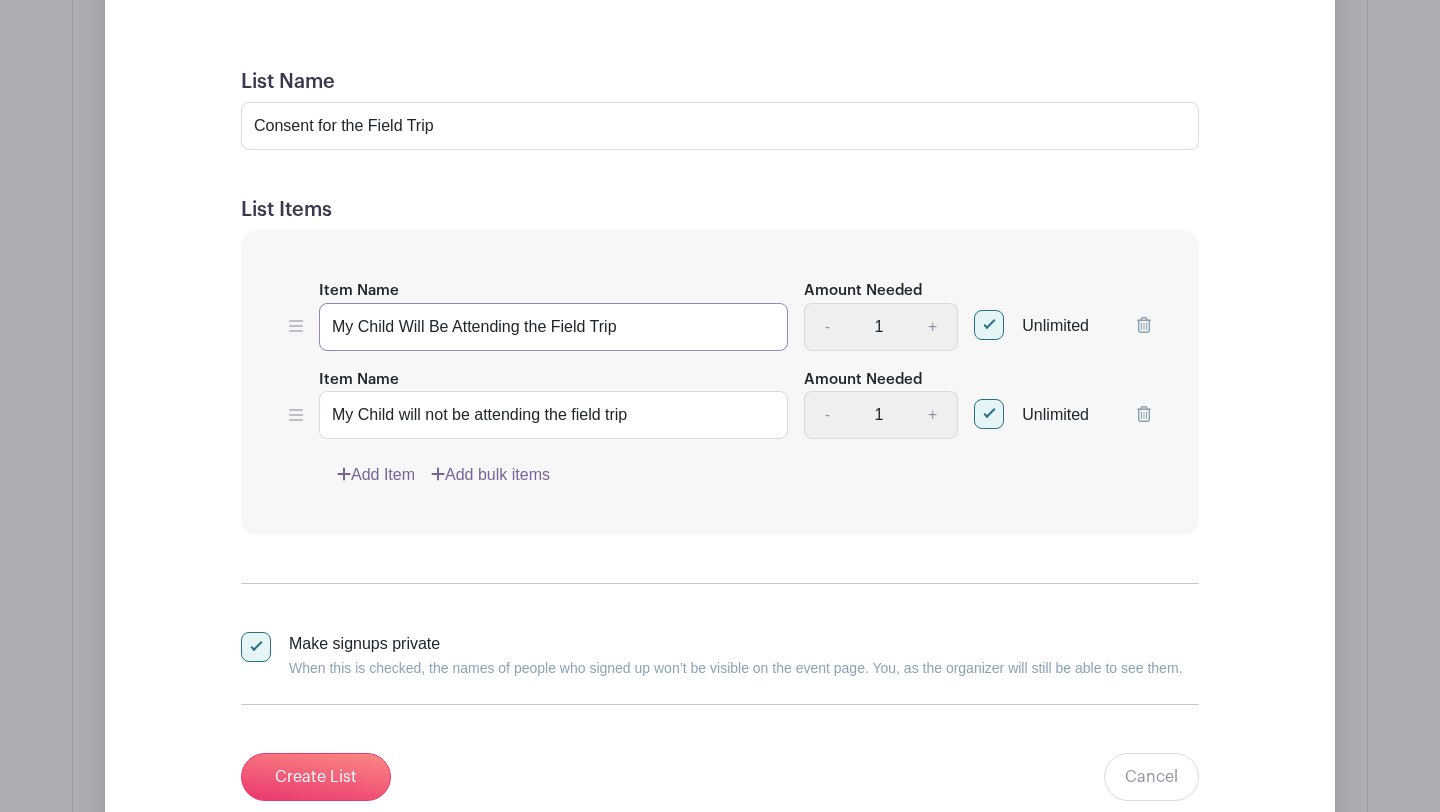 click on "My Child Will Be Attending the Field Trip" at bounding box center [553, 327] 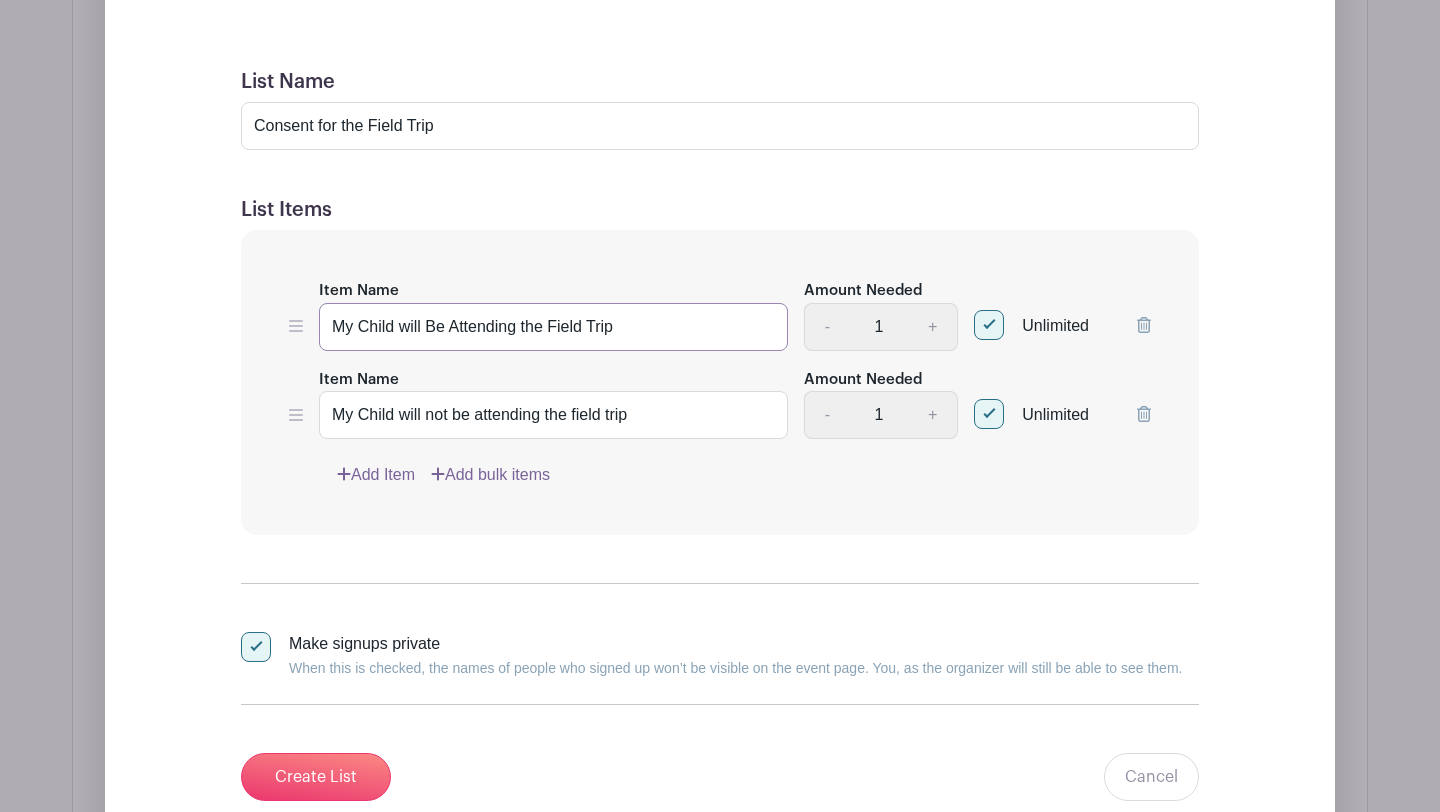 click on "My Child will Be Attending the Field Trip" at bounding box center [553, 327] 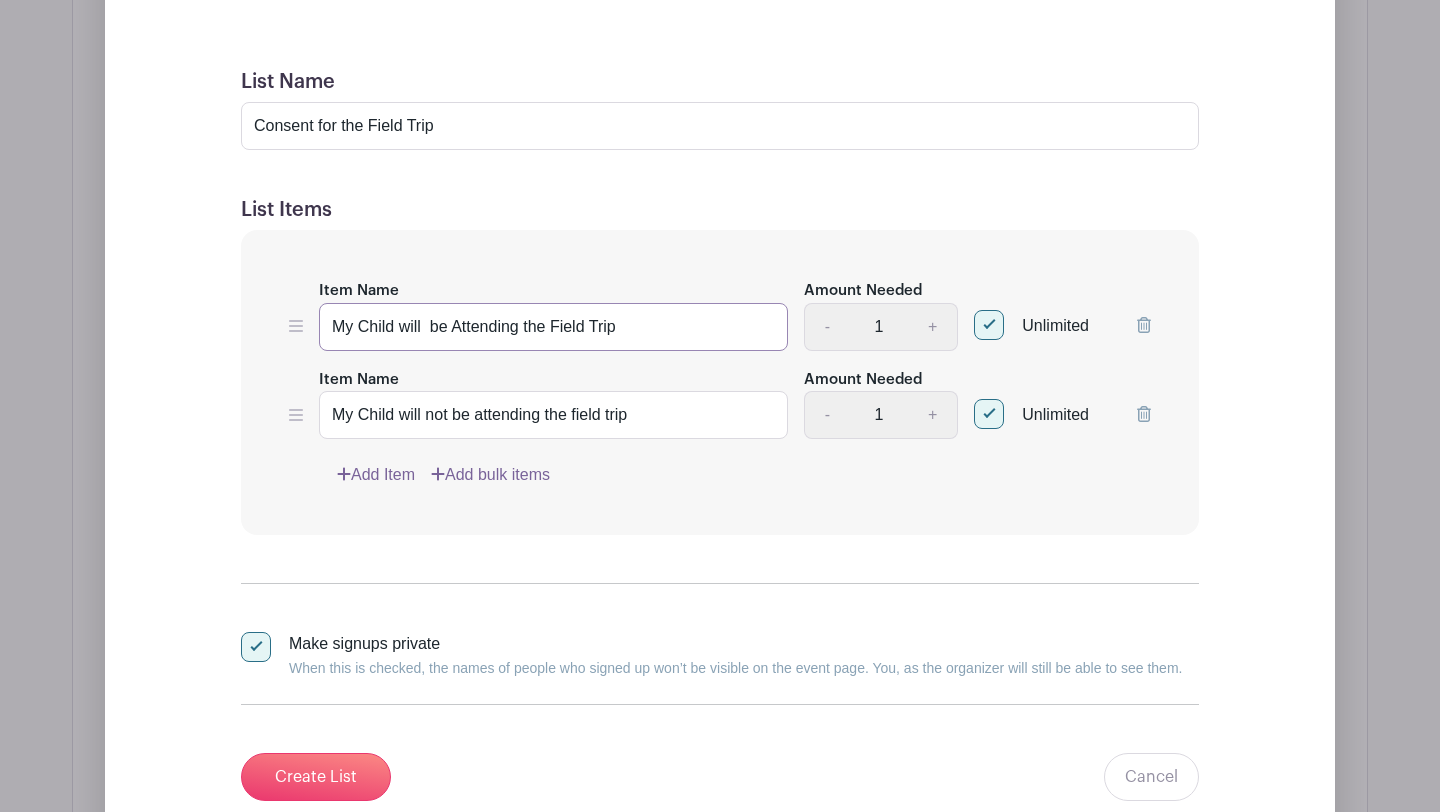 click on "My Child will  be Attending the Field Trip" at bounding box center [553, 327] 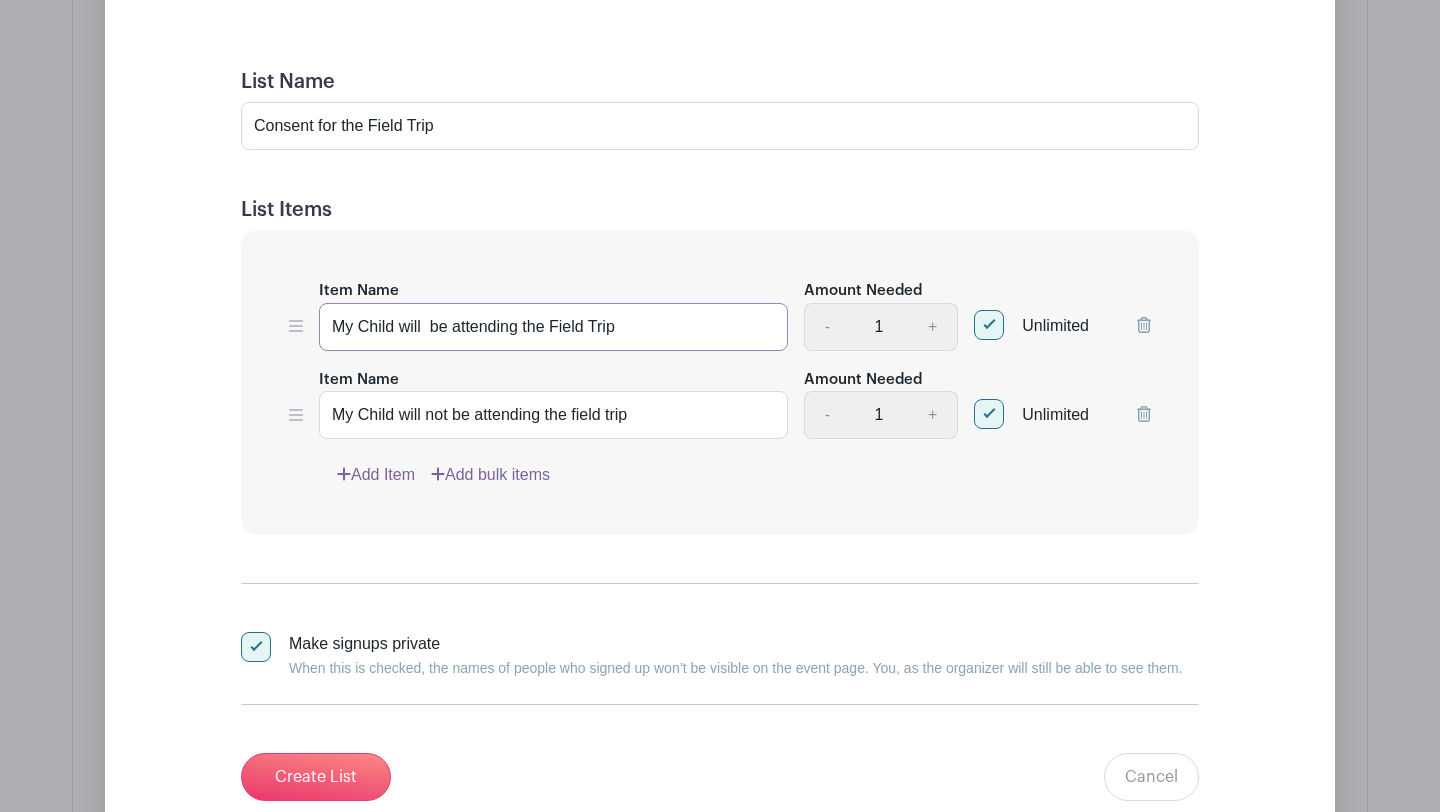click on "My Child will  be attending the Field Trip" at bounding box center [553, 327] 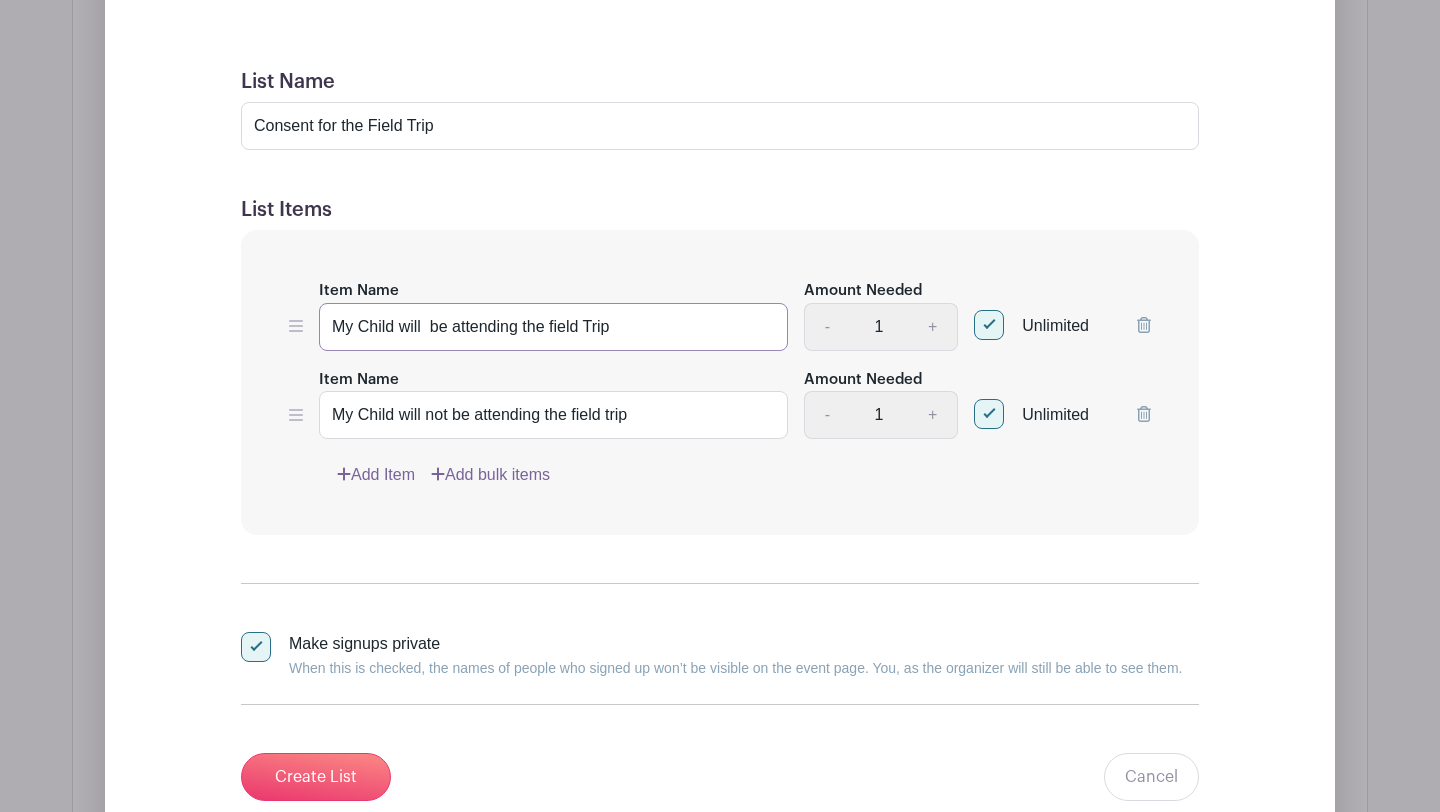 click on "My Child will  be attending the field Trip" at bounding box center [553, 327] 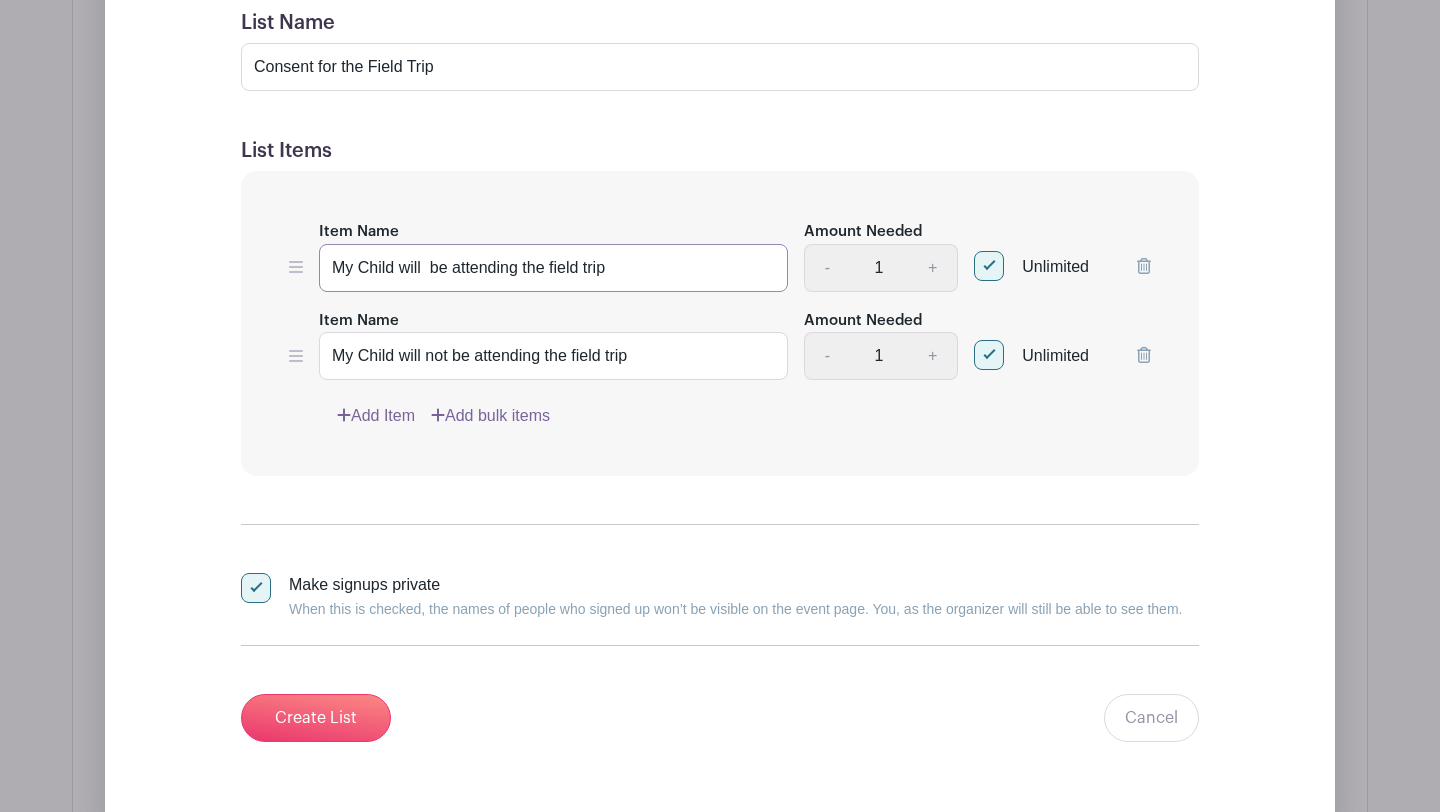 scroll, scrollTop: 1632, scrollLeft: 0, axis: vertical 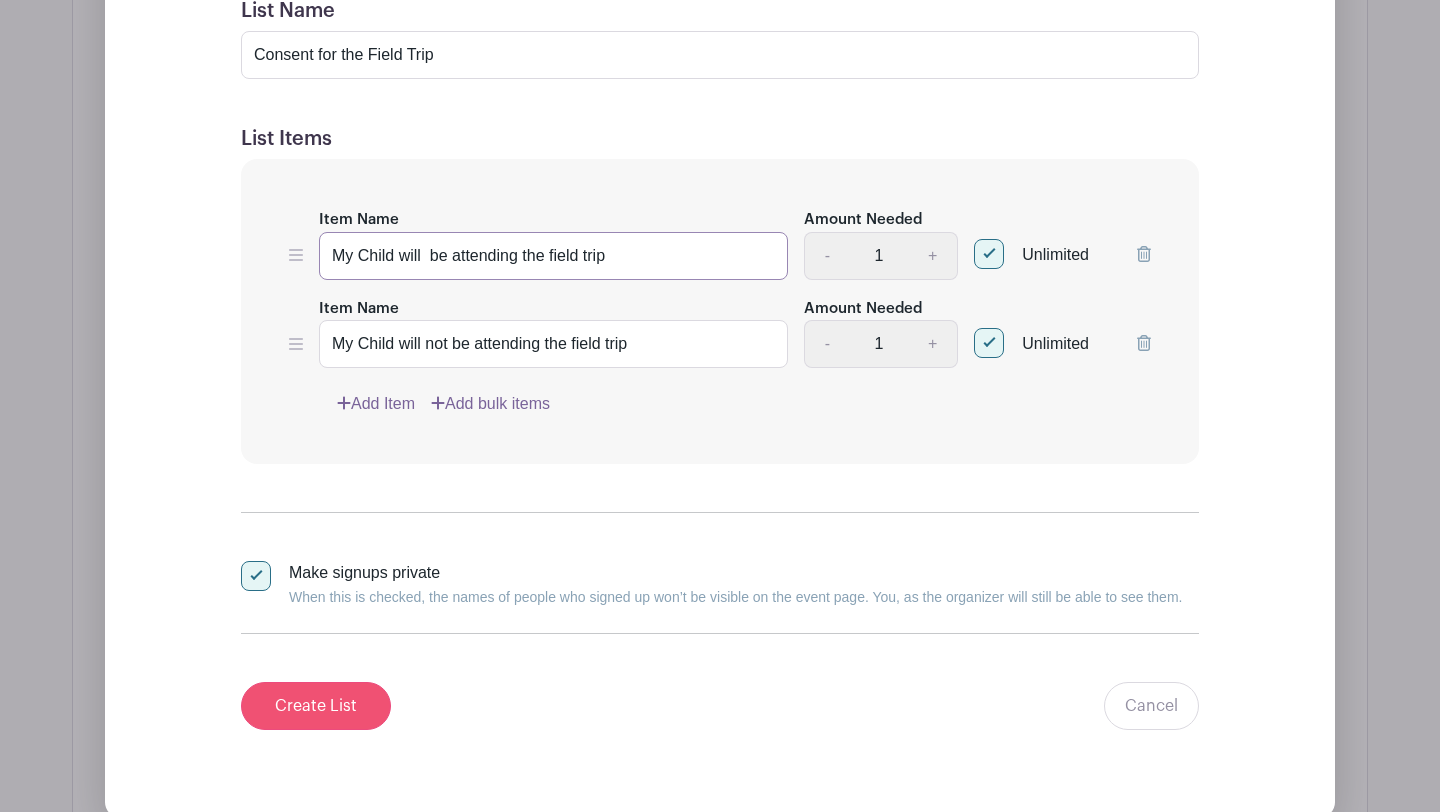 type on "My Child will be attending the field trip" 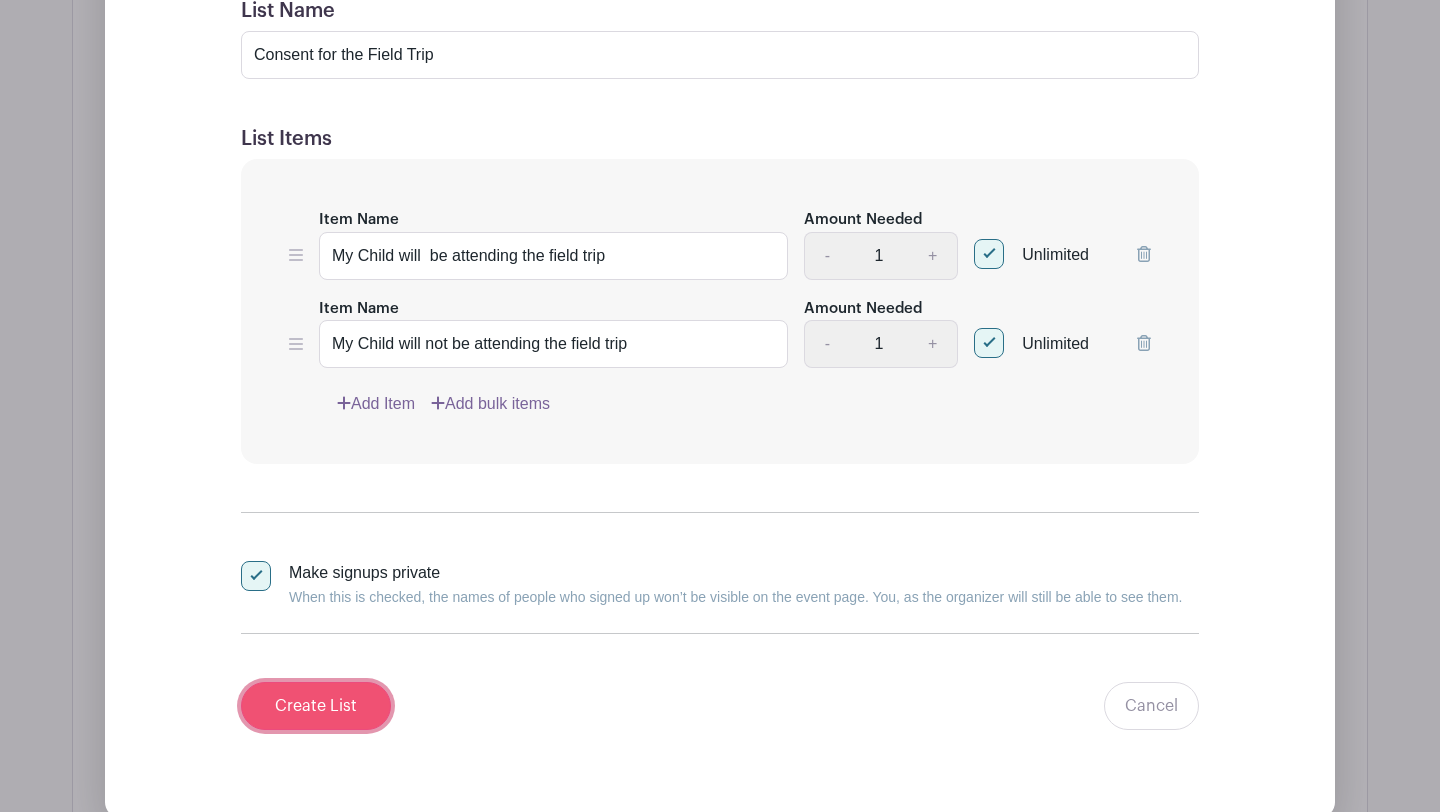 click on "Create List" at bounding box center (316, 706) 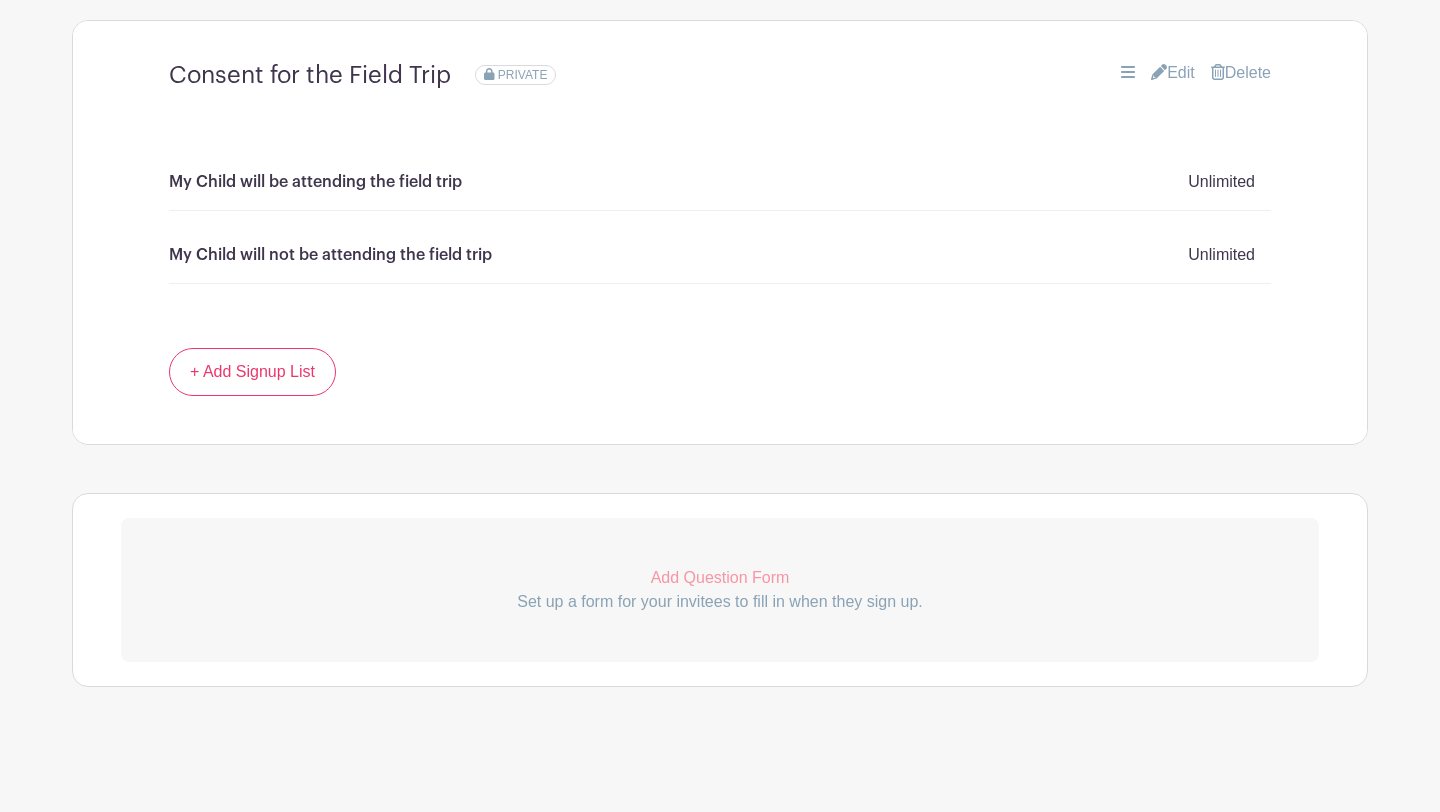 scroll, scrollTop: 1349, scrollLeft: 0, axis: vertical 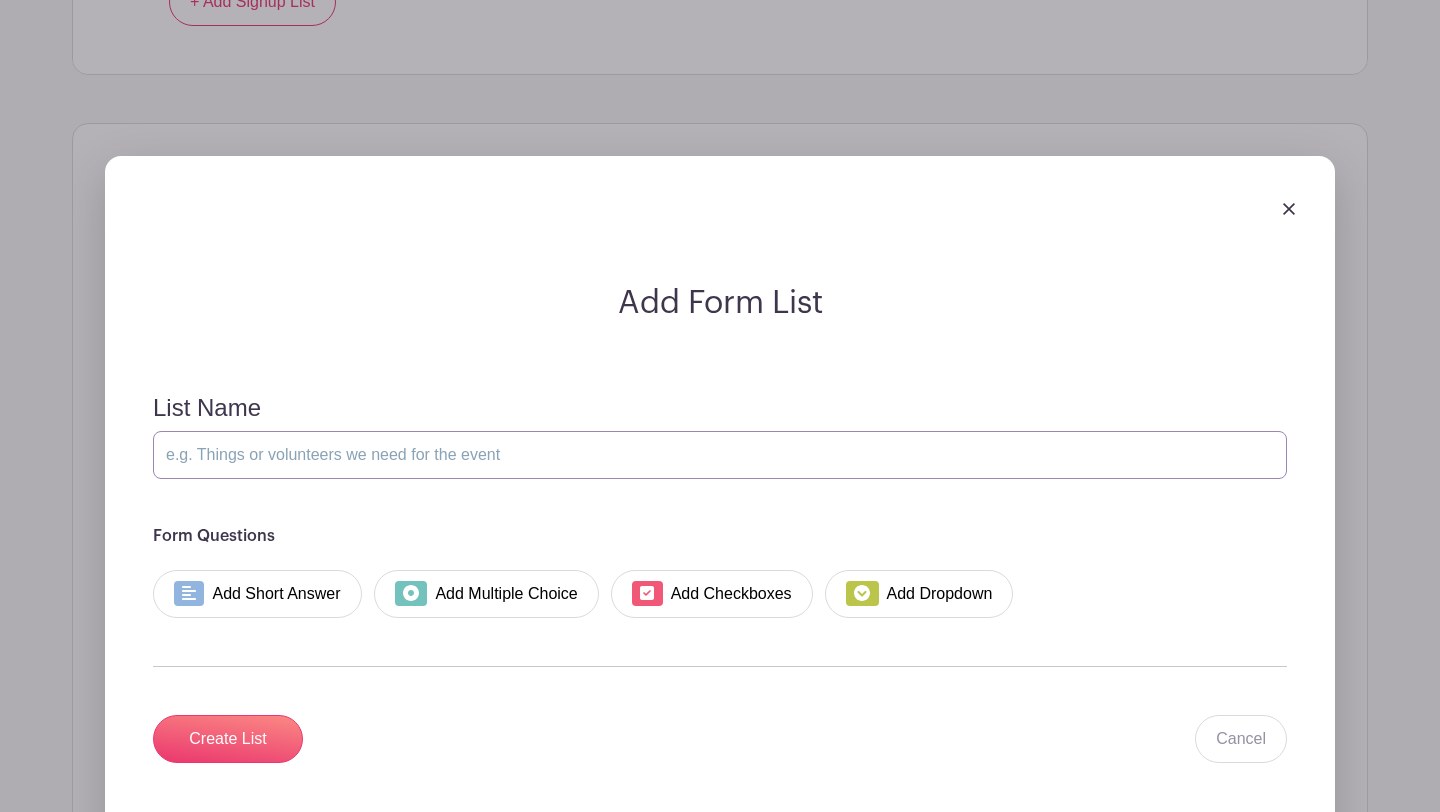 click on "List Name" at bounding box center (720, 455) 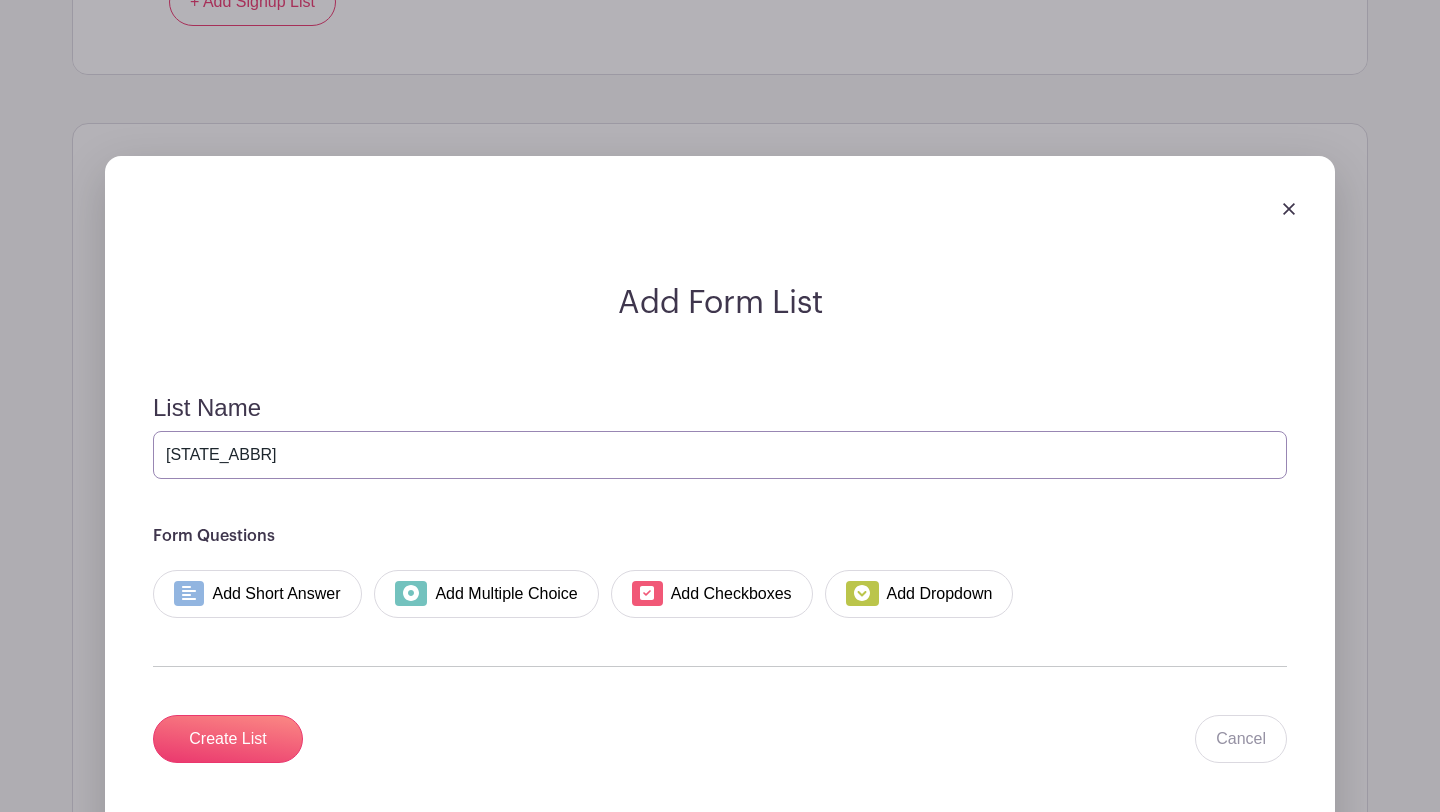 type on "C" 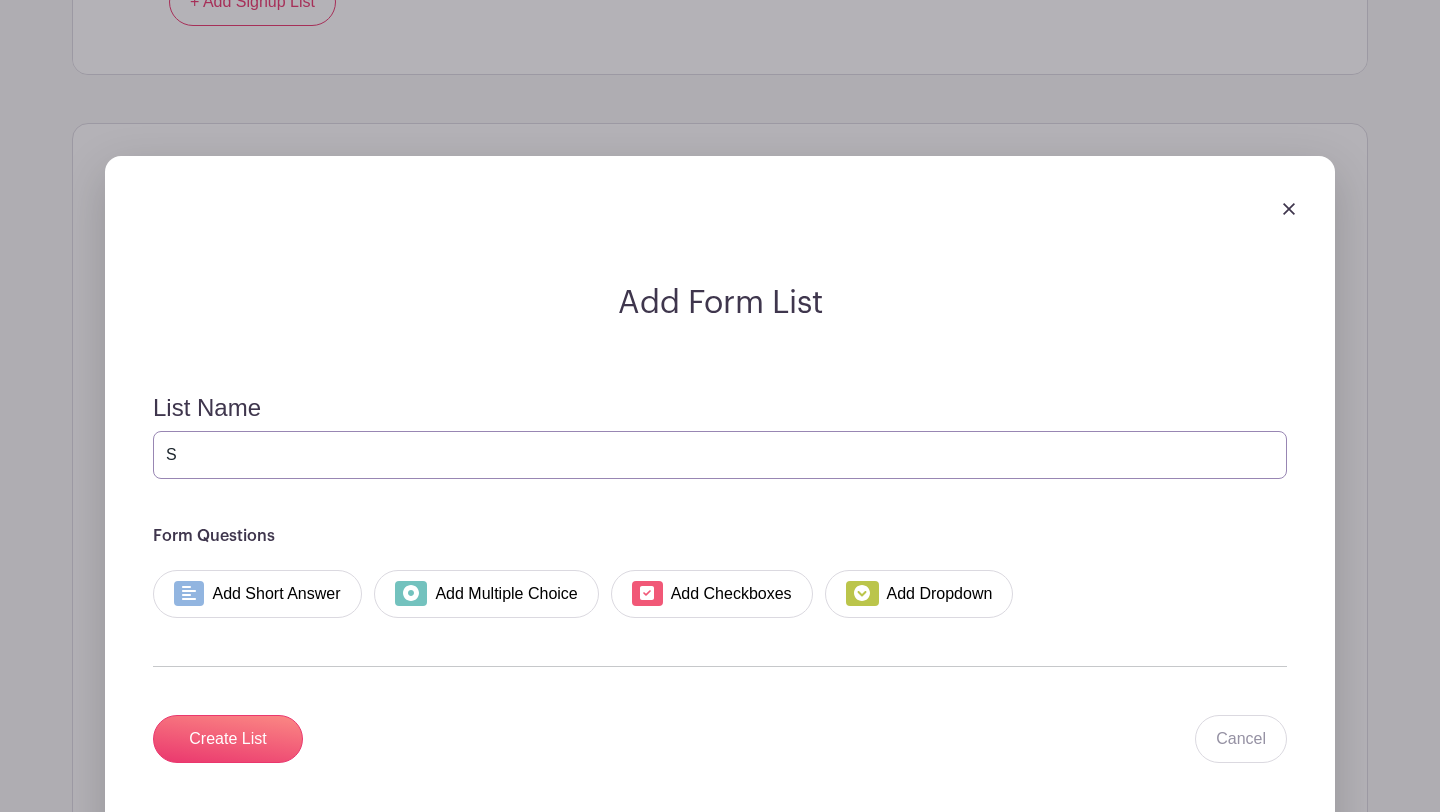 type on "Student Particulars" 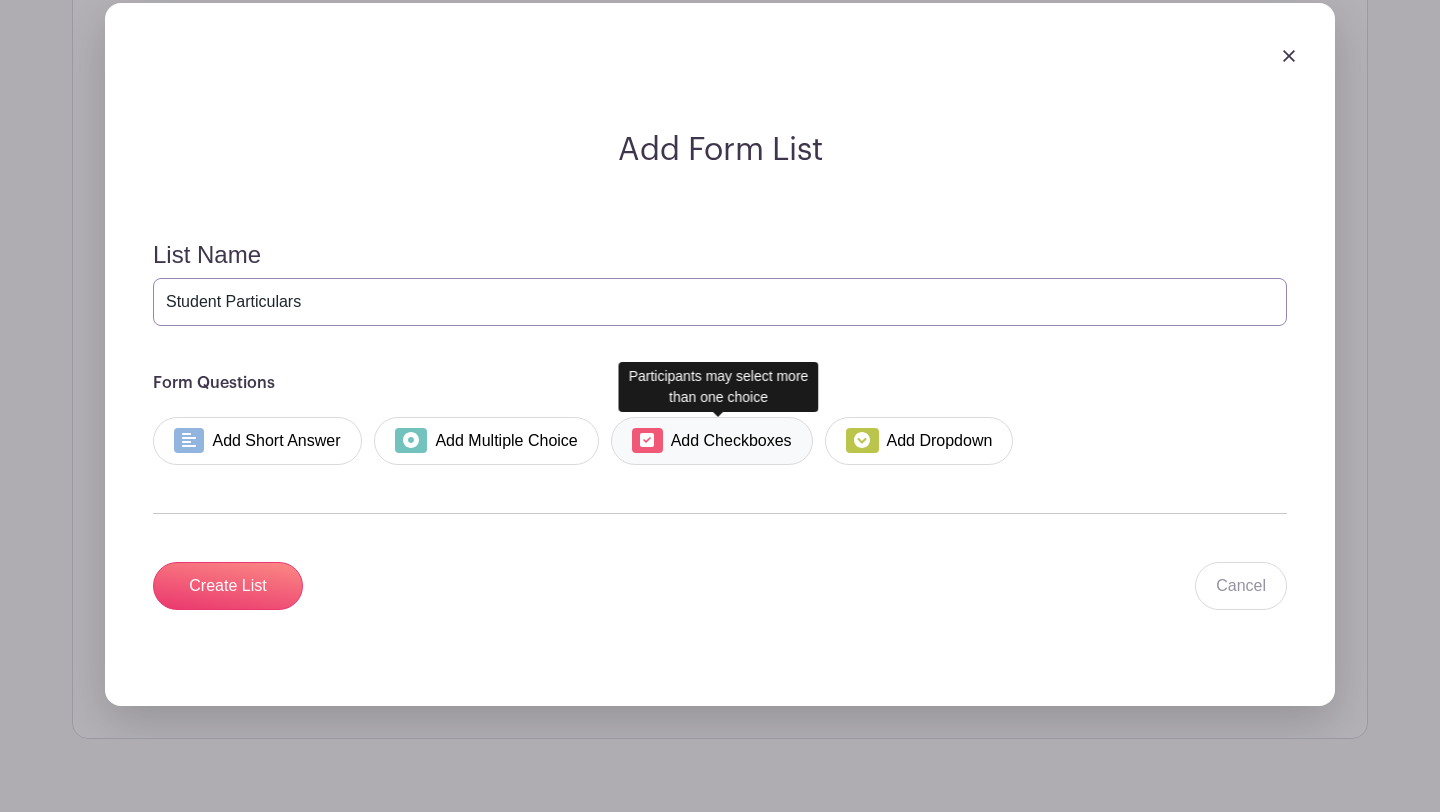 scroll, scrollTop: 1924, scrollLeft: 0, axis: vertical 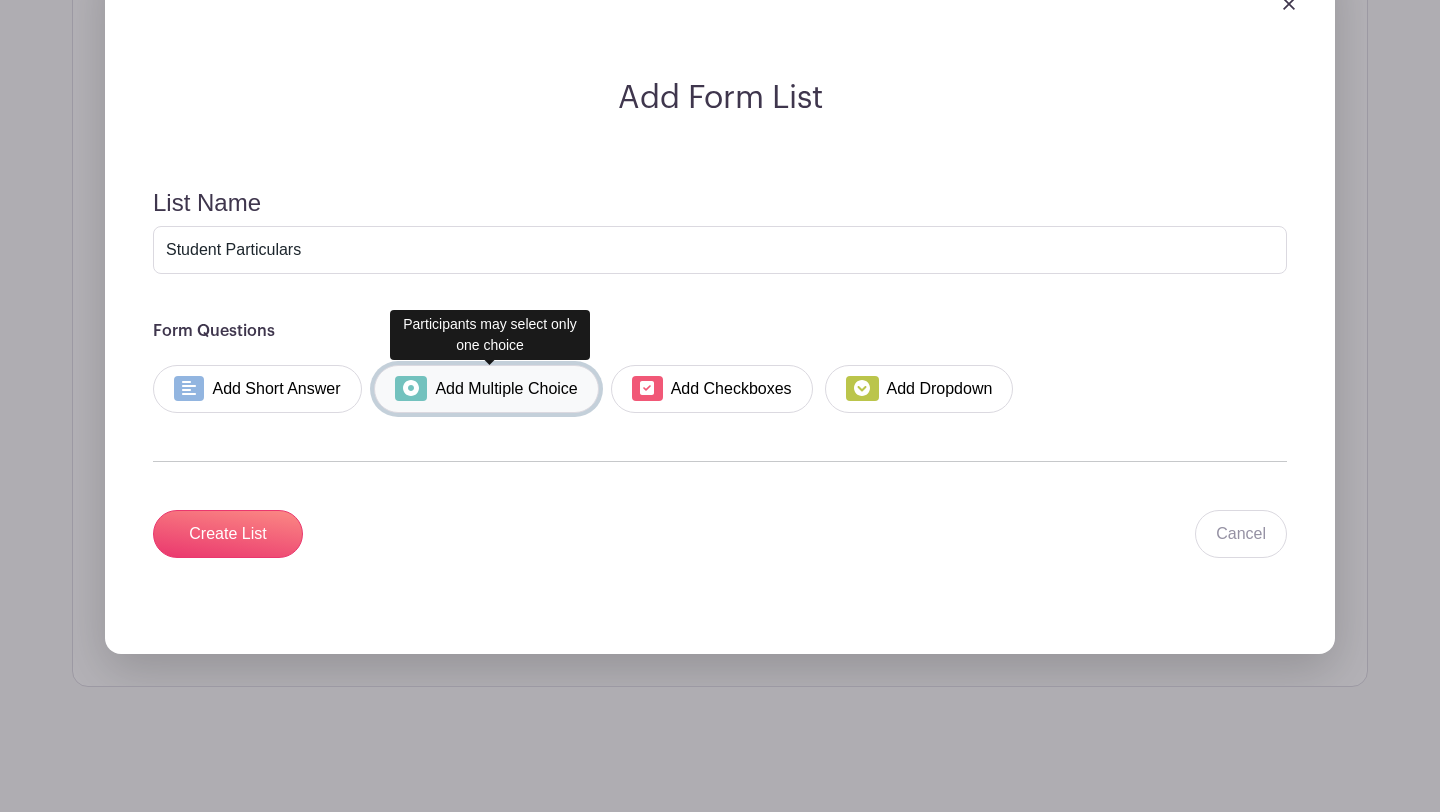 click on "Add Multiple Choice" at bounding box center (486, 389) 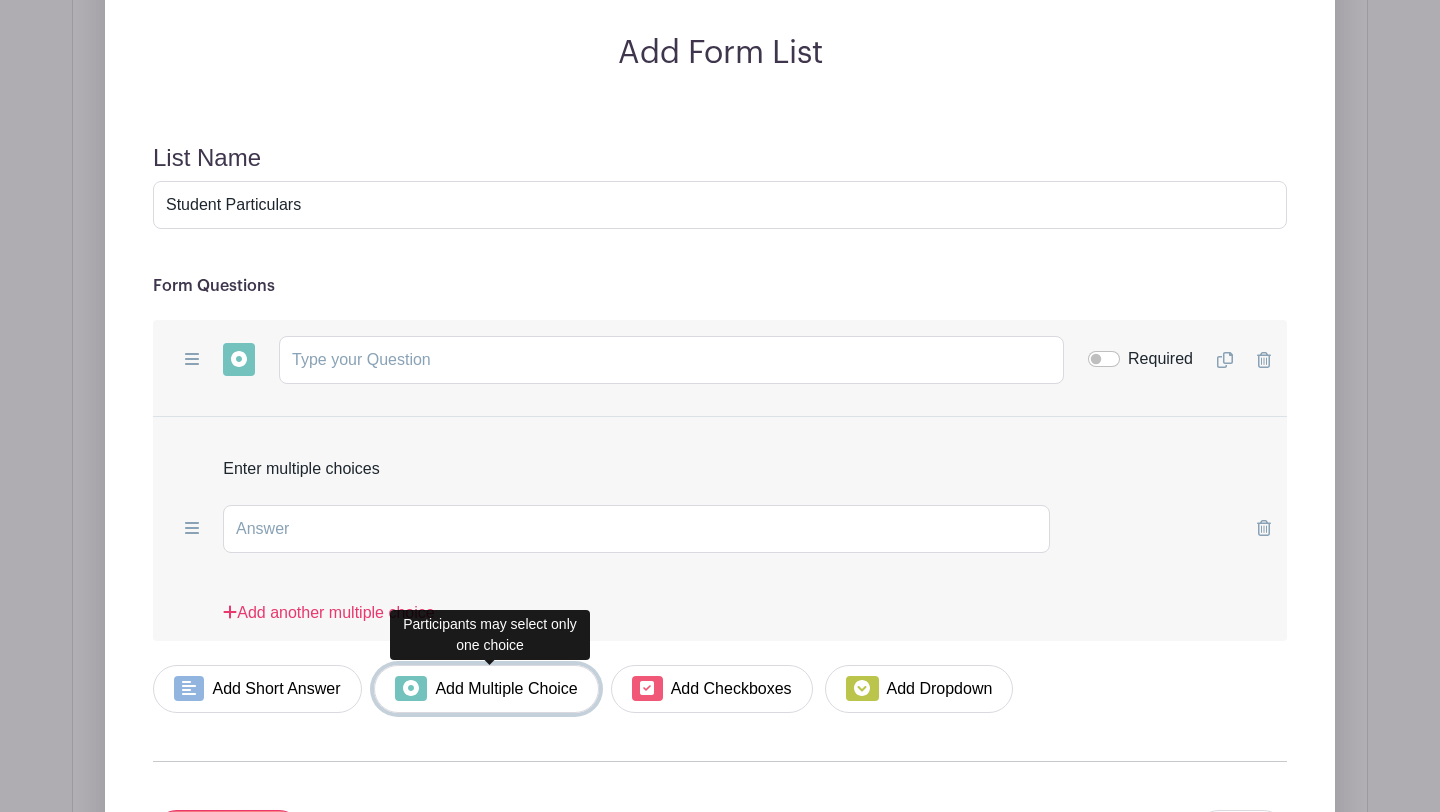 scroll, scrollTop: 1986, scrollLeft: 0, axis: vertical 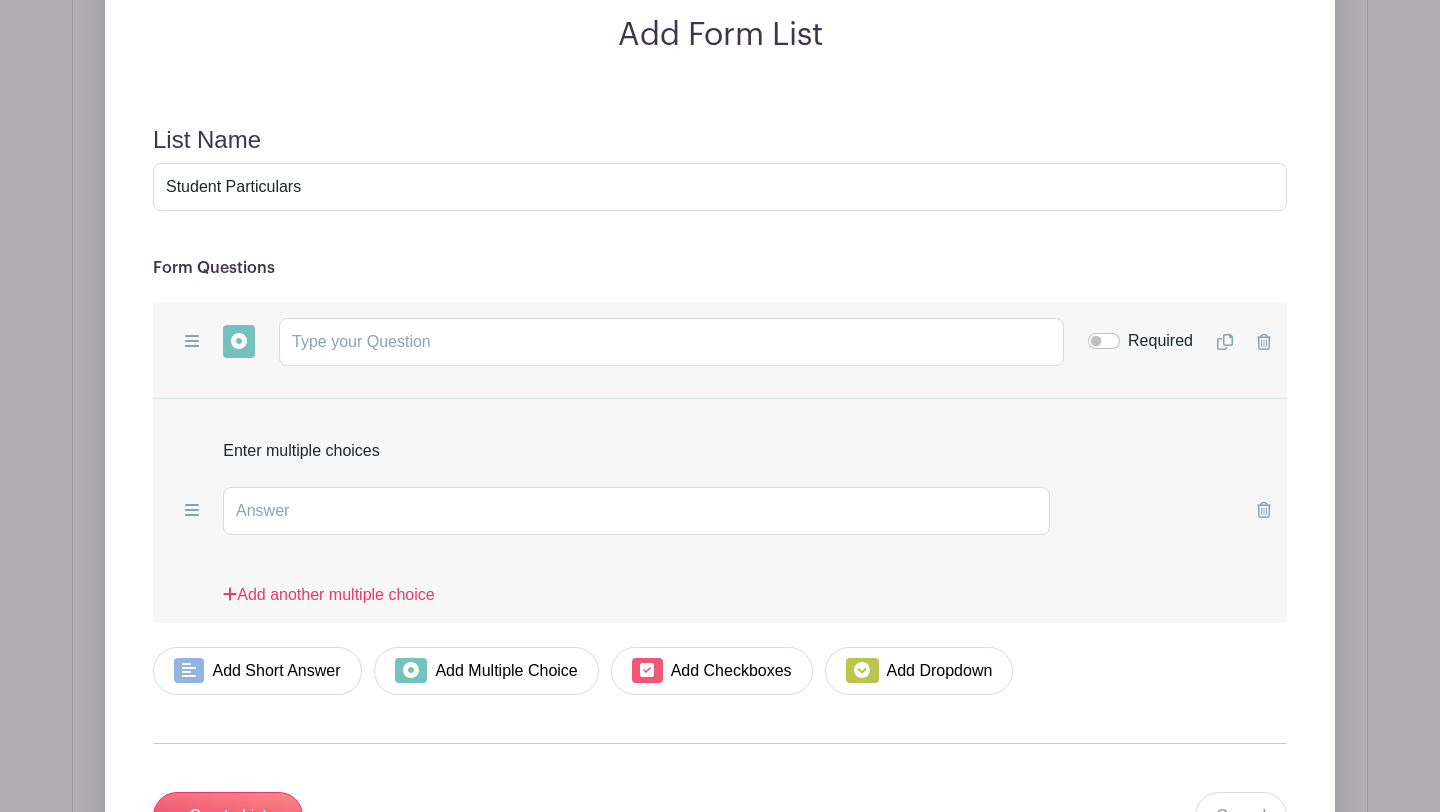 click 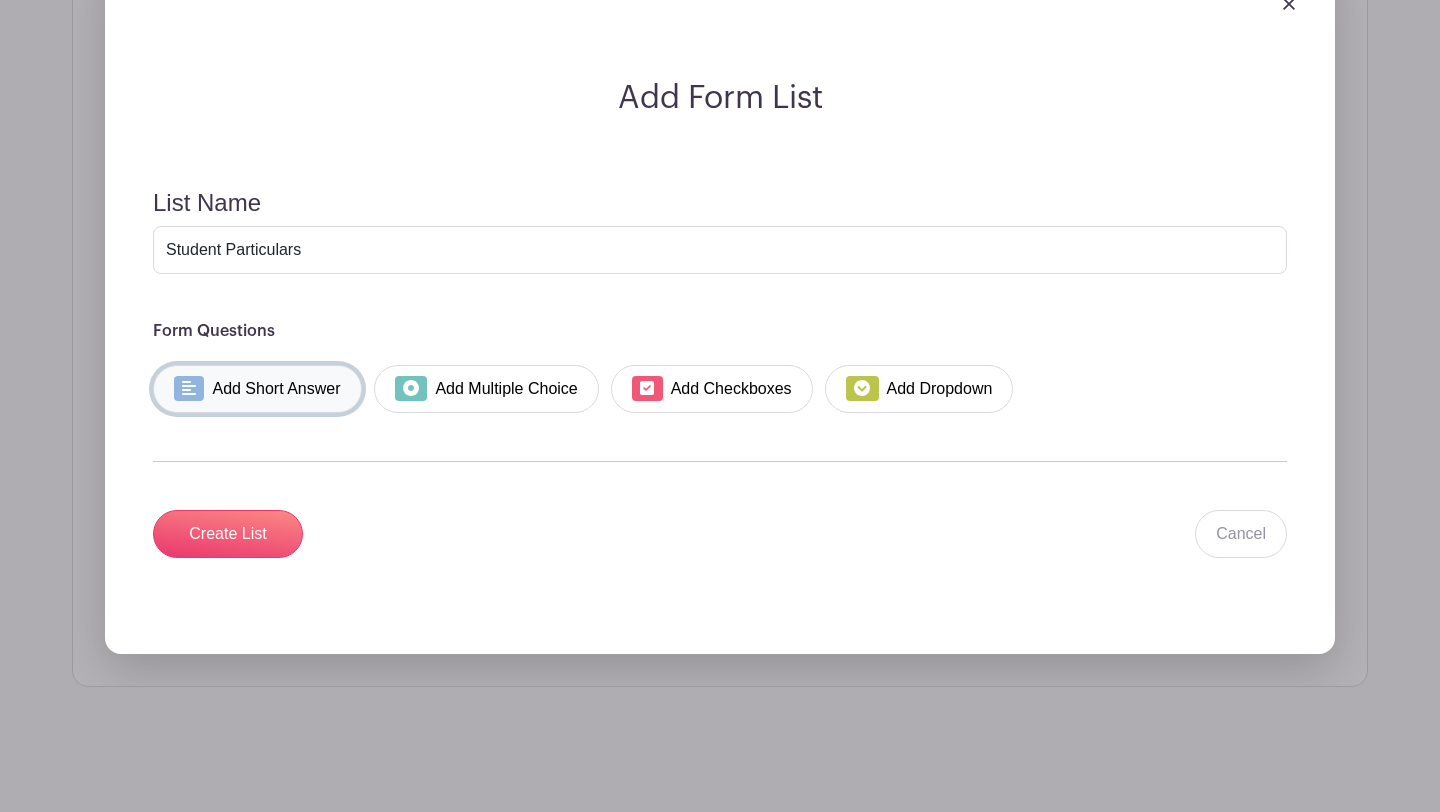 click on "Add Short Answer" at bounding box center (257, 389) 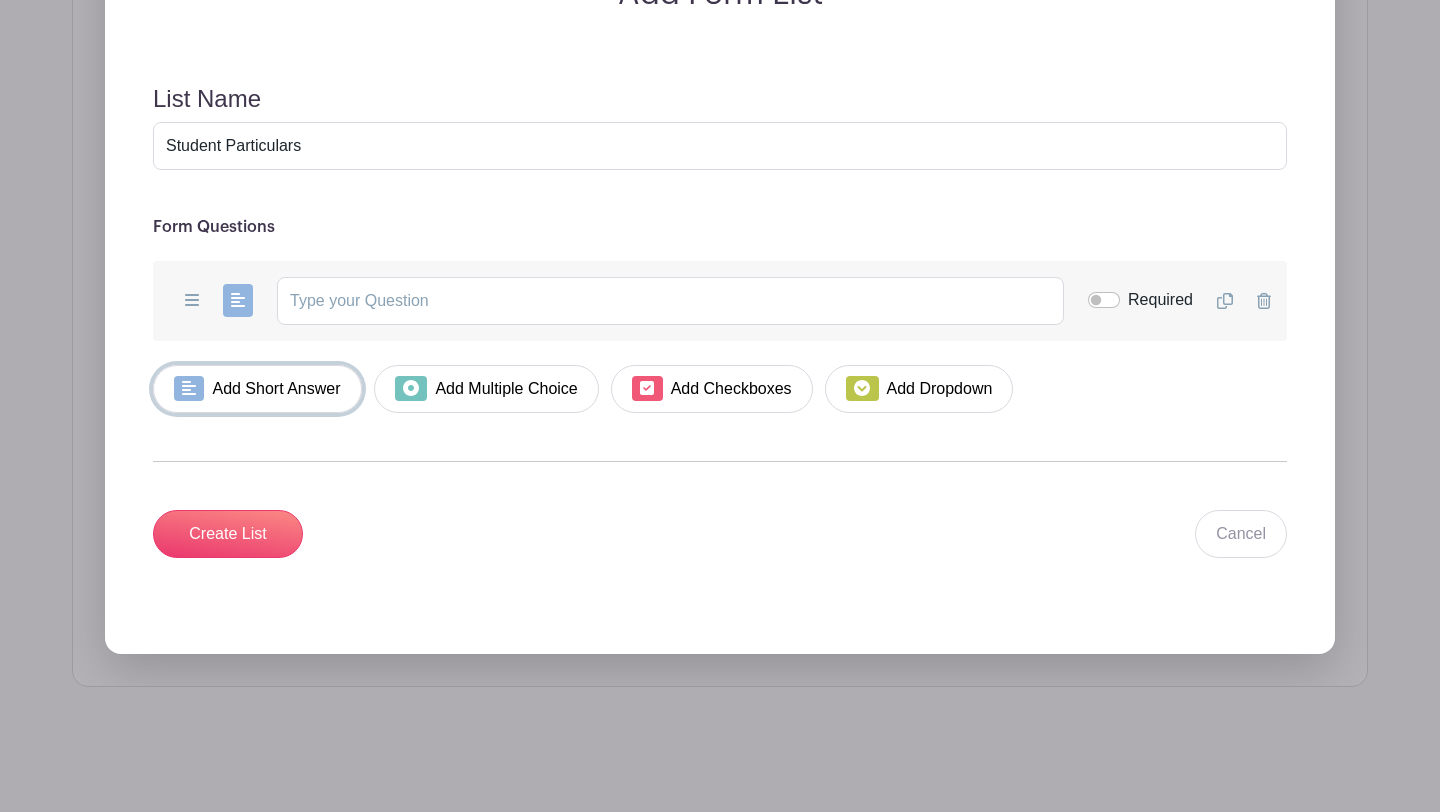 scroll, scrollTop: 1924, scrollLeft: 0, axis: vertical 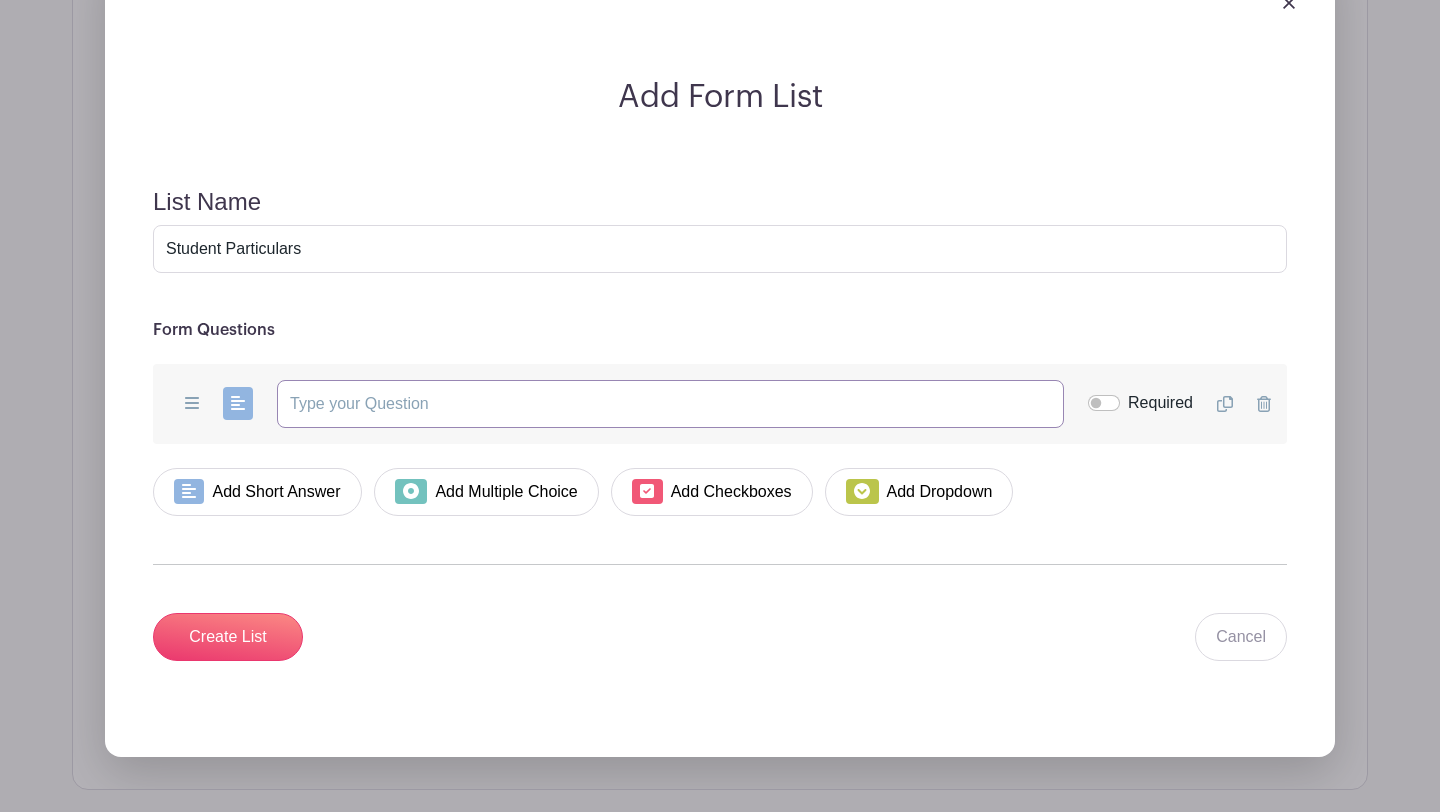 click at bounding box center (670, 404) 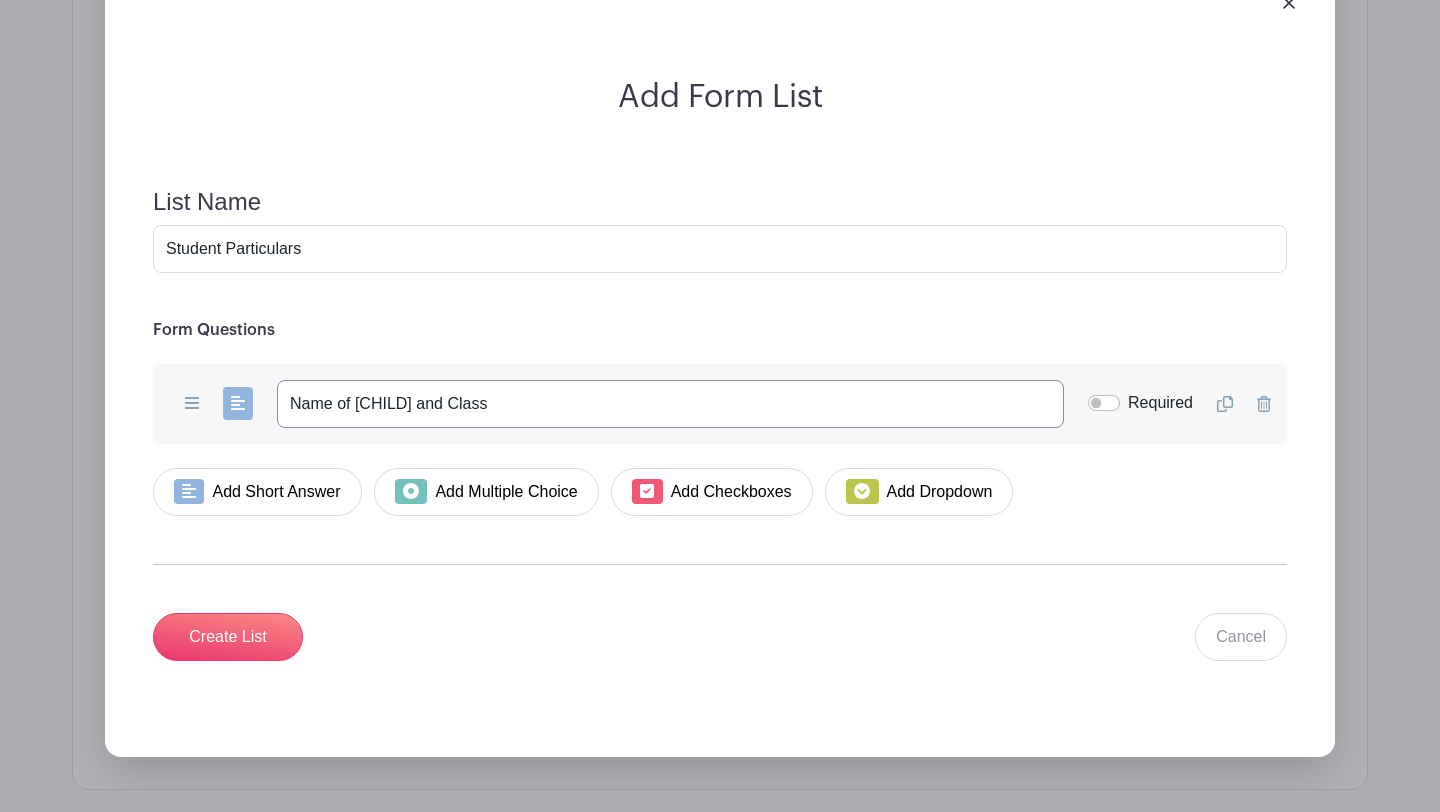 type on "Name of Child and Class" 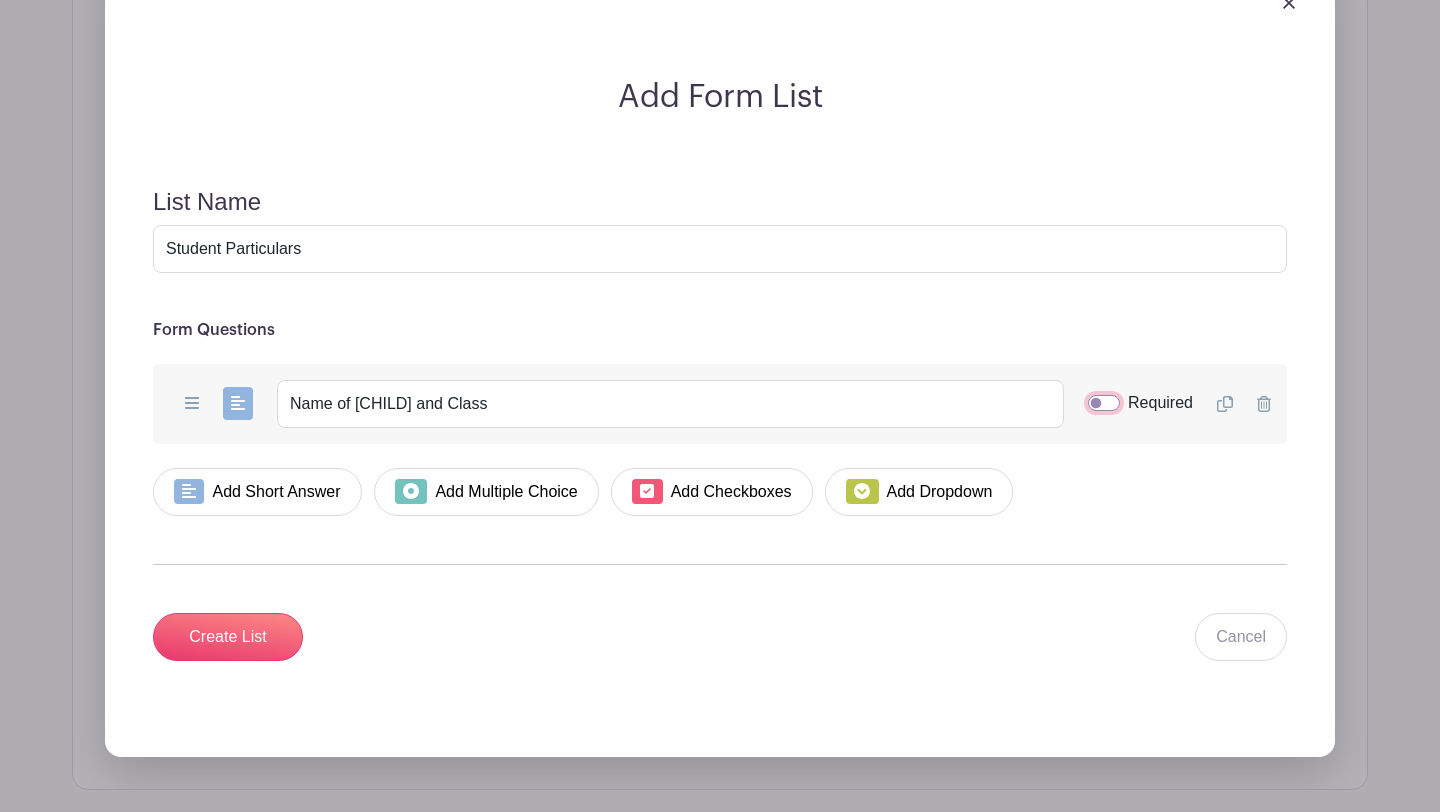 click on "Required" at bounding box center [1104, 403] 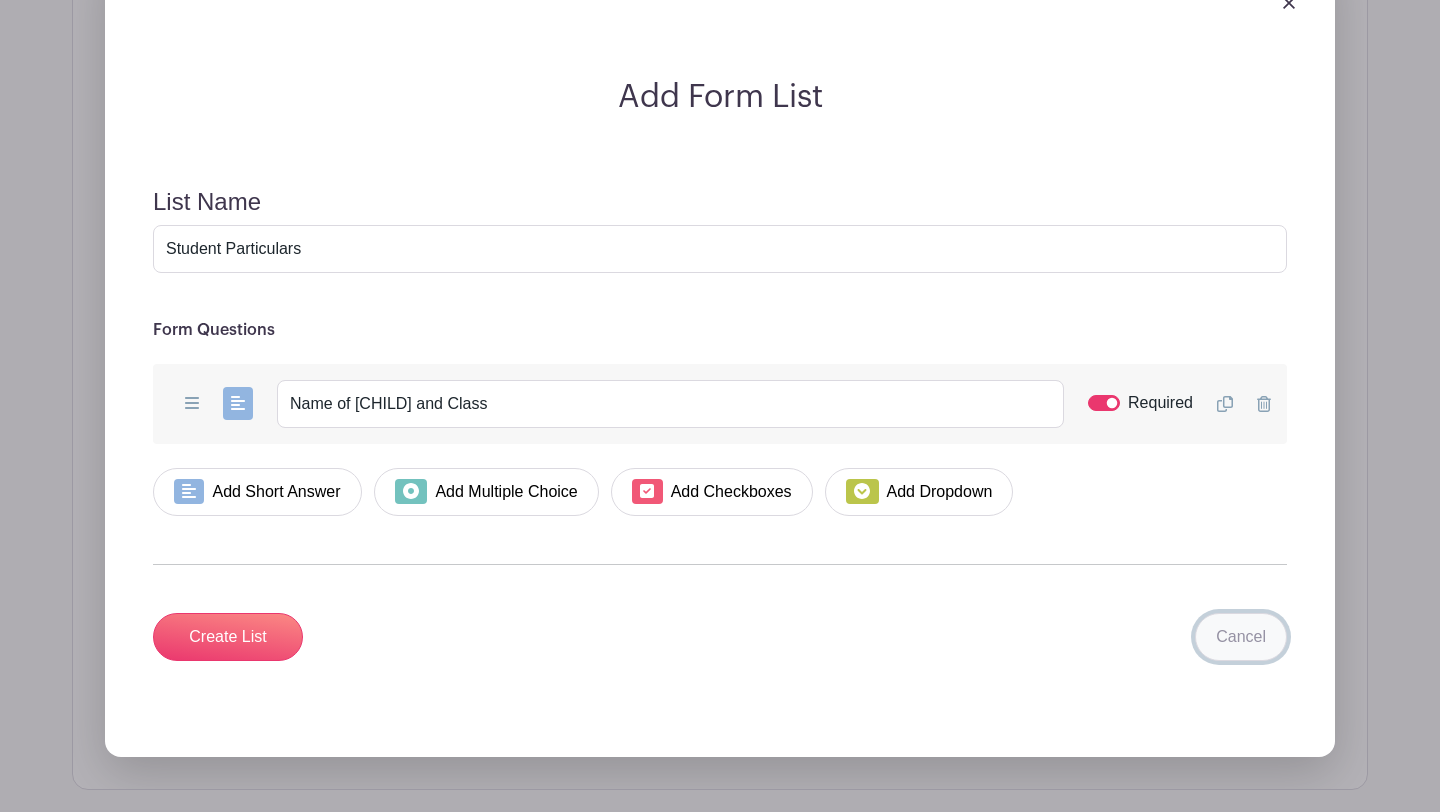 click on "Cancel" at bounding box center [1241, 637] 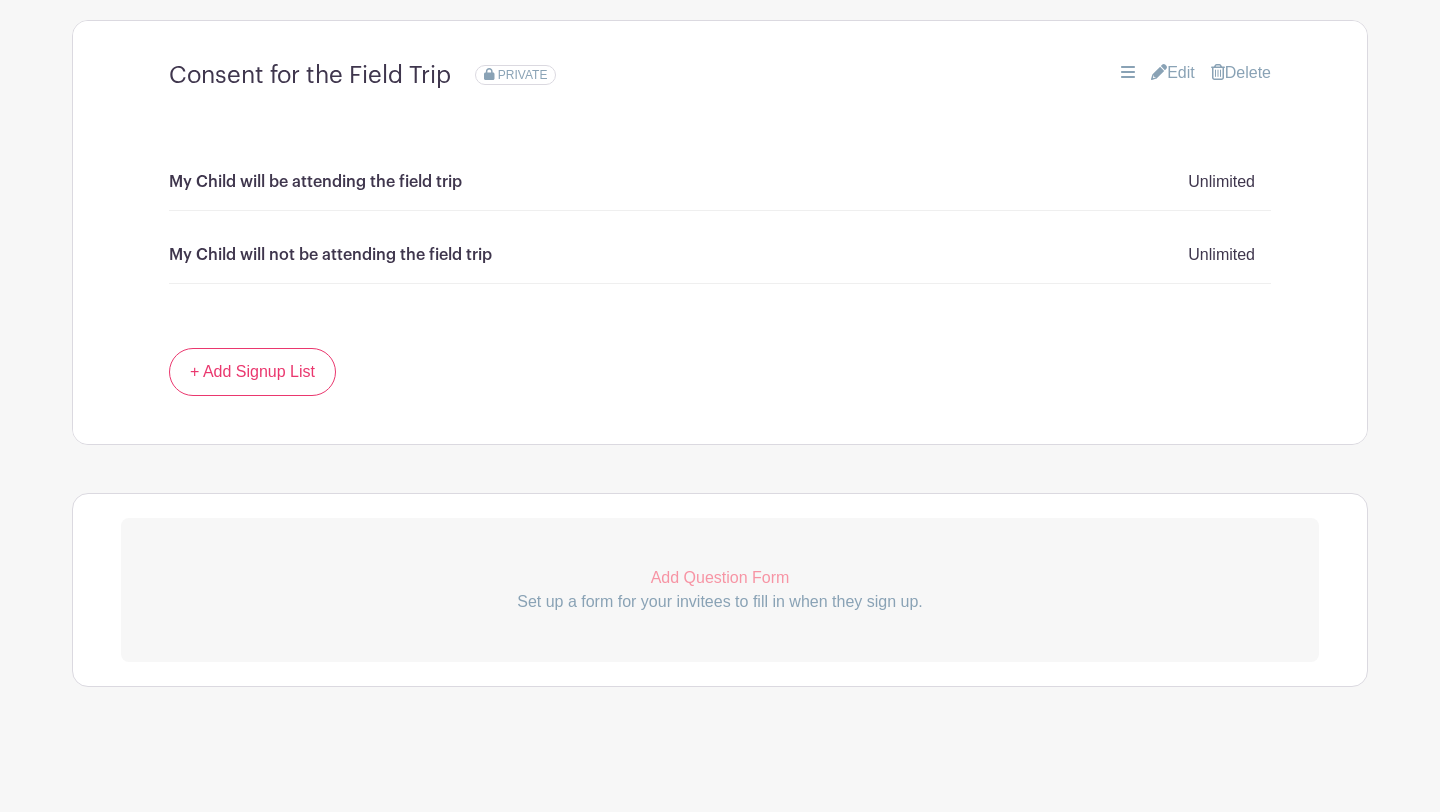 scroll, scrollTop: 1349, scrollLeft: 0, axis: vertical 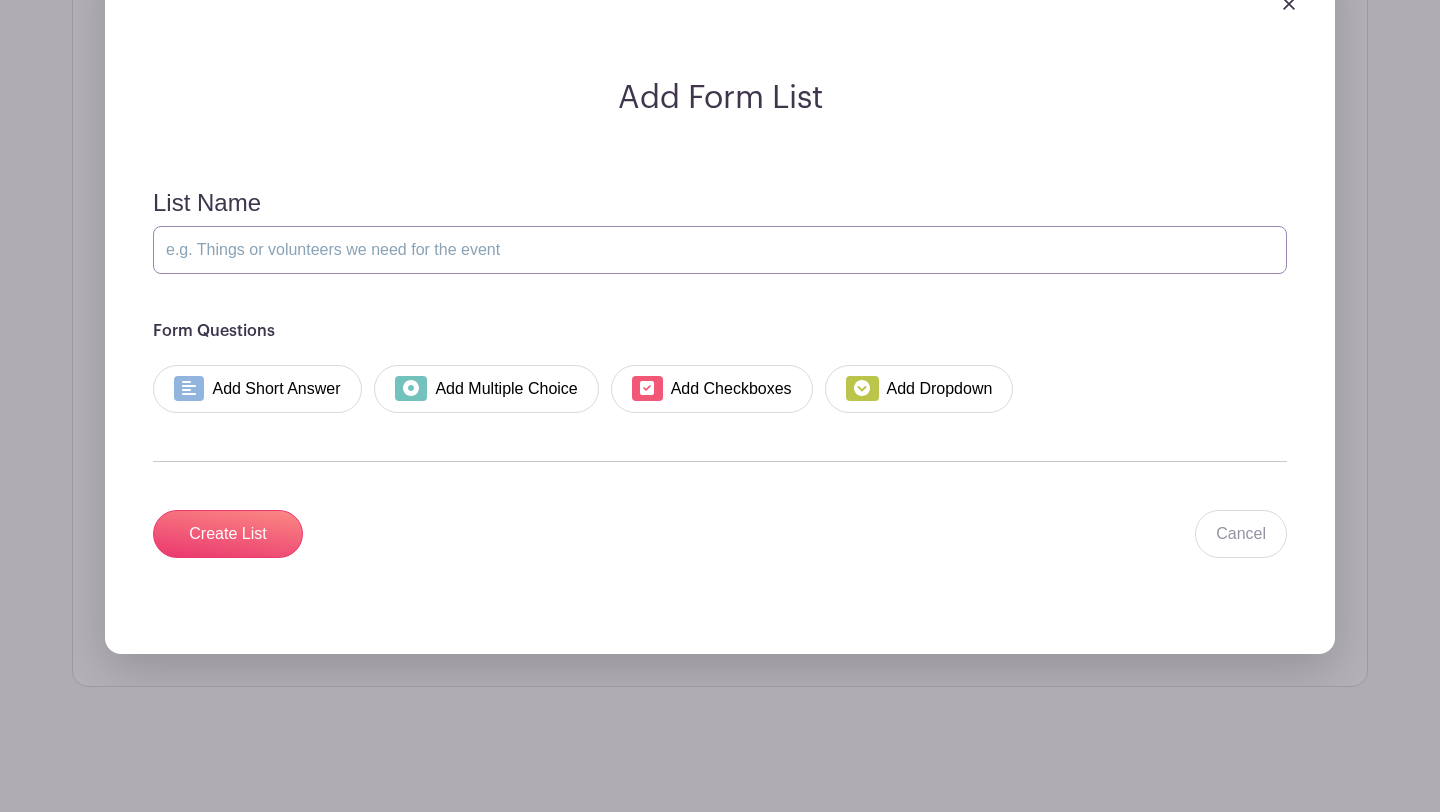 click on "List Name" at bounding box center [720, 250] 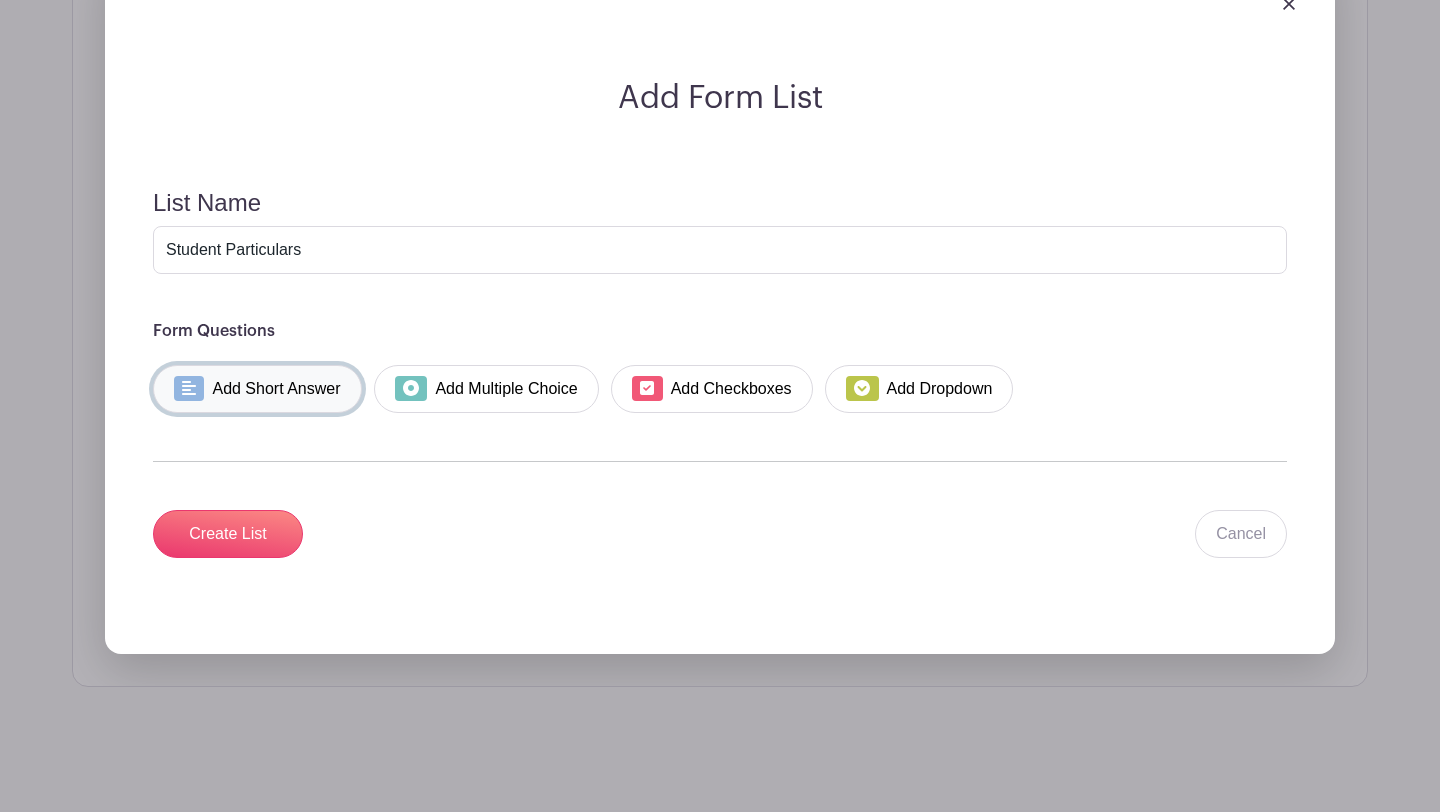 click on "Add Short Answer" at bounding box center (257, 389) 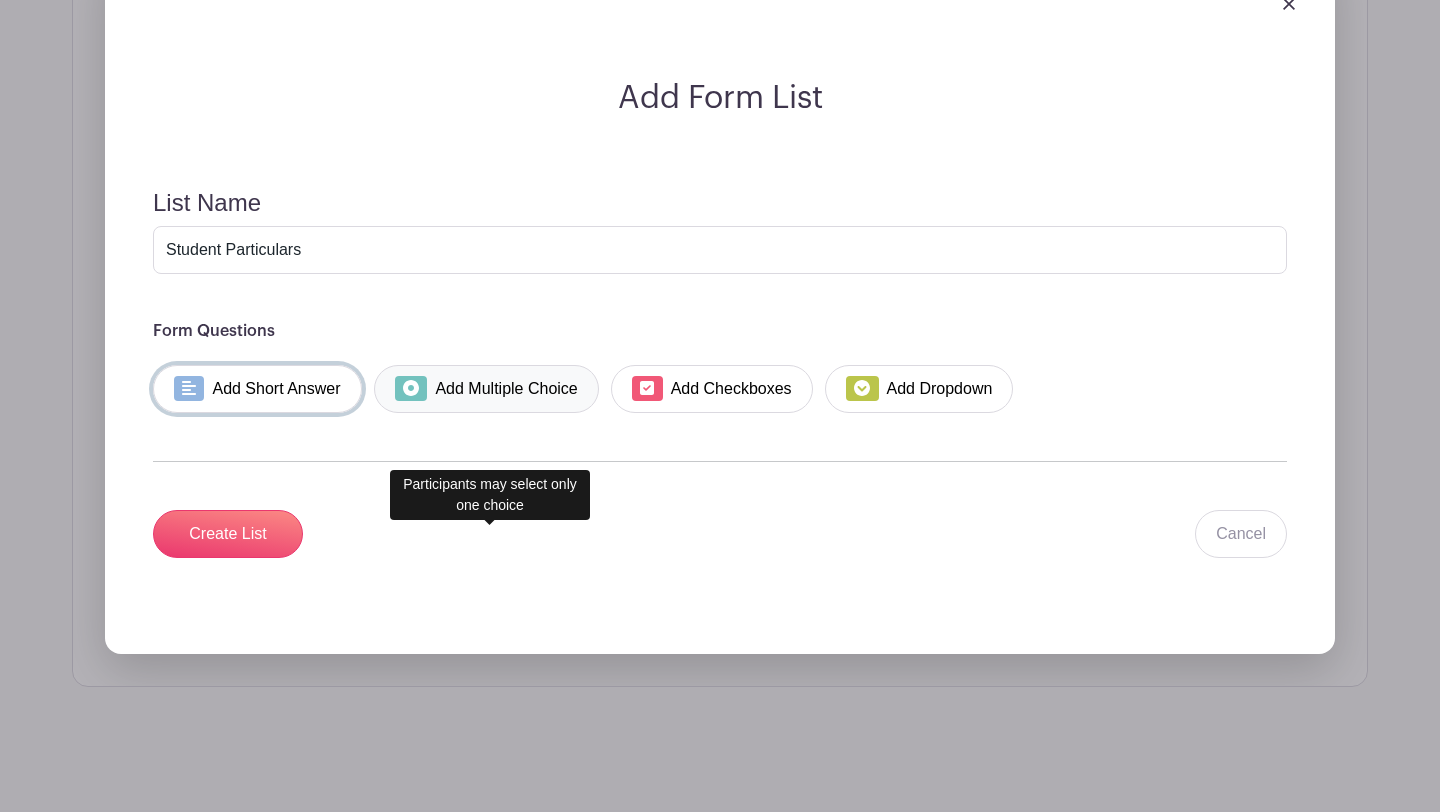 scroll, scrollTop: 1924, scrollLeft: 0, axis: vertical 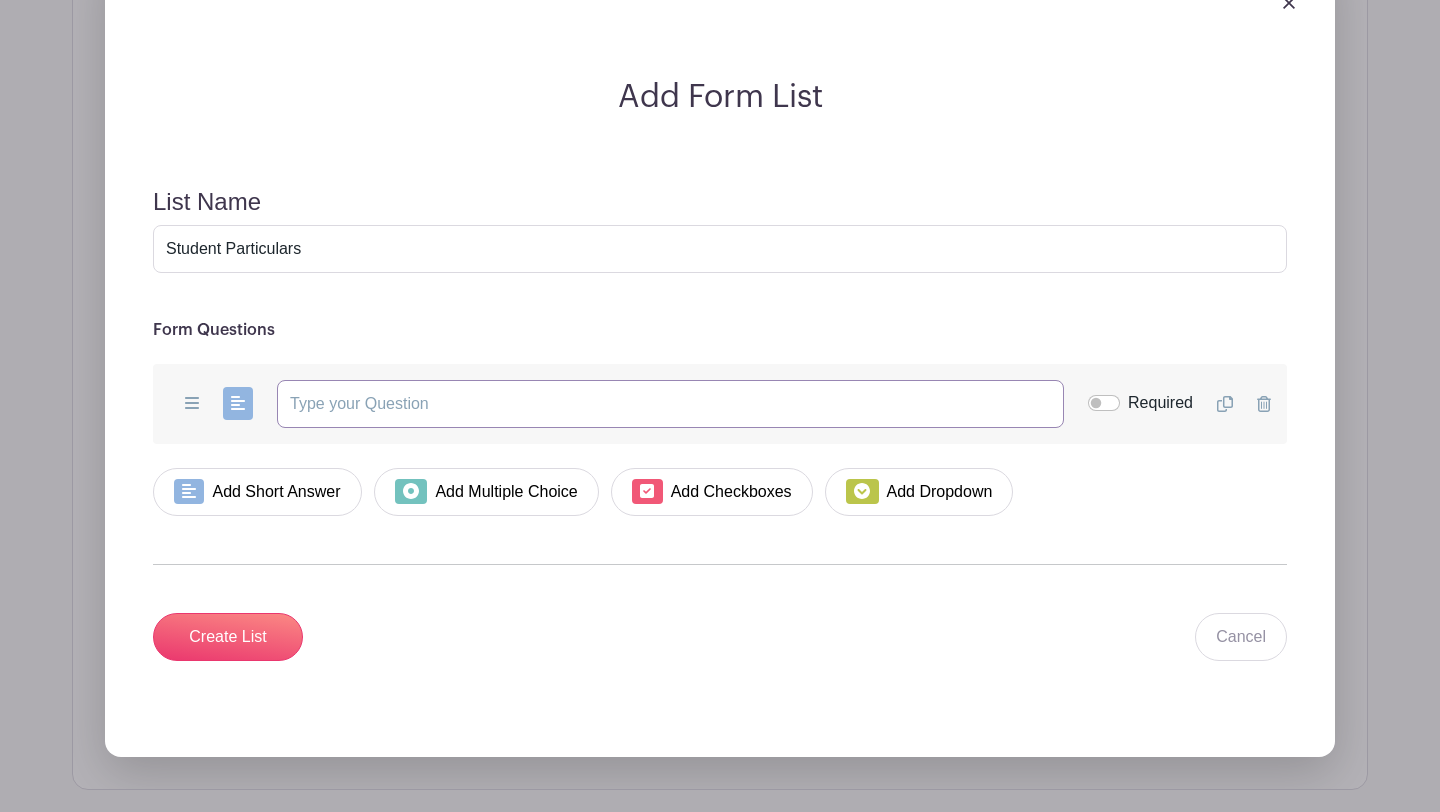 click at bounding box center [670, 404] 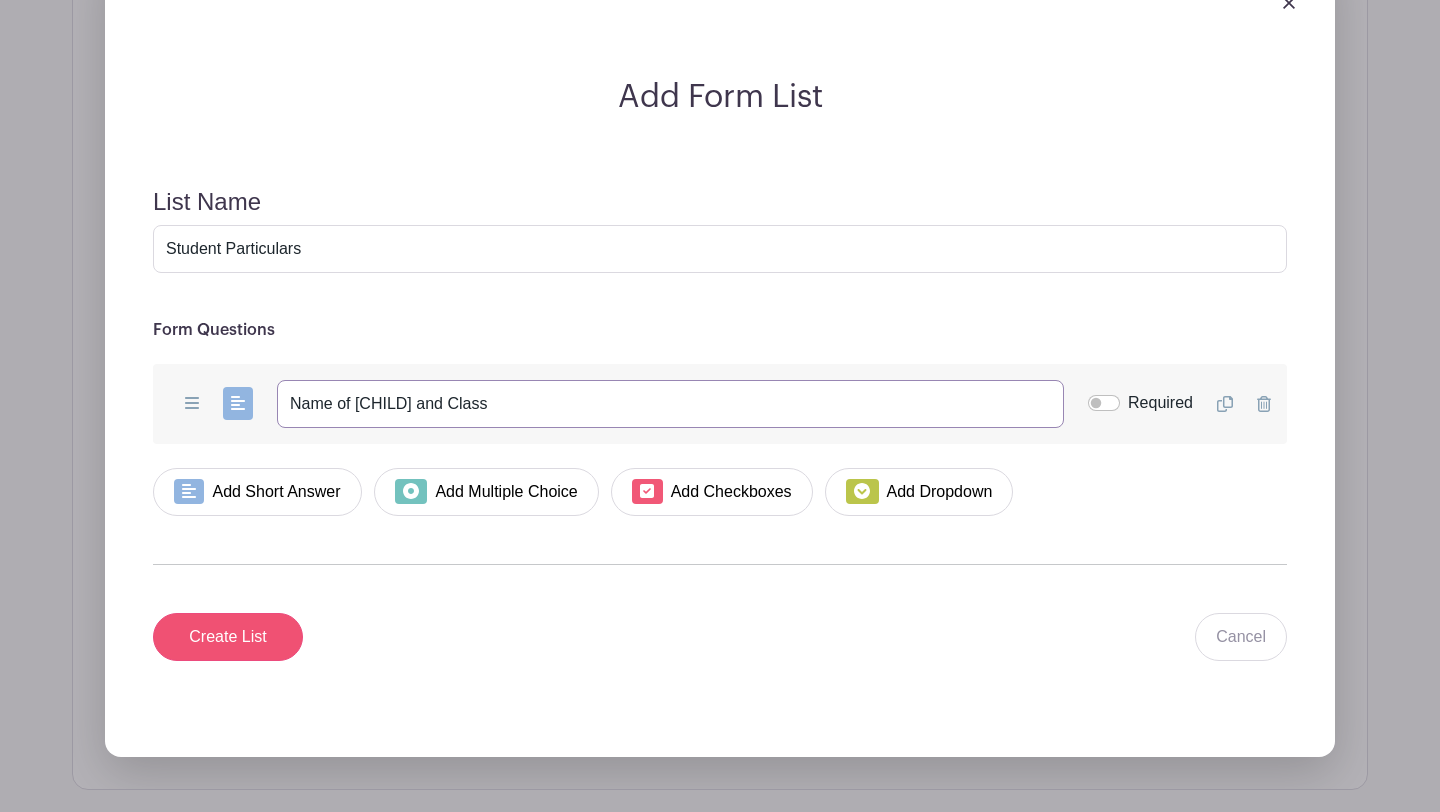 type on "Name of Child and Class" 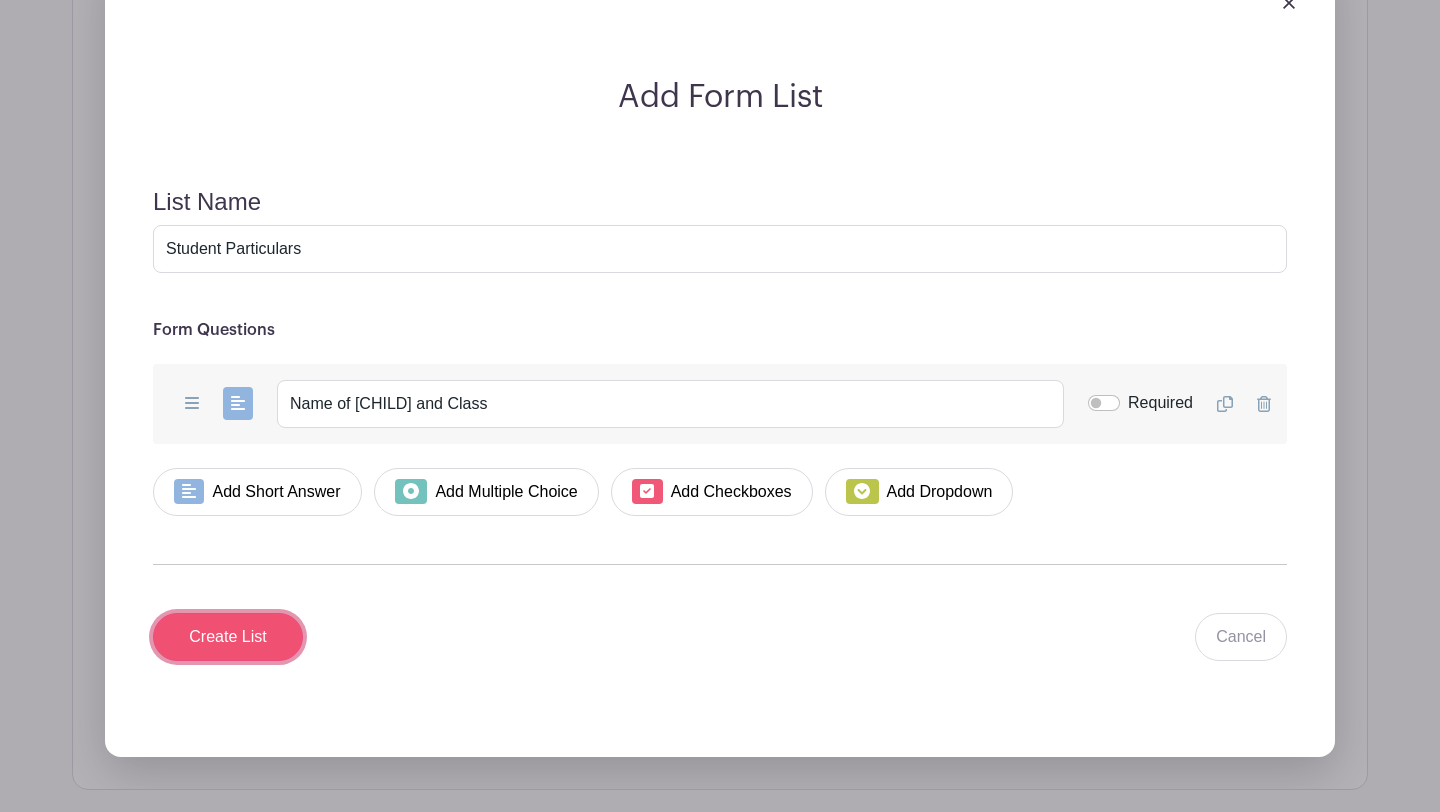click on "Create List" at bounding box center [228, 637] 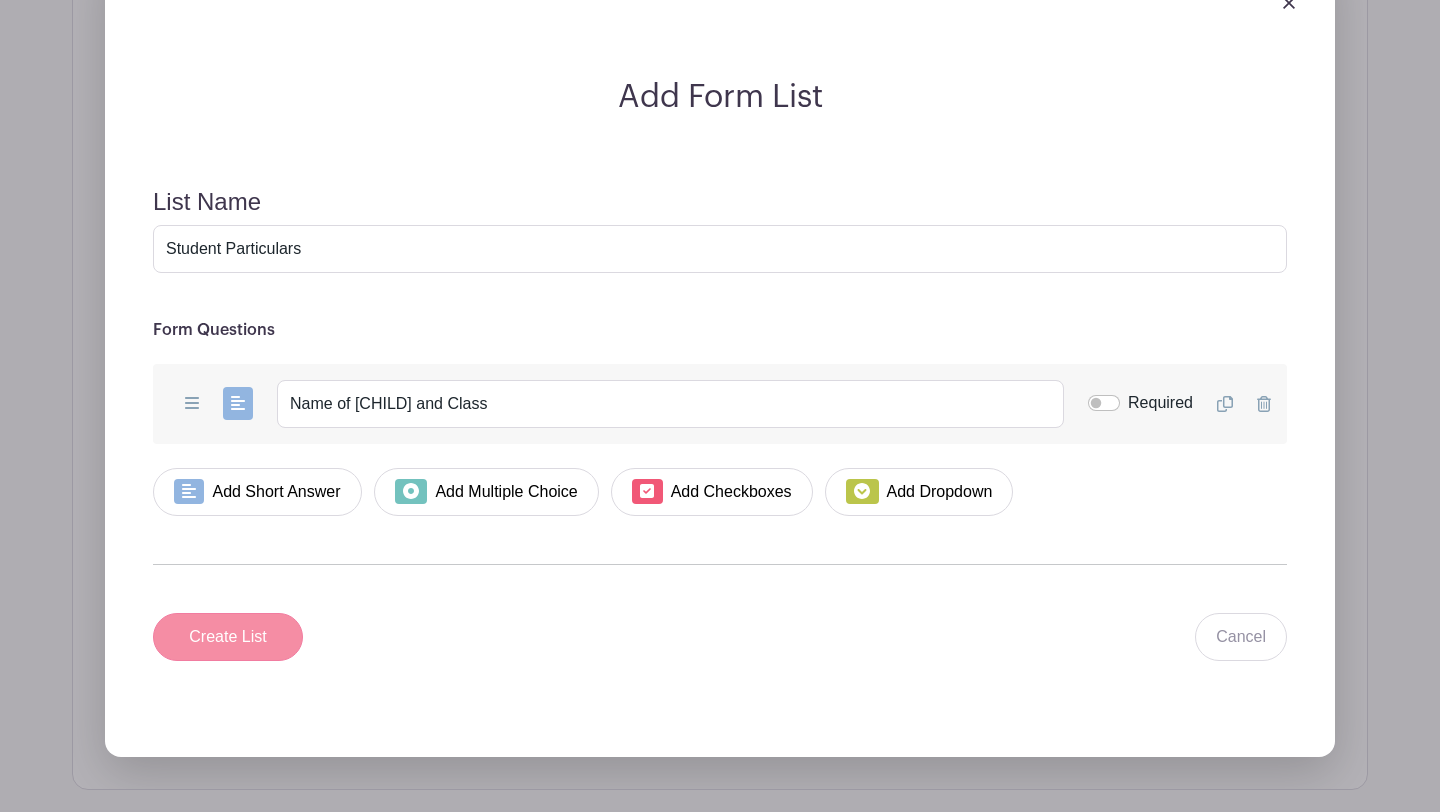 scroll, scrollTop: 1512, scrollLeft: 0, axis: vertical 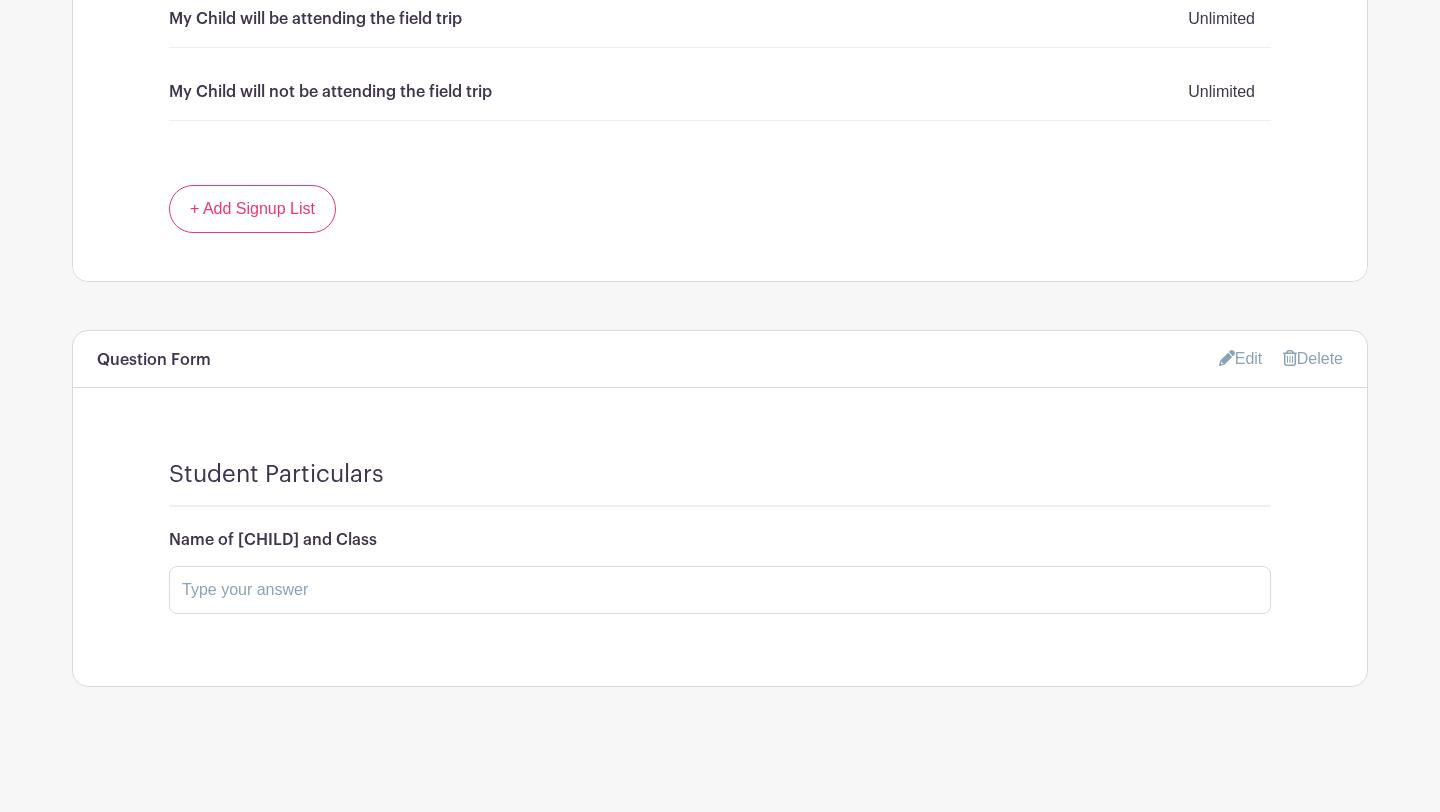click on "Edit" at bounding box center (1241, 358) 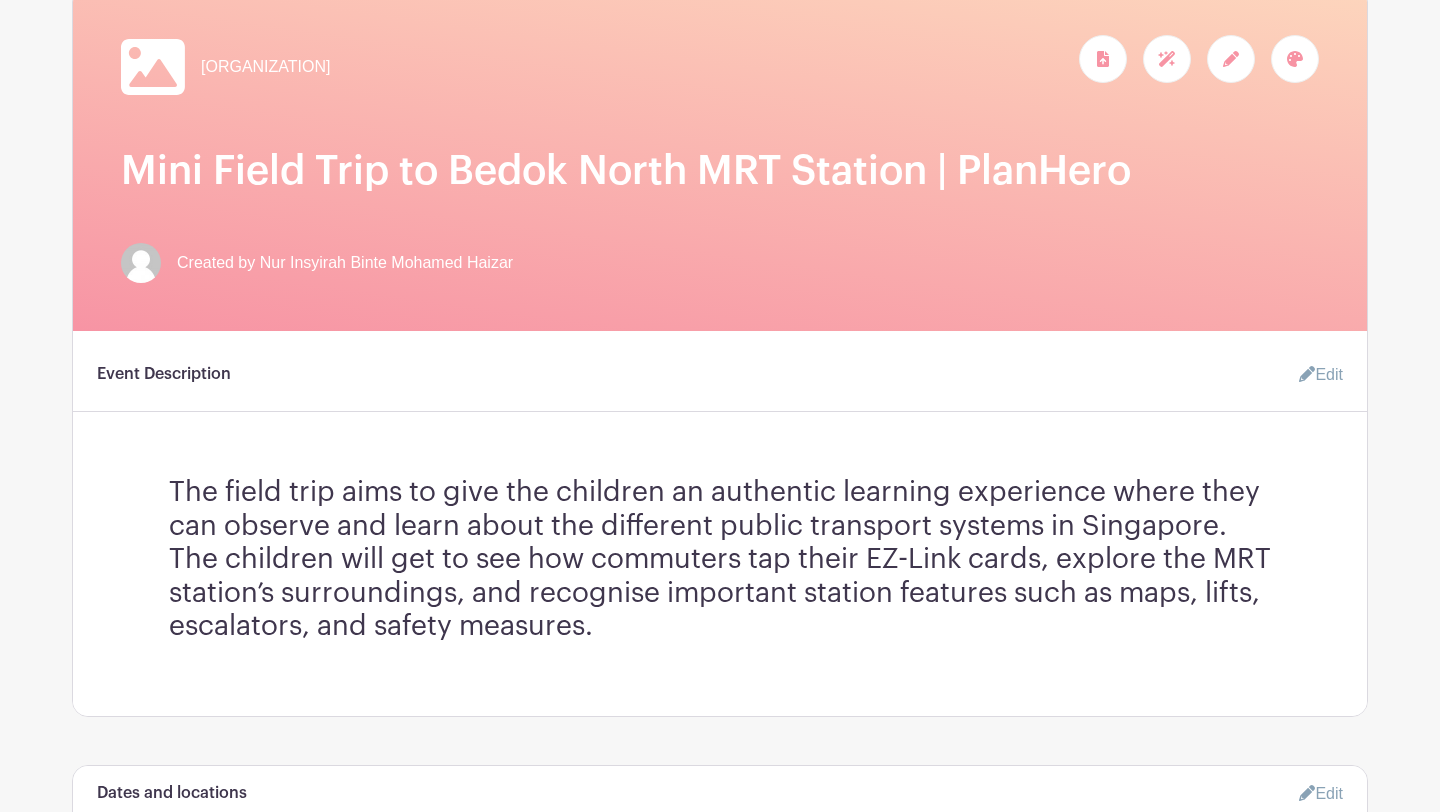 scroll, scrollTop: 1107, scrollLeft: 0, axis: vertical 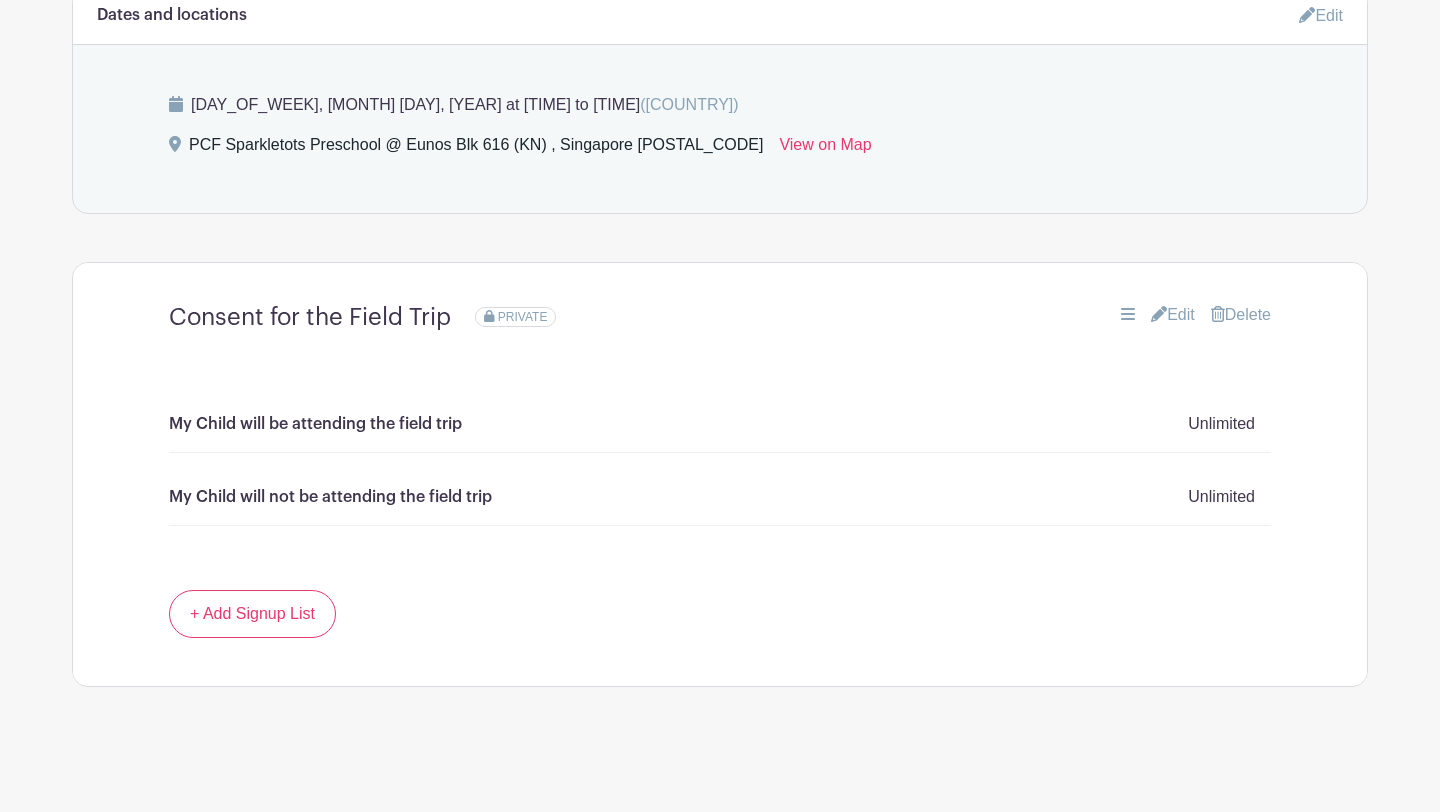 click on "Loading...
Event created successfully
Groups
All Groups
Nur Insyirah Binte's Events
My Signups
Event Invites
My account
Logout
Draft" at bounding box center [720, -147] 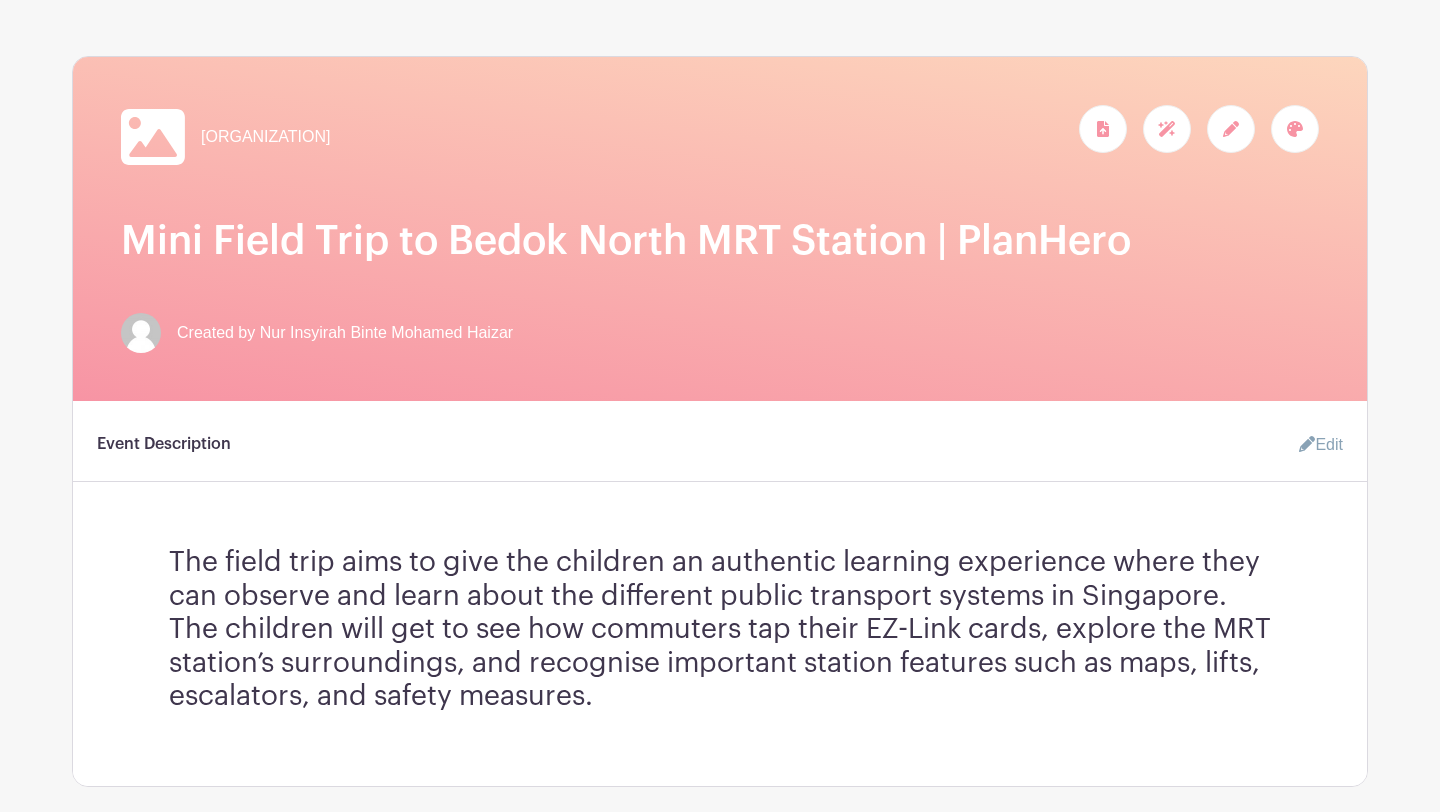 scroll, scrollTop: 0, scrollLeft: 0, axis: both 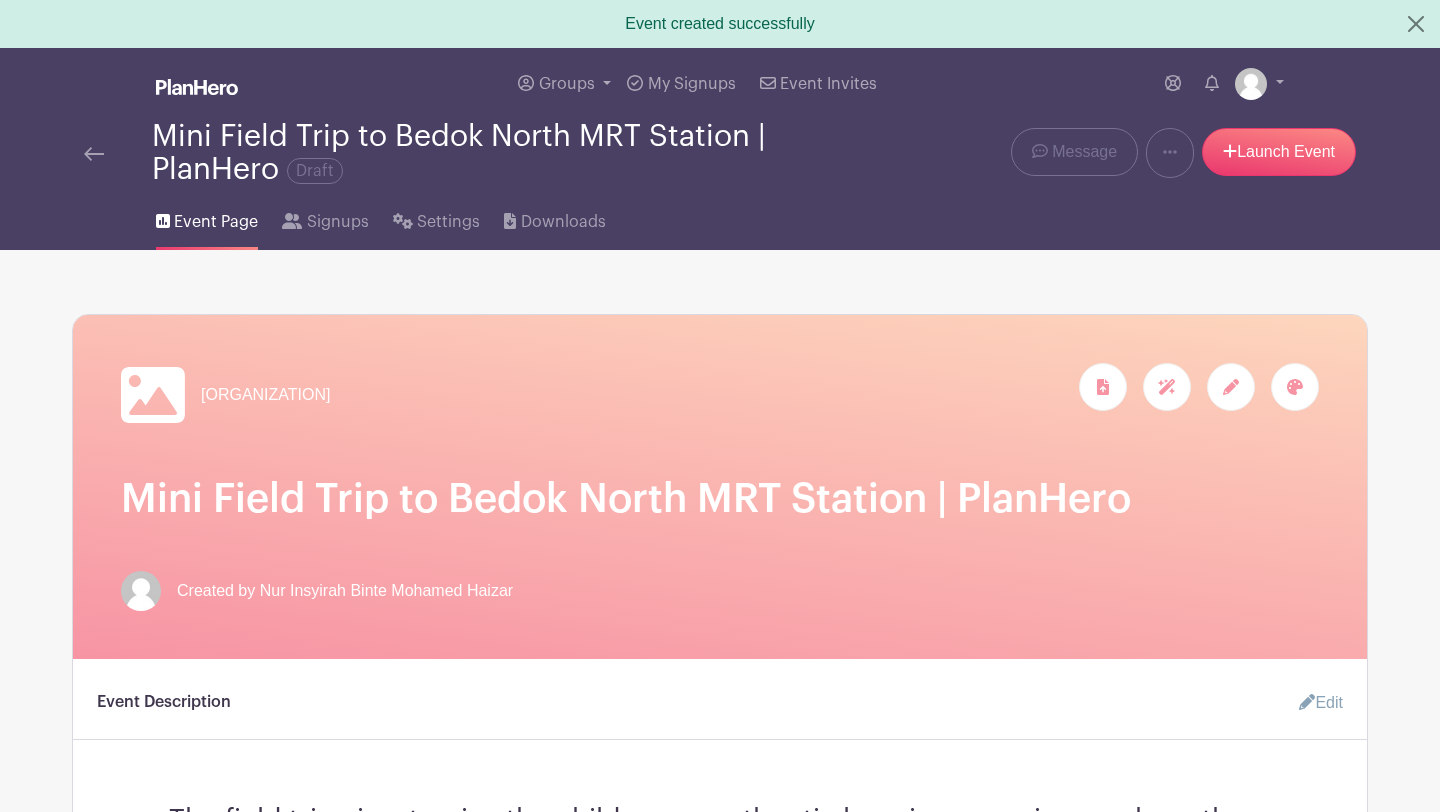 click 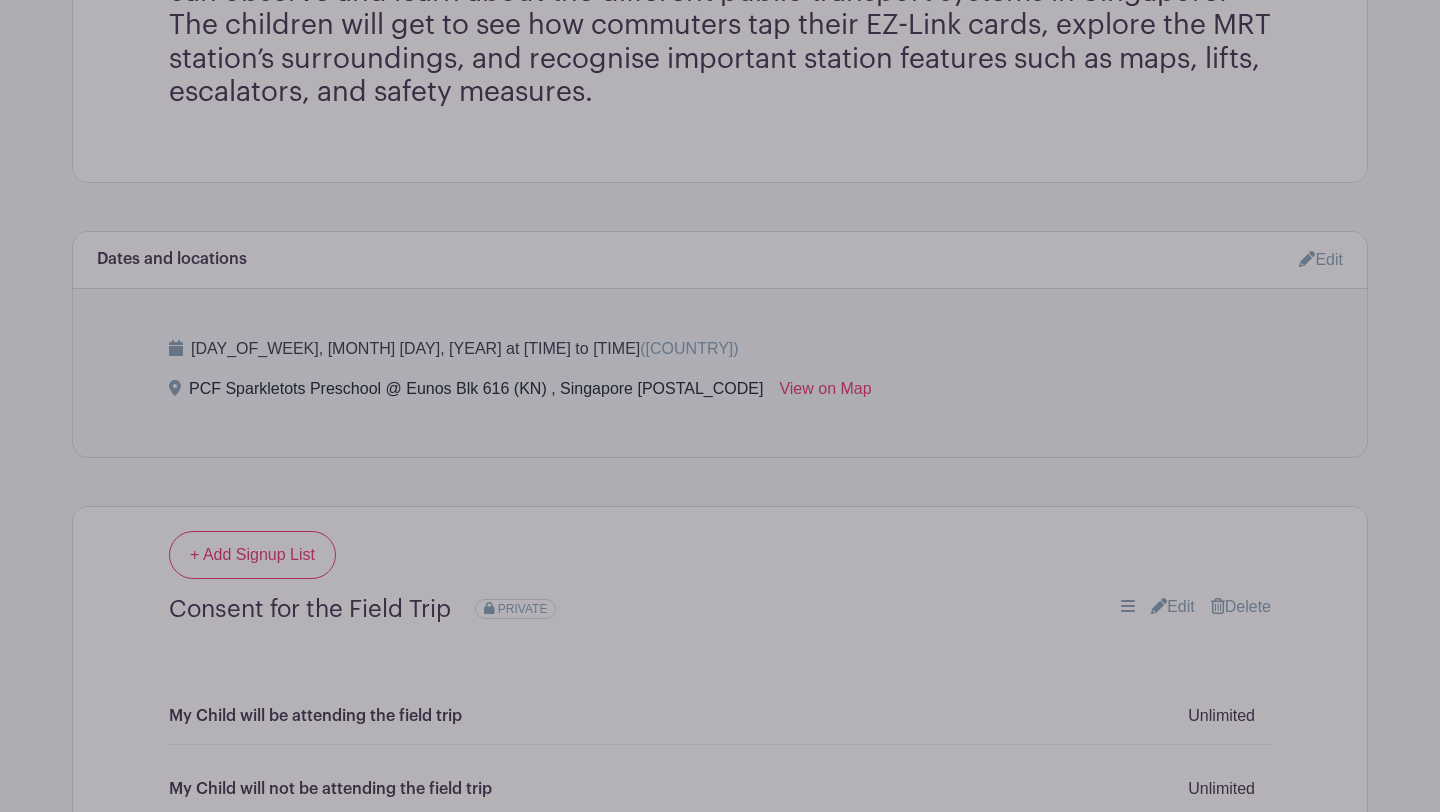 click on "Edit Event Details
Event Name
Mini Field Trip to Bedok North MRT Station
Organization / Group Name
Nur Insyirah Binte's Events
Organization / Group Logo
Replace
Remove Photo
Save changes
Cancel" at bounding box center (720, -609) 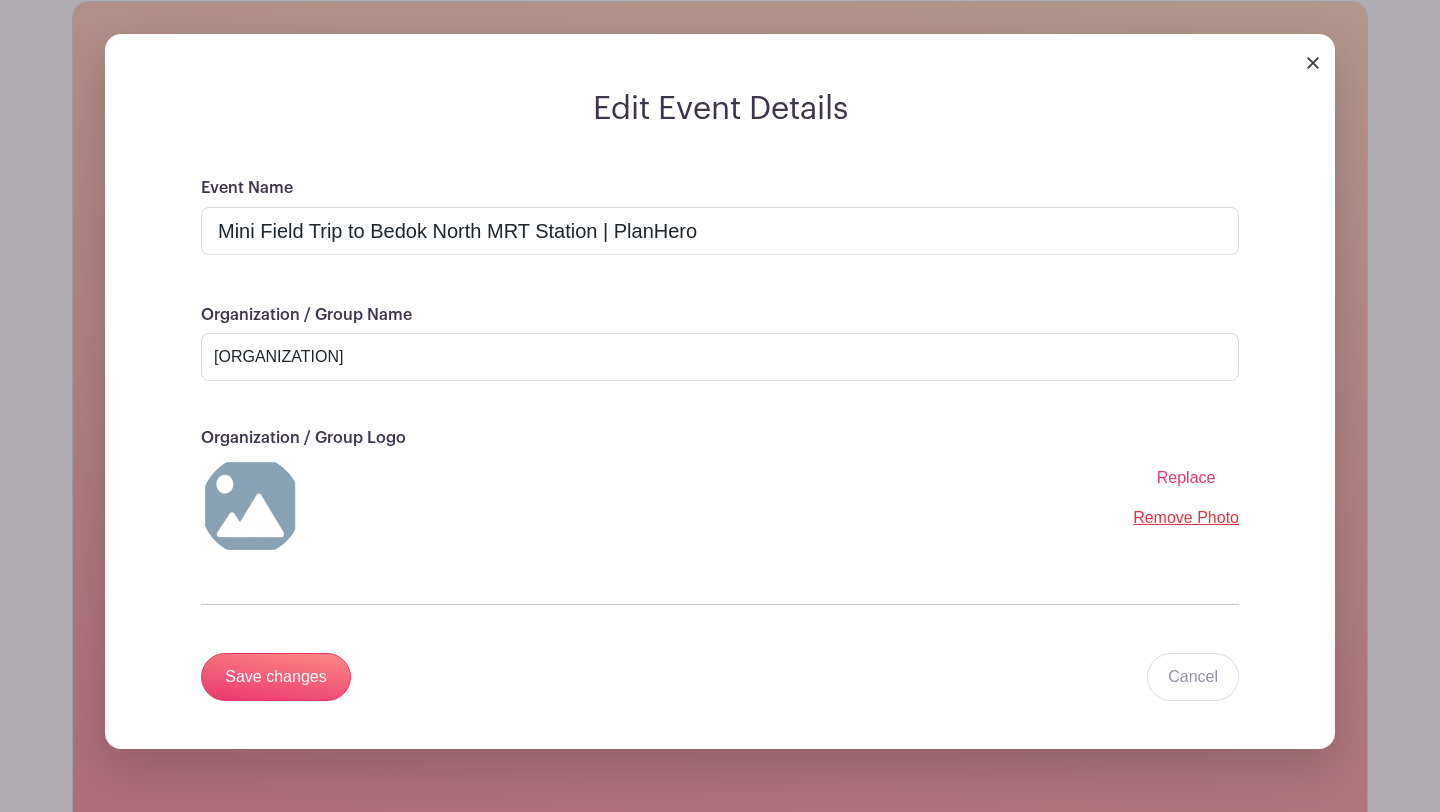 scroll, scrollTop: 223, scrollLeft: 0, axis: vertical 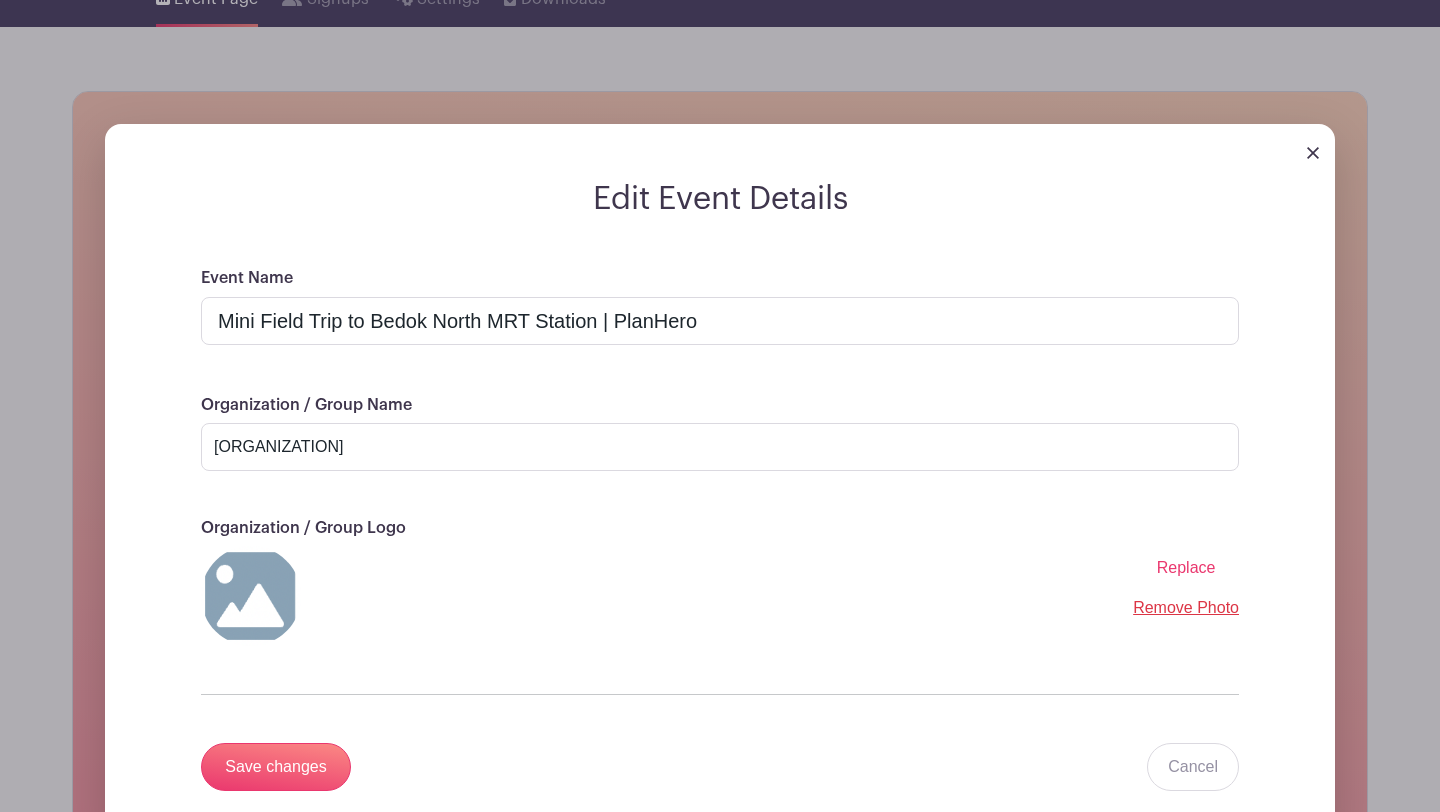 click at bounding box center [1313, 153] 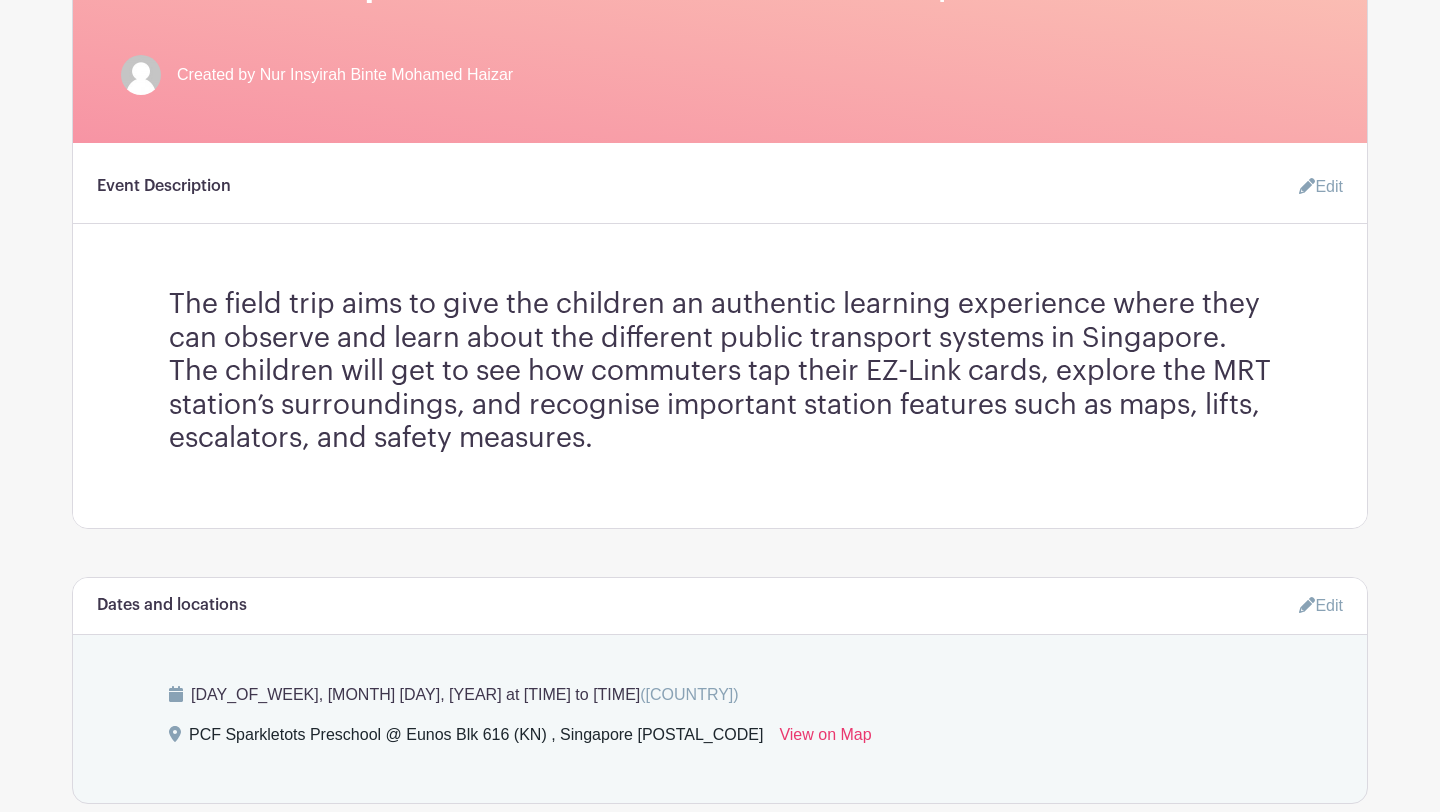 scroll, scrollTop: 1107, scrollLeft: 0, axis: vertical 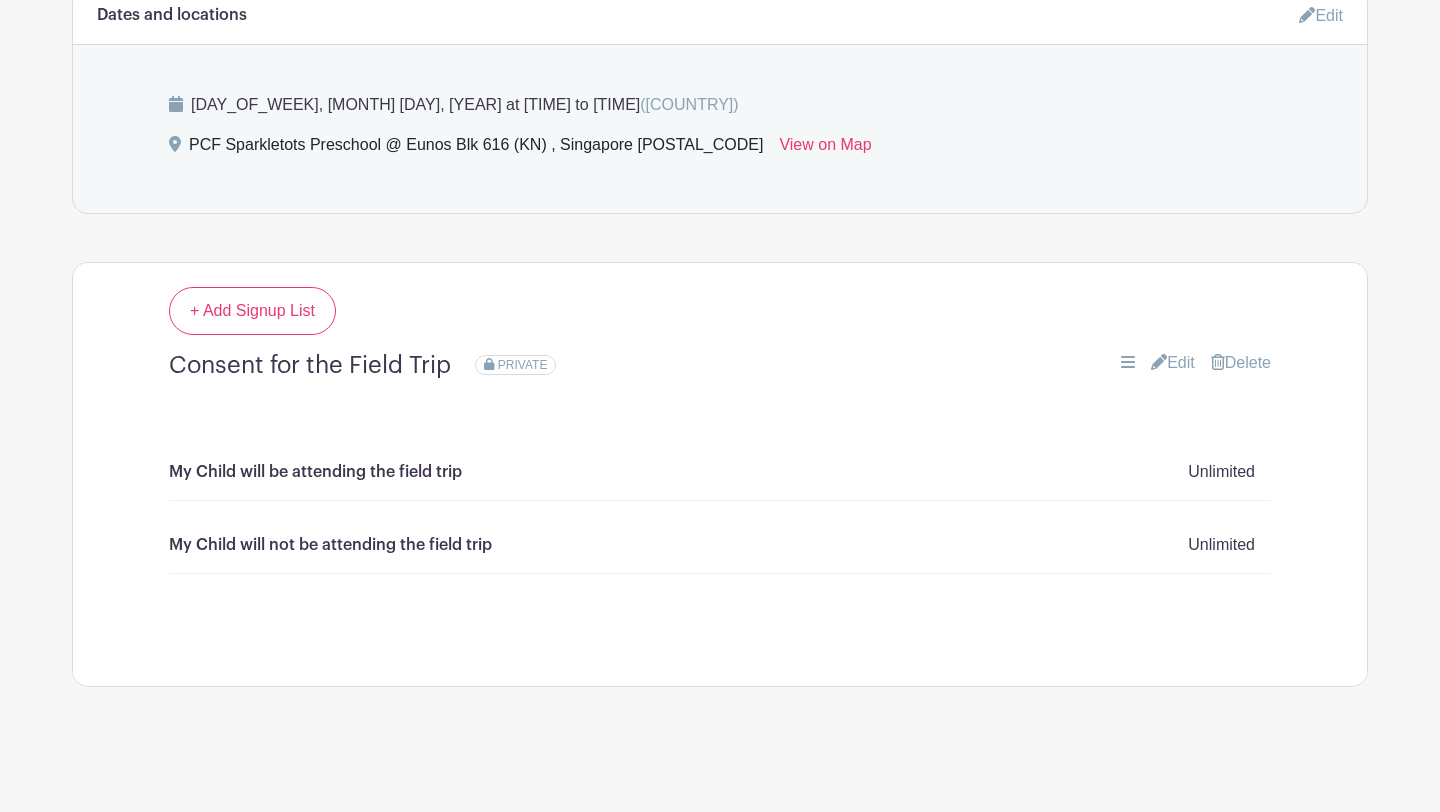 click on "Groups
All Groups
Nur Insyirah Binte's Events
My Signups
Event Invites
My account
Logout
Mini Field Trip to Bedok North MRT Station  Draft" at bounding box center [720, -123] 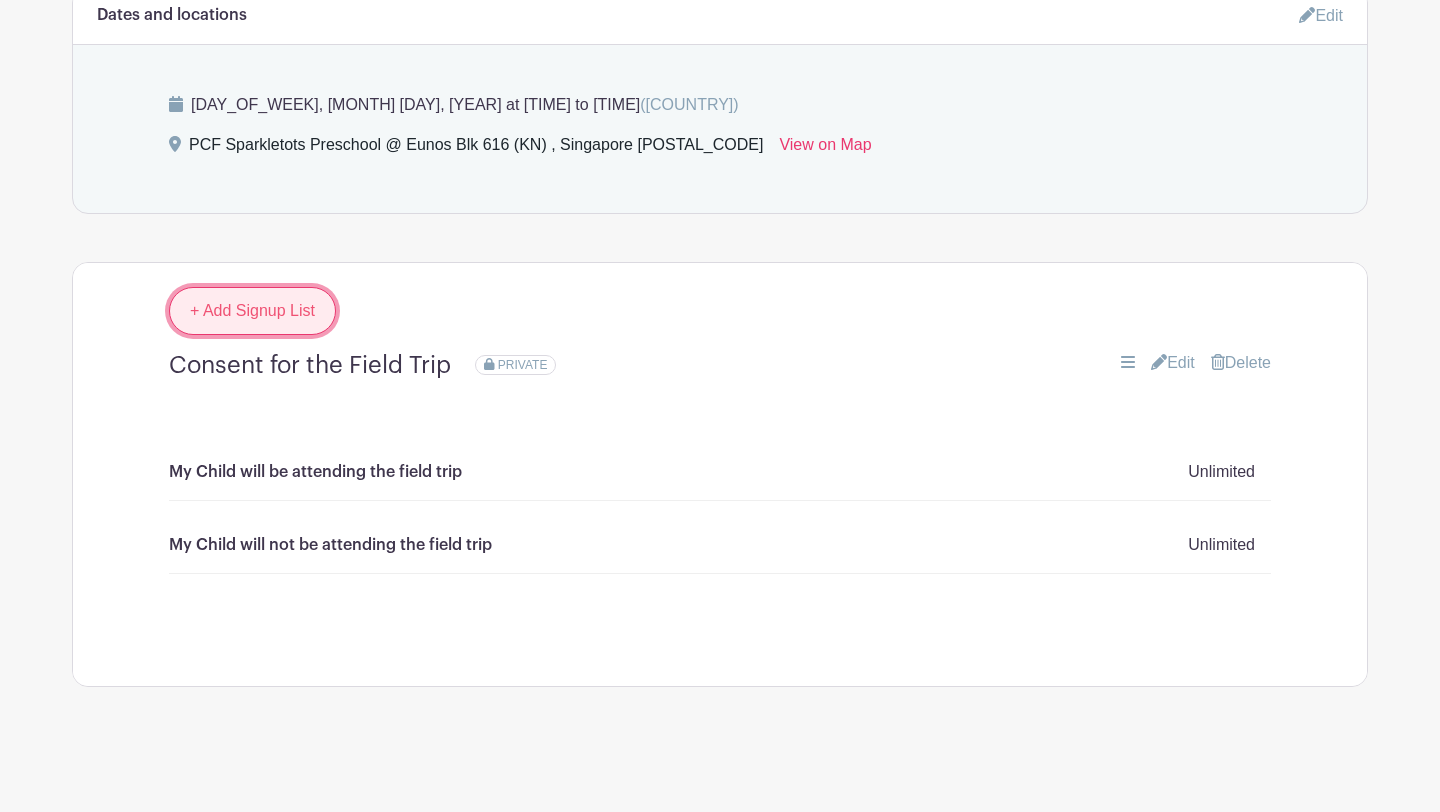 click on "+ Add Signup List" at bounding box center (252, 311) 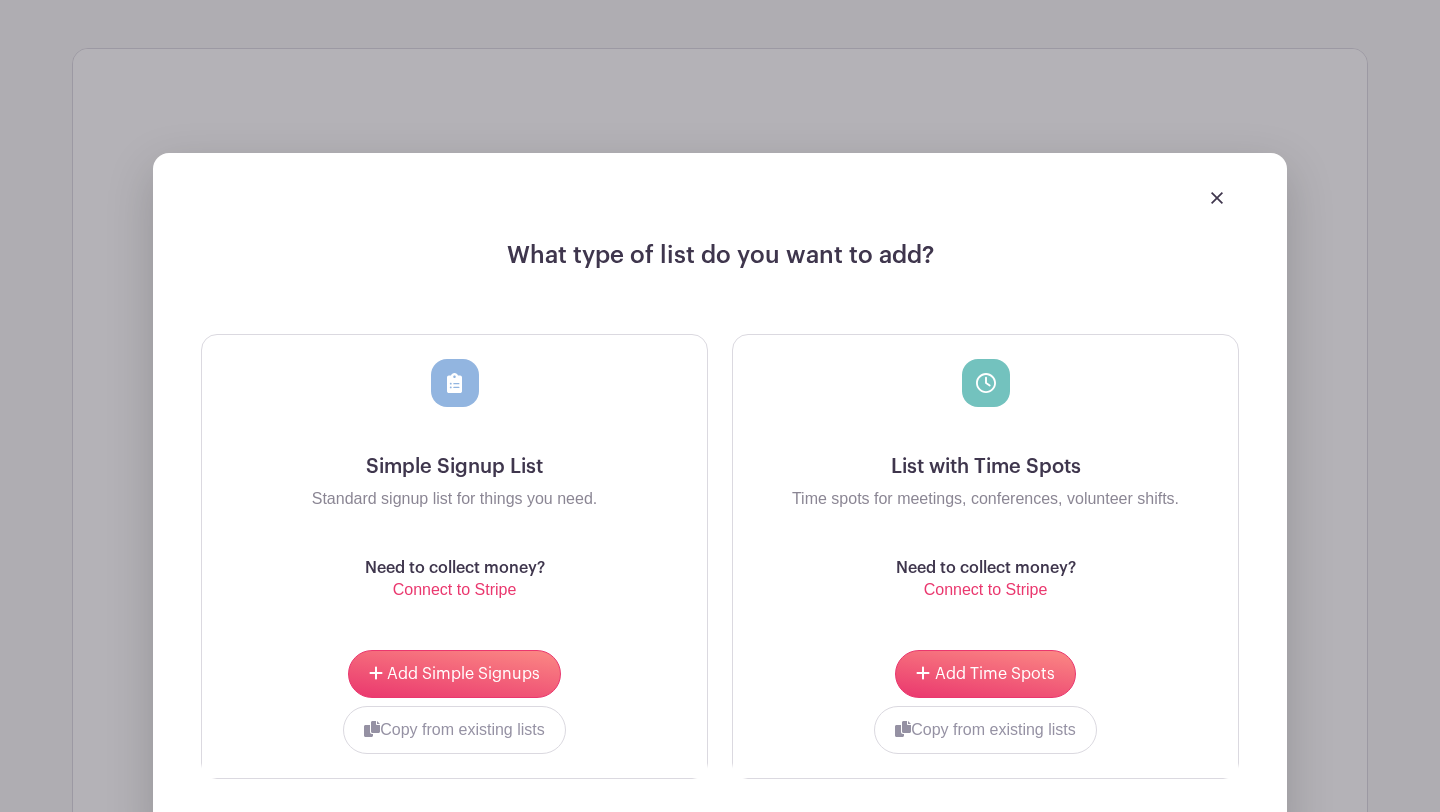 scroll, scrollTop: 1331, scrollLeft: 0, axis: vertical 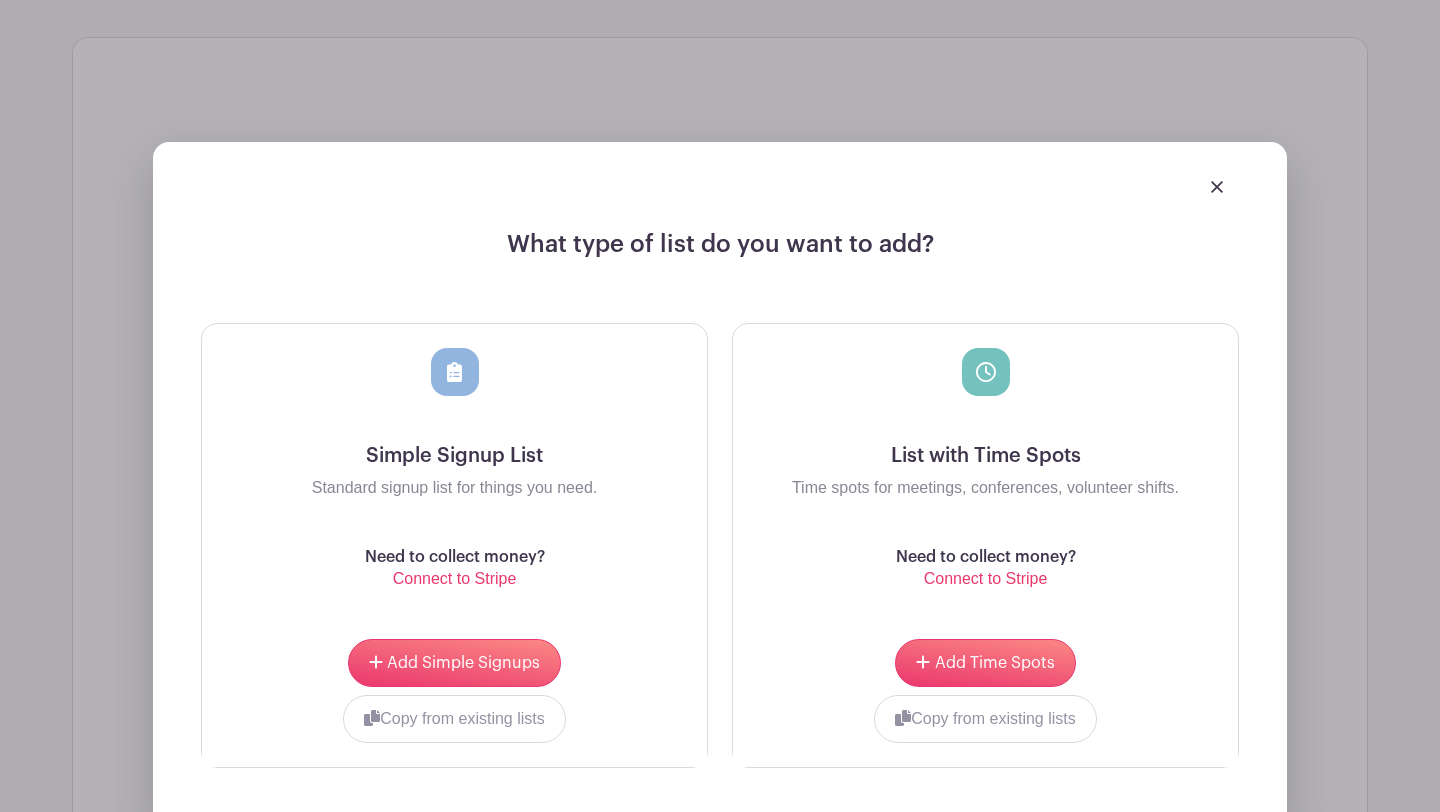 click at bounding box center [720, 186] 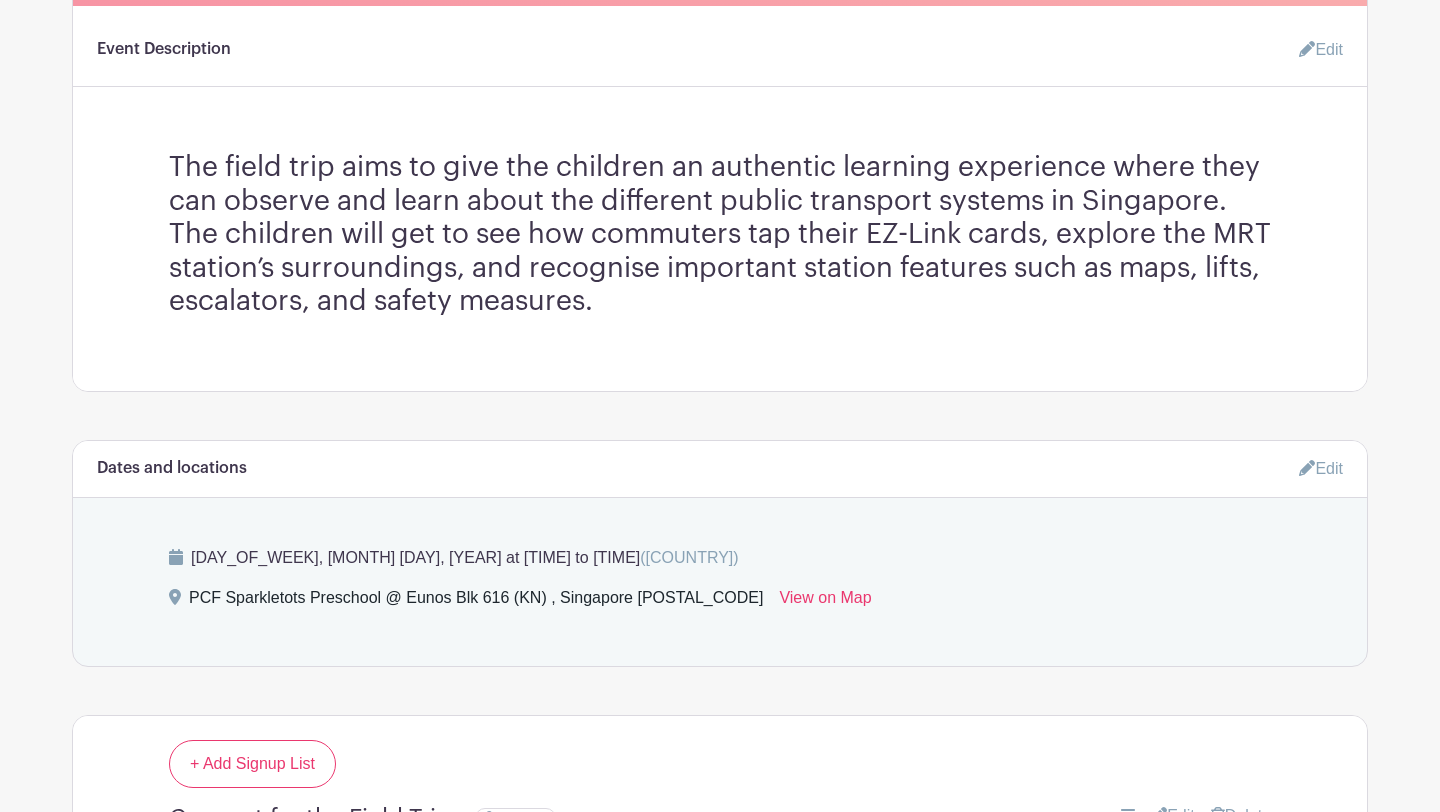 scroll, scrollTop: 0, scrollLeft: 0, axis: both 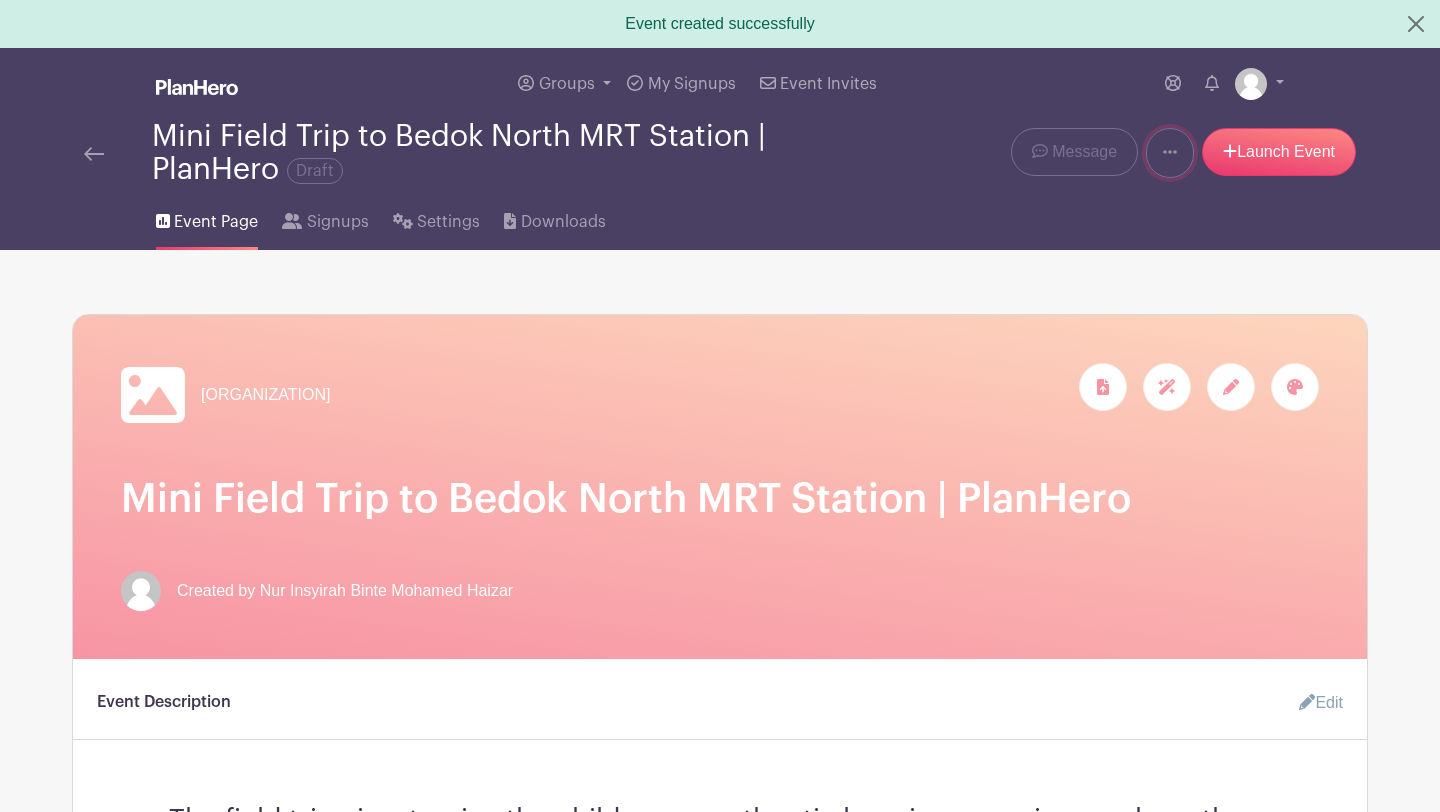 click 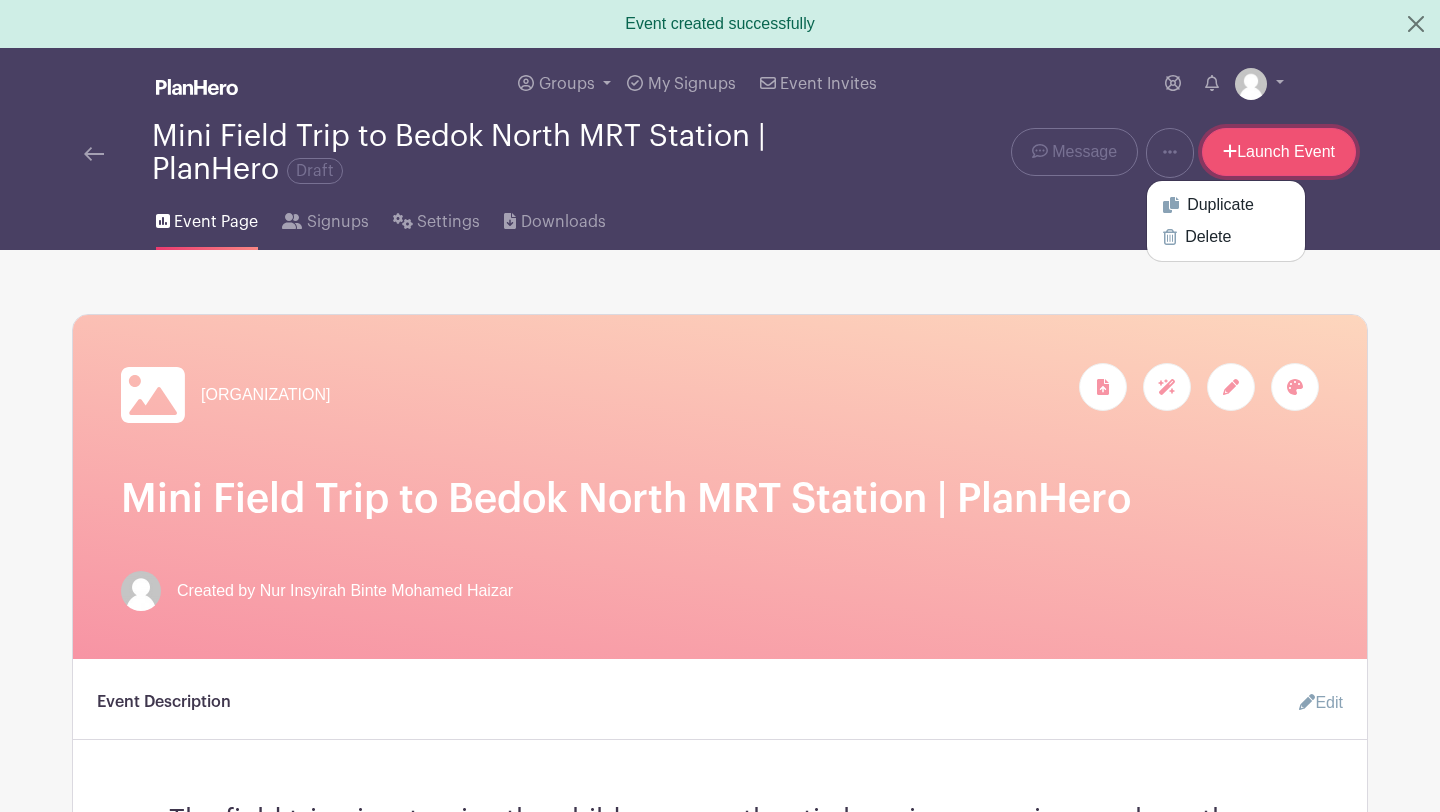 click on "Launch Event" at bounding box center [1279, 152] 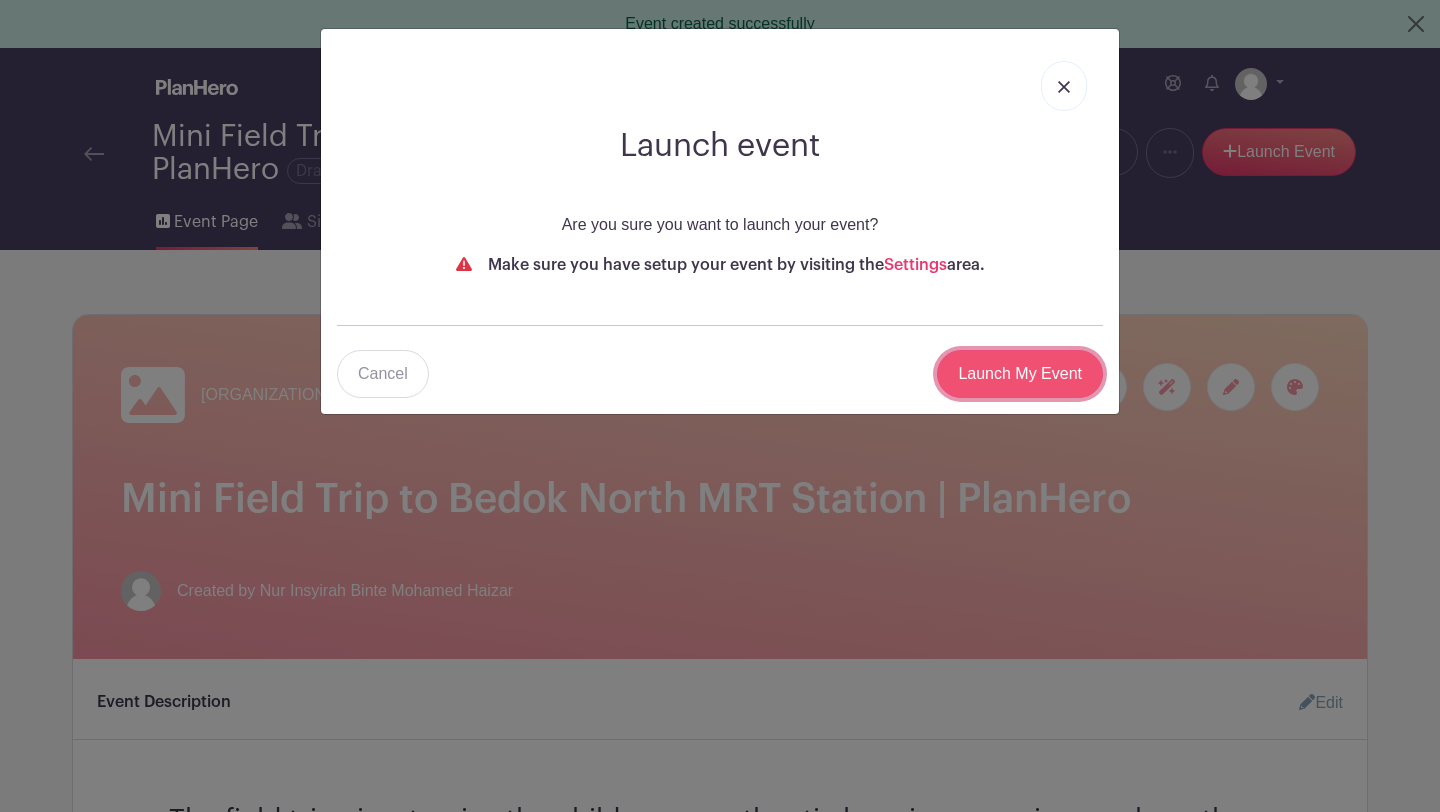 click on "Launch My Event" at bounding box center [1020, 374] 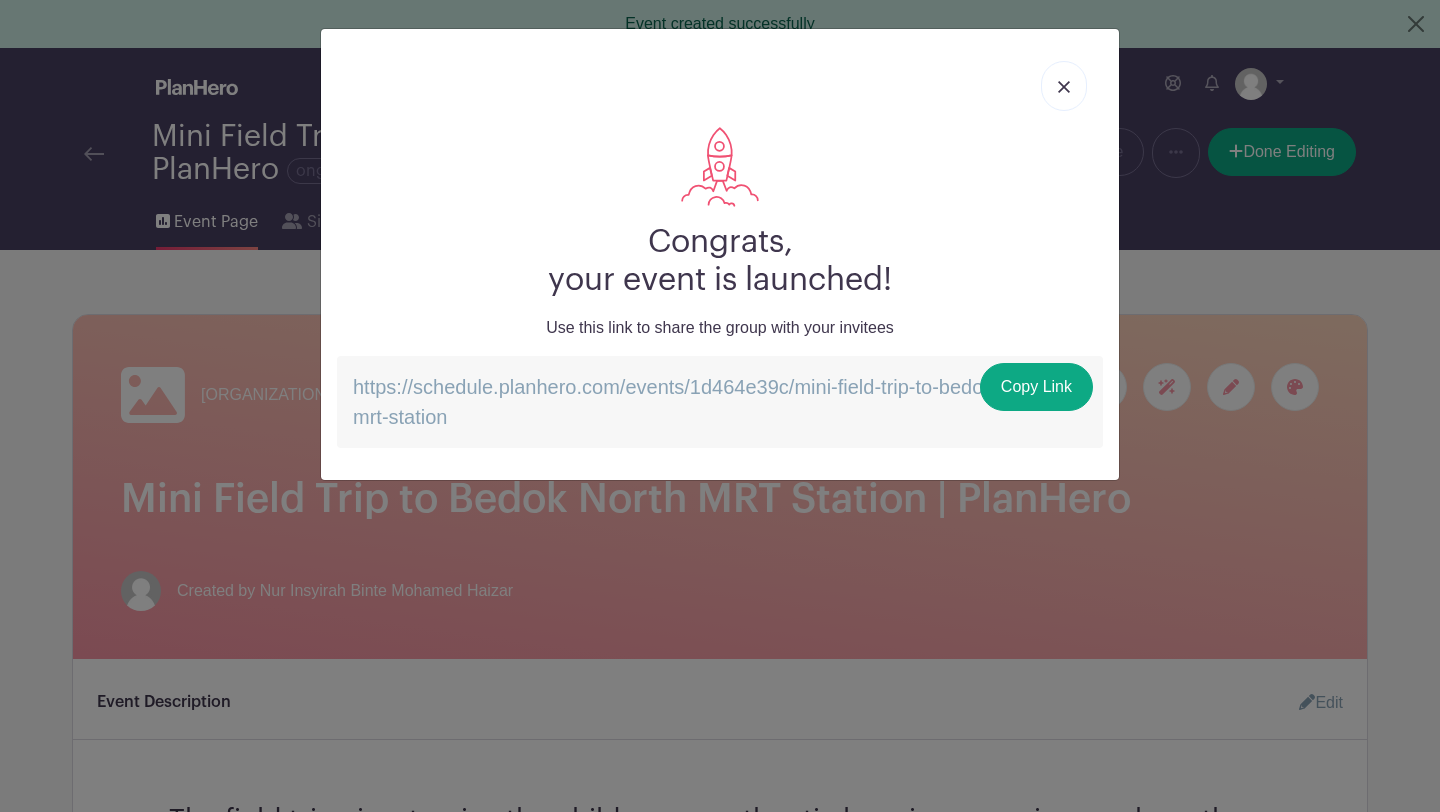 click at bounding box center [720, 86] 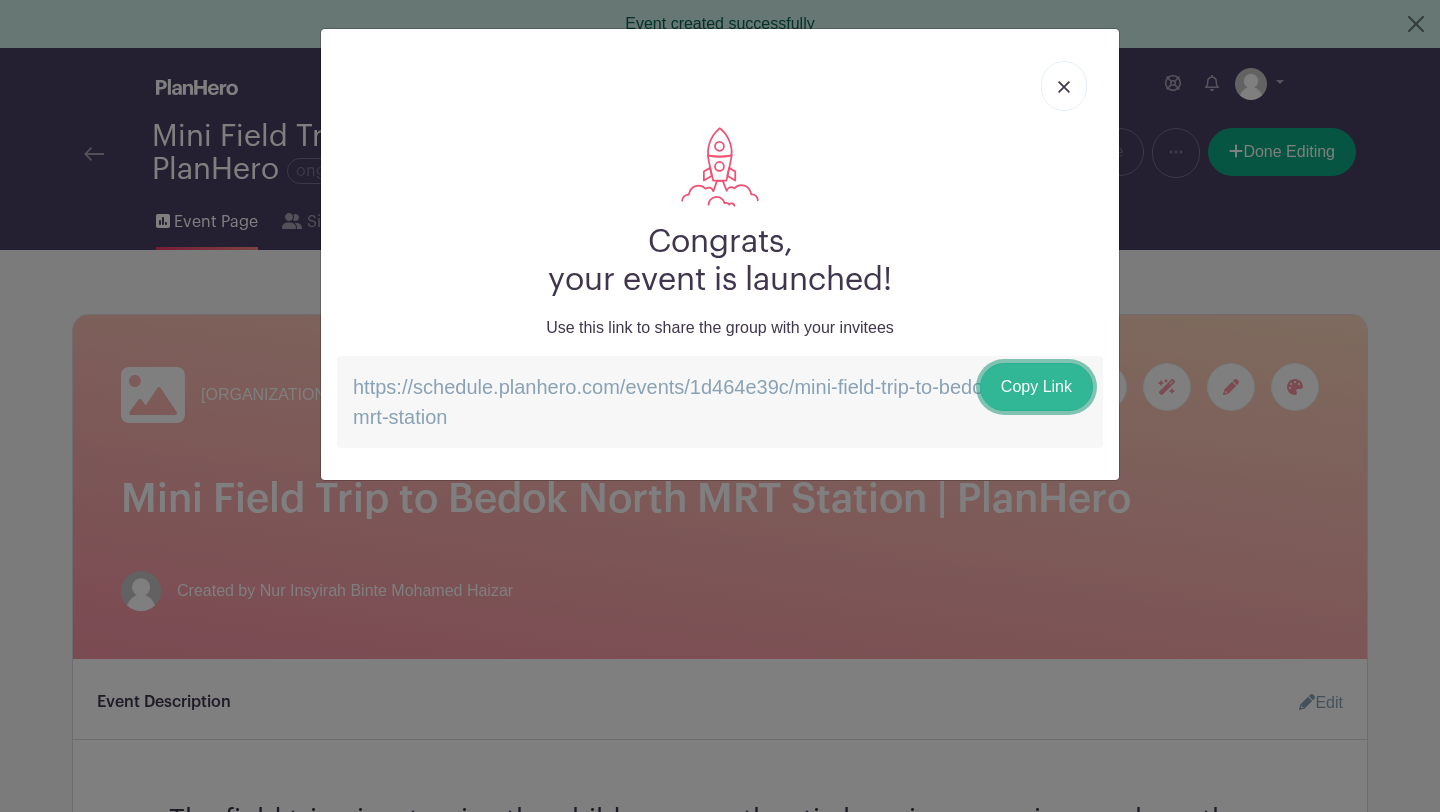 click on "Copy Link" at bounding box center [1036, 387] 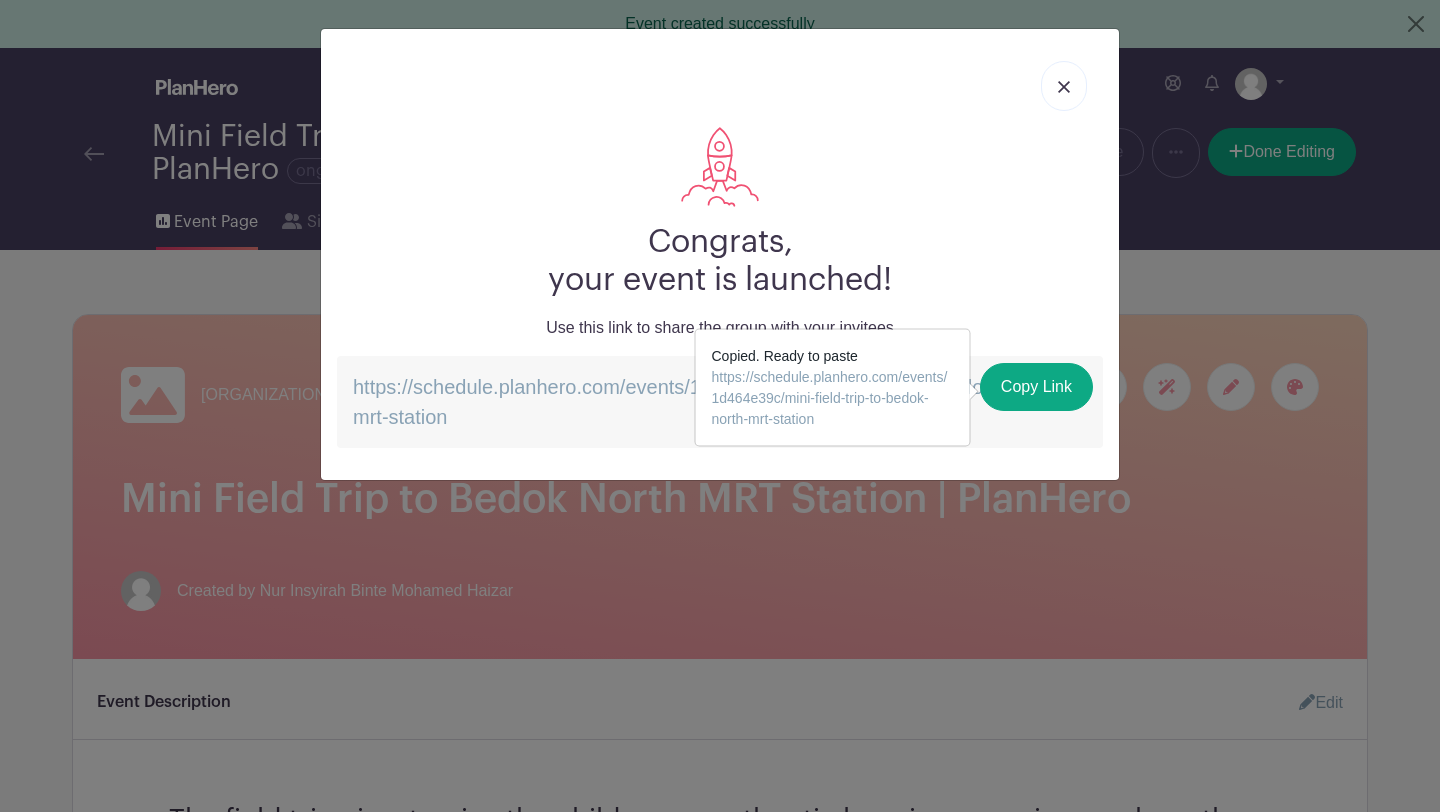 click at bounding box center [1064, 87] 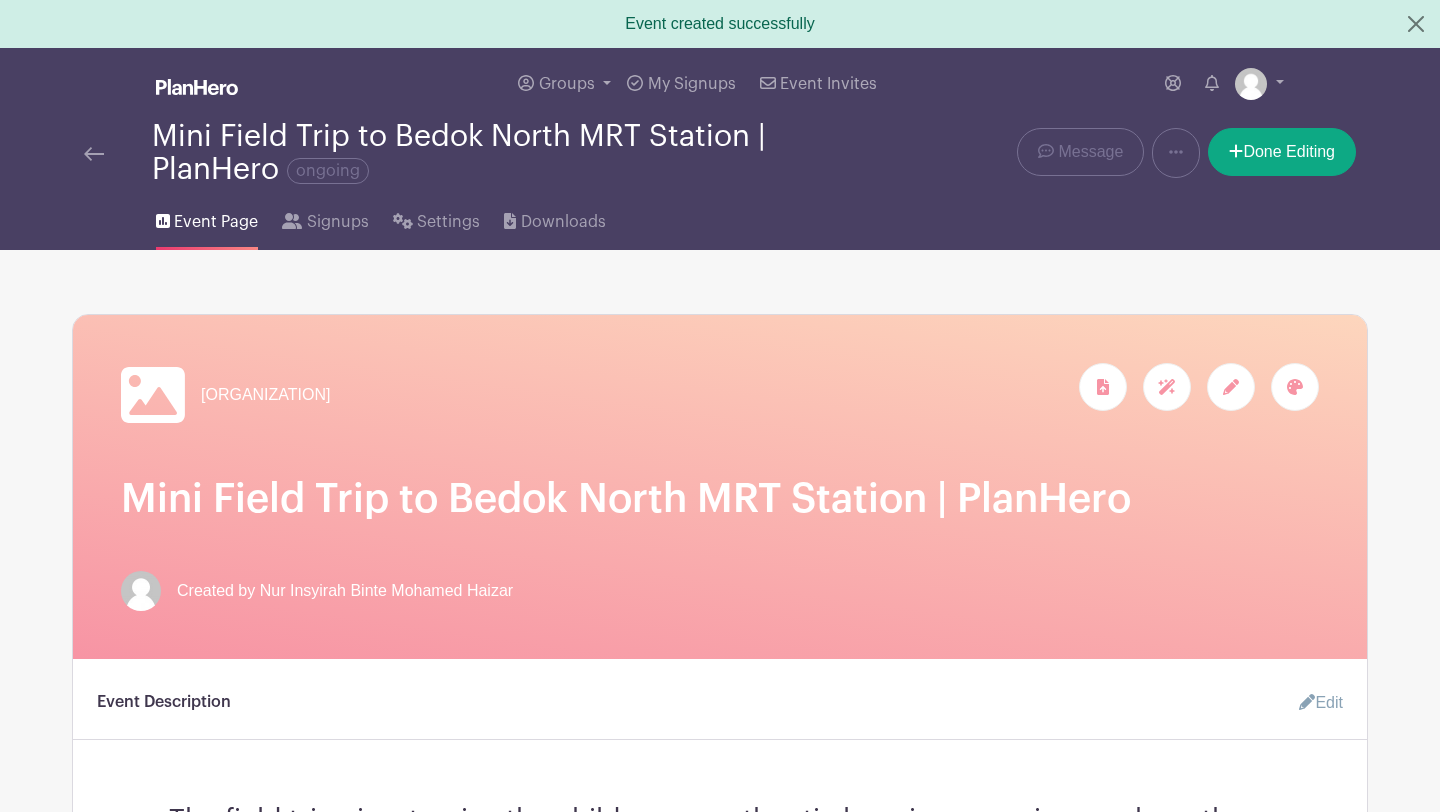 scroll, scrollTop: 75, scrollLeft: 0, axis: vertical 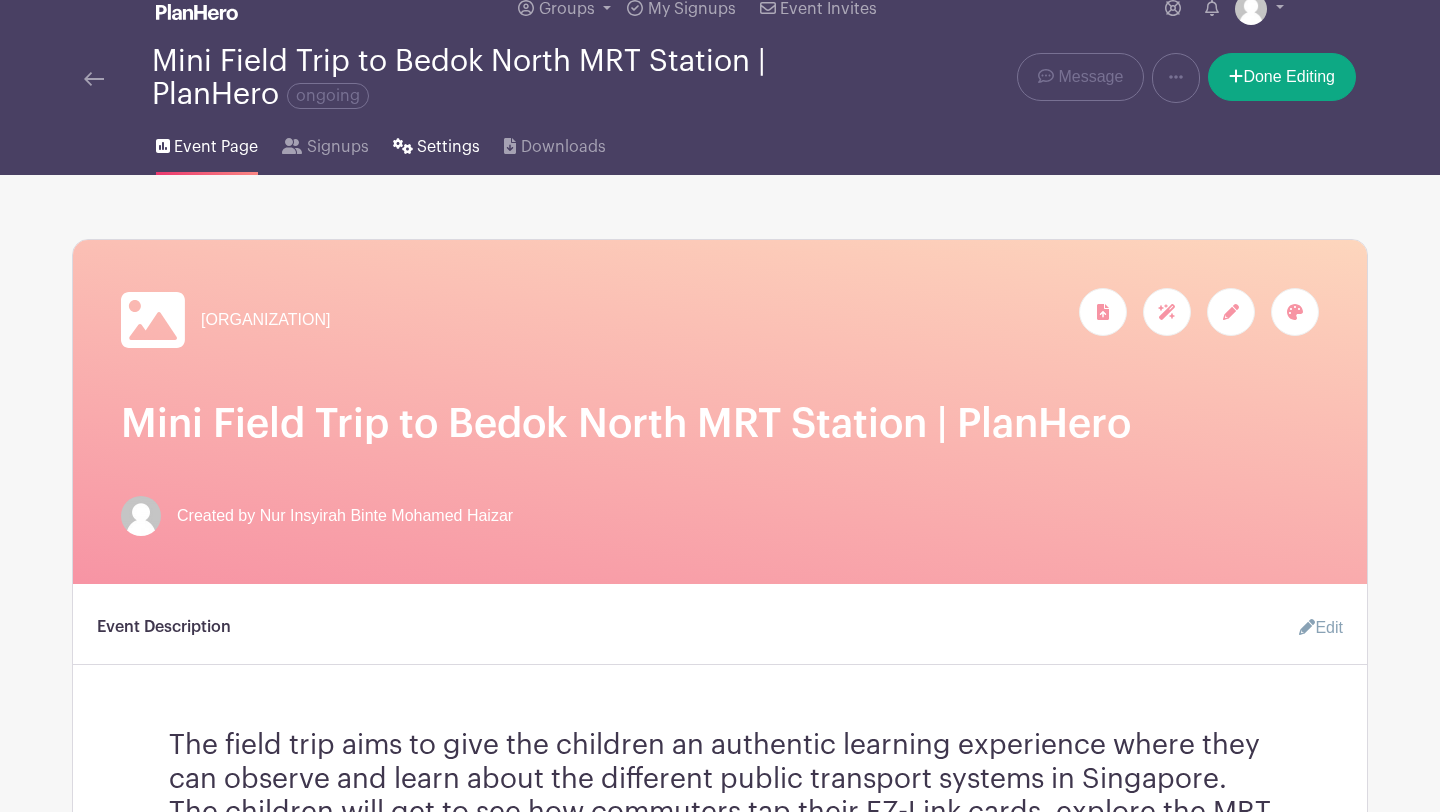 click on "Settings" at bounding box center [436, 143] 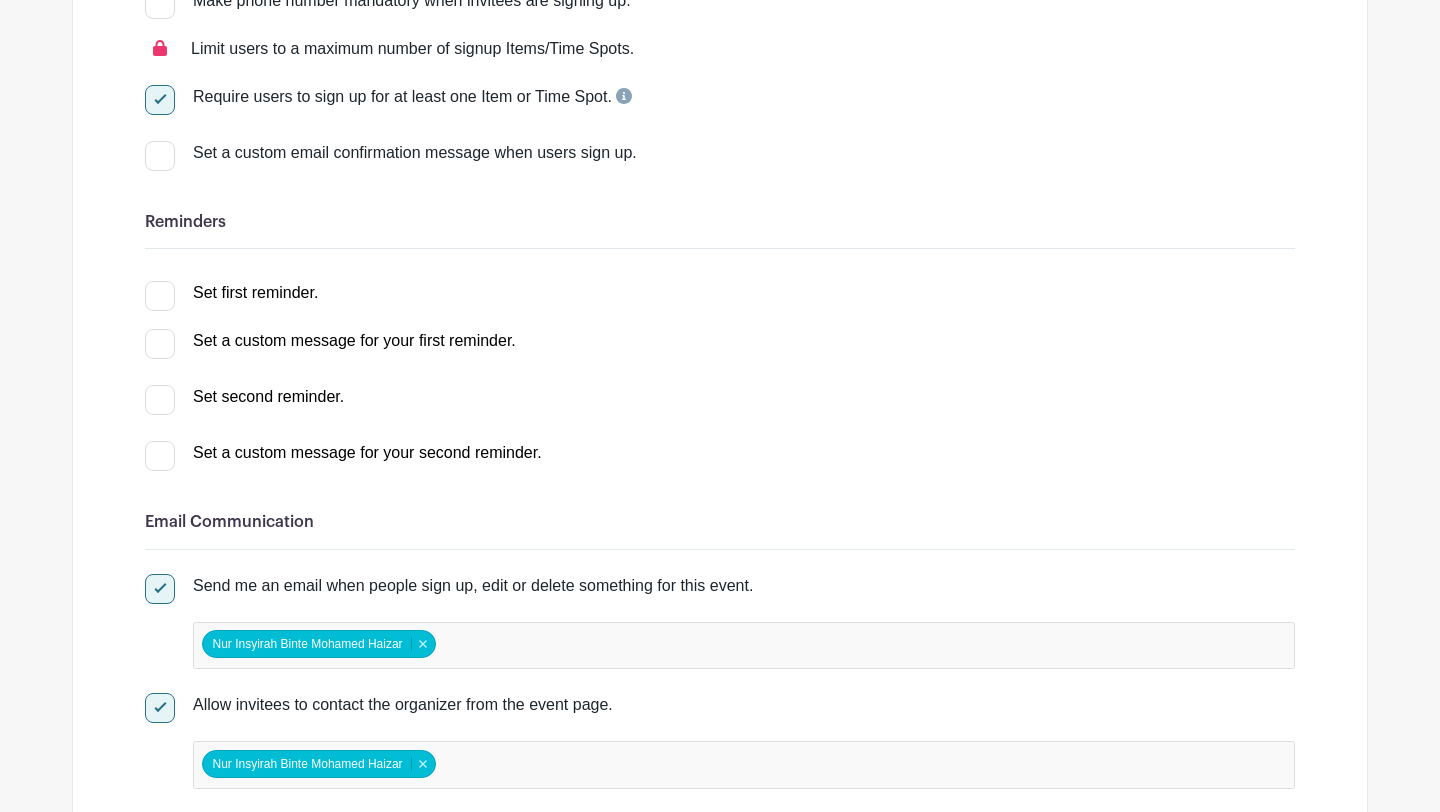 scroll, scrollTop: 0, scrollLeft: 0, axis: both 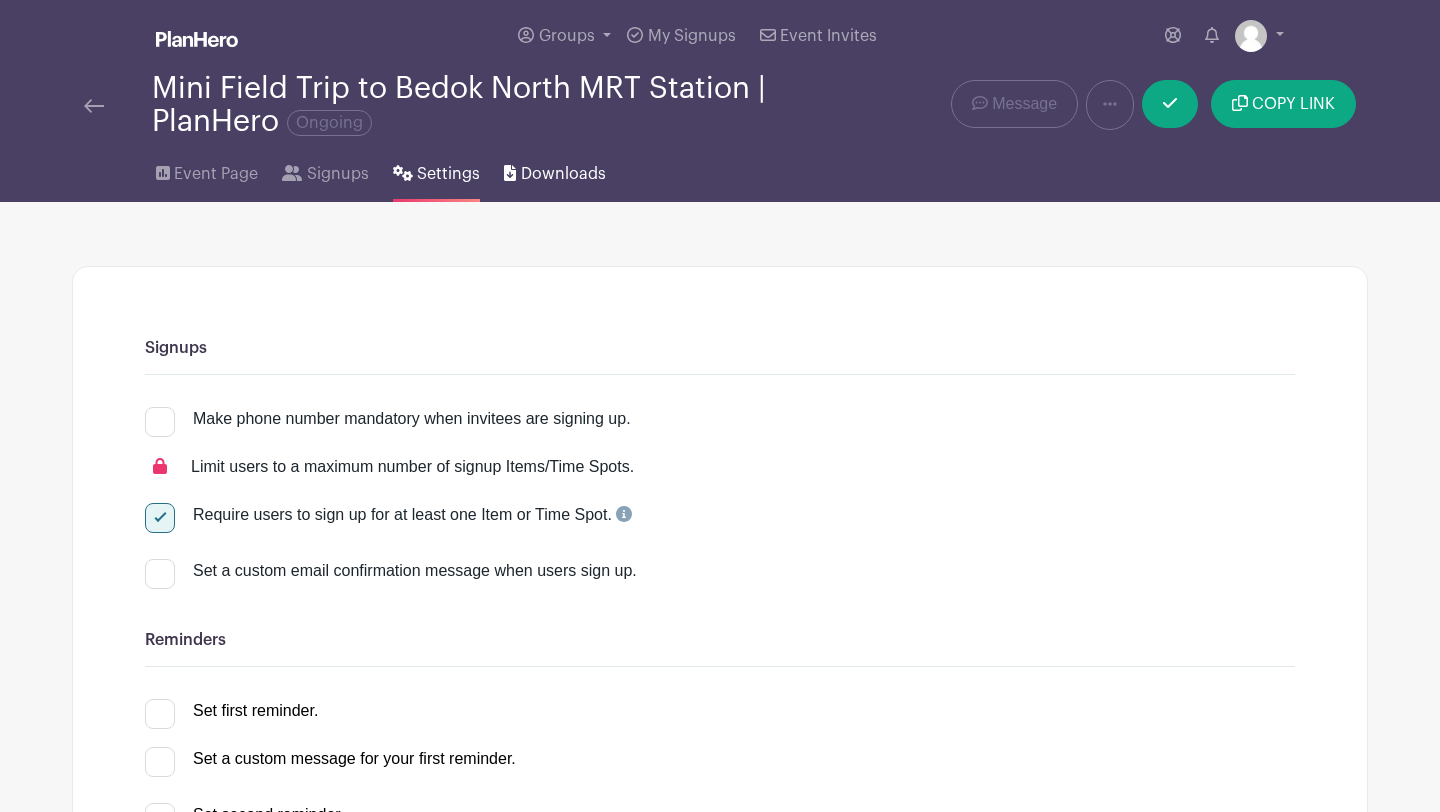 click on "Downloads" at bounding box center [563, 174] 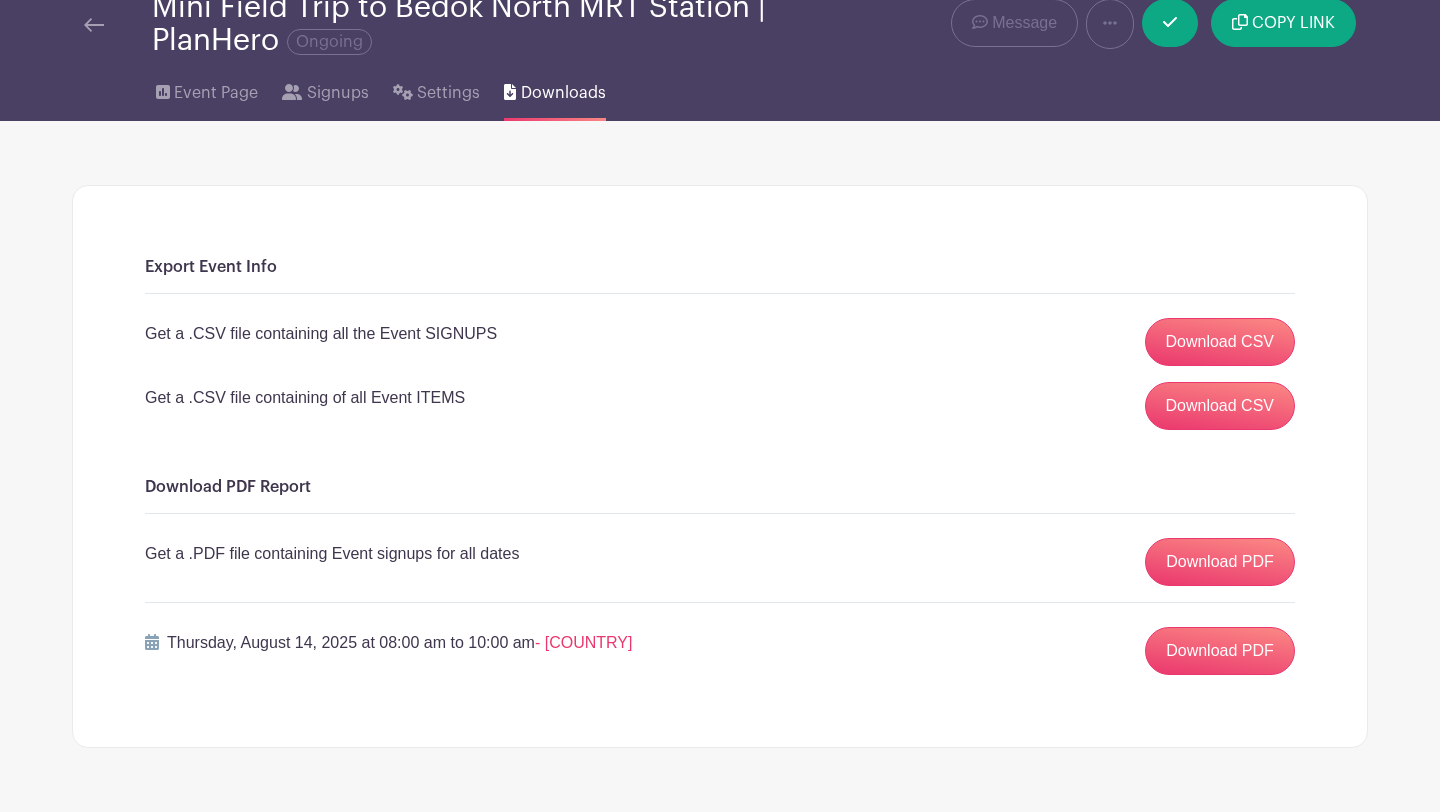 scroll, scrollTop: 83, scrollLeft: 0, axis: vertical 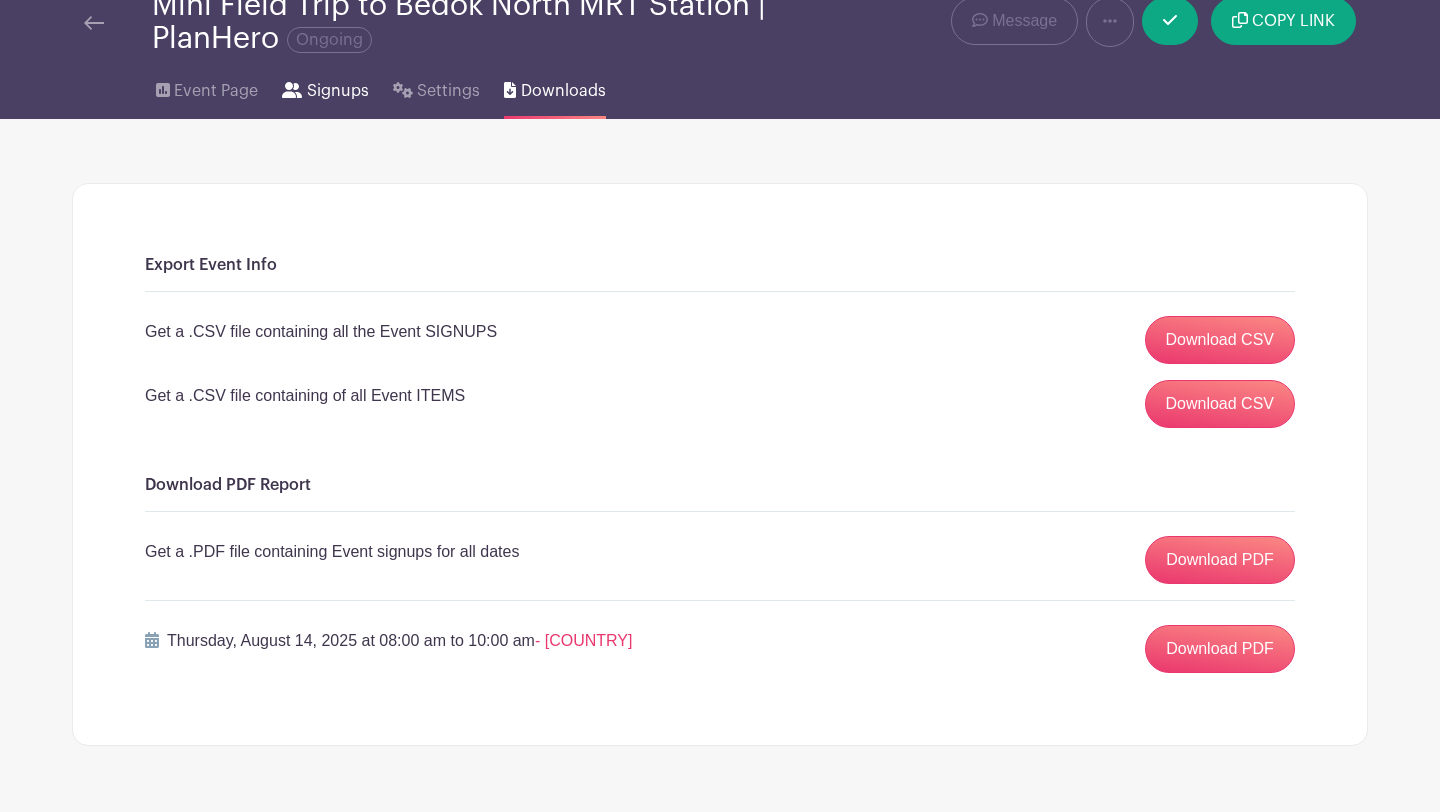 click on "Signups" at bounding box center [338, 91] 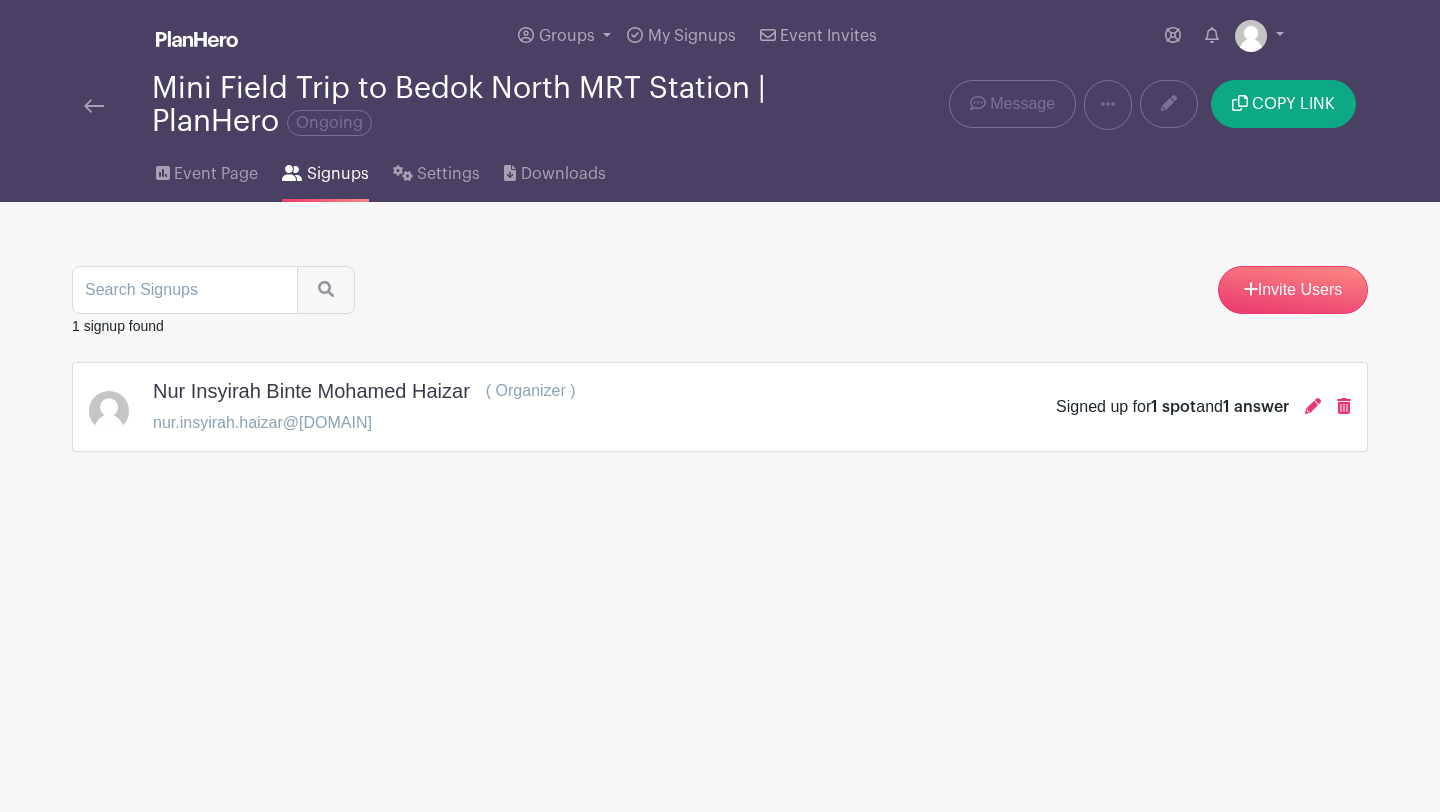 scroll, scrollTop: 0, scrollLeft: 0, axis: both 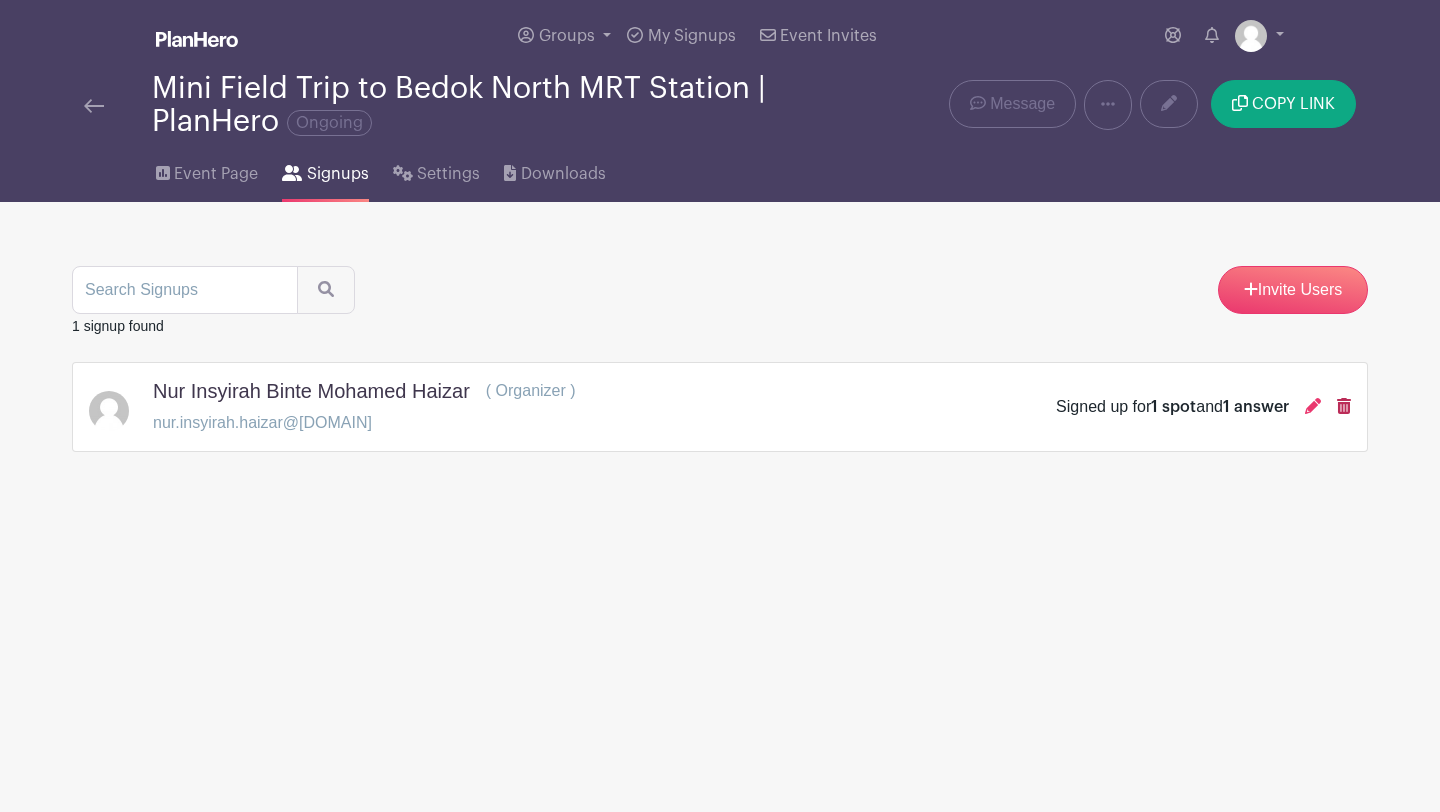click 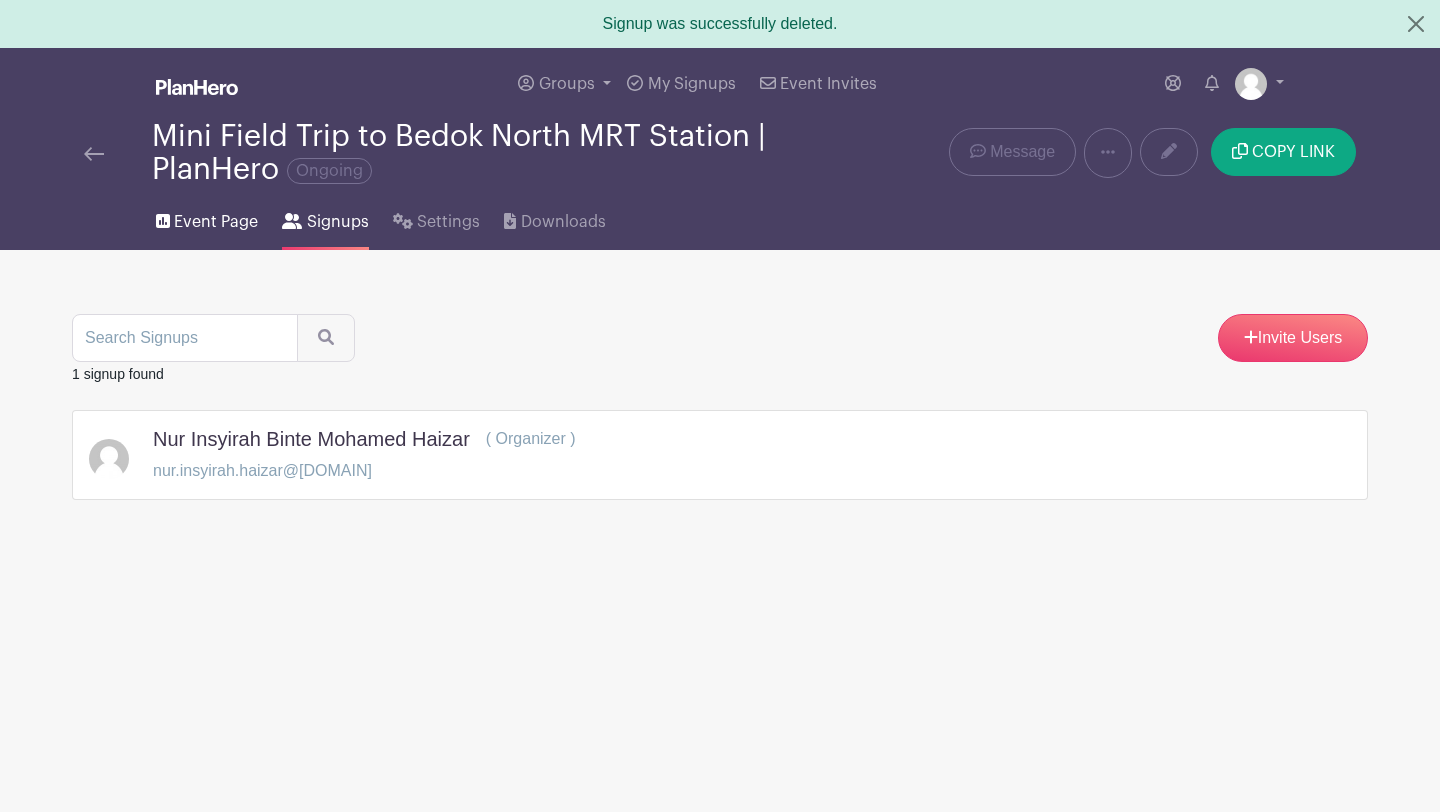 click on "Event Page" at bounding box center [216, 222] 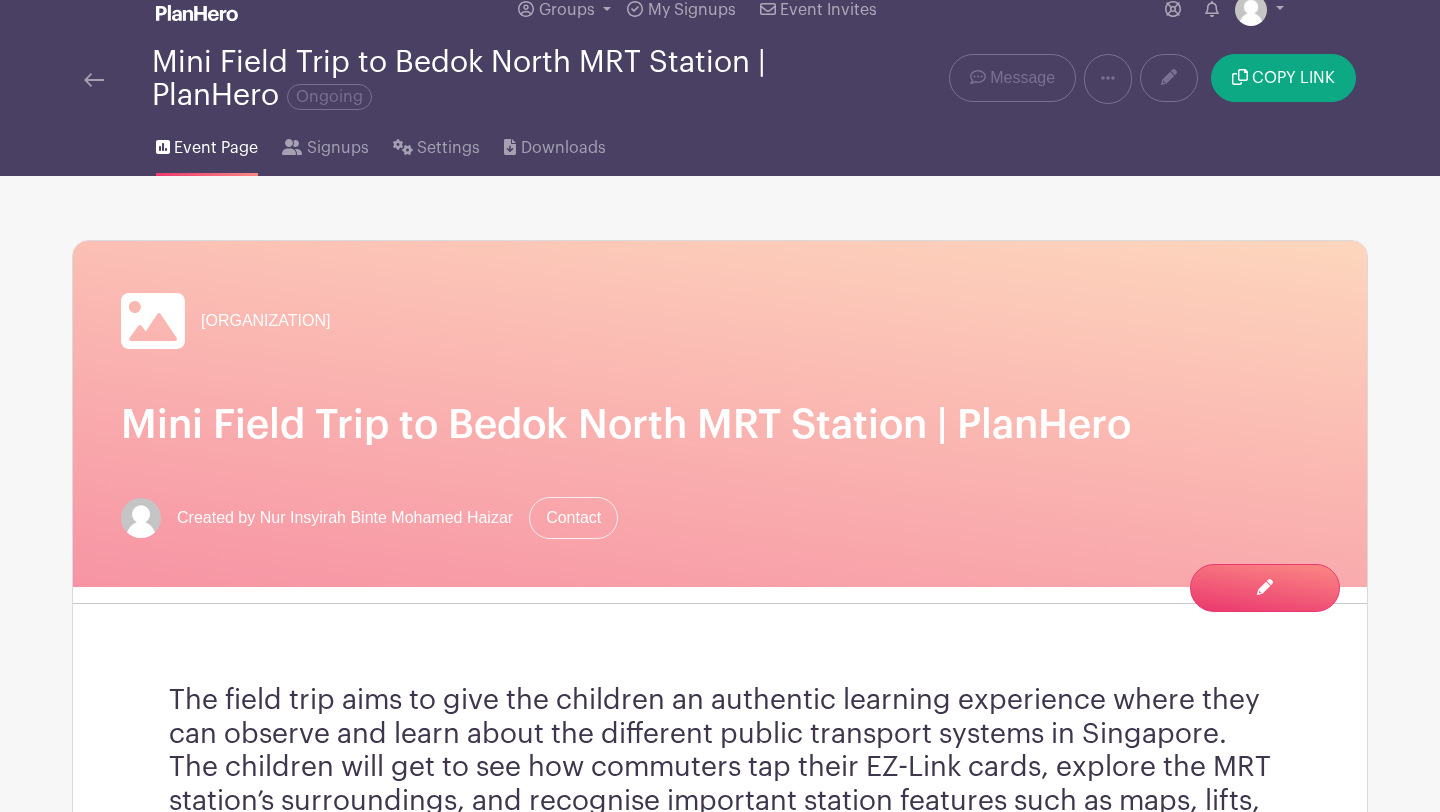 scroll, scrollTop: 0, scrollLeft: 0, axis: both 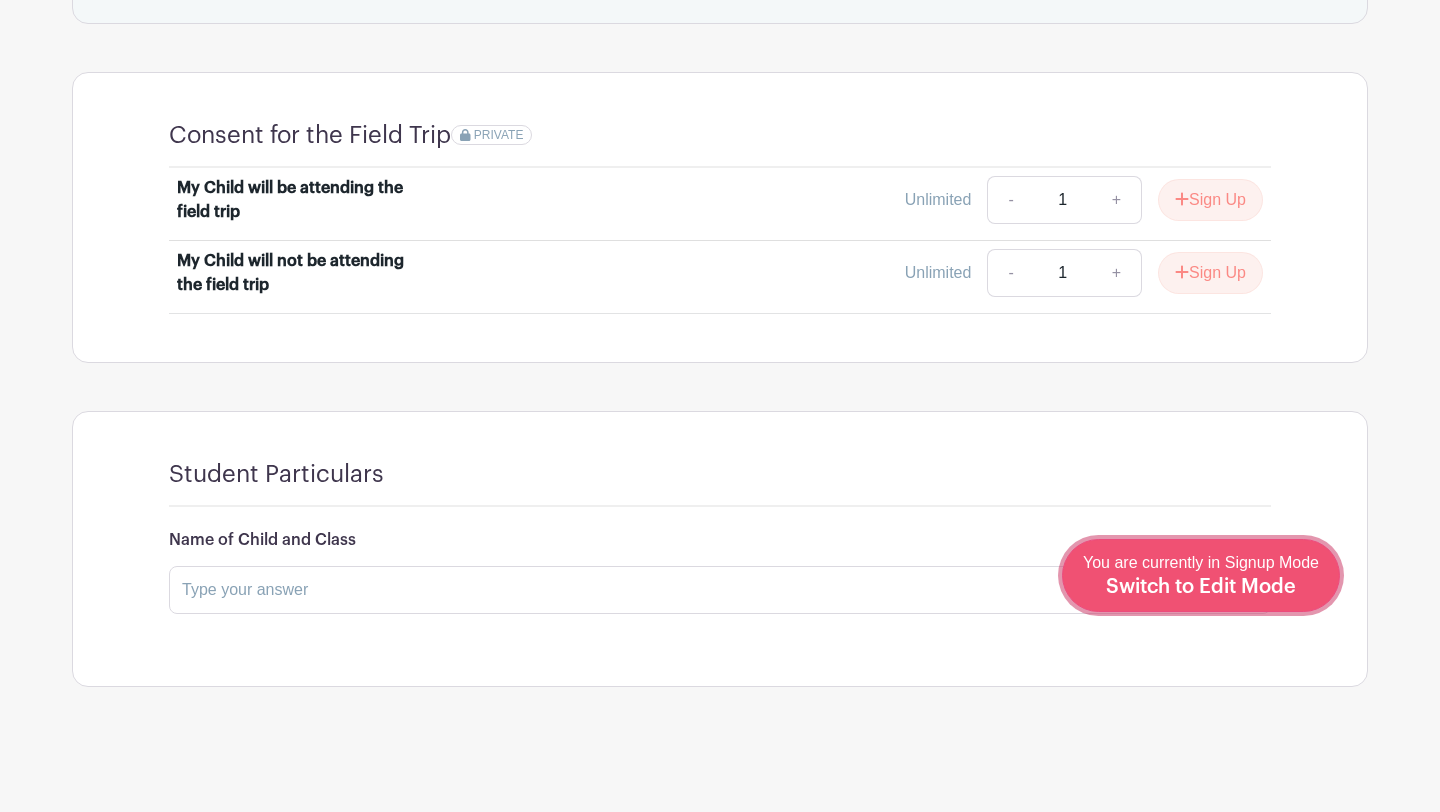 click on "Edit Event
You are currently in Signup Mode
Switch to Edit Mode" at bounding box center (1201, 575) 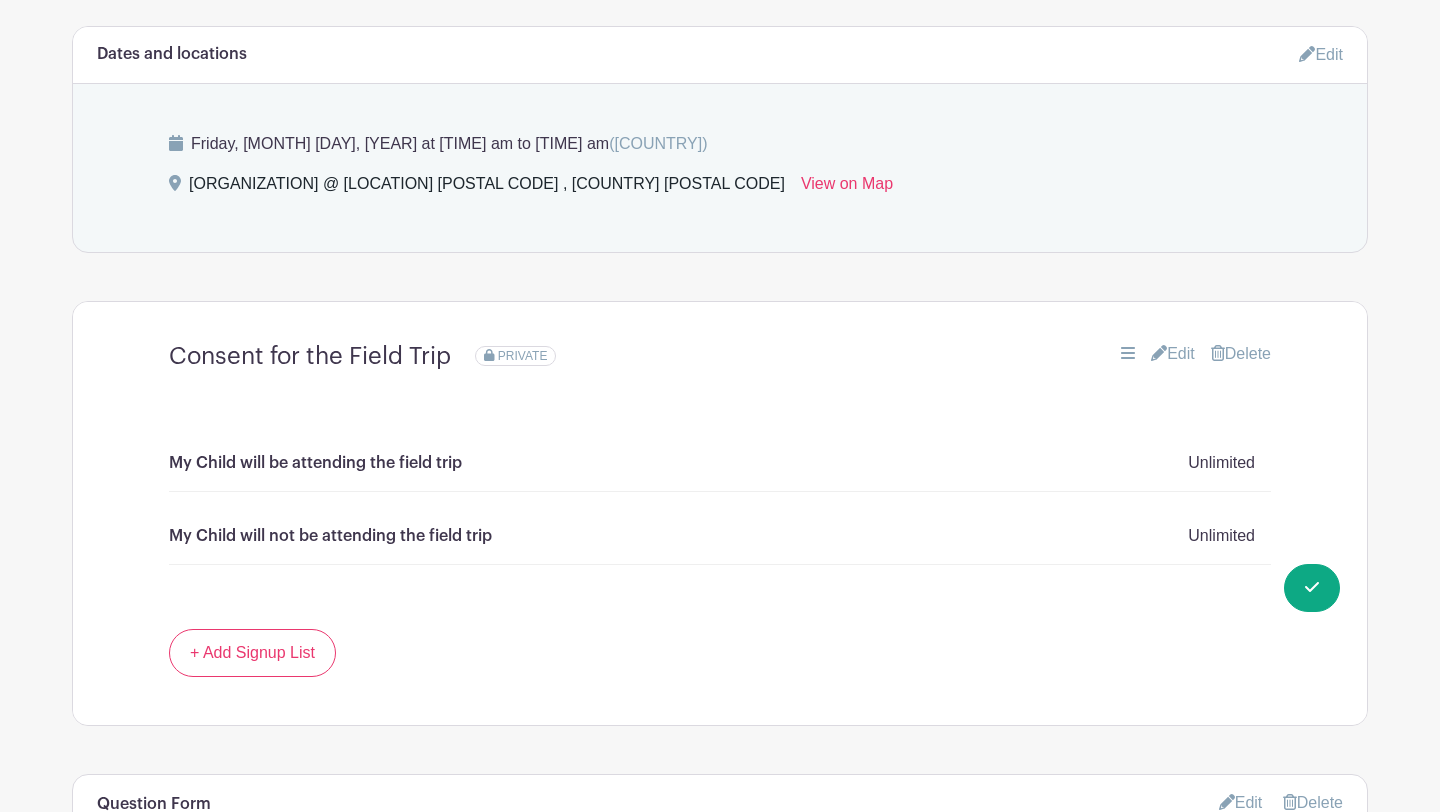 scroll, scrollTop: 1464, scrollLeft: 0, axis: vertical 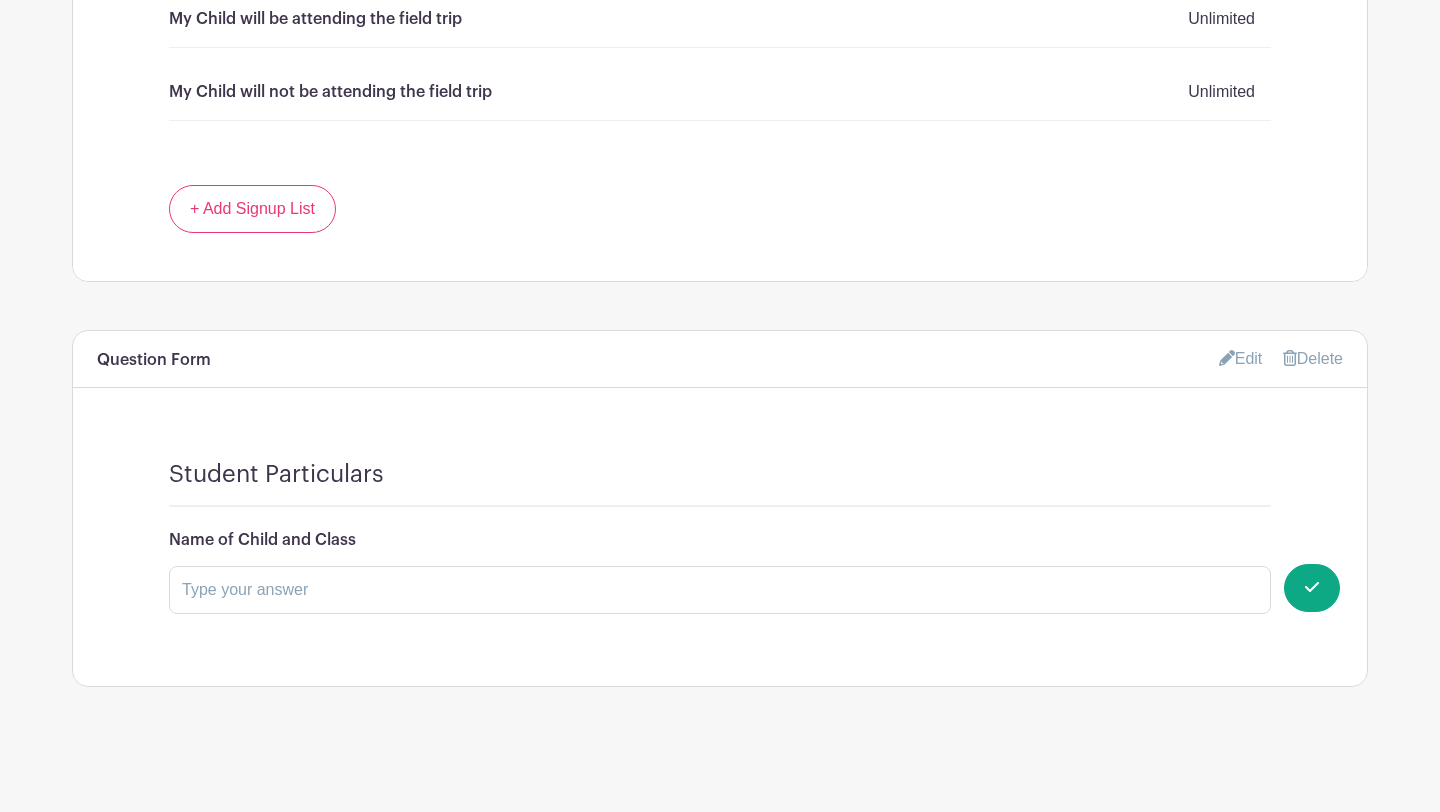 click on "Edit" at bounding box center [1241, 358] 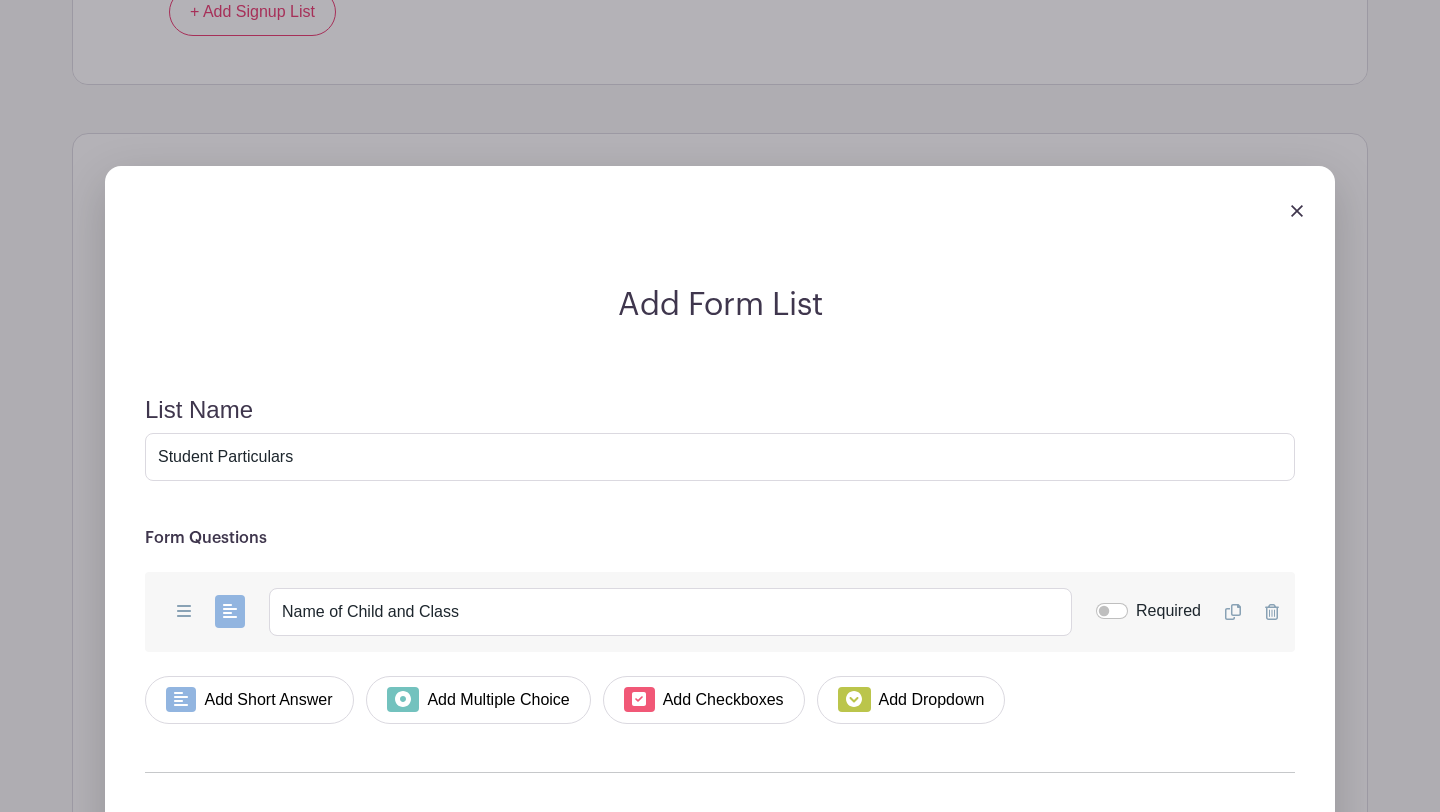 scroll, scrollTop: 1964, scrollLeft: 0, axis: vertical 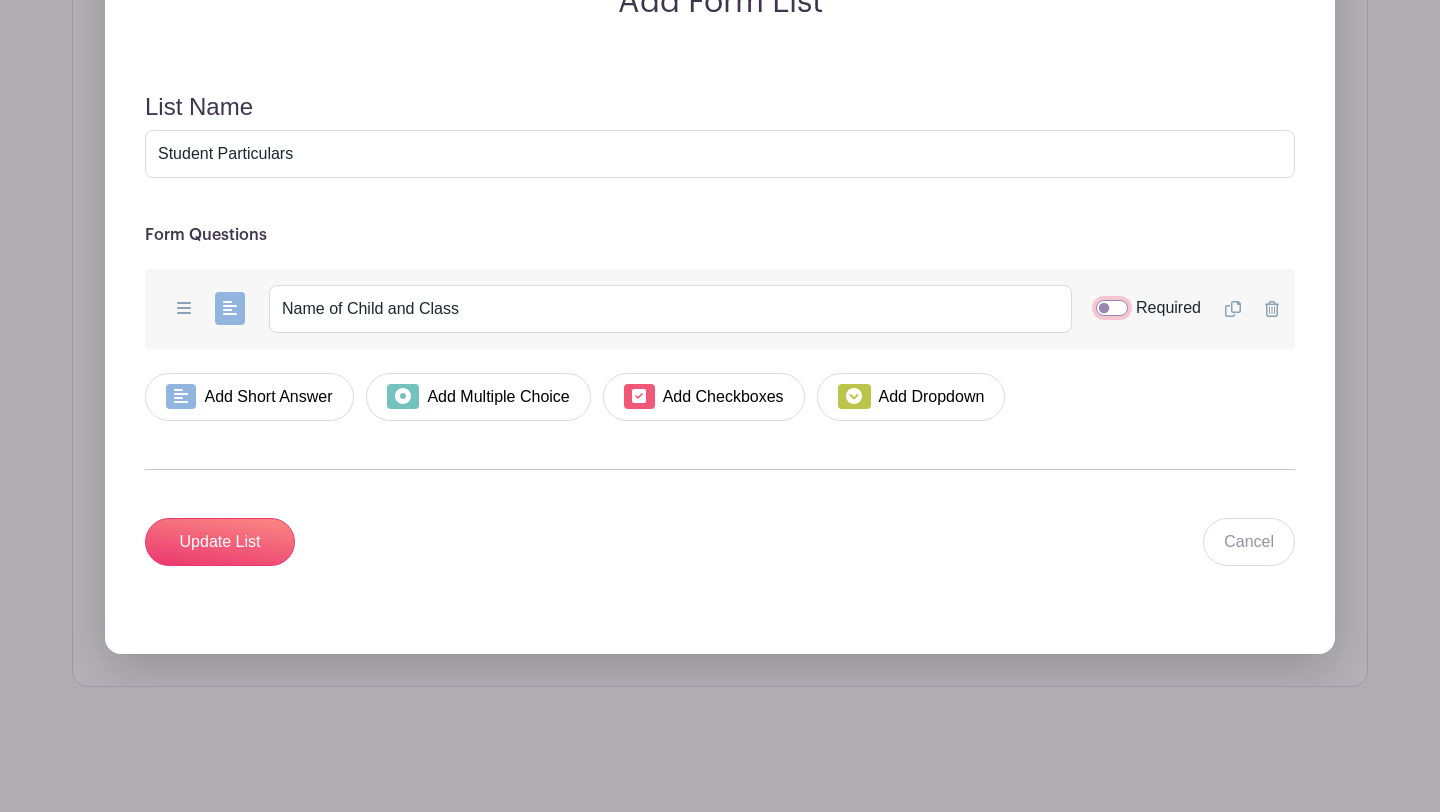 click on "Required" at bounding box center [1112, 308] 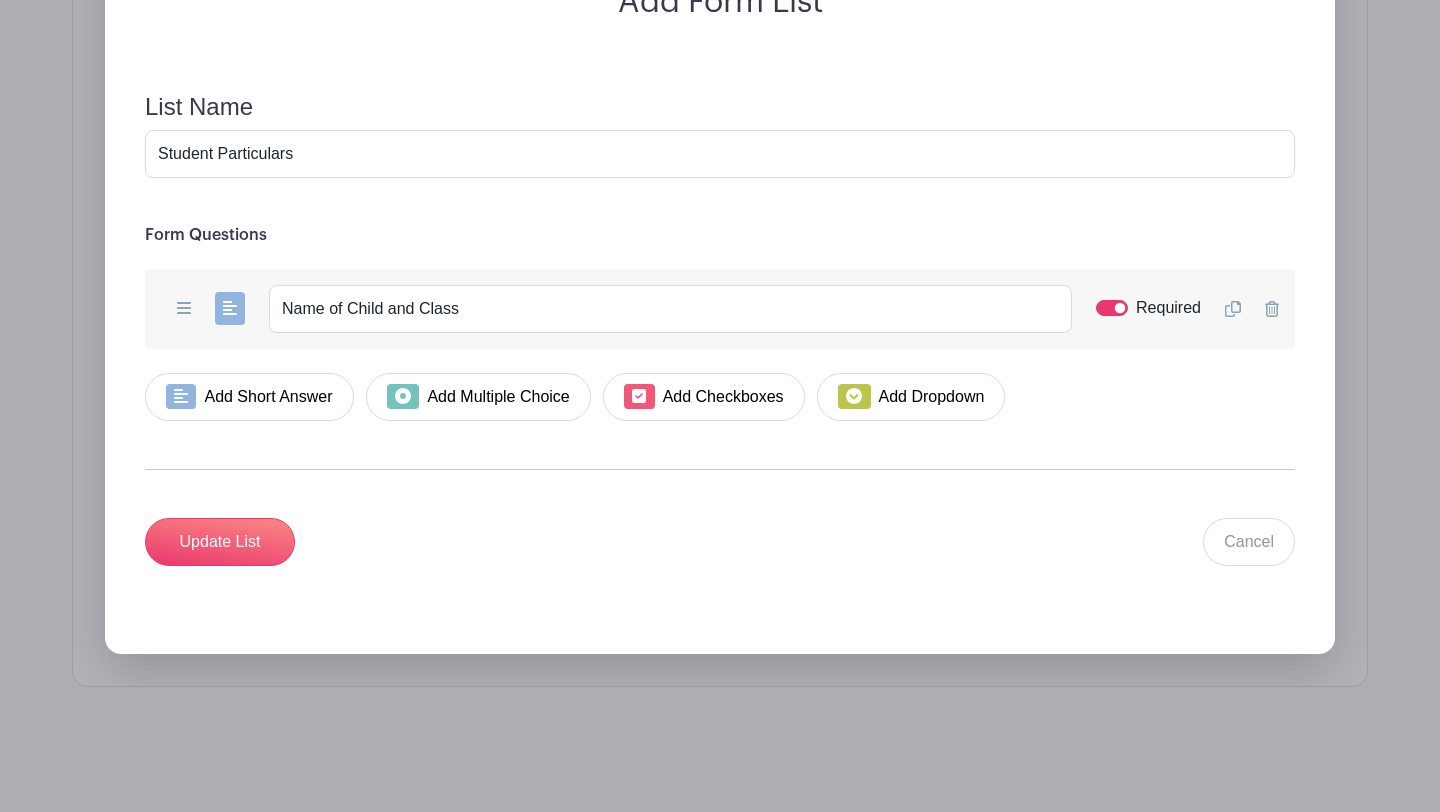 click 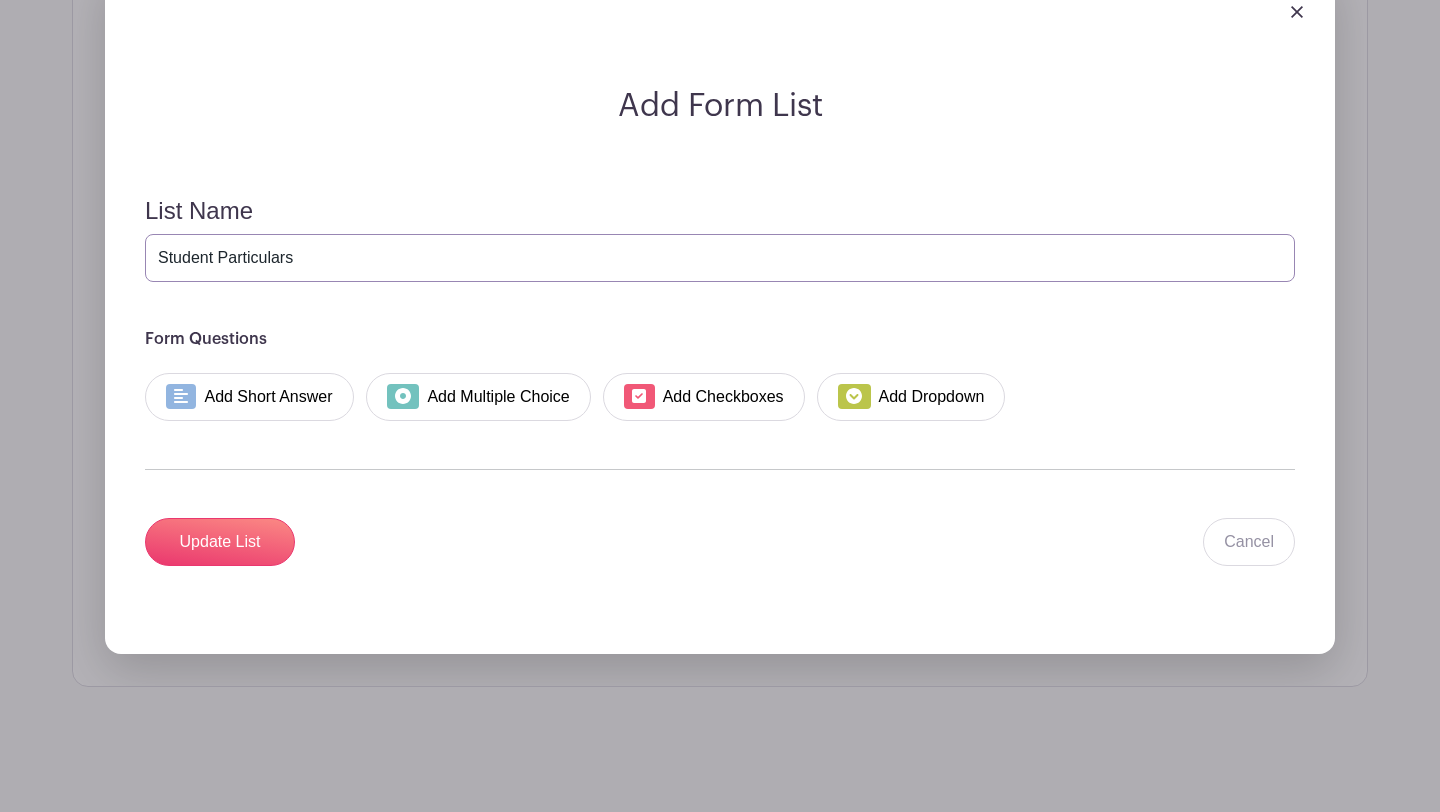 click on "Student Particulars" at bounding box center (720, 258) 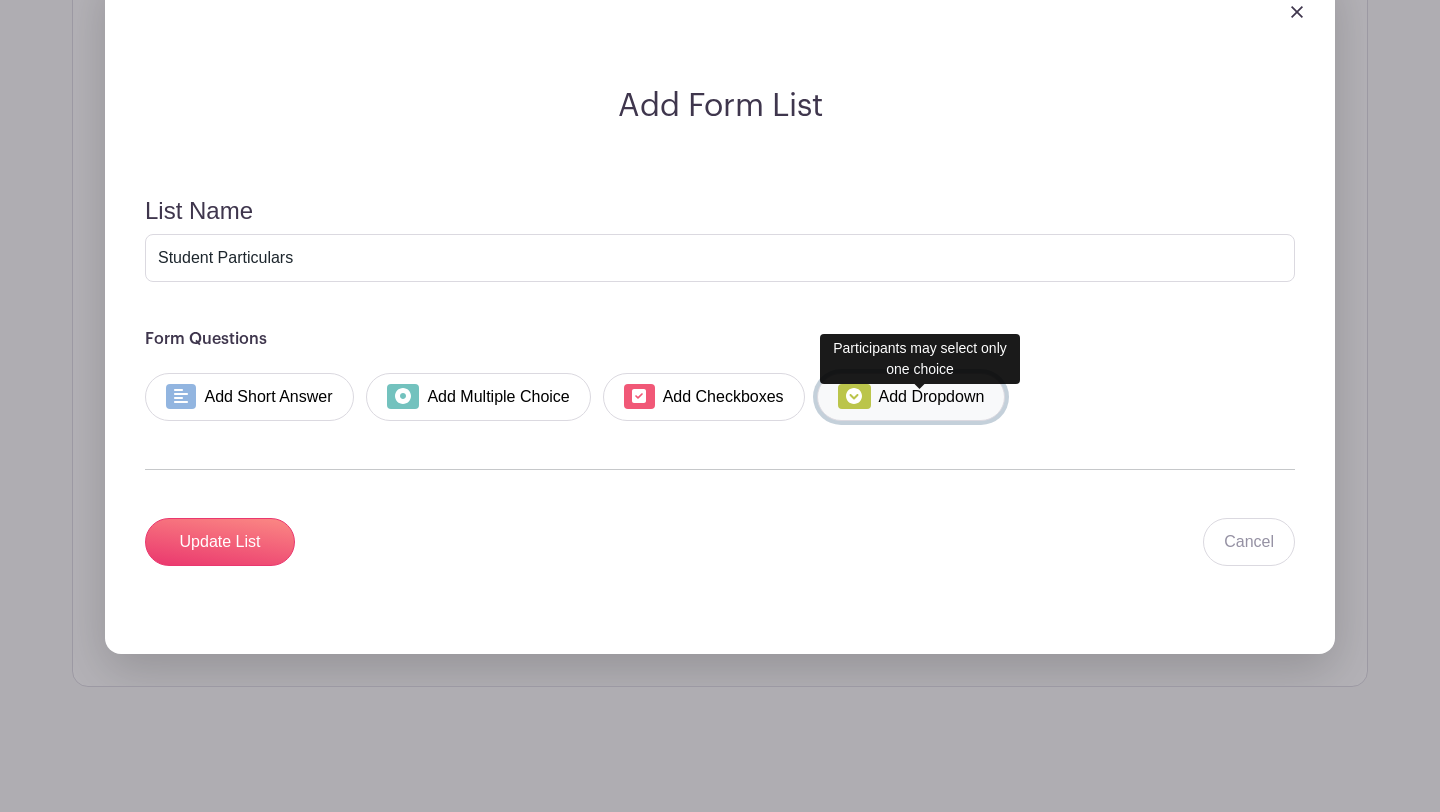 click on "Add Dropdown" at bounding box center (911, 397) 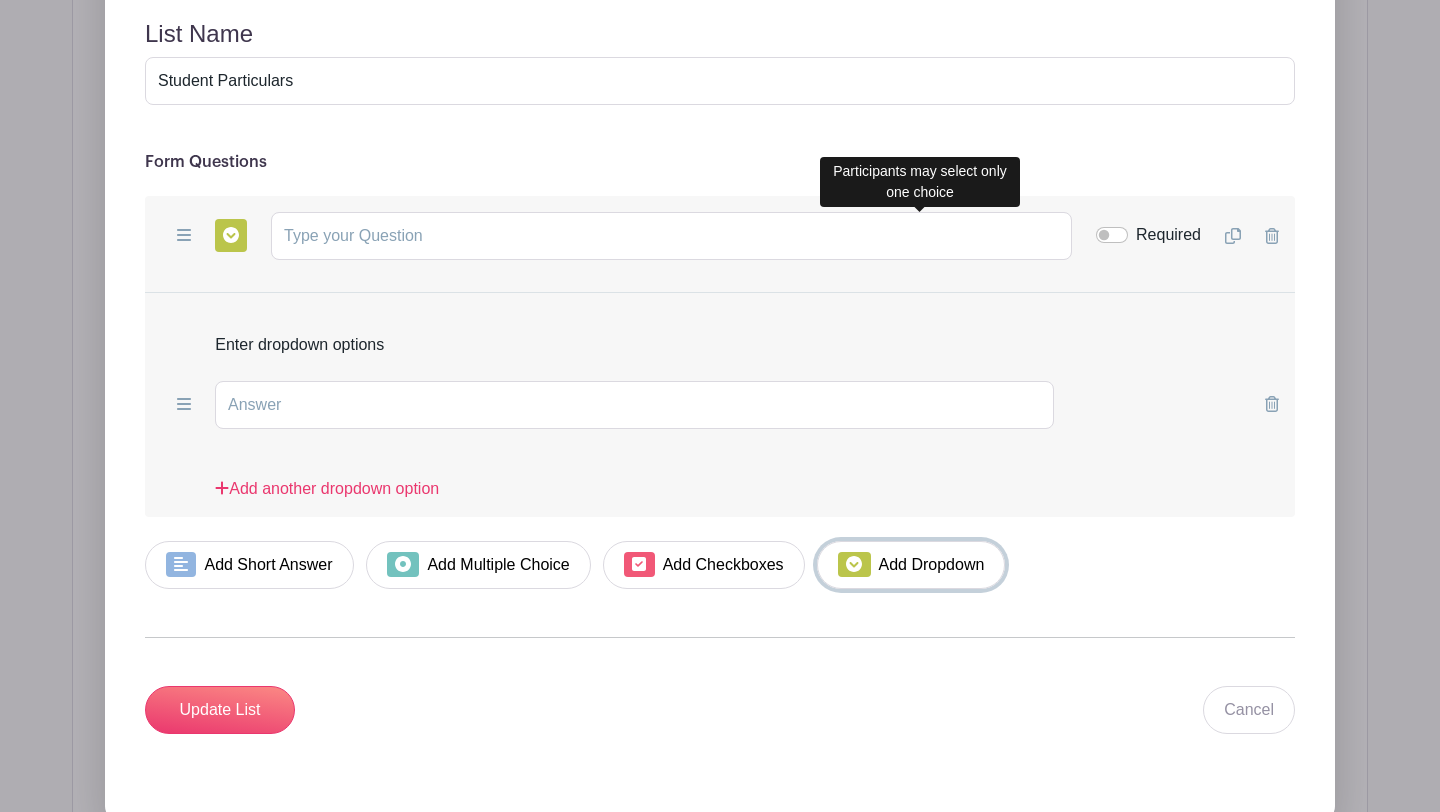 scroll, scrollTop: 1860, scrollLeft: 0, axis: vertical 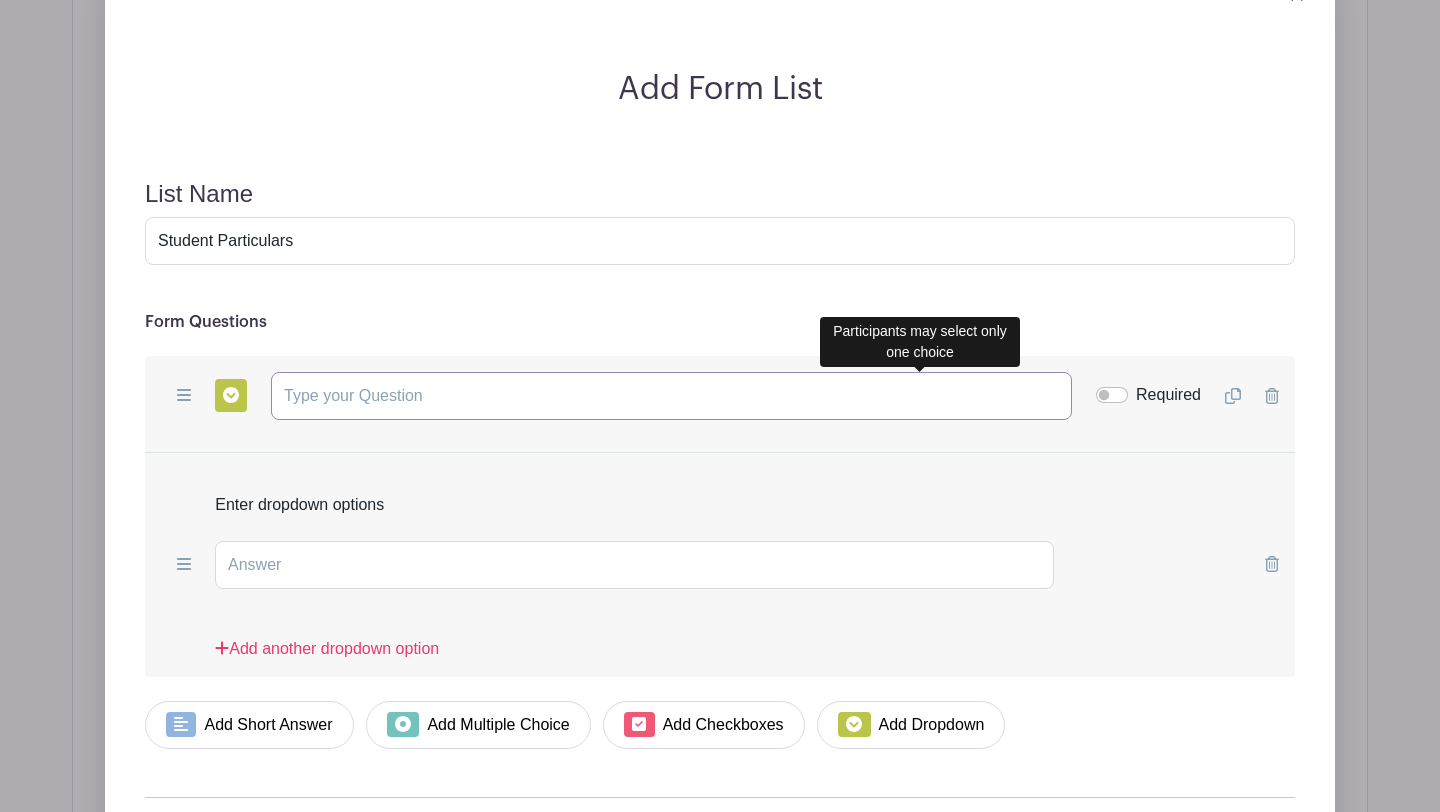 click at bounding box center (671, 396) 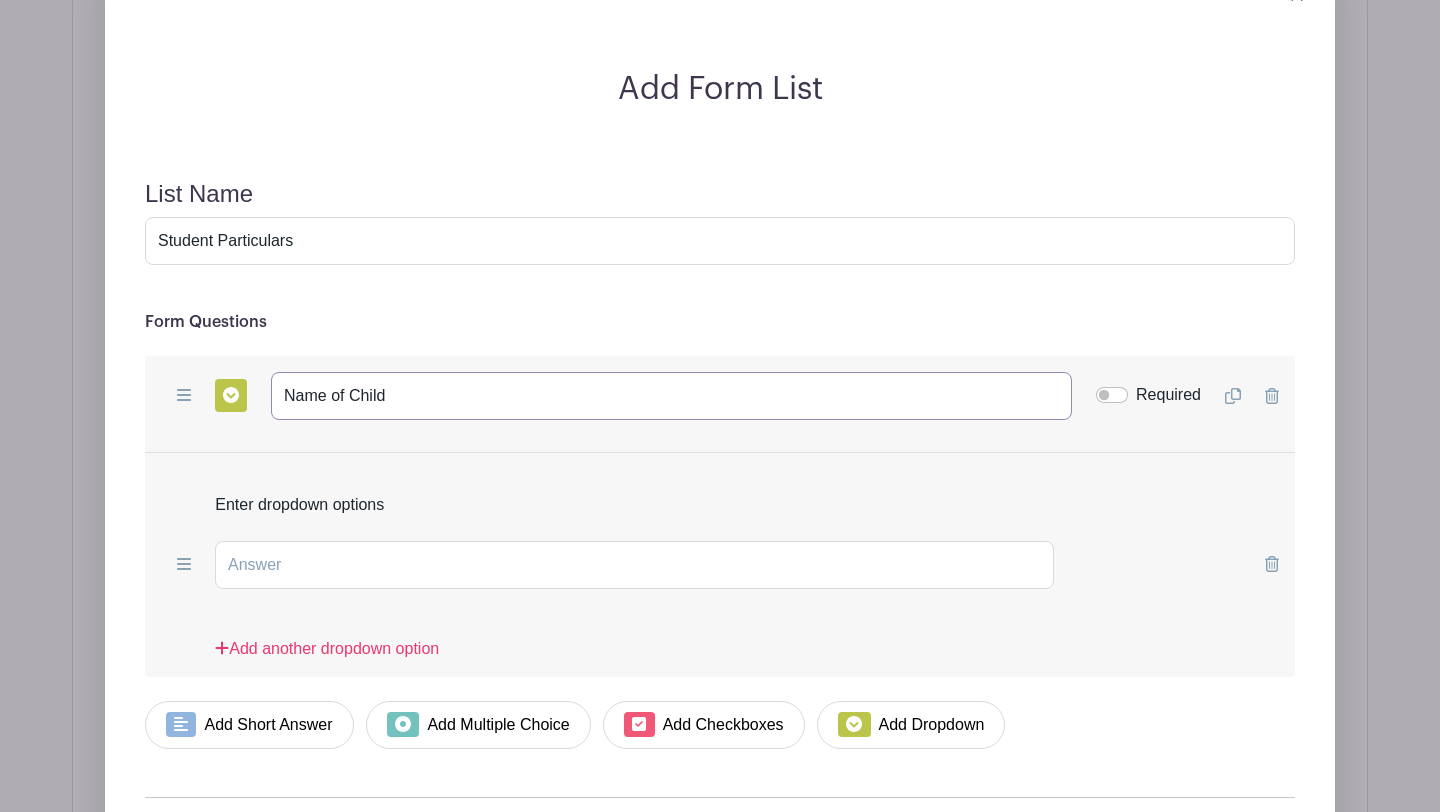 type on "Name of Child" 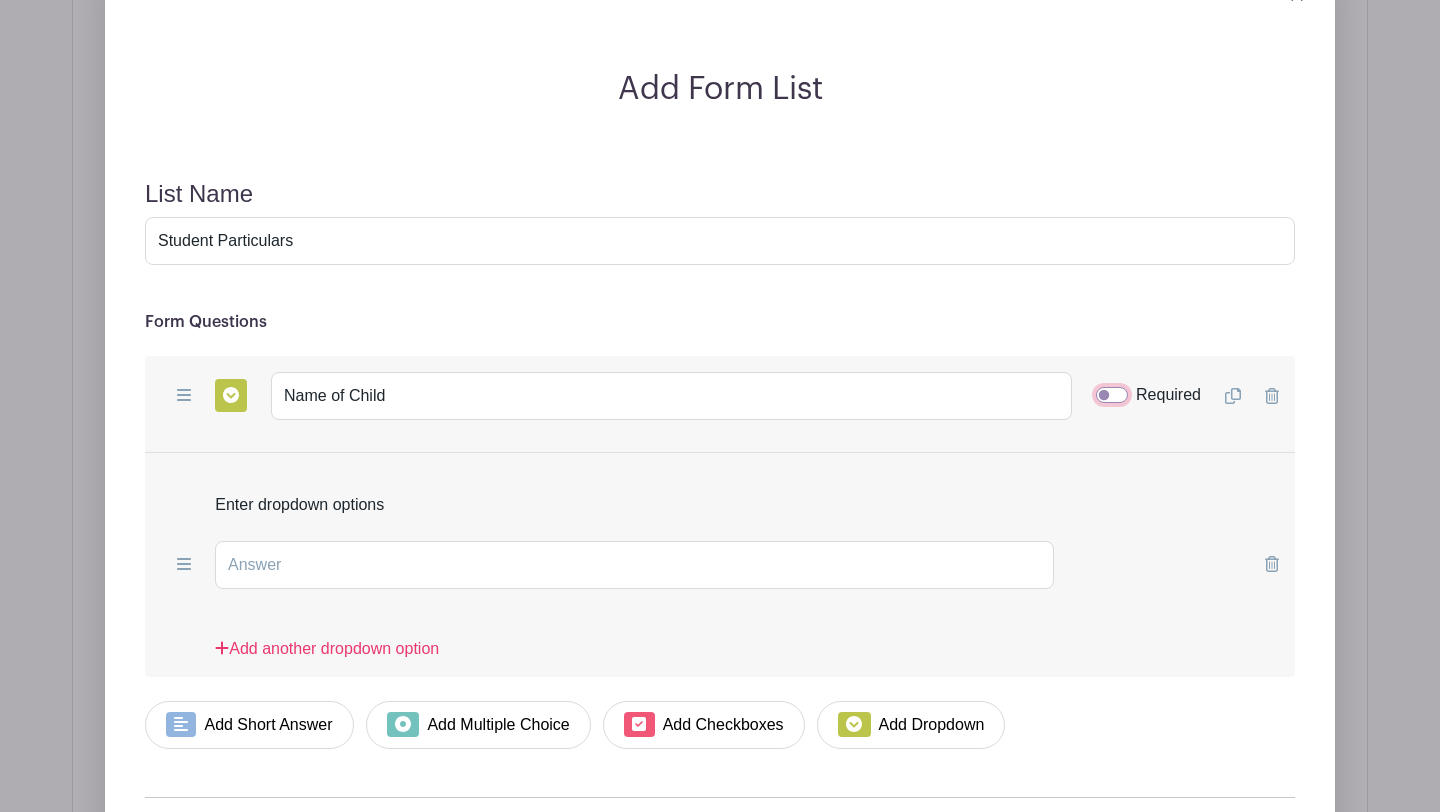 click on "Required" at bounding box center [1112, 395] 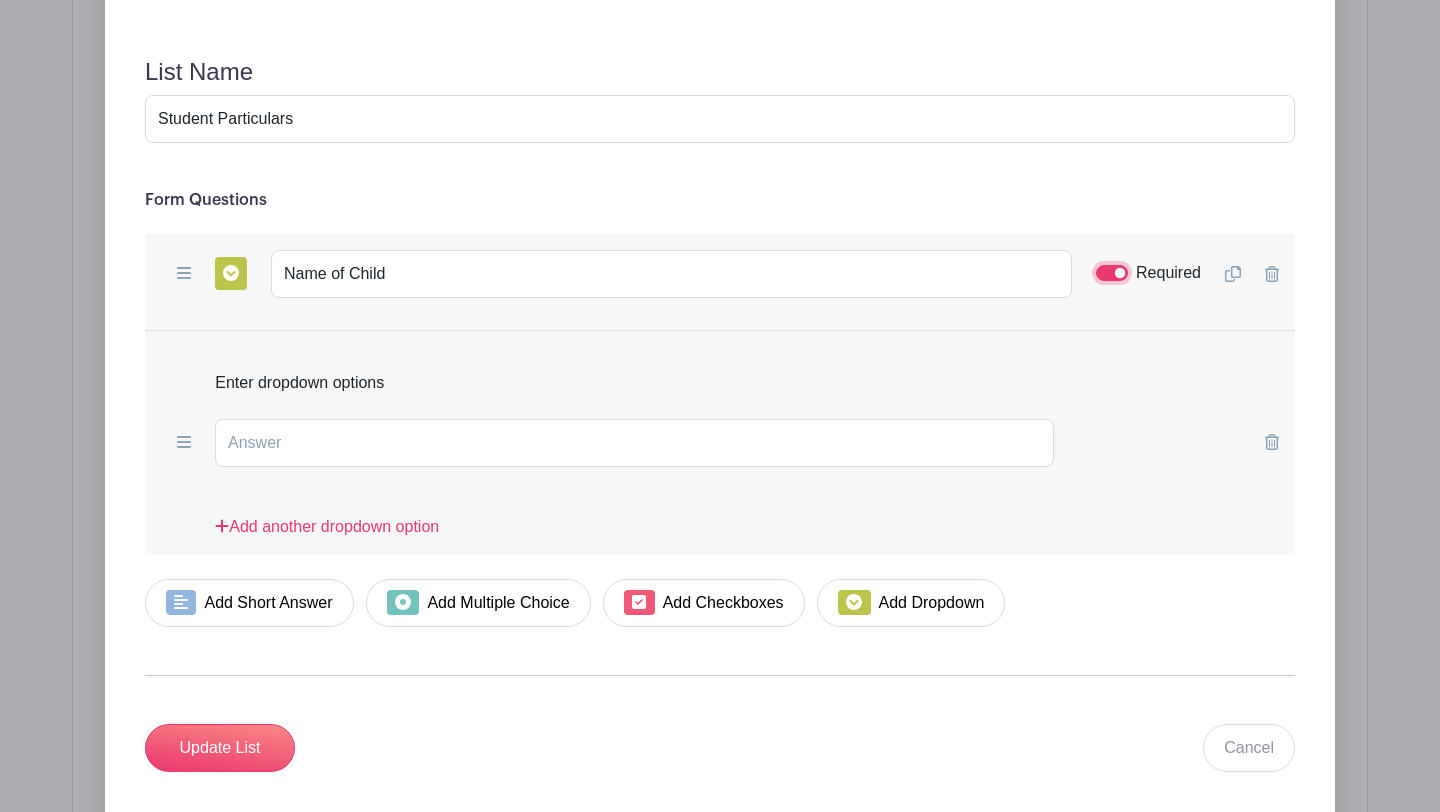 scroll, scrollTop: 2005, scrollLeft: 0, axis: vertical 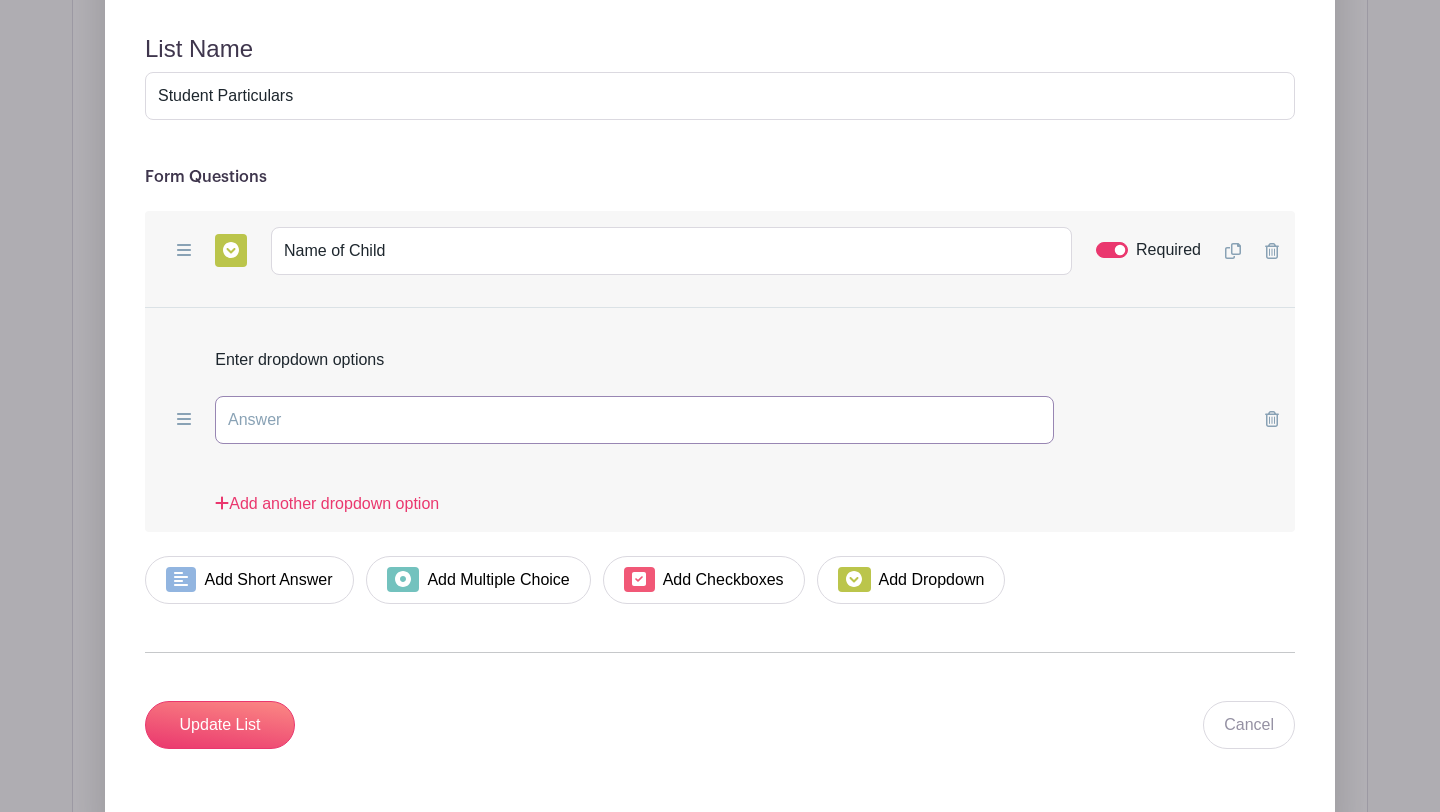click at bounding box center (634, 420) 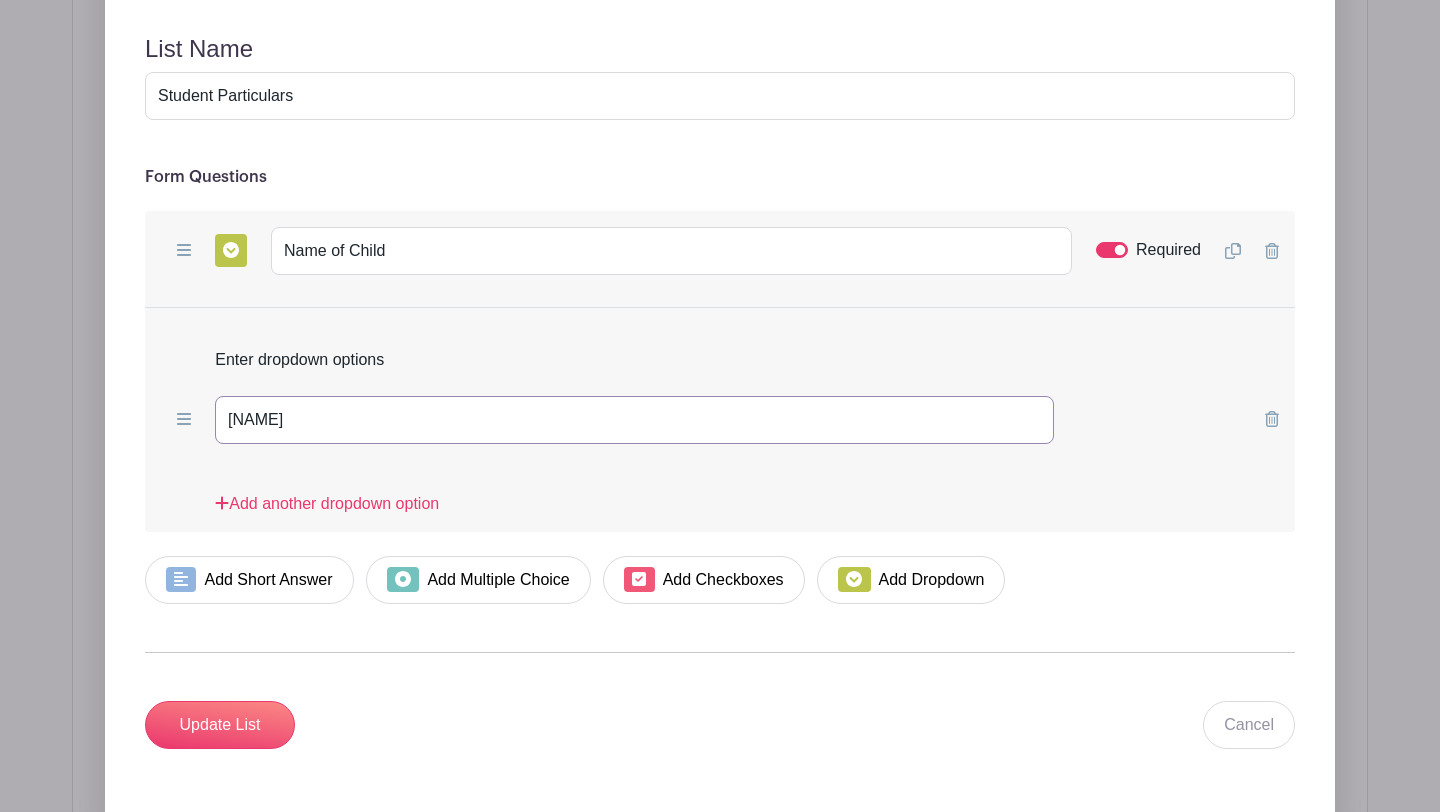 type on "A" 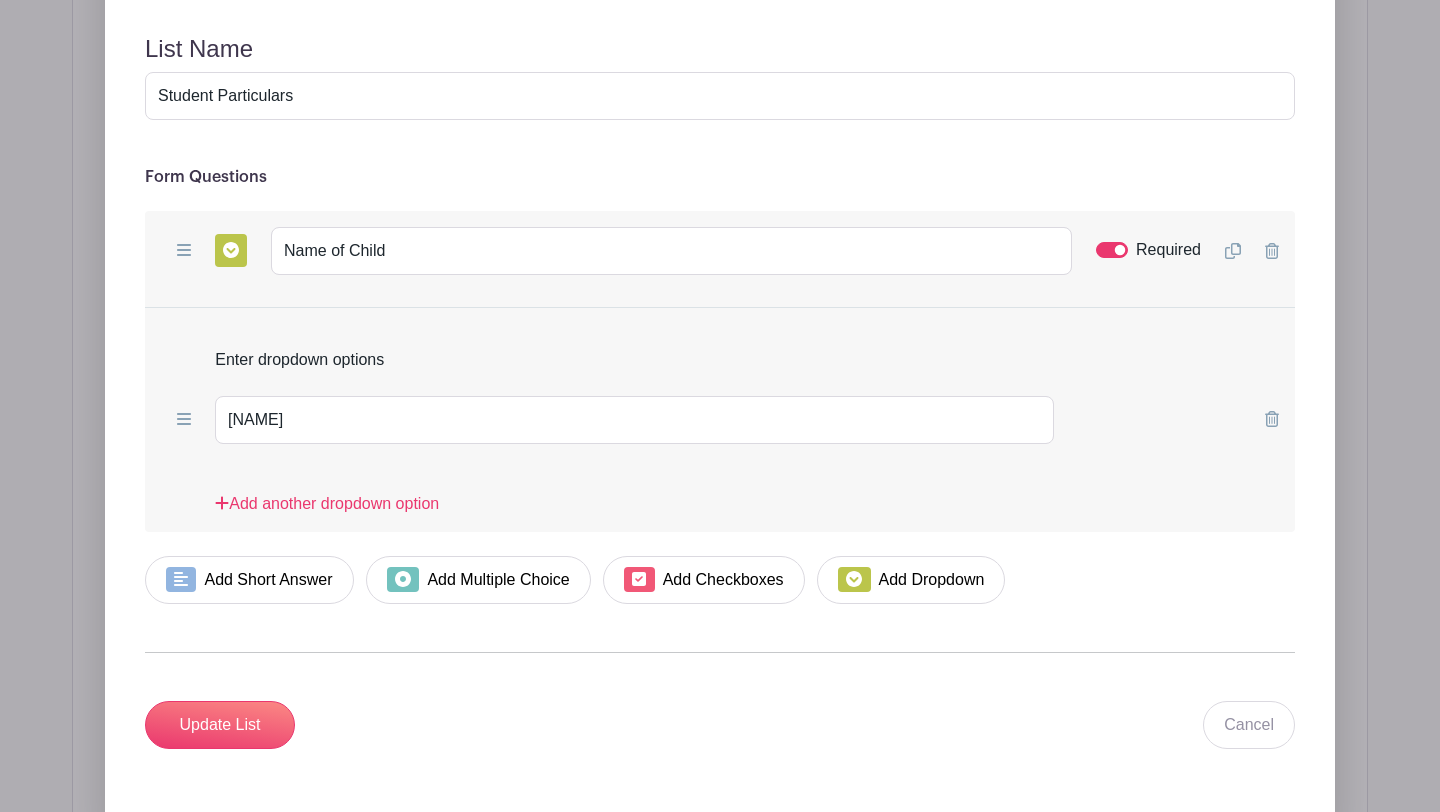 click on "Add another dropdown option" at bounding box center [720, 504] 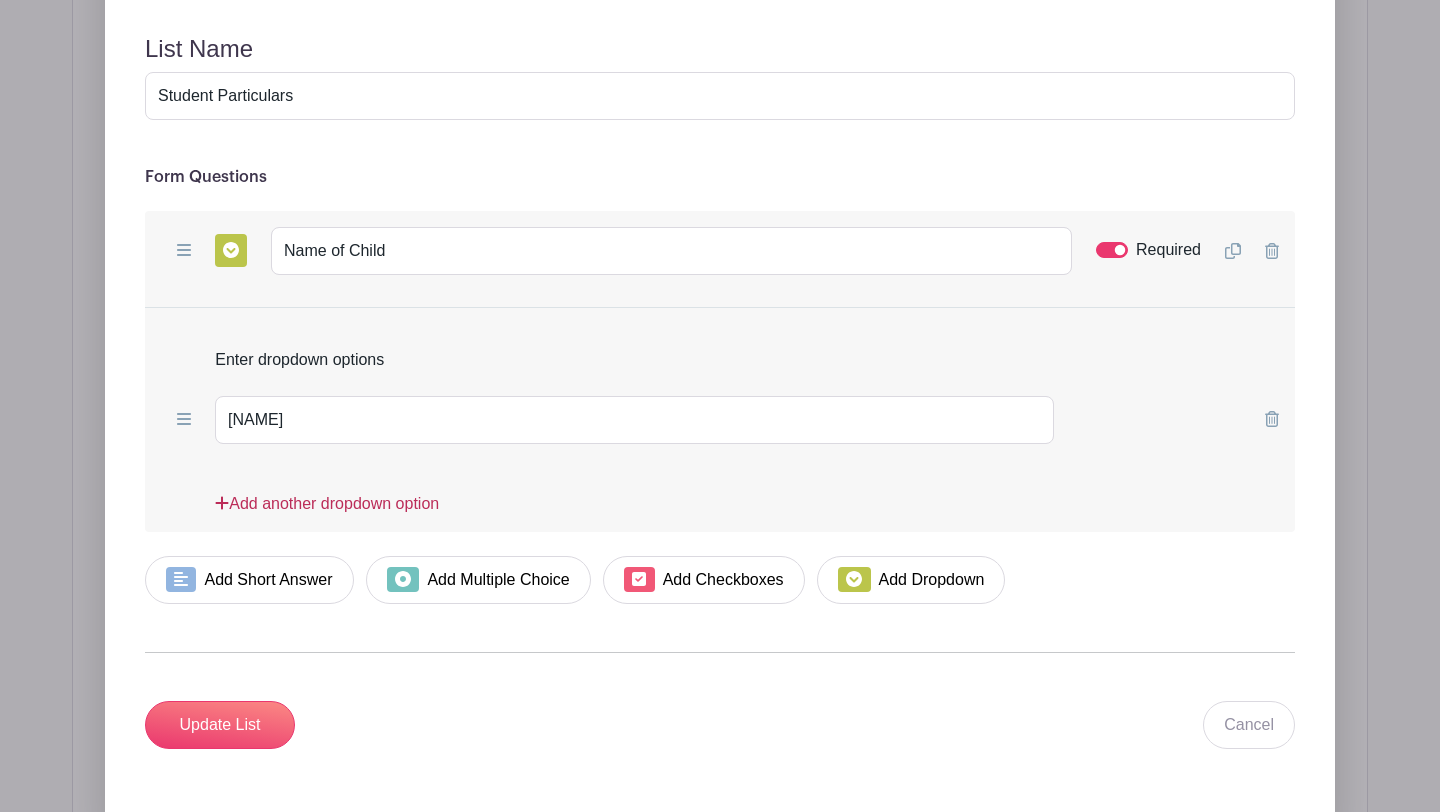 click on "Add another dropdown option" at bounding box center (327, 512) 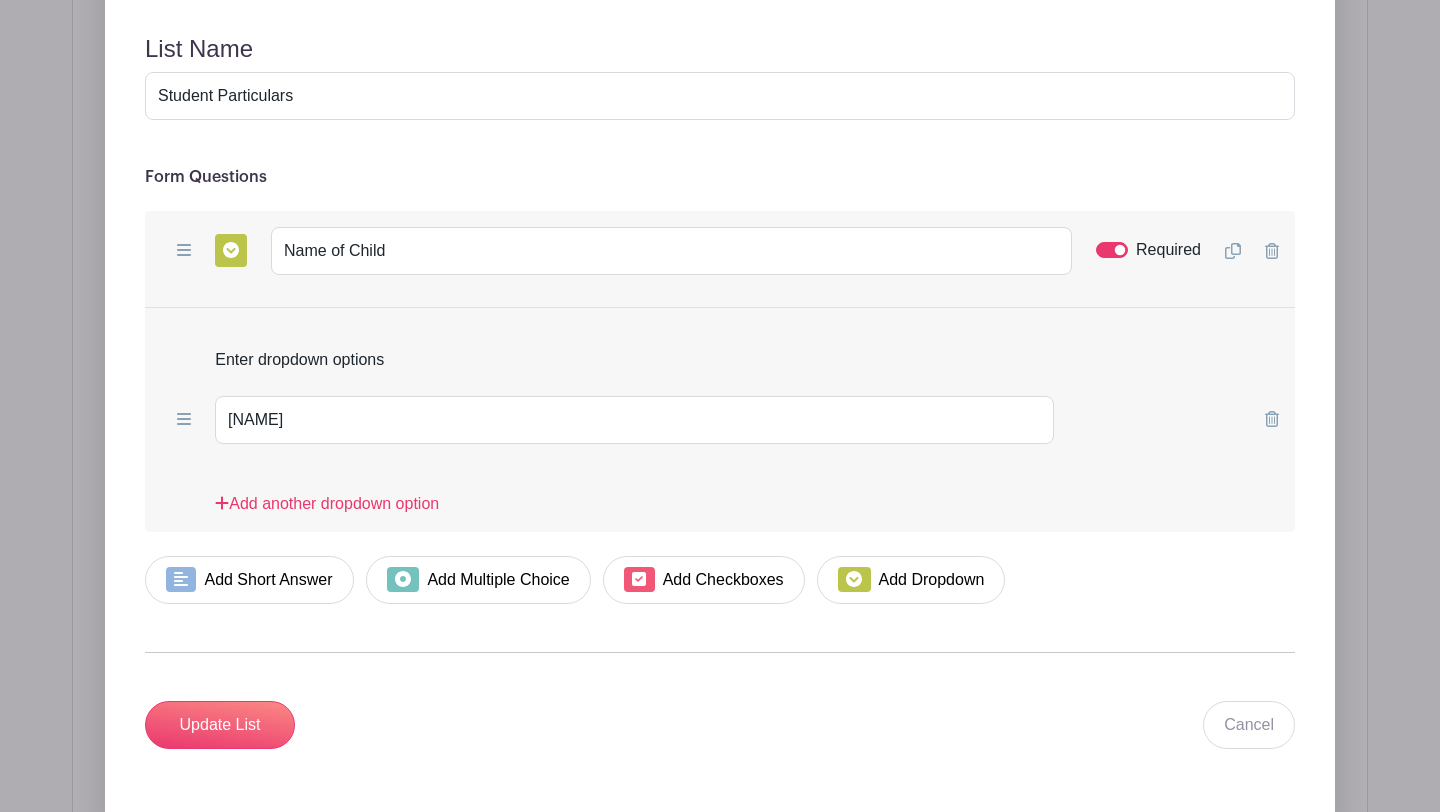 scroll, scrollTop: 2005, scrollLeft: 0, axis: vertical 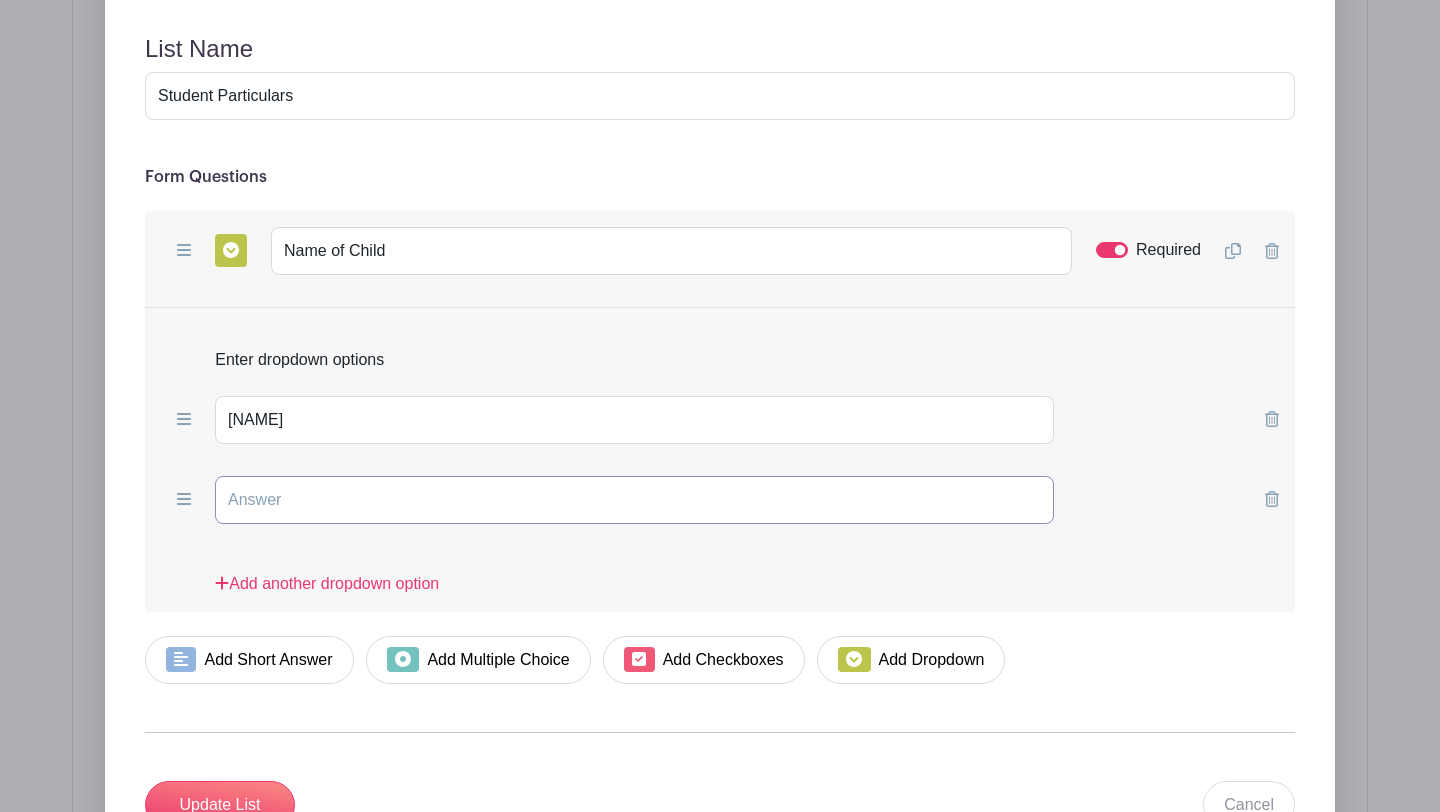 click at bounding box center [634, 500] 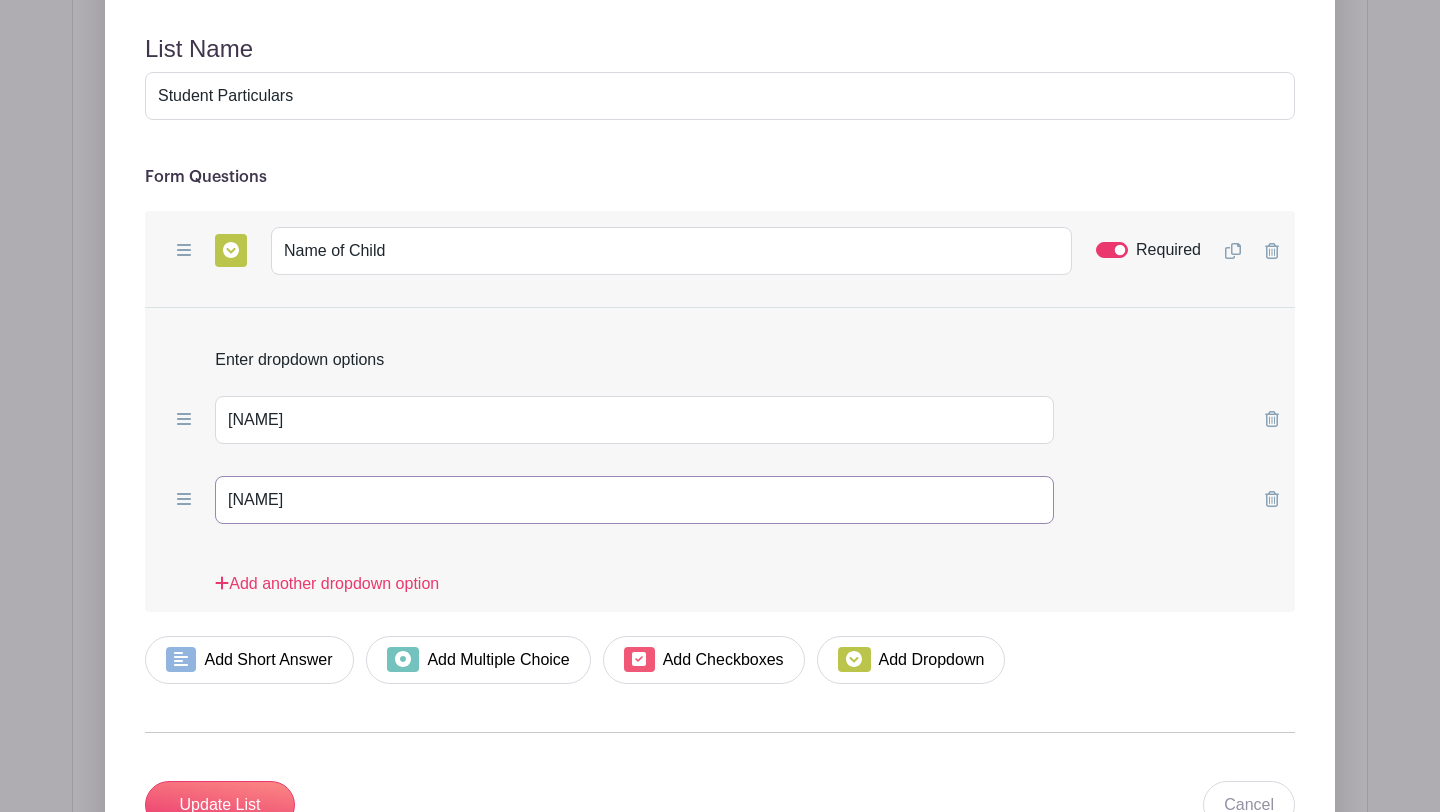 type on "[NAME]" 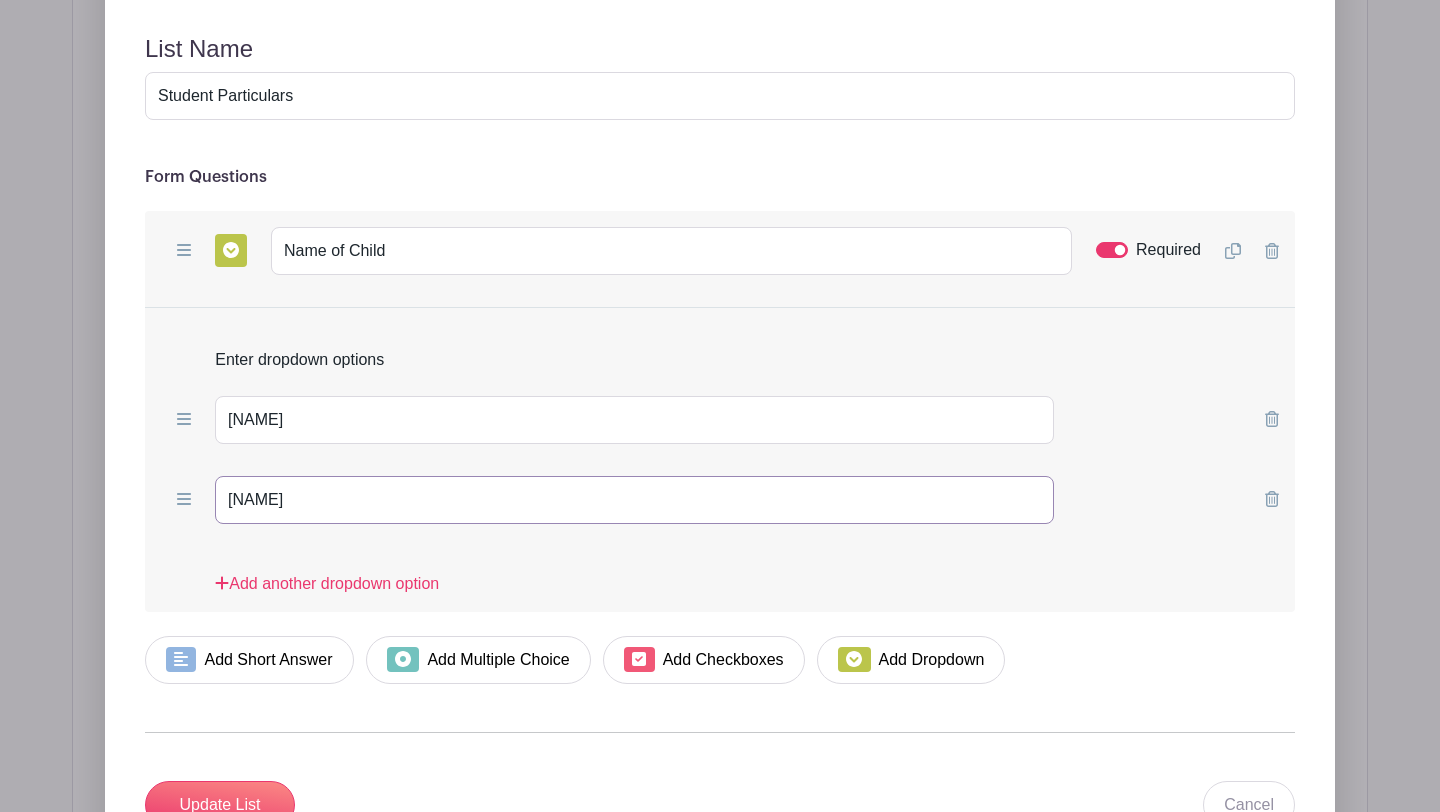 click on "Update List" at bounding box center (220, 805) 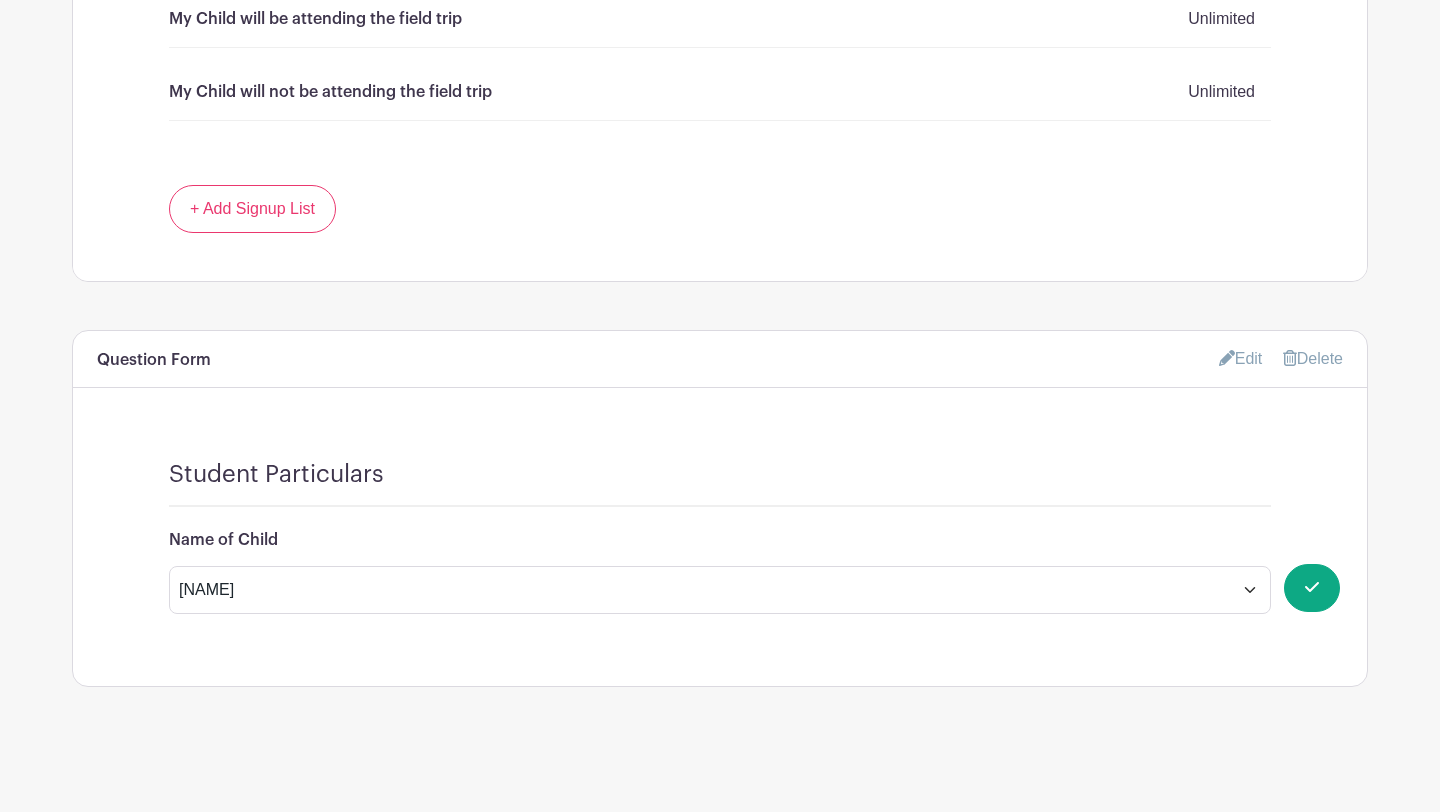scroll, scrollTop: 1464, scrollLeft: 0, axis: vertical 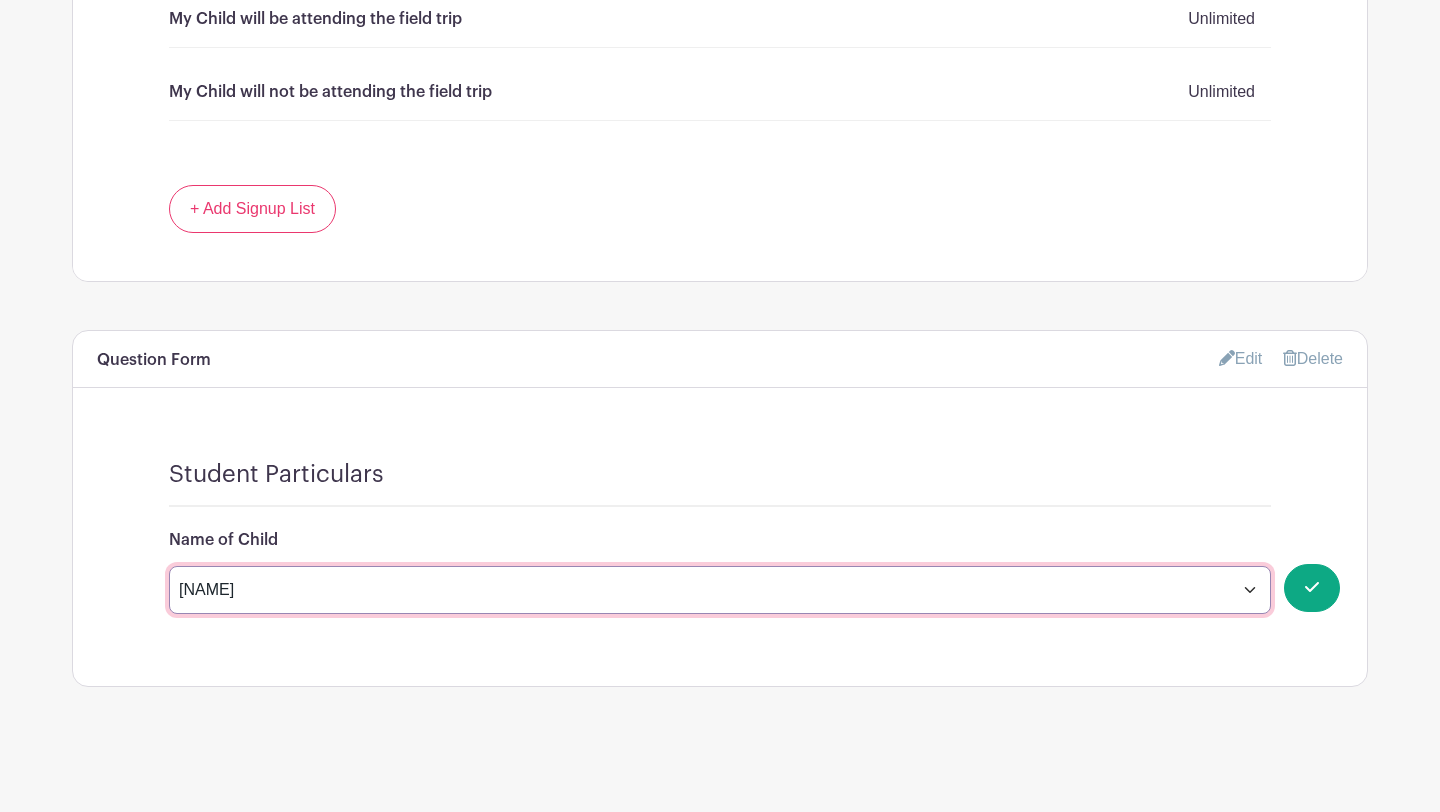 click on "[NAME]
[NAME]" at bounding box center (720, 590) 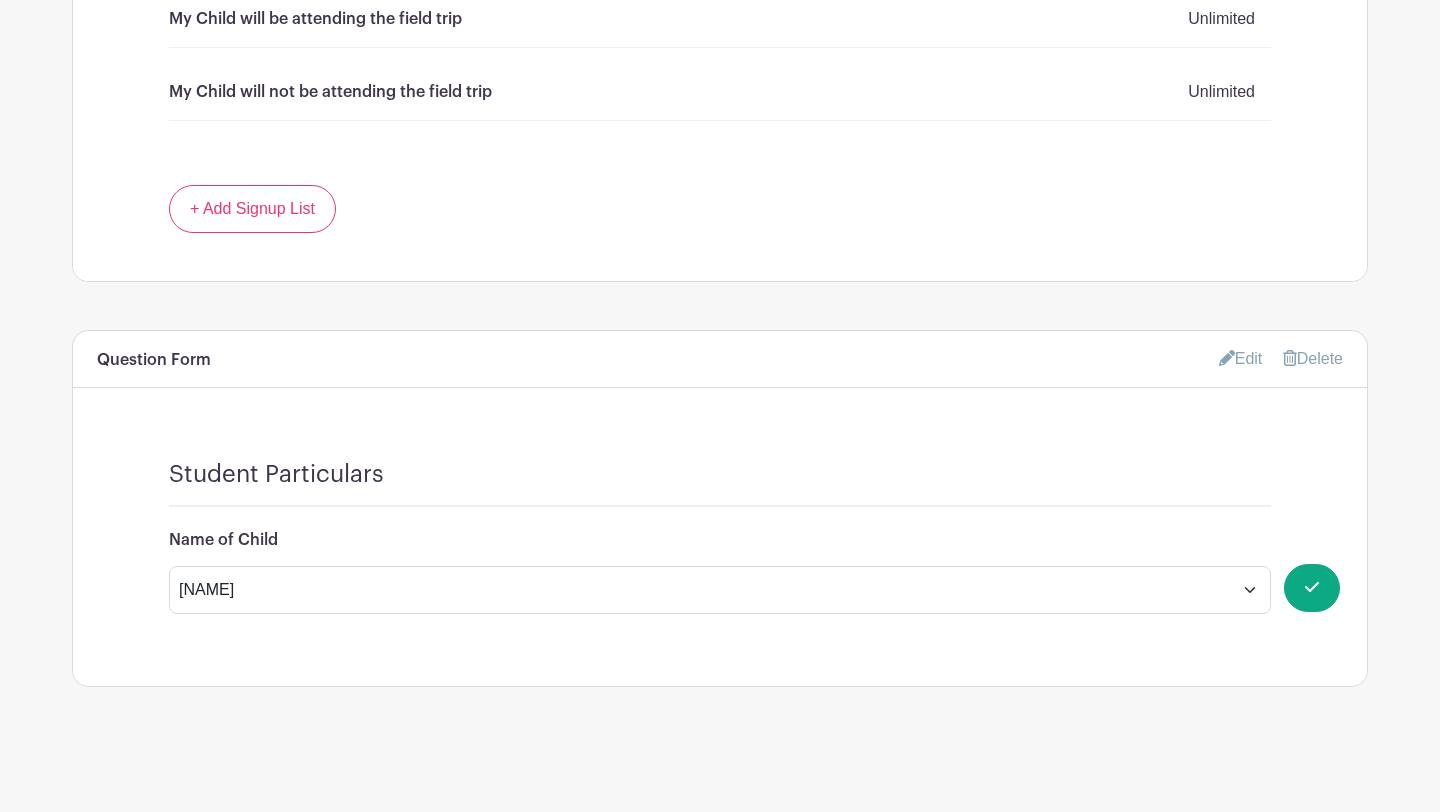 click on "Edit" at bounding box center (1241, 358) 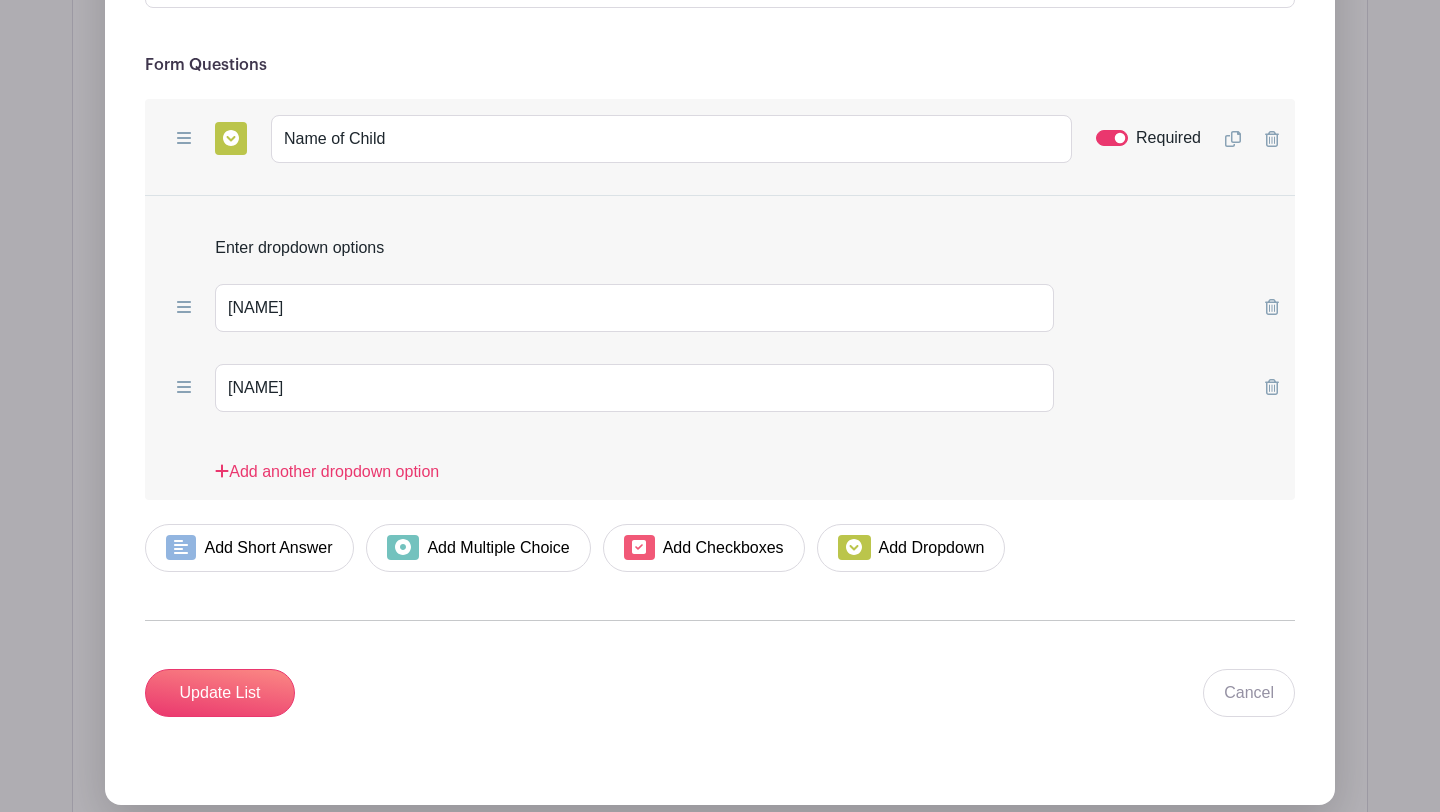 scroll, scrollTop: 2119, scrollLeft: 0, axis: vertical 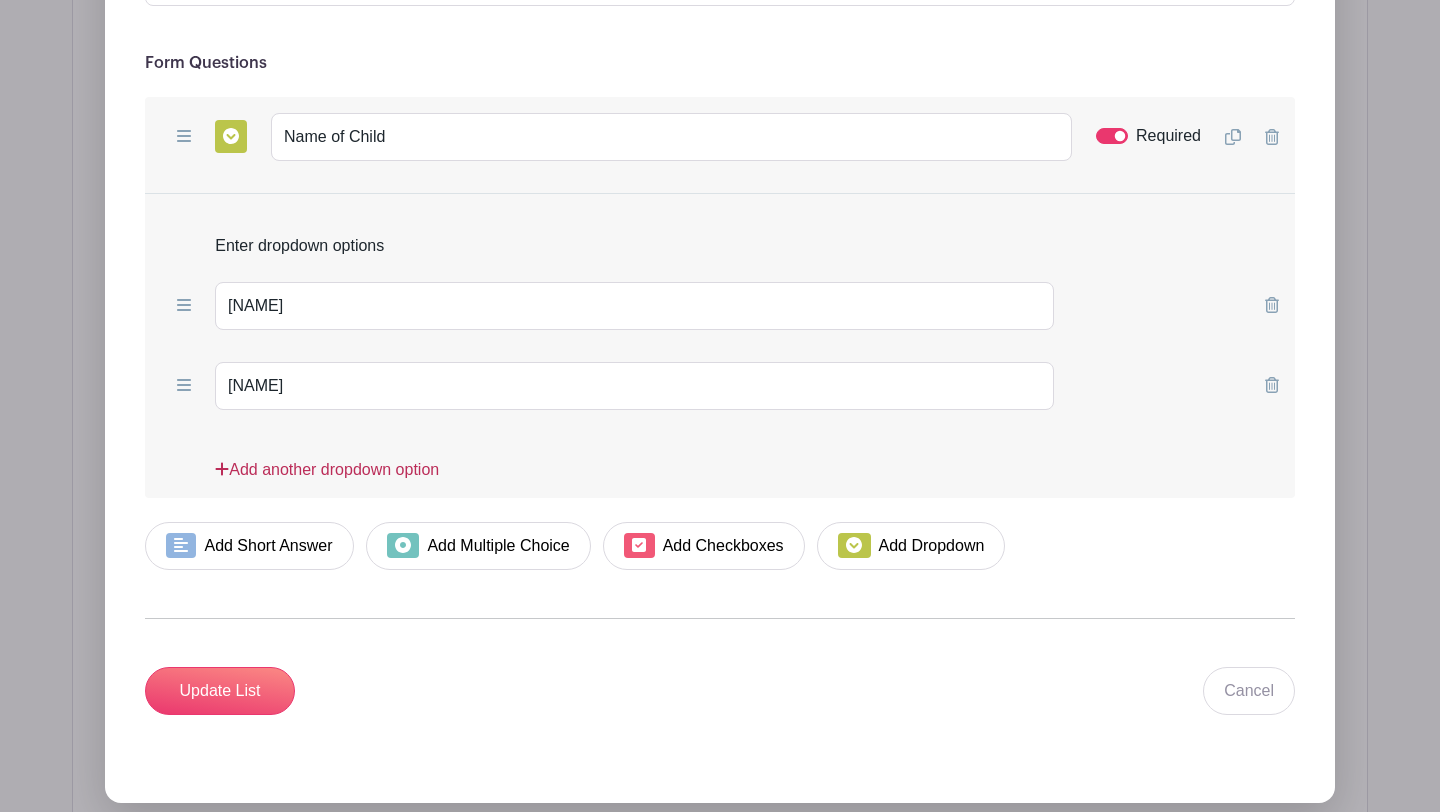 click on "Add another dropdown option" at bounding box center (327, 478) 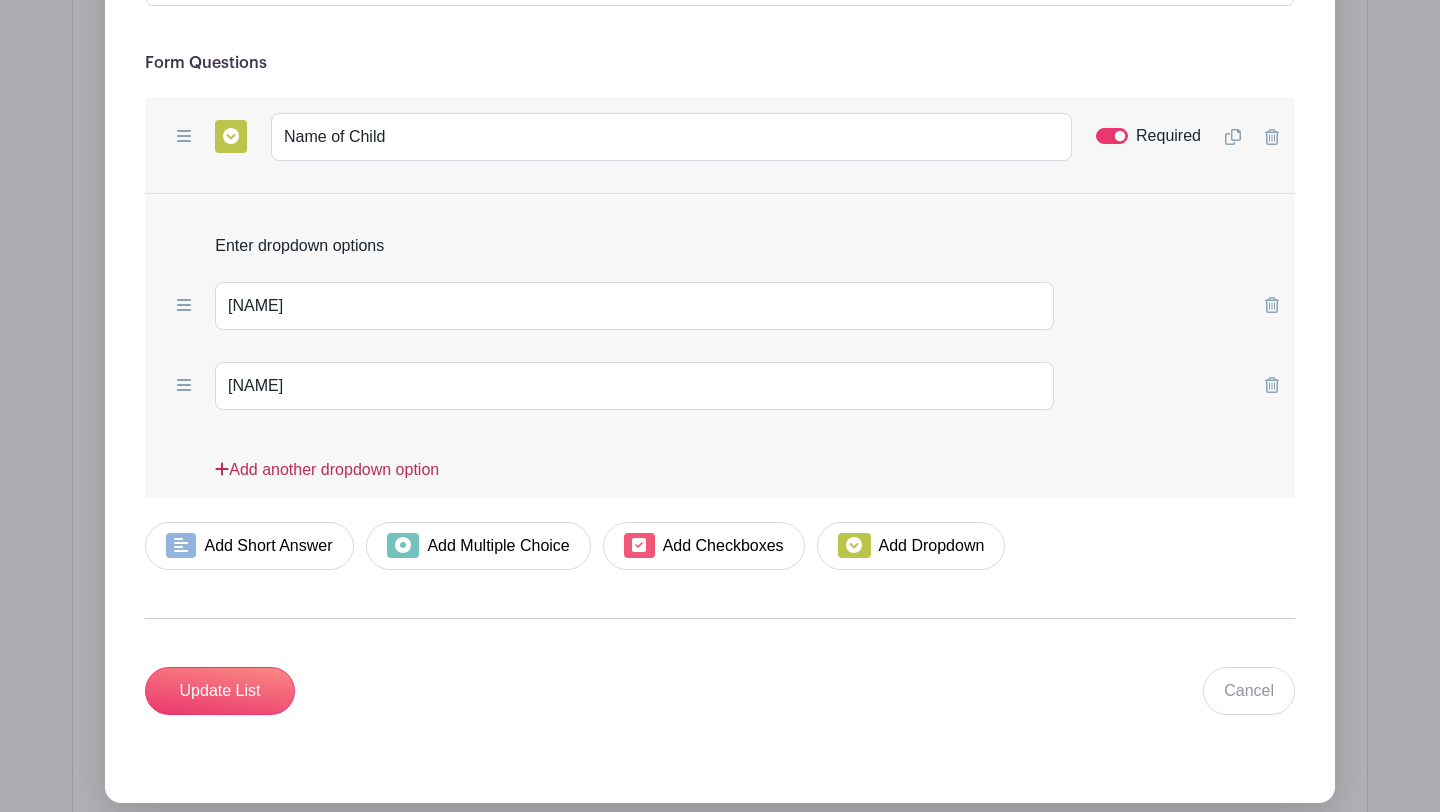 scroll, scrollTop: 2119, scrollLeft: 0, axis: vertical 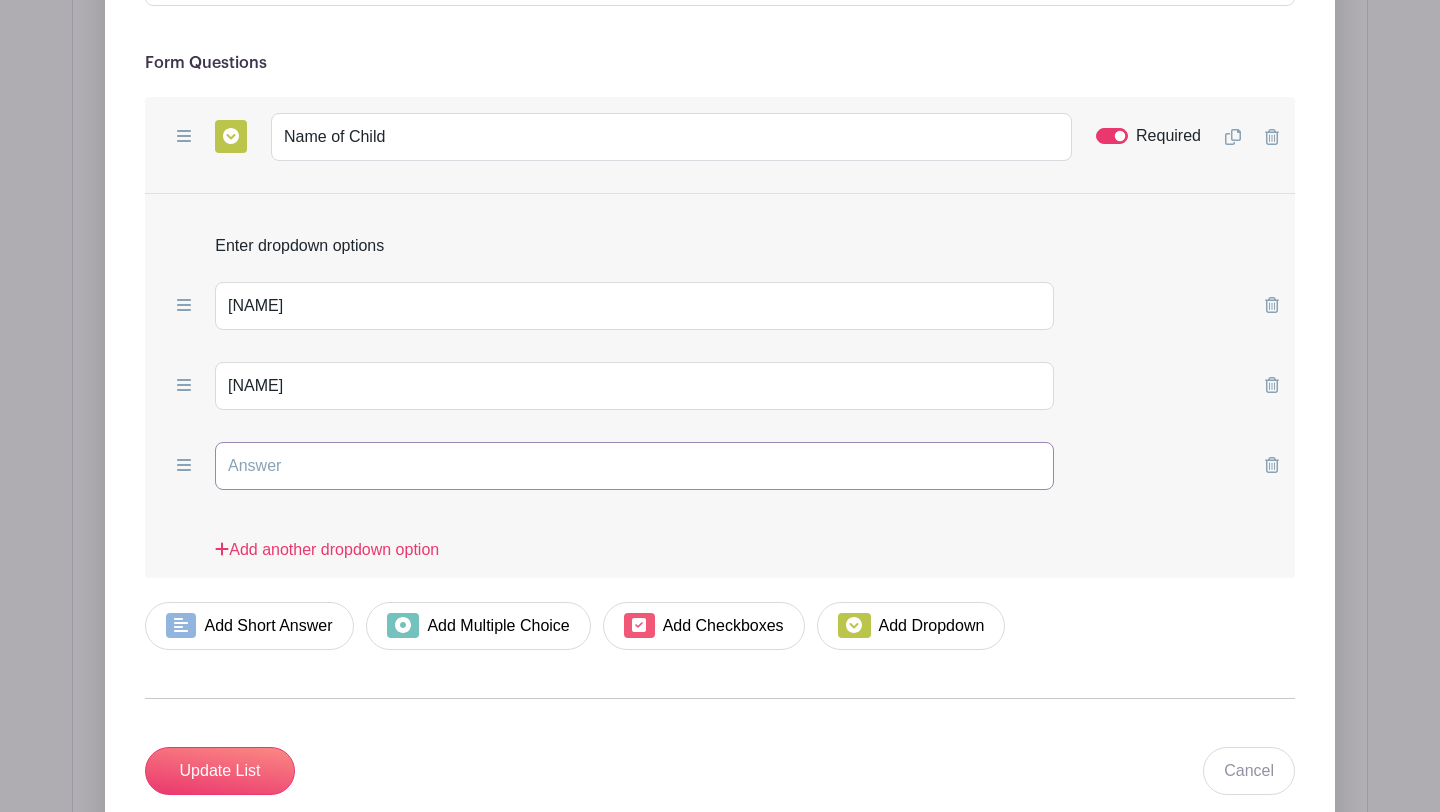 click at bounding box center [634, 466] 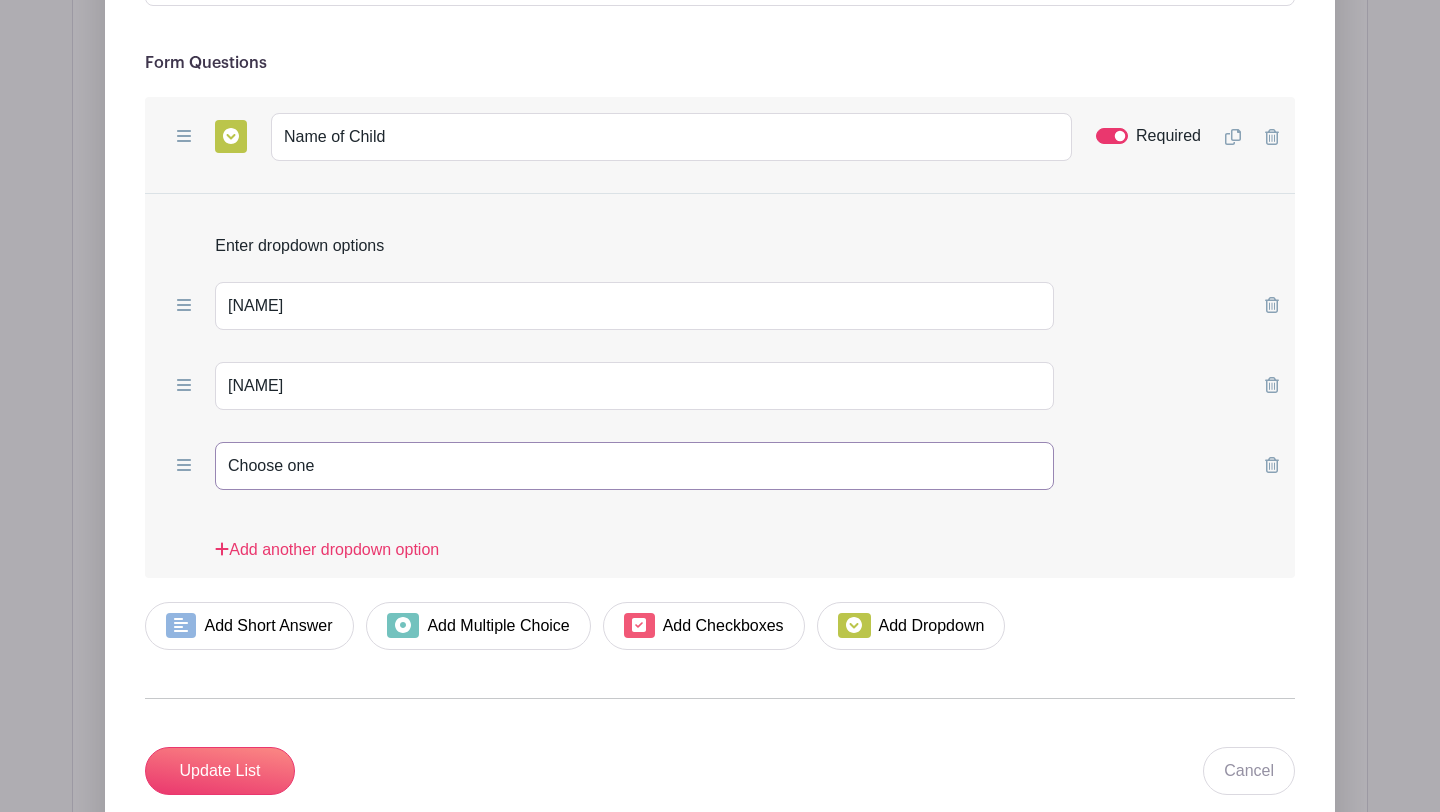 type on "Choose one" 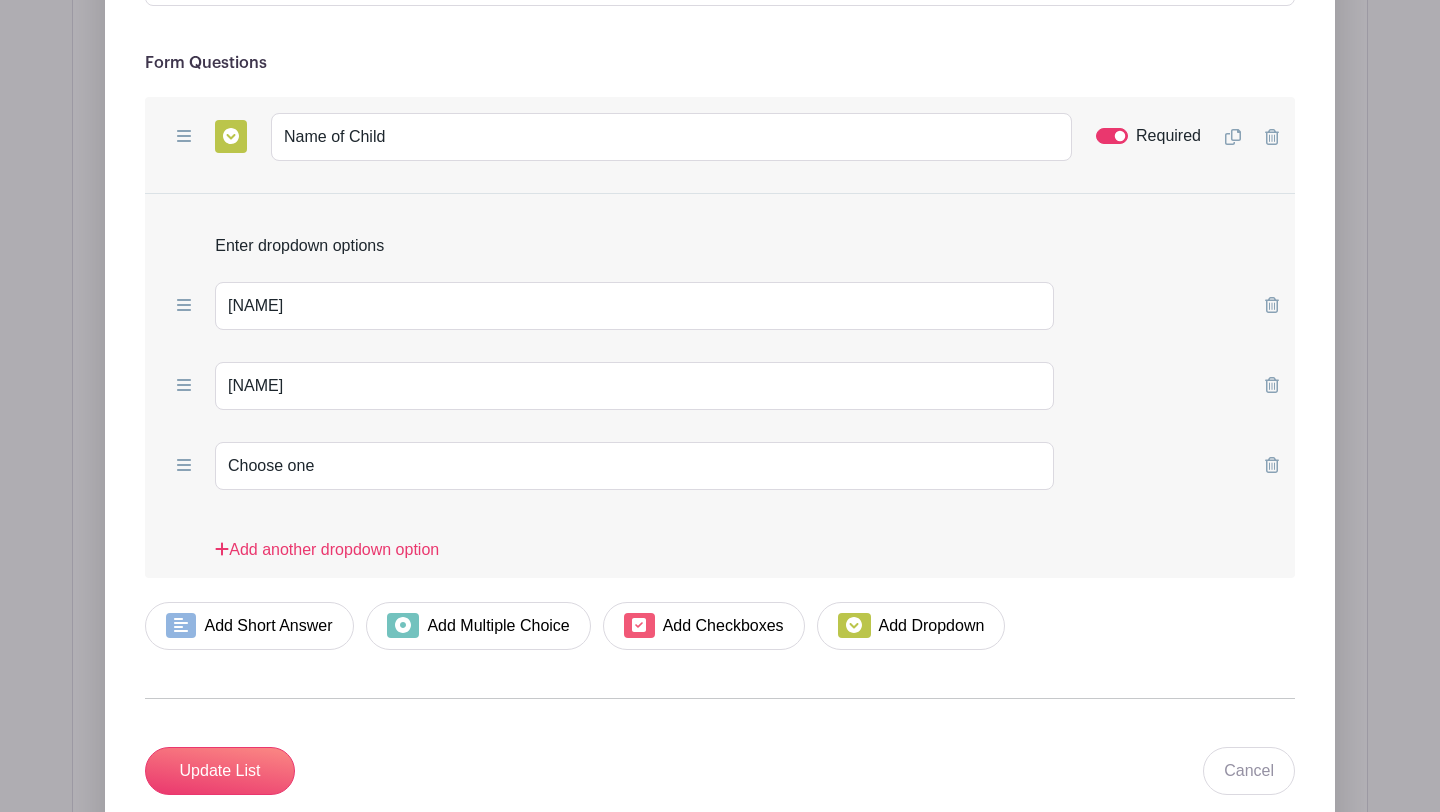 type 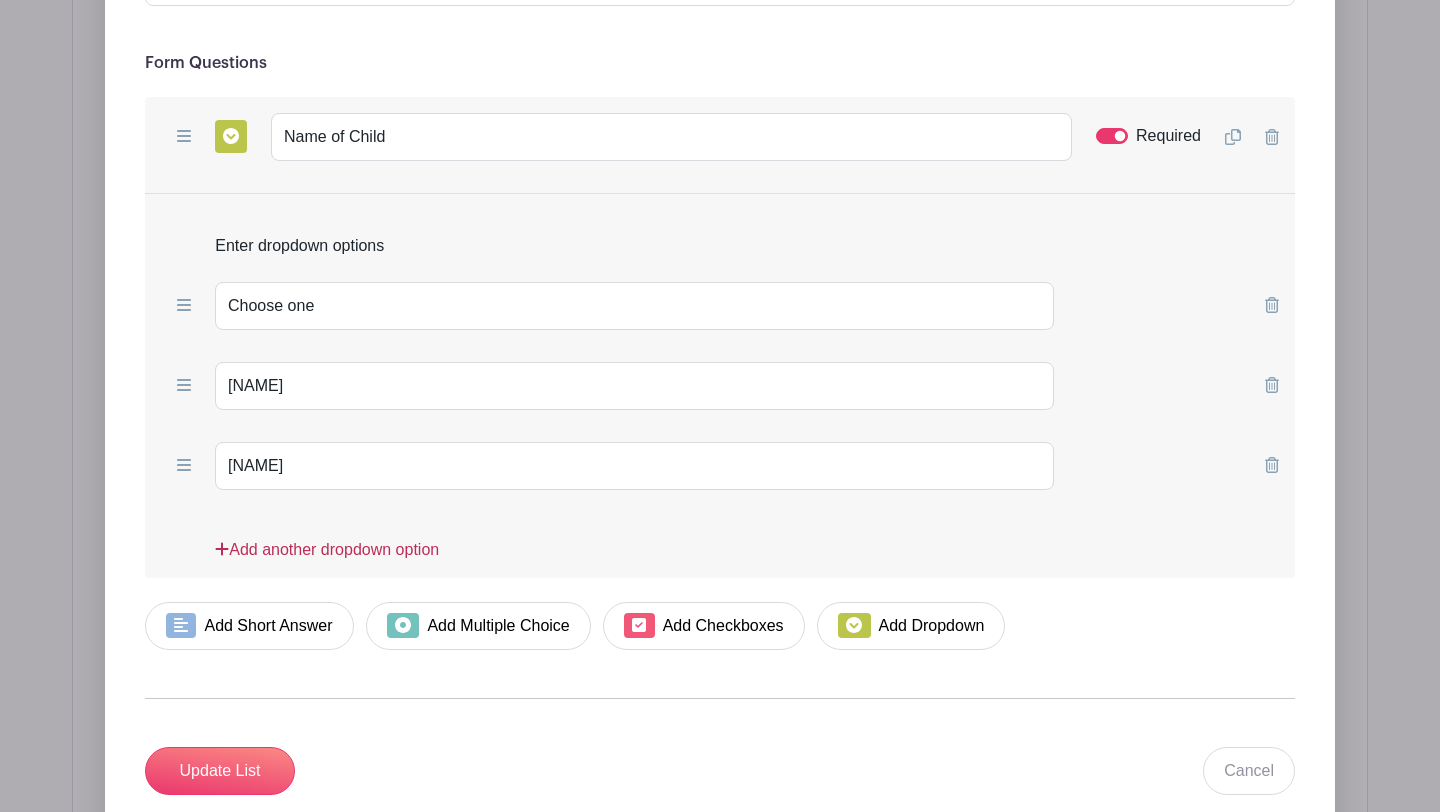 click on "Add another dropdown option" at bounding box center (327, 558) 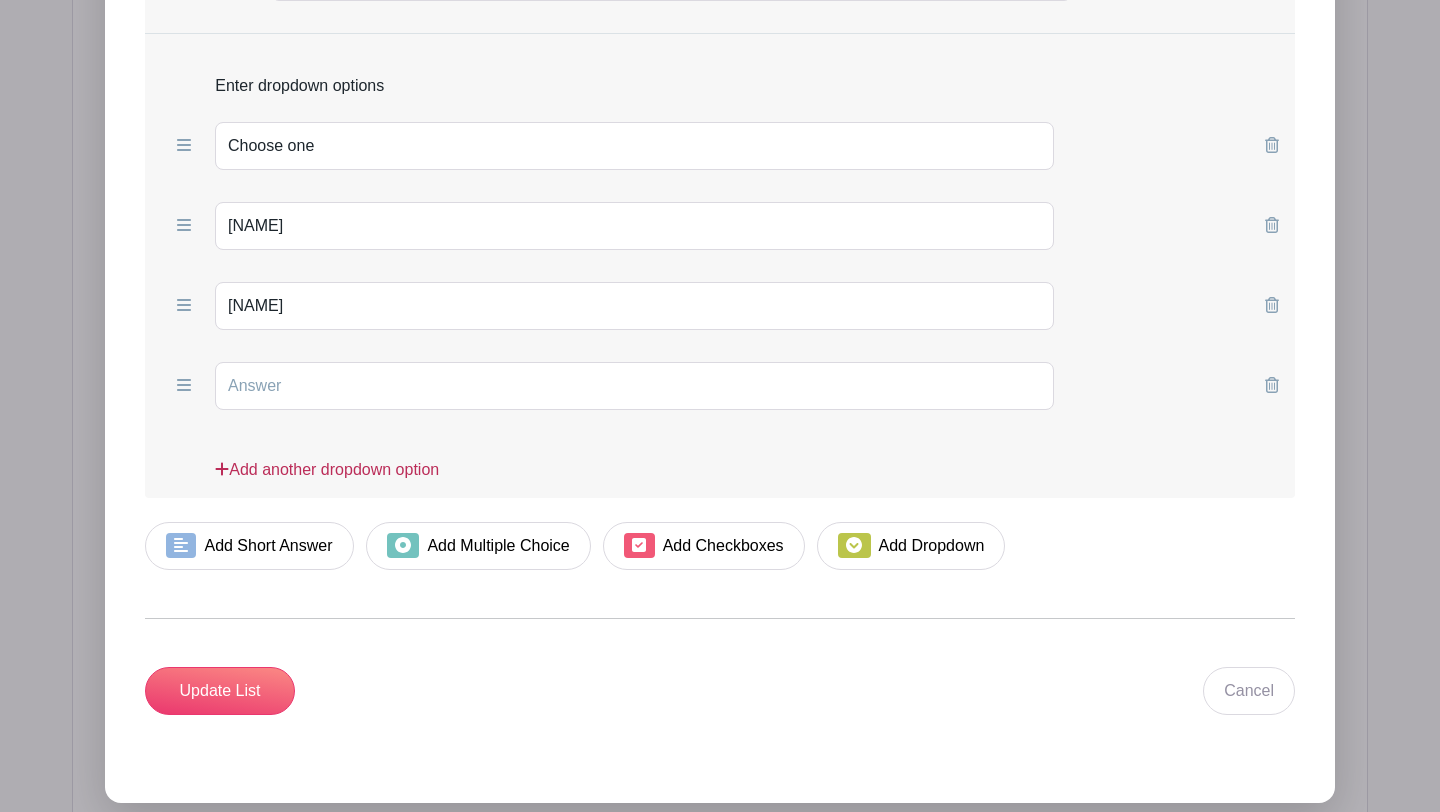 scroll, scrollTop: 2119, scrollLeft: 0, axis: vertical 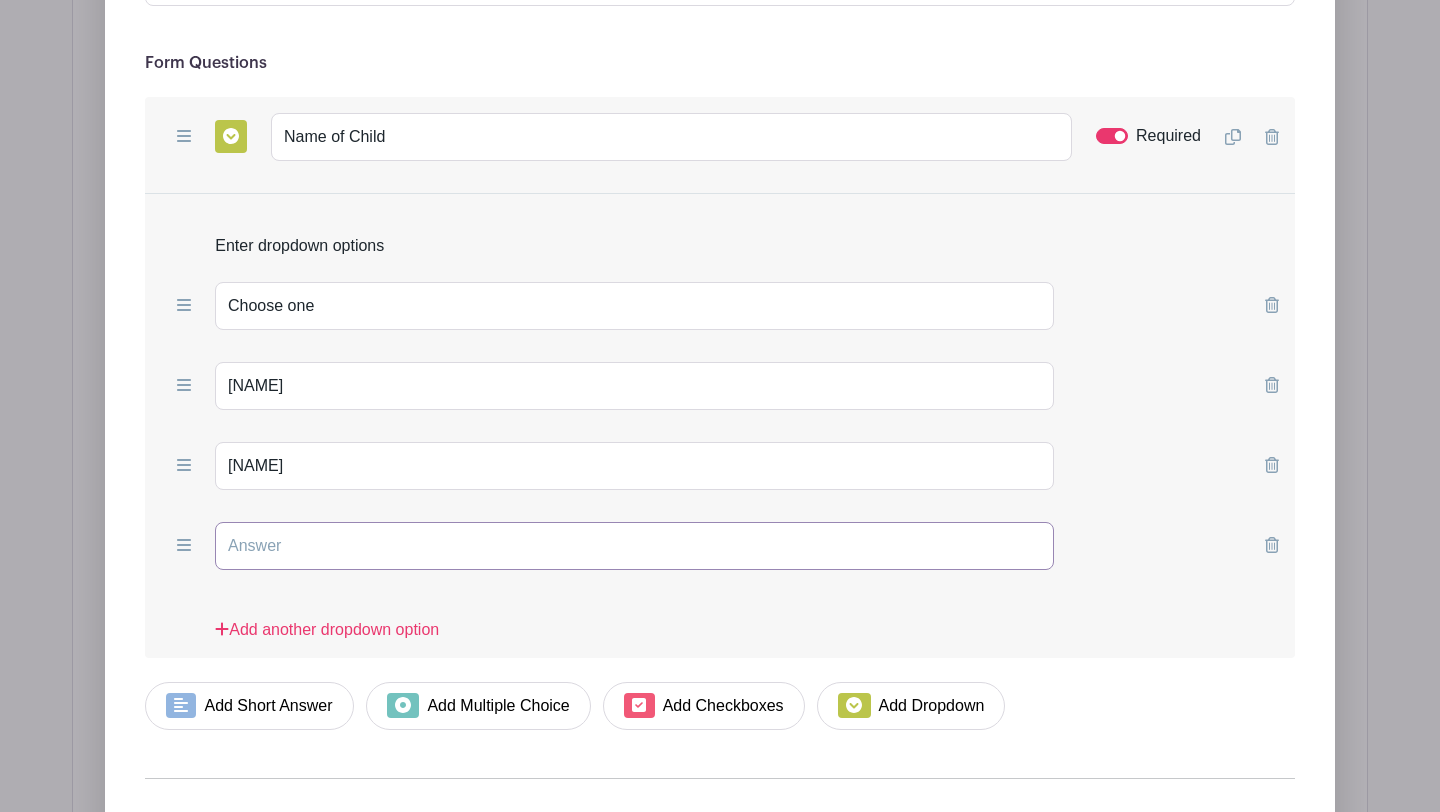 click at bounding box center [634, 546] 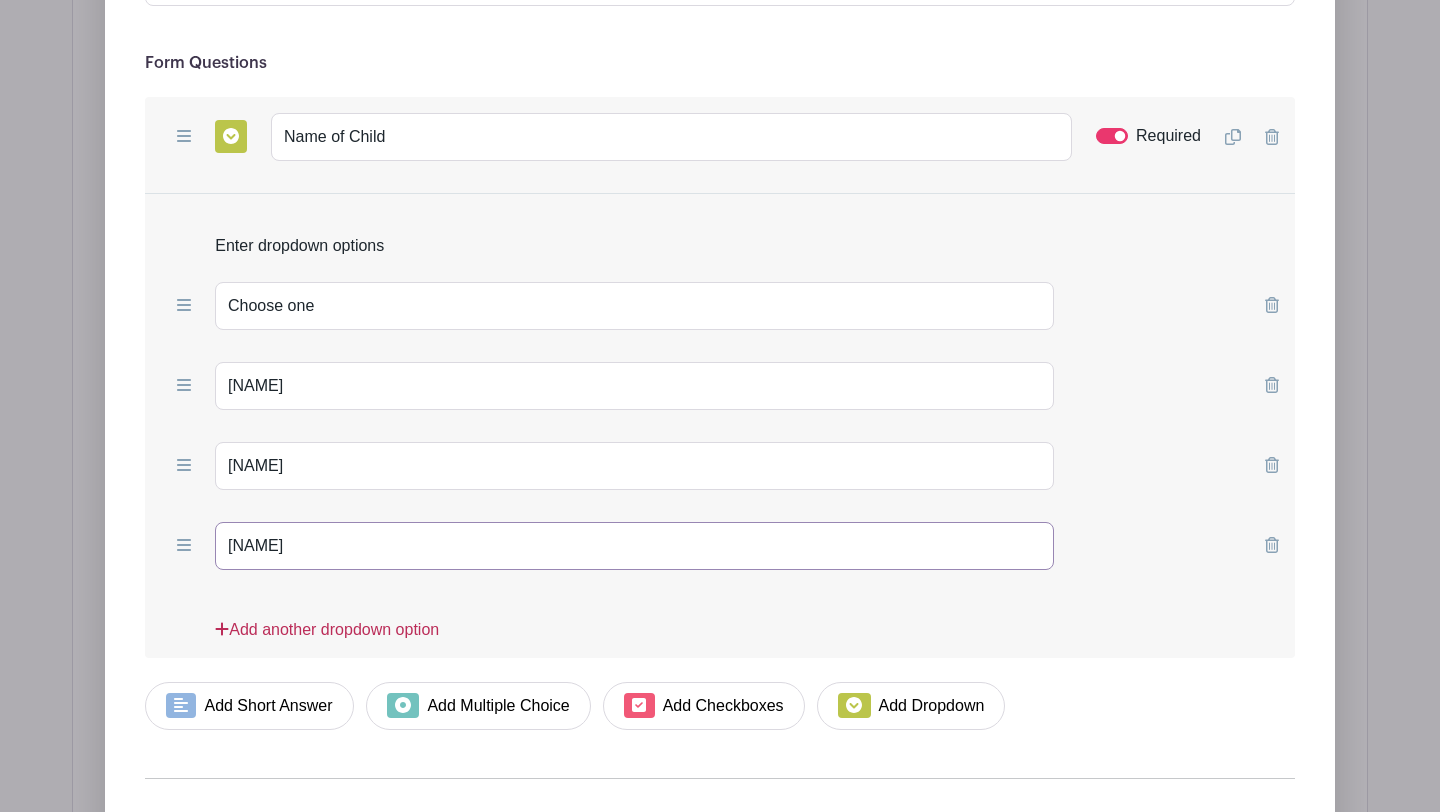 type on "[NAME]" 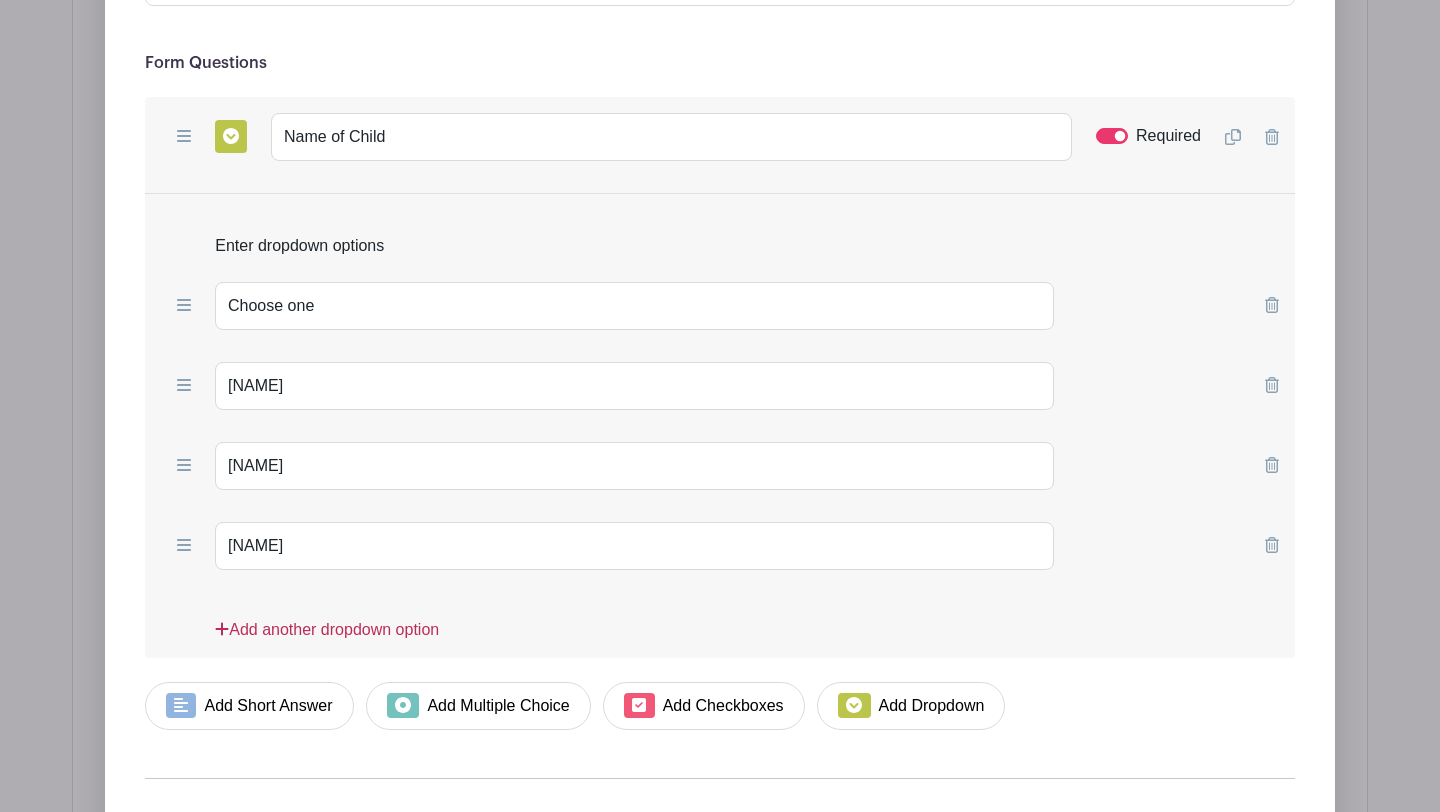 click on "Add another dropdown option" at bounding box center (327, 638) 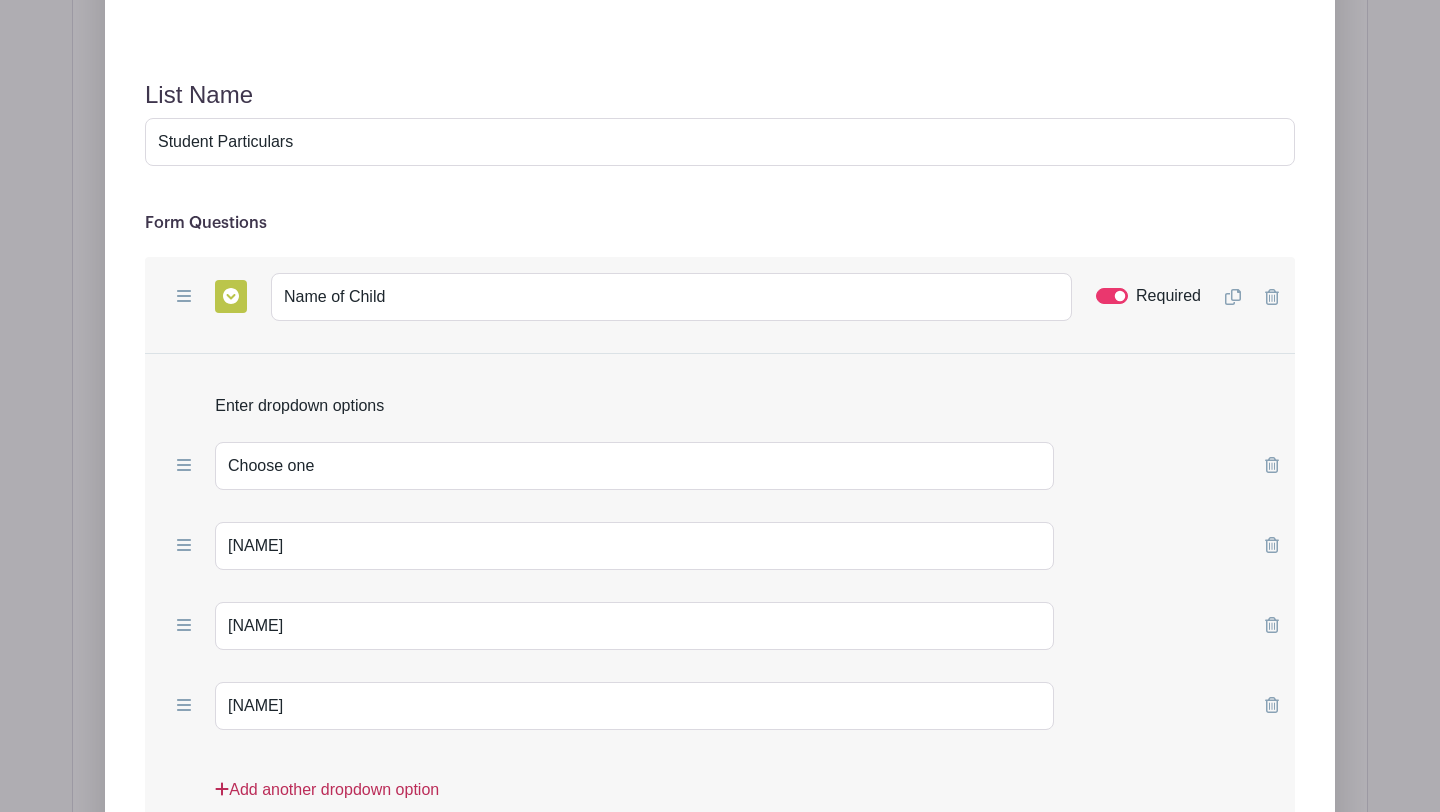 scroll, scrollTop: 2279, scrollLeft: 0, axis: vertical 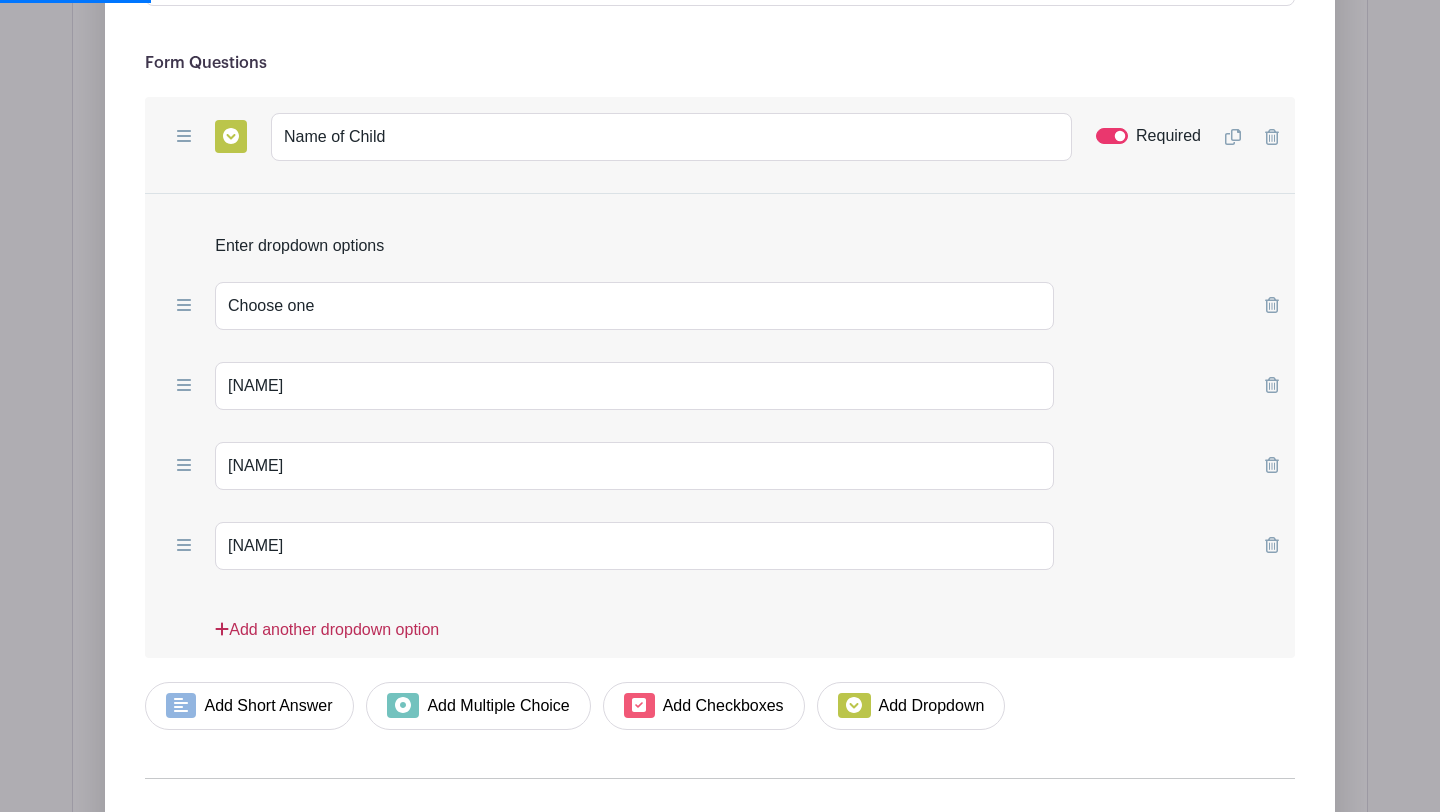 click on "Add another dropdown option" at bounding box center (327, 638) 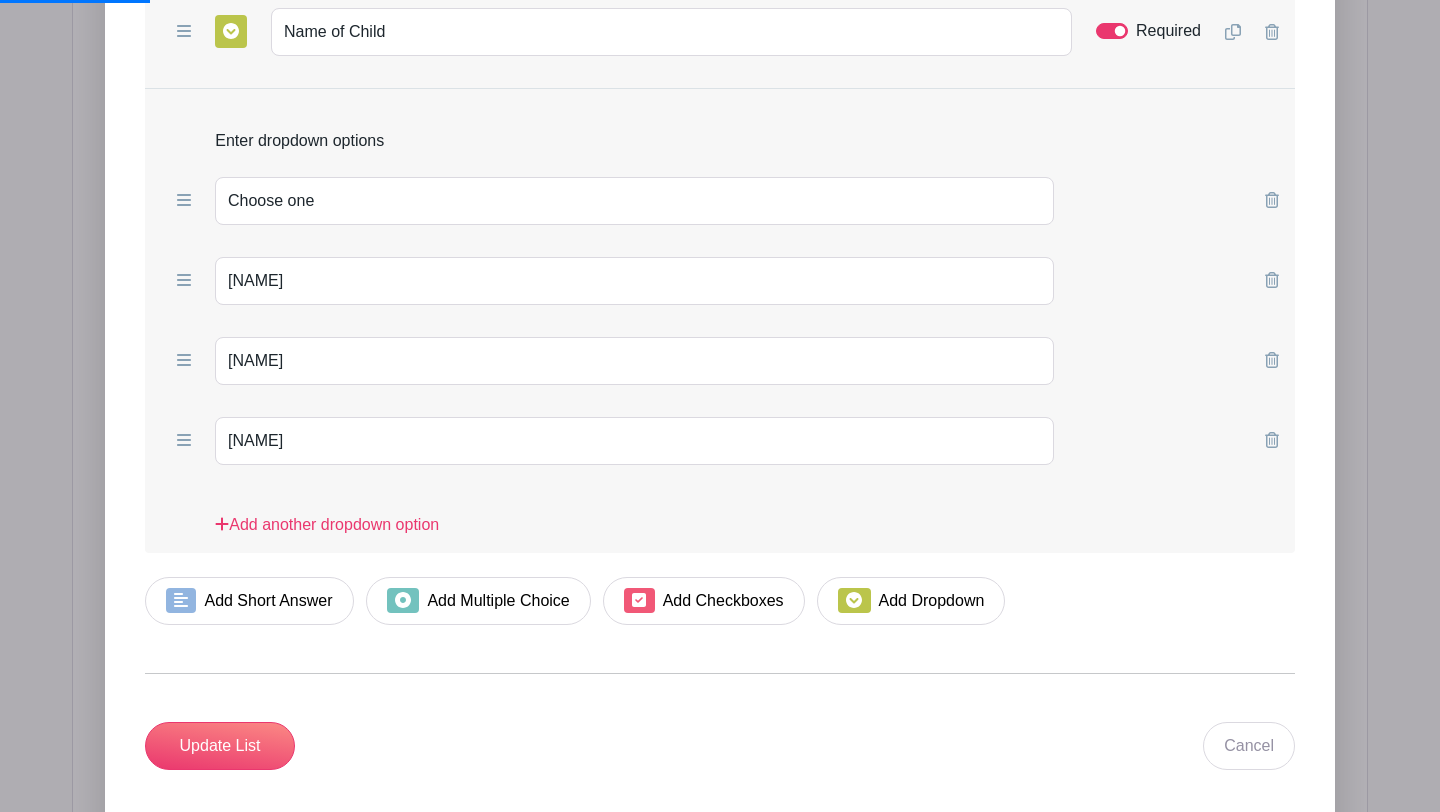 scroll, scrollTop: 2423, scrollLeft: 0, axis: vertical 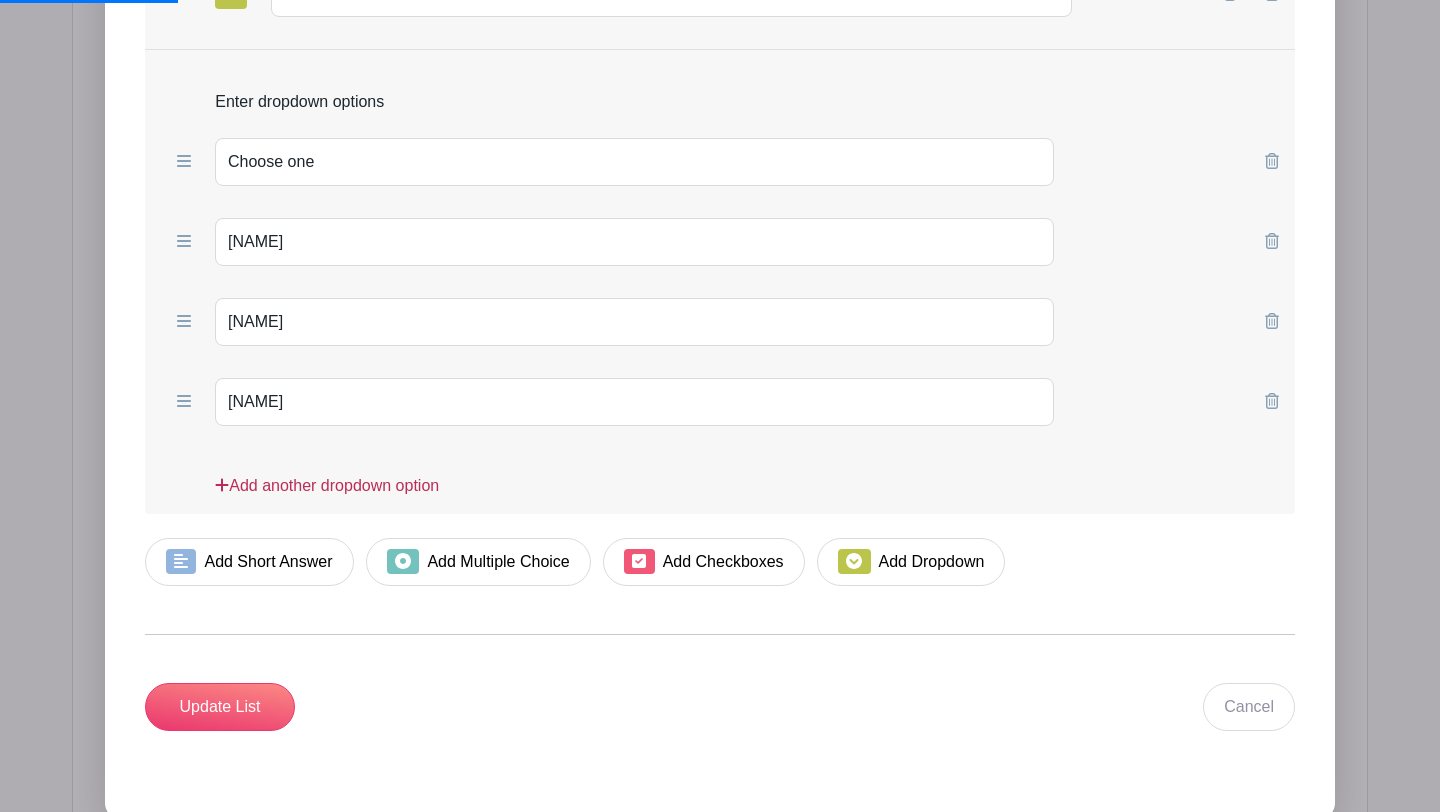 click on "Add another dropdown option" at bounding box center (327, 494) 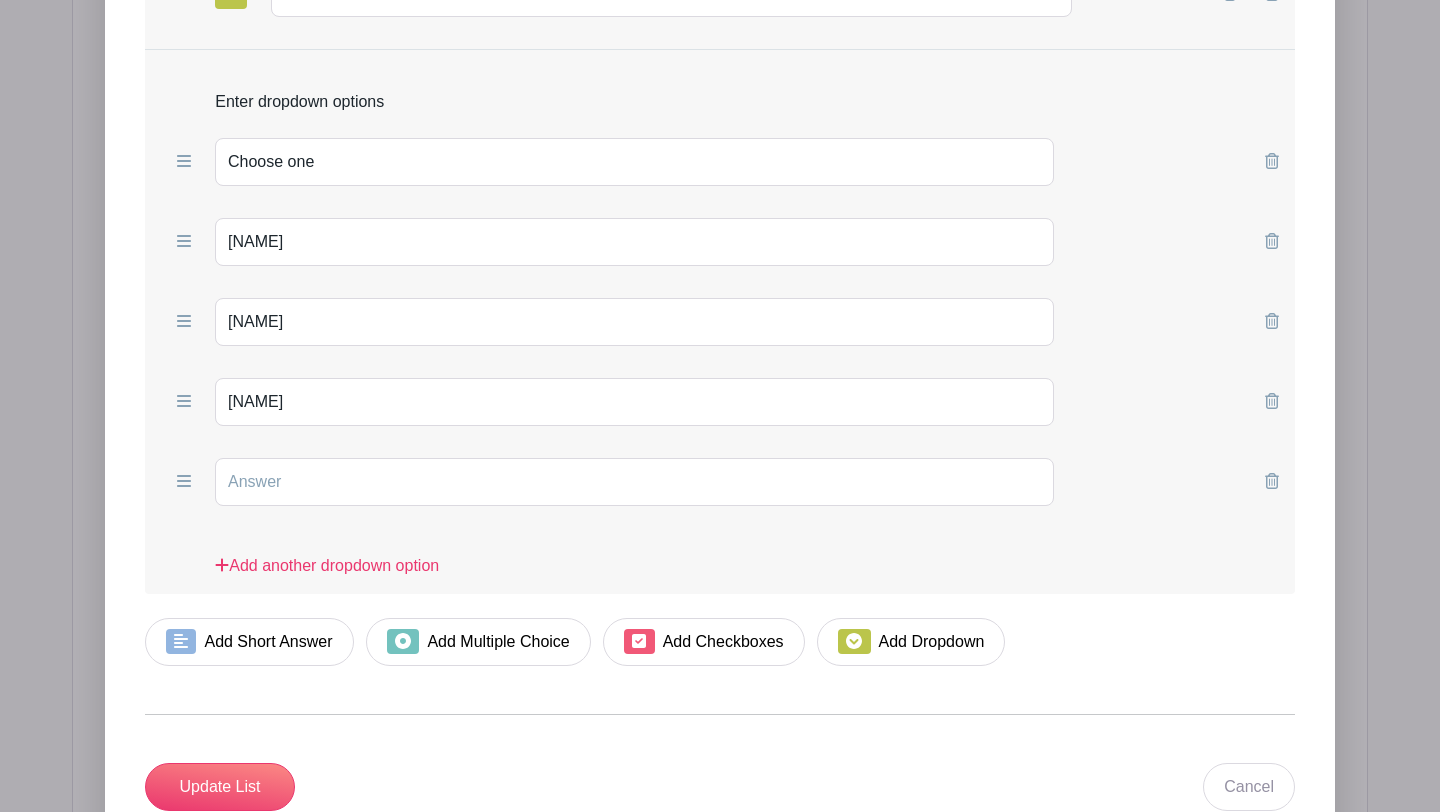 scroll, scrollTop: 2310, scrollLeft: 0, axis: vertical 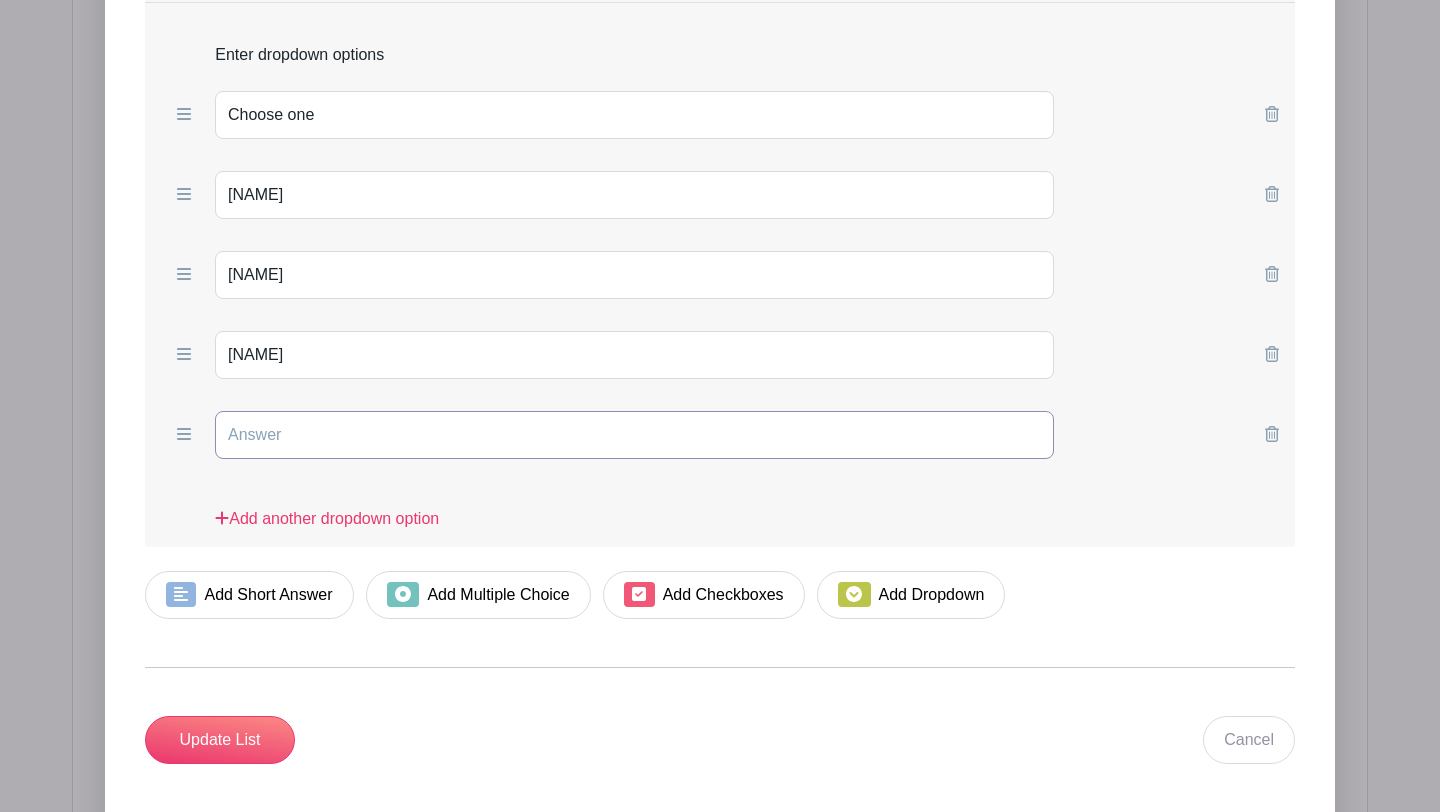 click at bounding box center [634, 435] 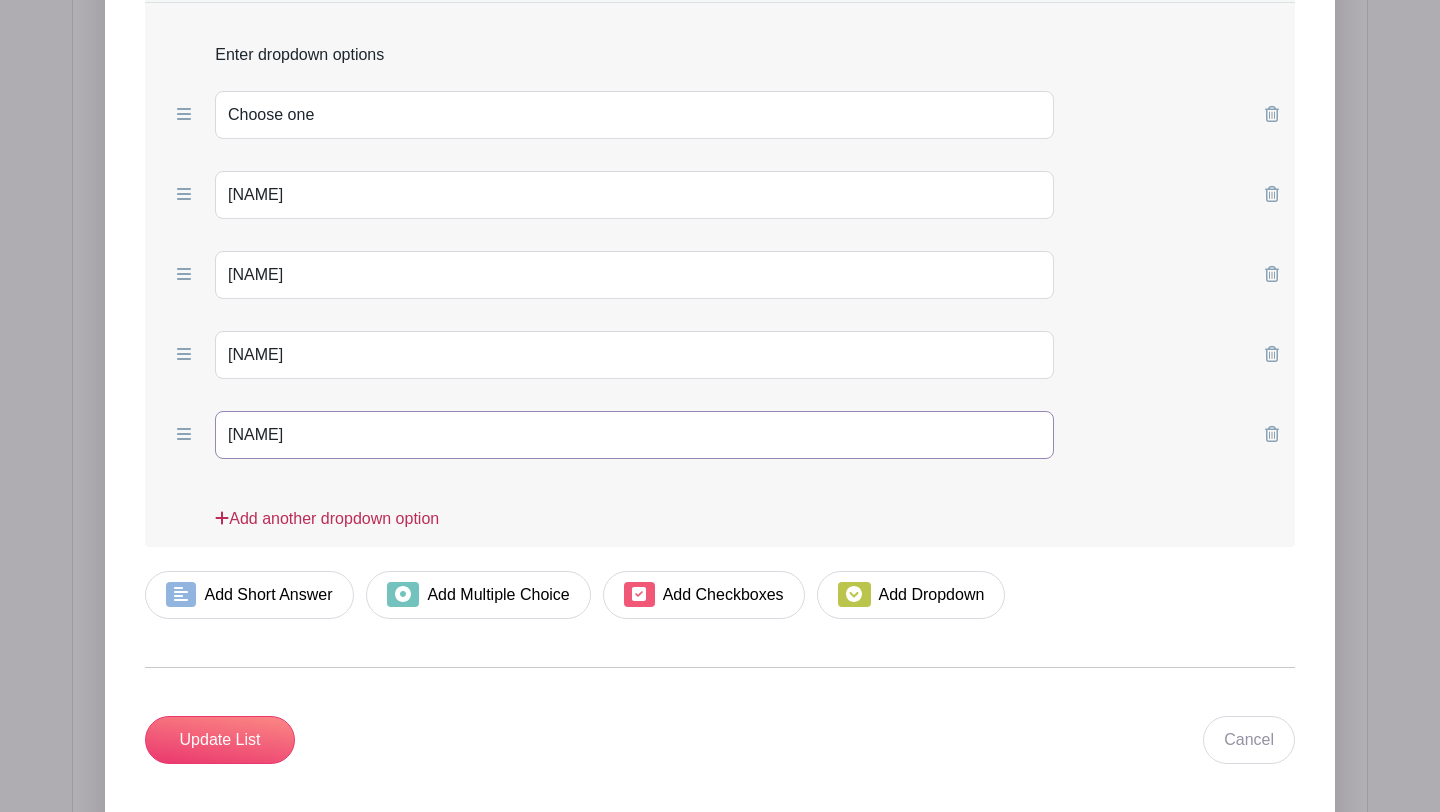 type on "[NAME]" 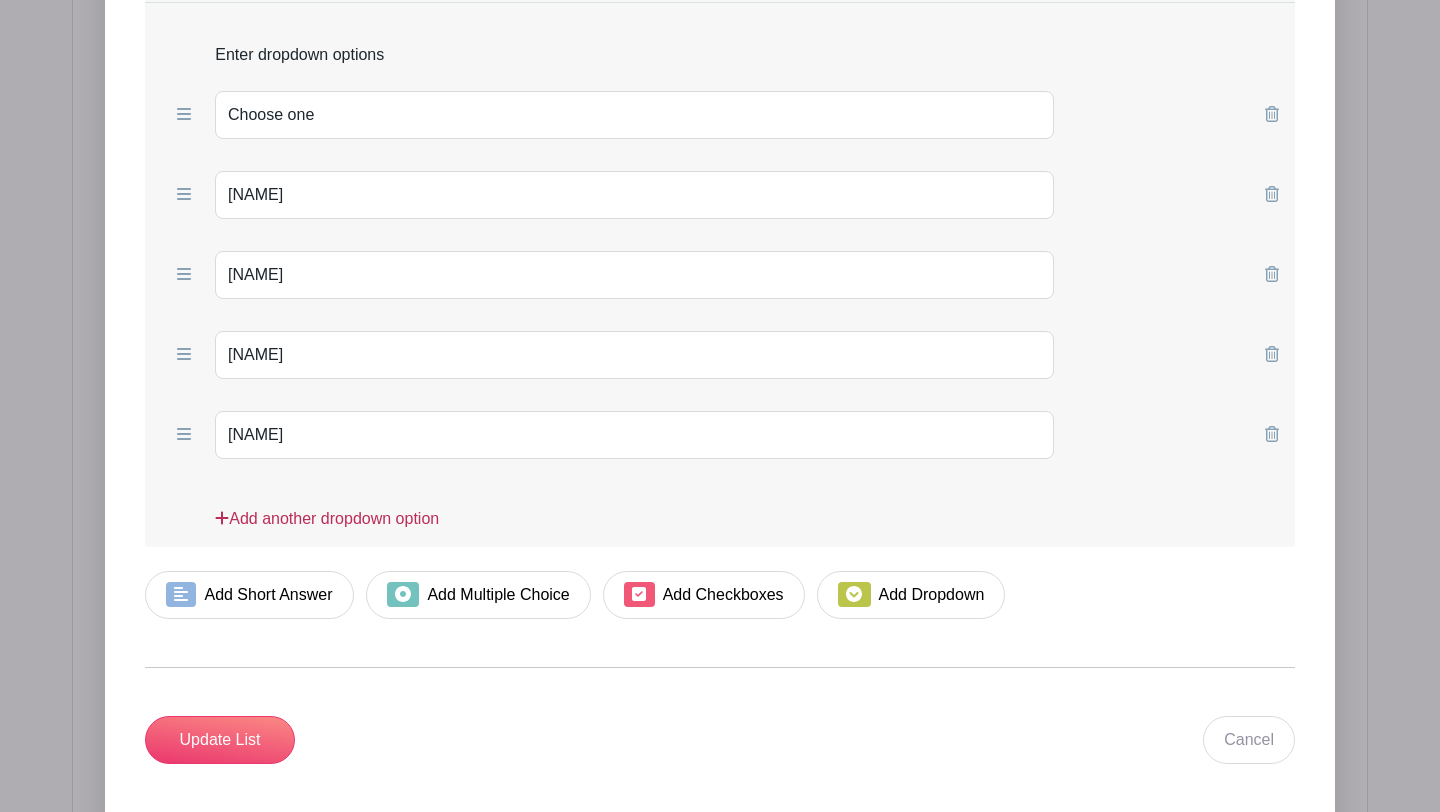 click on "Add another dropdown option" at bounding box center (327, 527) 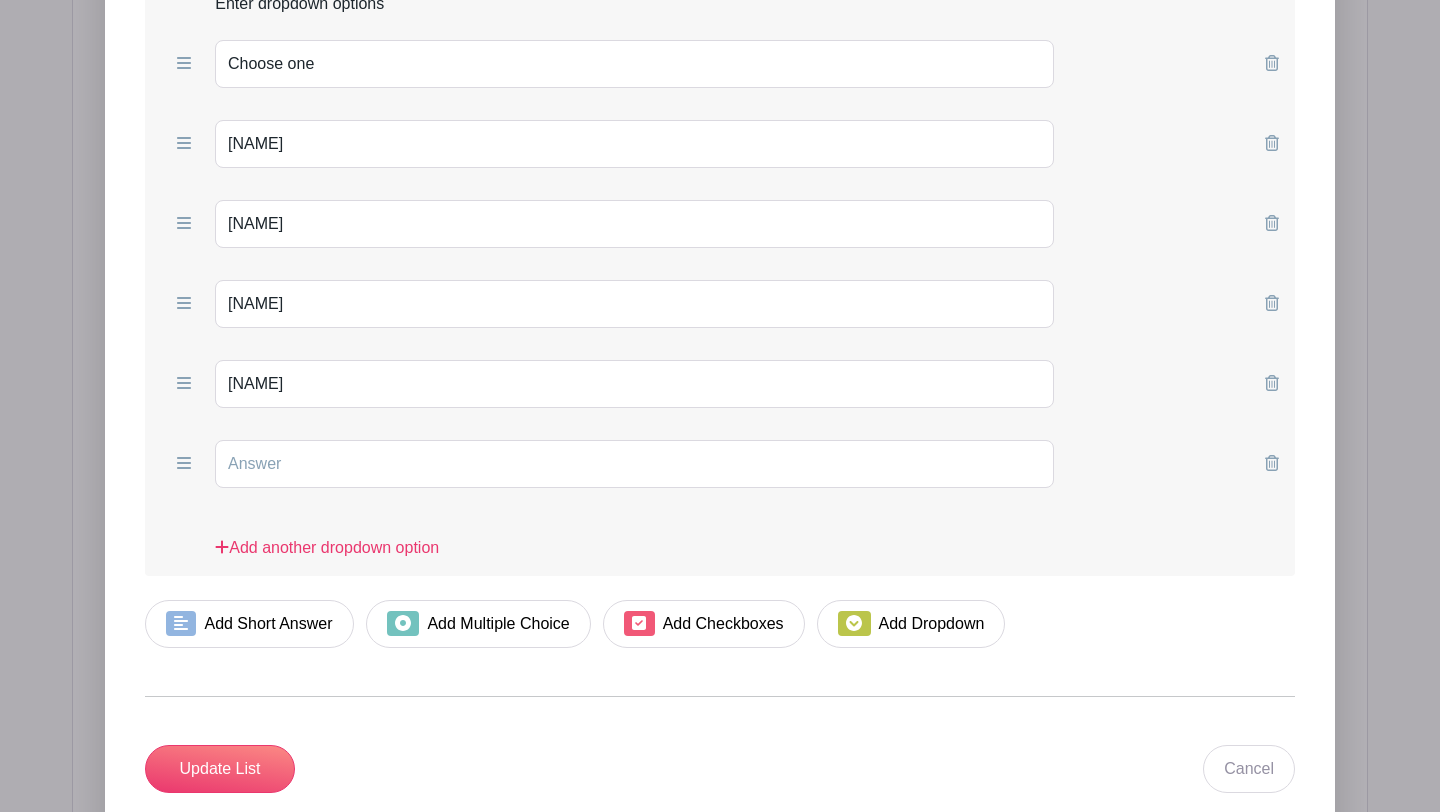 scroll, scrollTop: 2368, scrollLeft: 0, axis: vertical 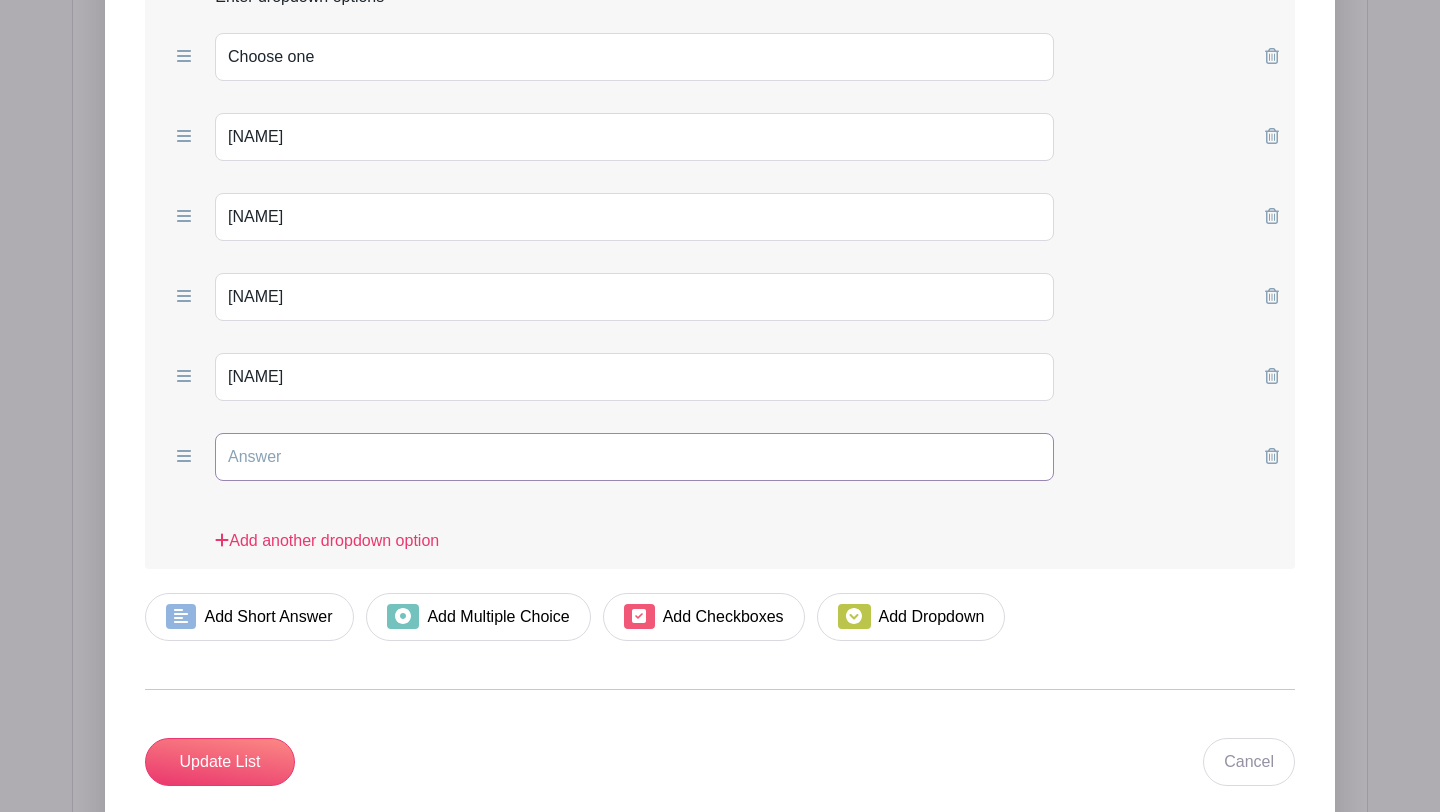 click at bounding box center (634, 457) 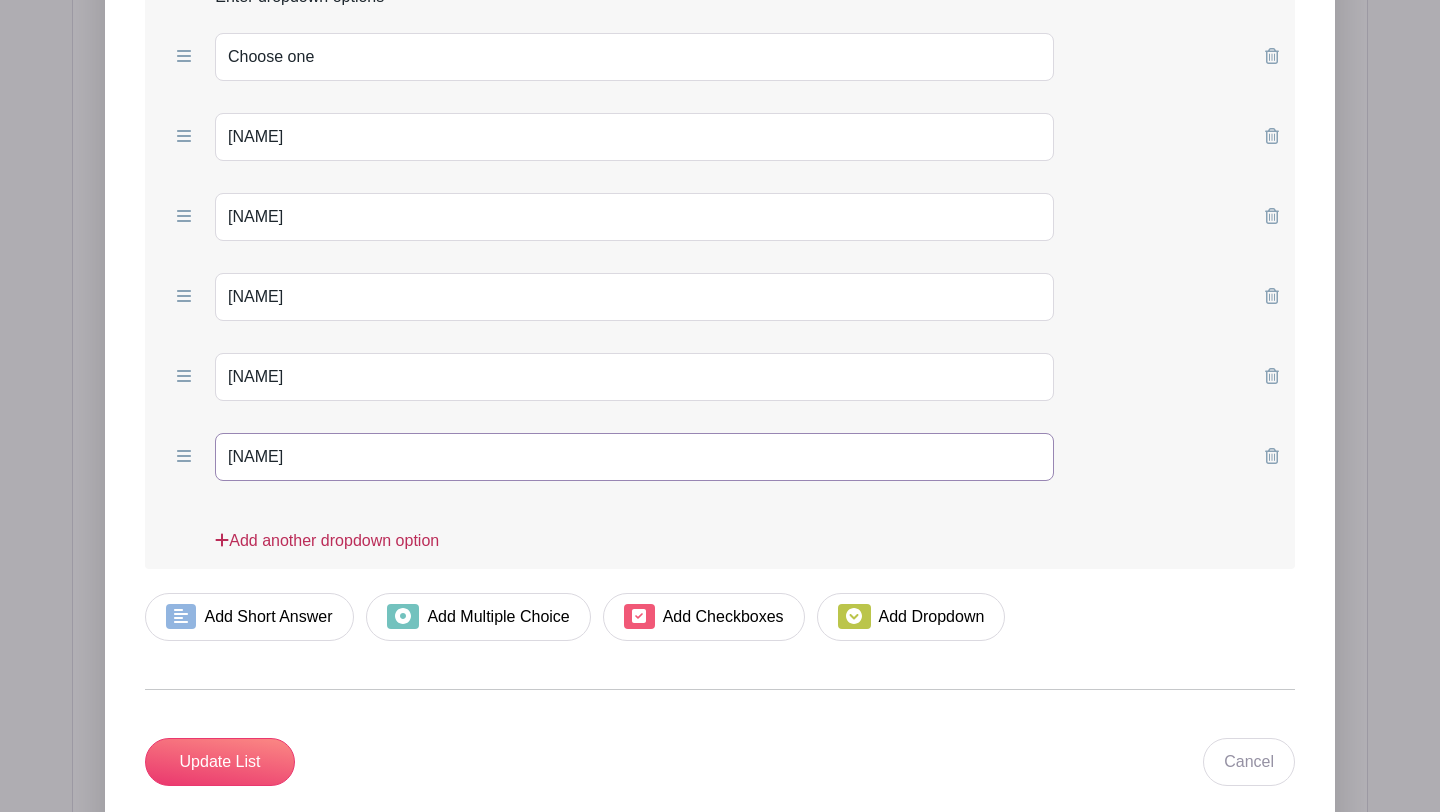 type on "[NAME]" 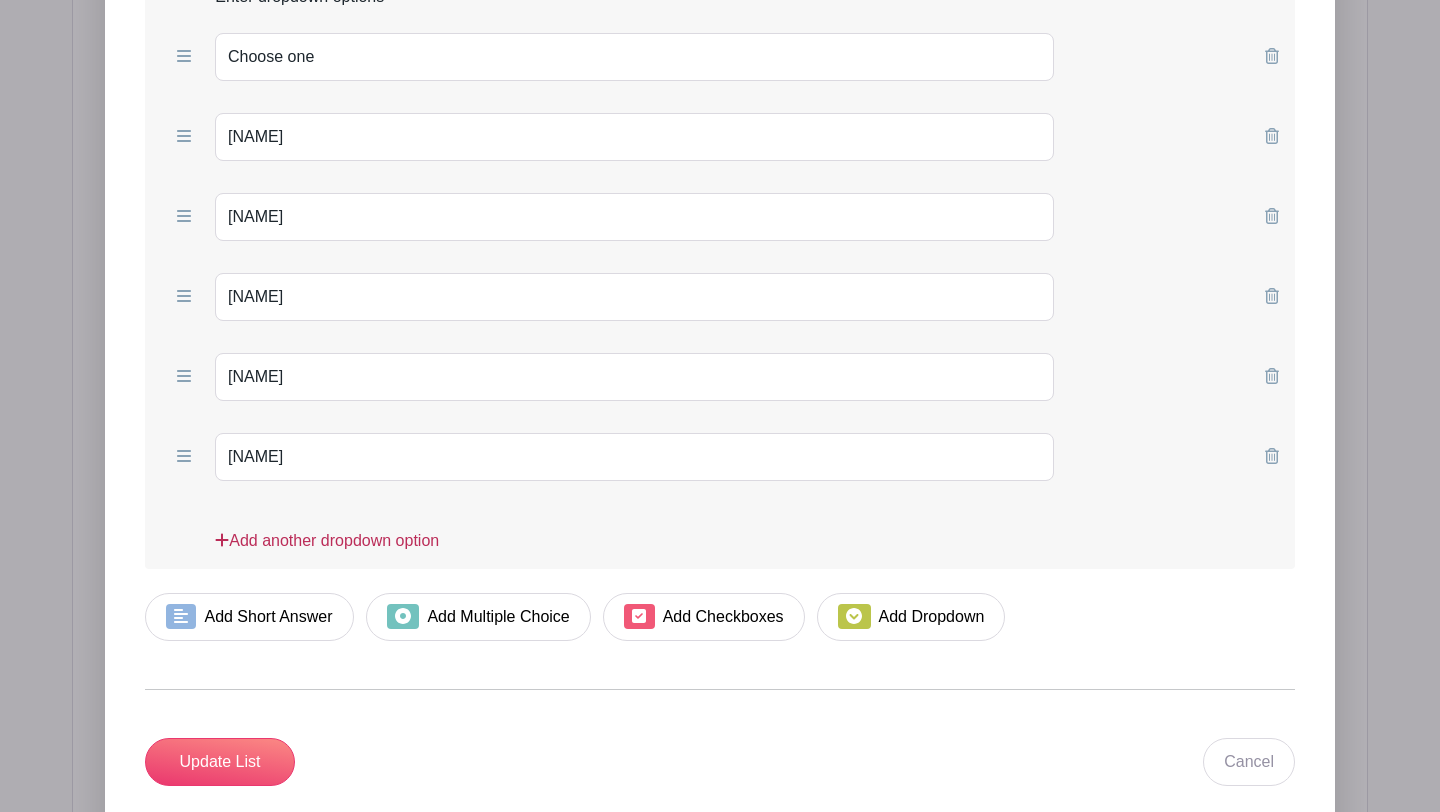 click on "Add another dropdown option" at bounding box center (327, 549) 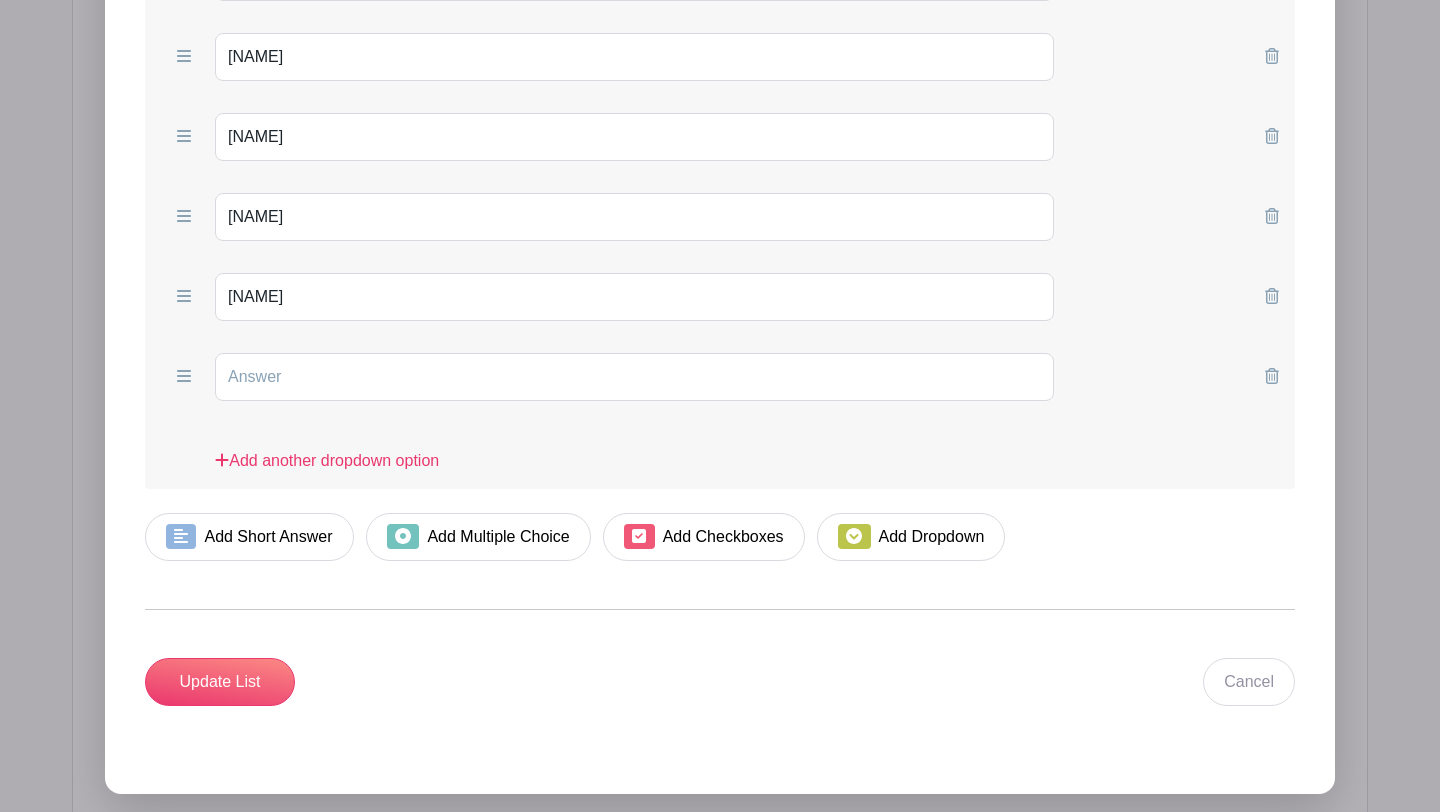 scroll, scrollTop: 2368, scrollLeft: 0, axis: vertical 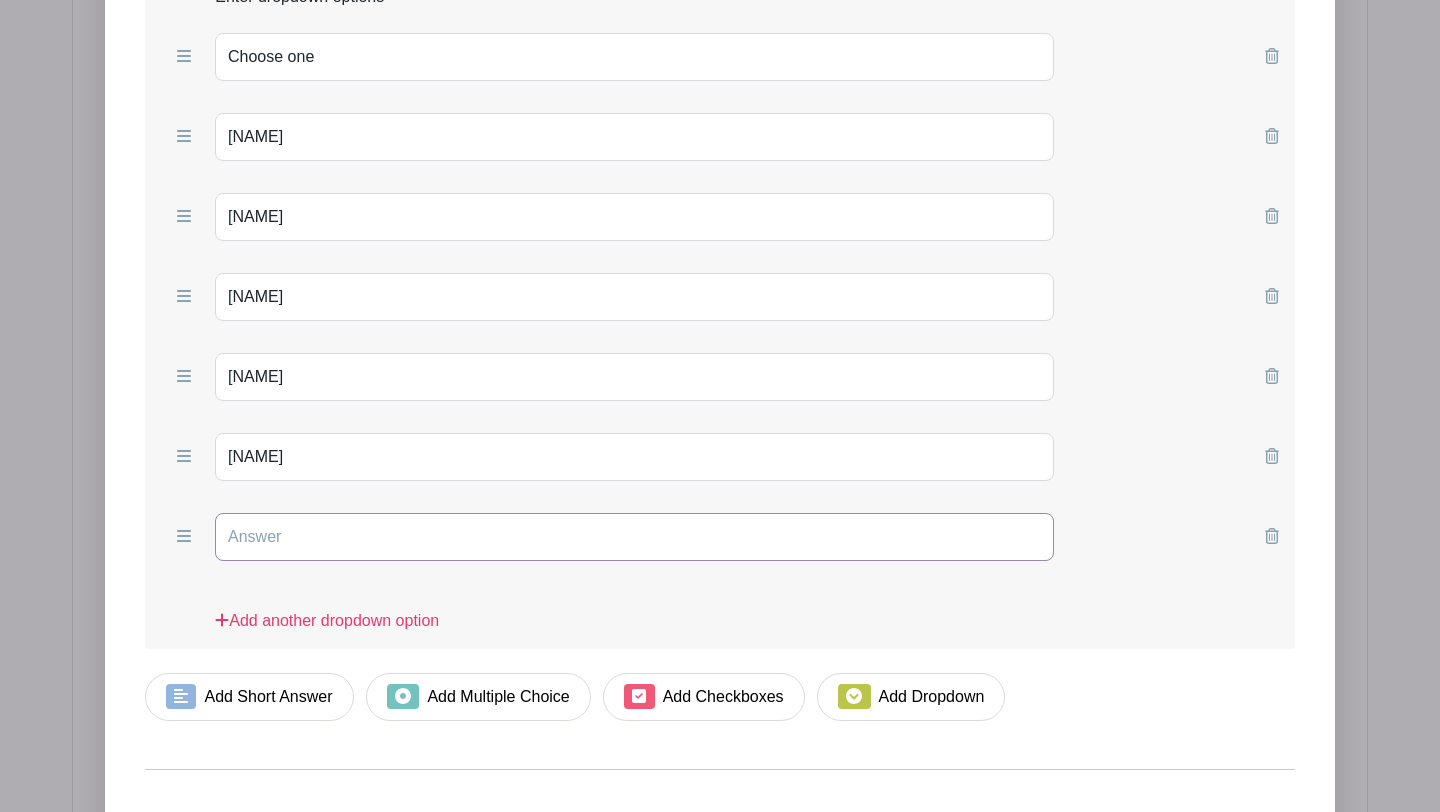 click at bounding box center (634, 537) 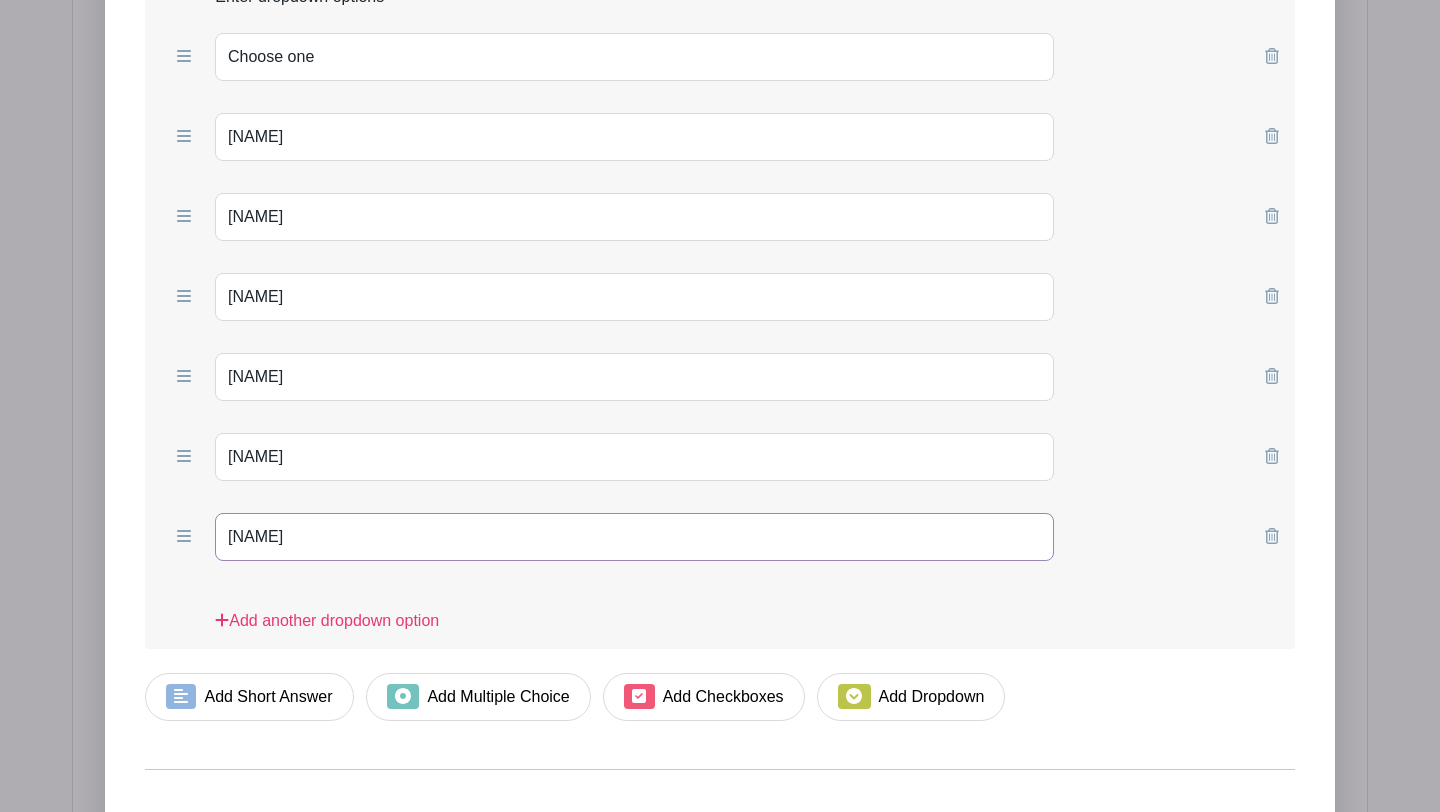 type on "[NAME]" 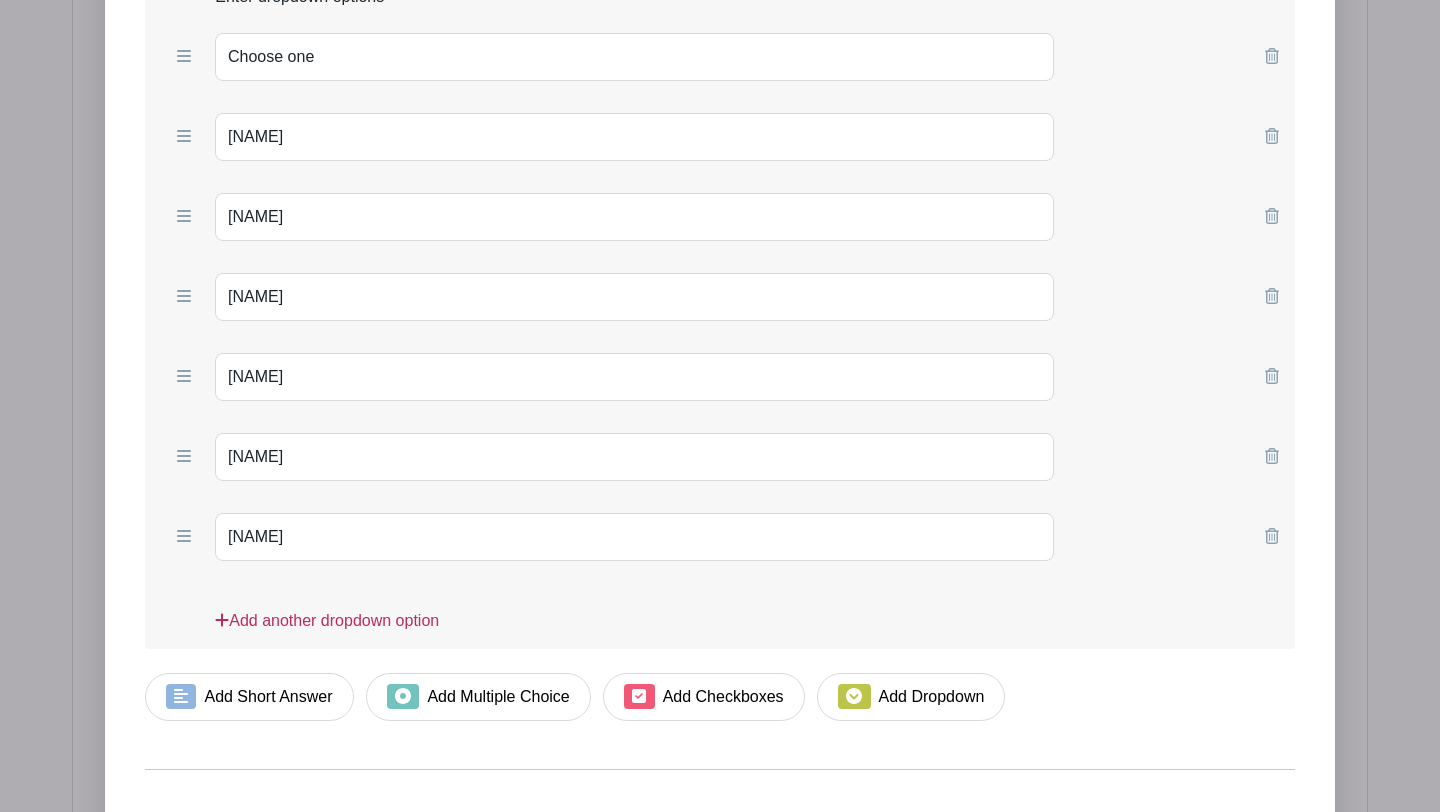 click on "Add another dropdown option" at bounding box center (327, 629) 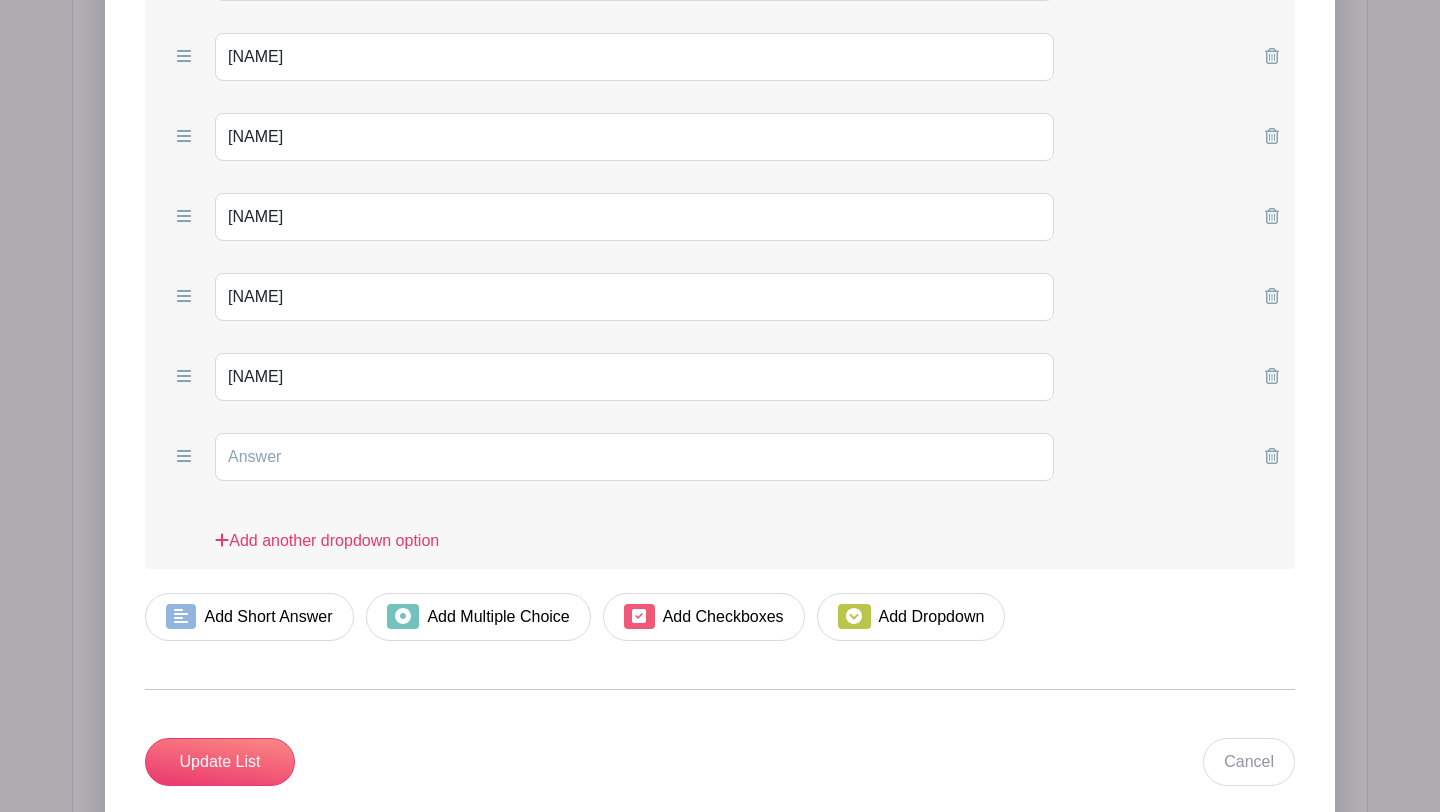 scroll, scrollTop: 2368, scrollLeft: 0, axis: vertical 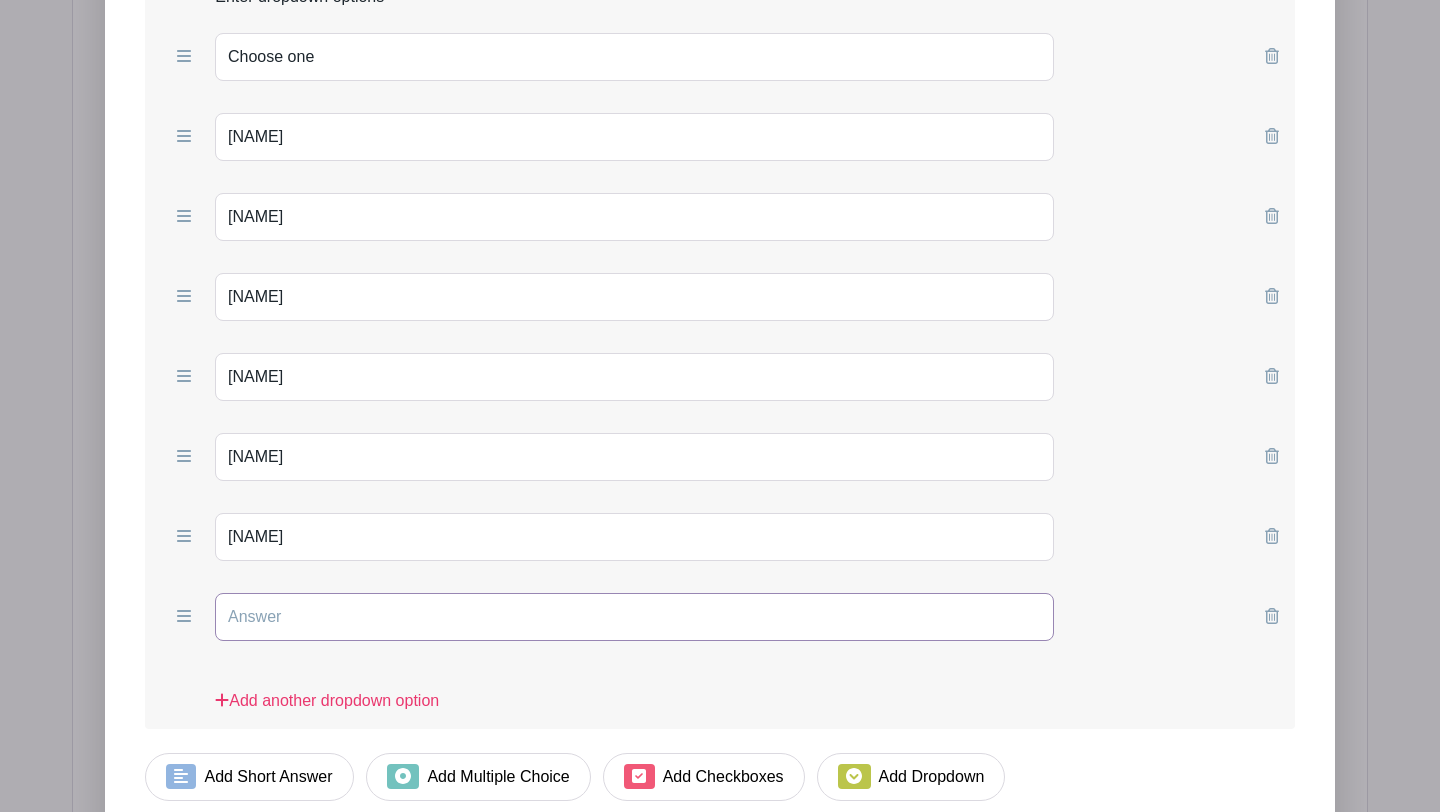 click at bounding box center [634, 617] 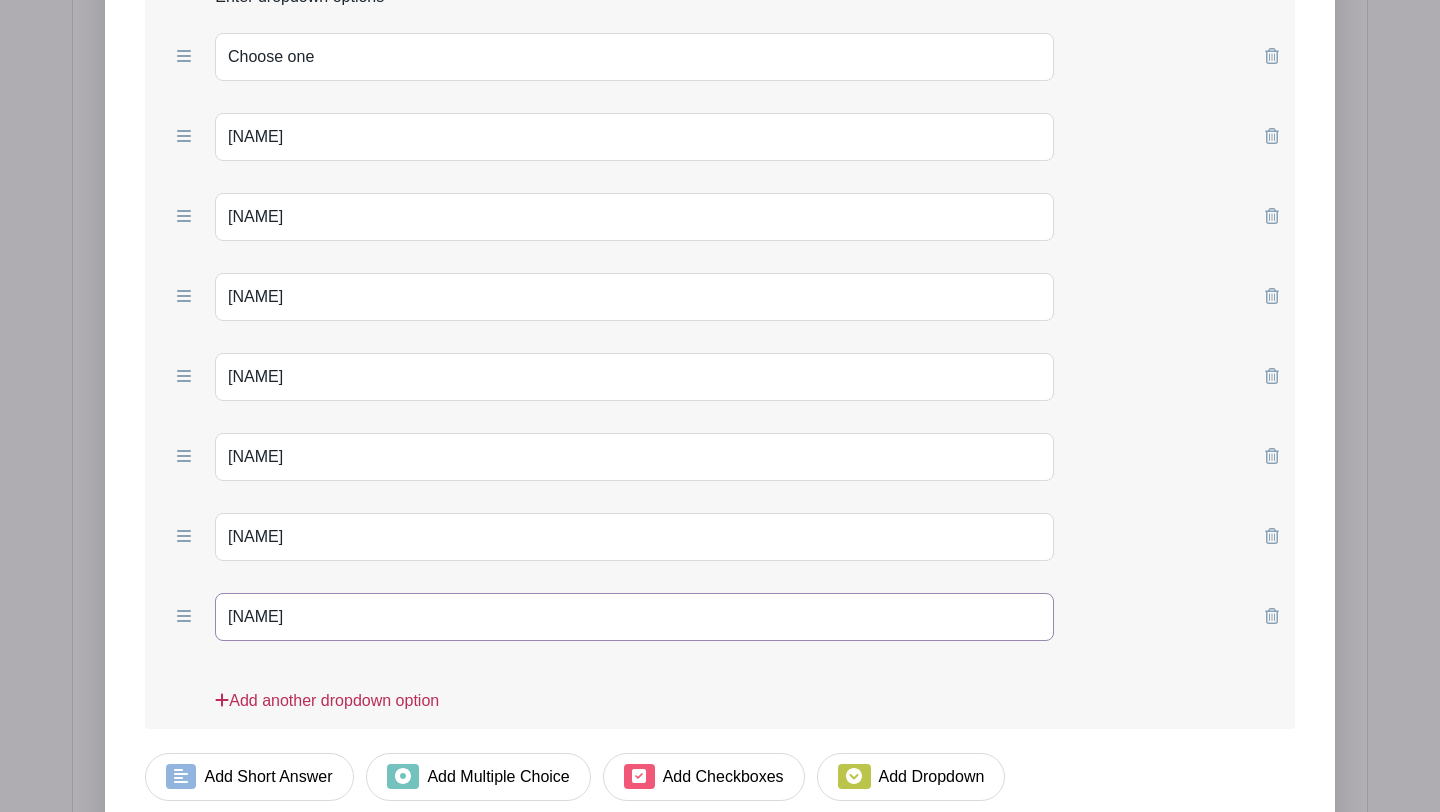 type on "[NAME]" 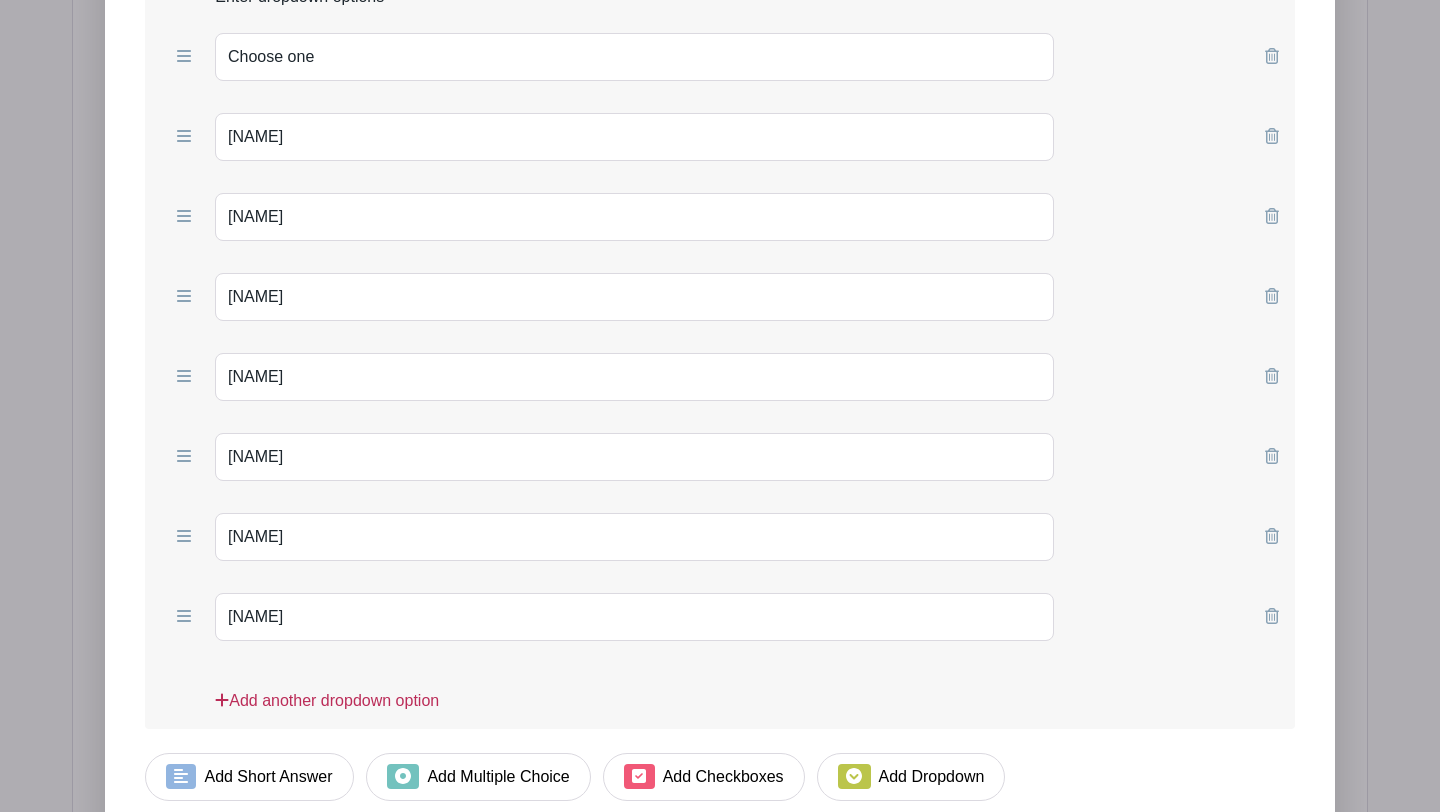 click on "Add another dropdown option" at bounding box center (327, 709) 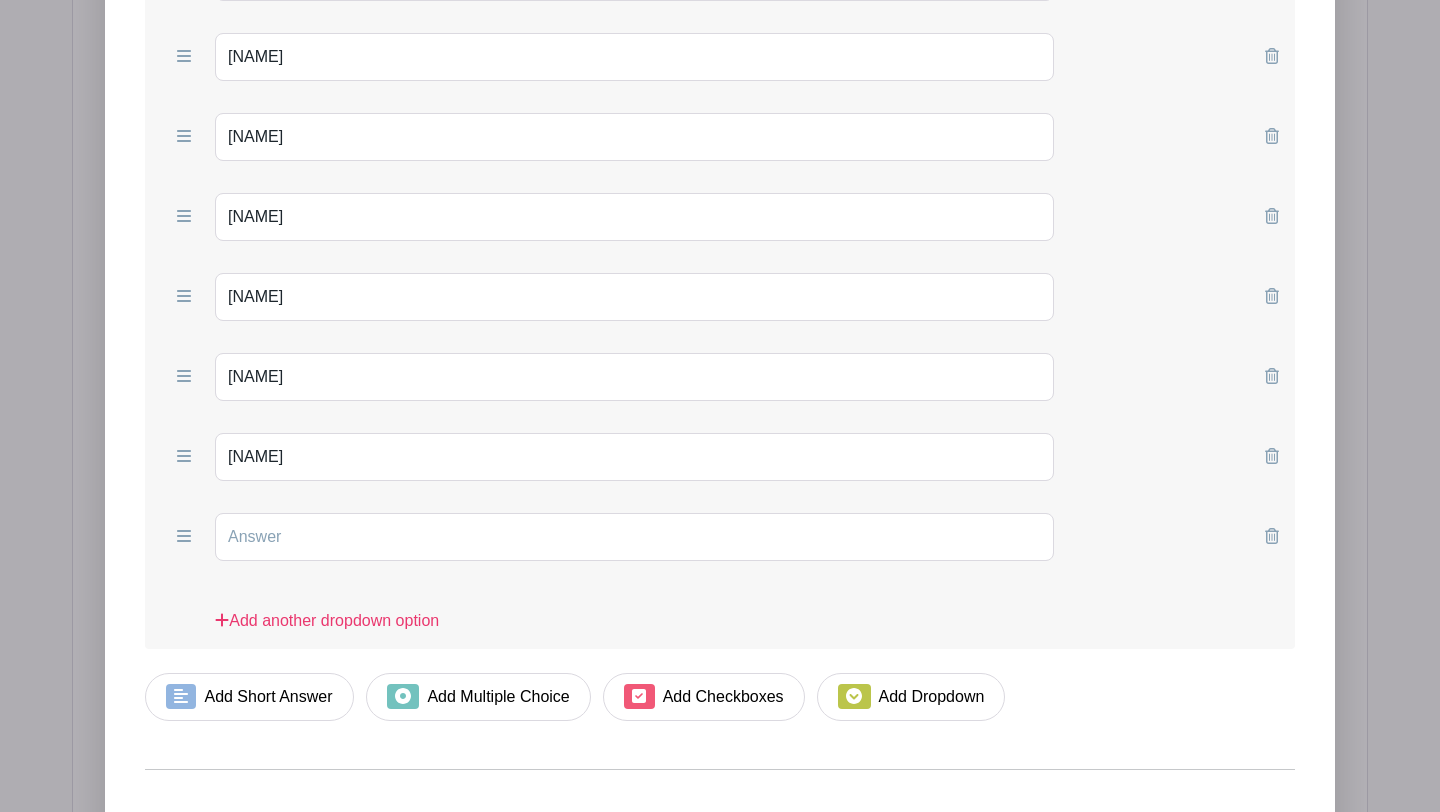 scroll, scrollTop: 2368, scrollLeft: 0, axis: vertical 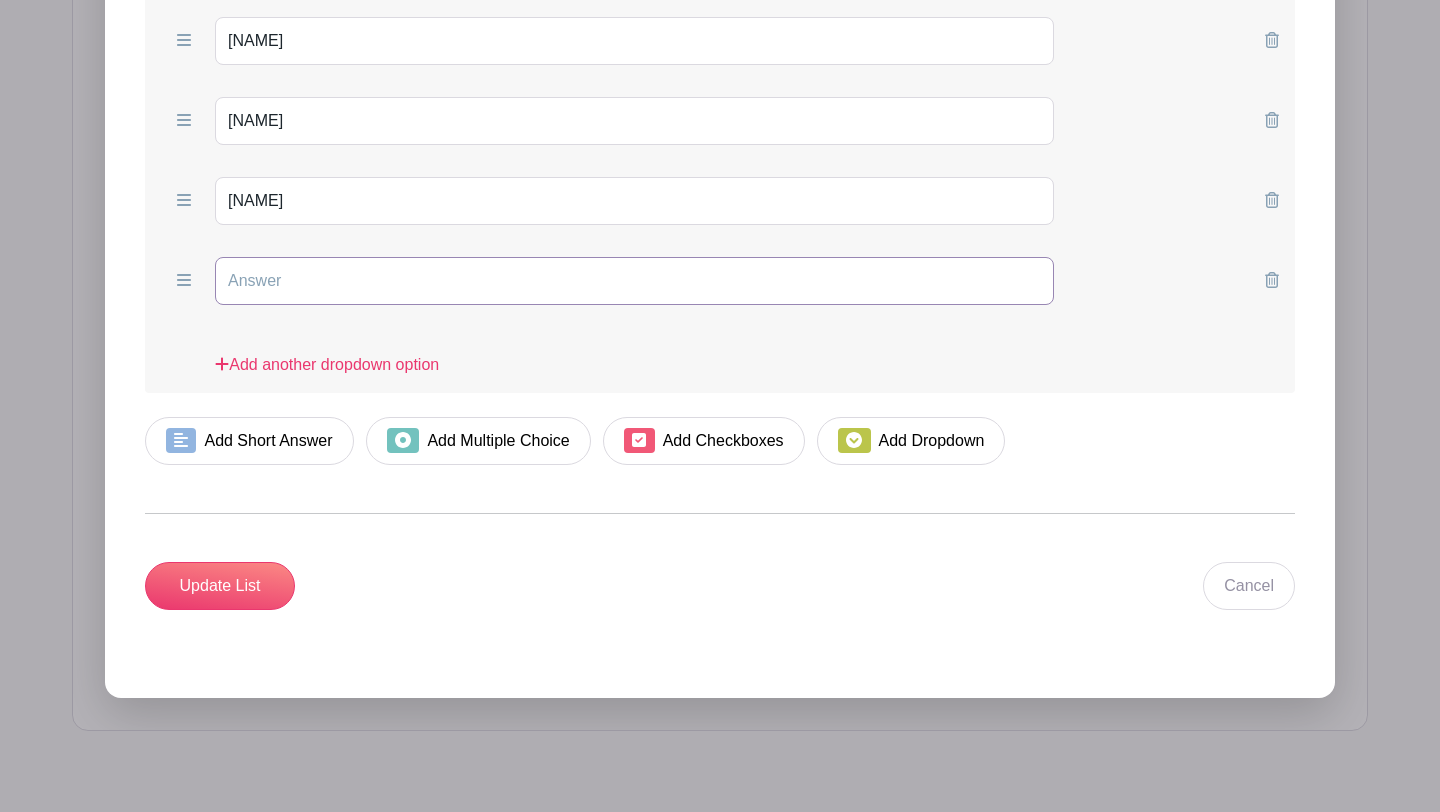 click at bounding box center [634, 281] 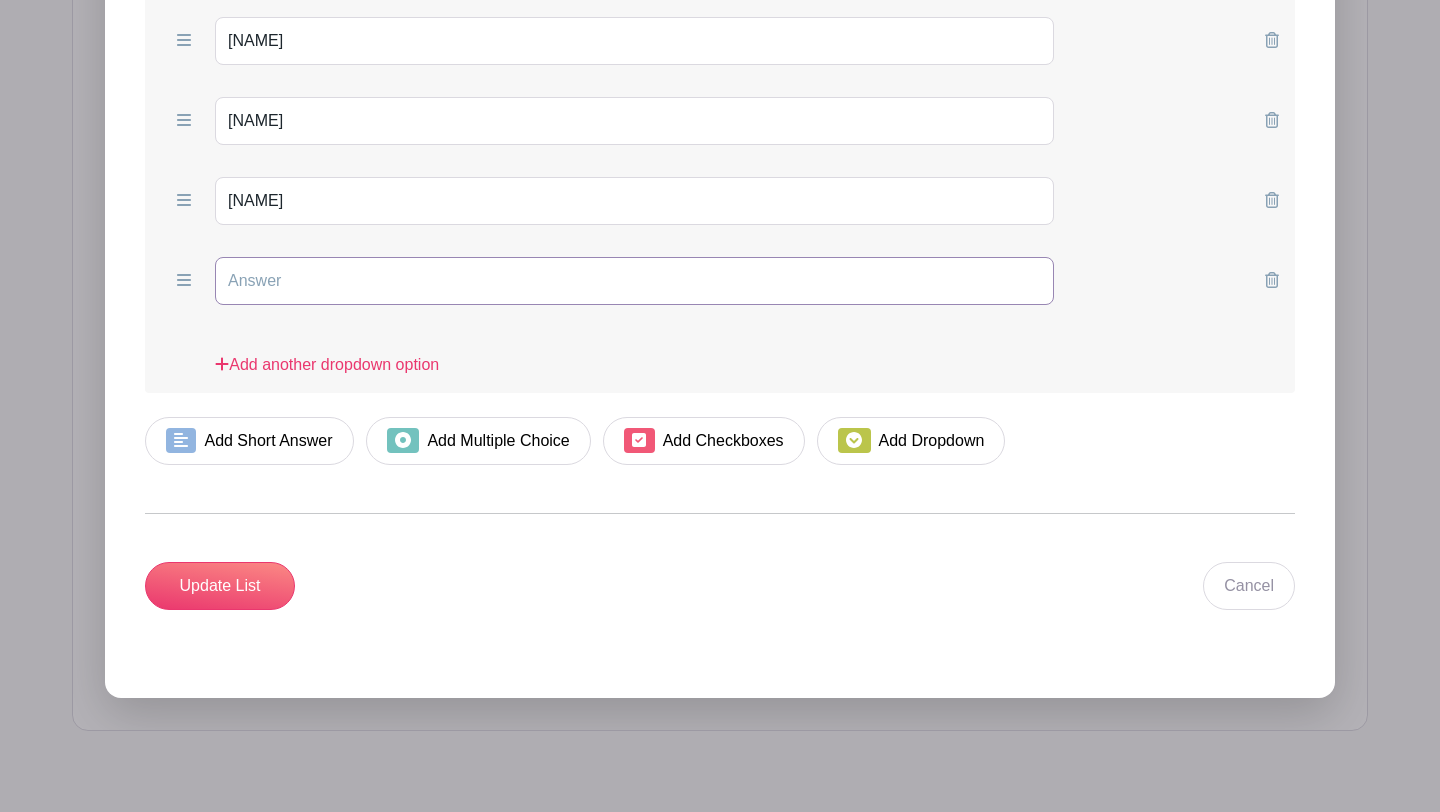 click at bounding box center [634, 281] 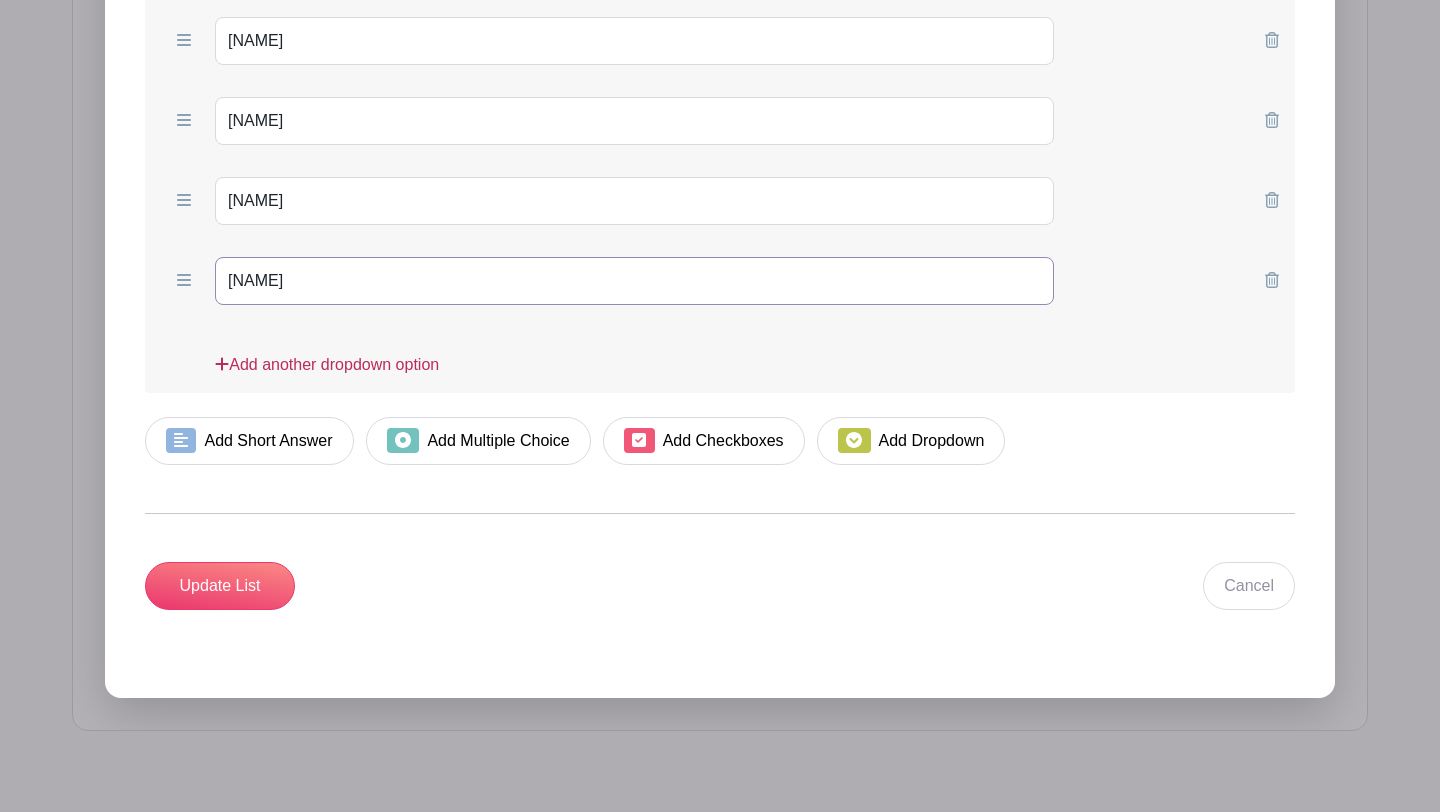 type on "[NAME]" 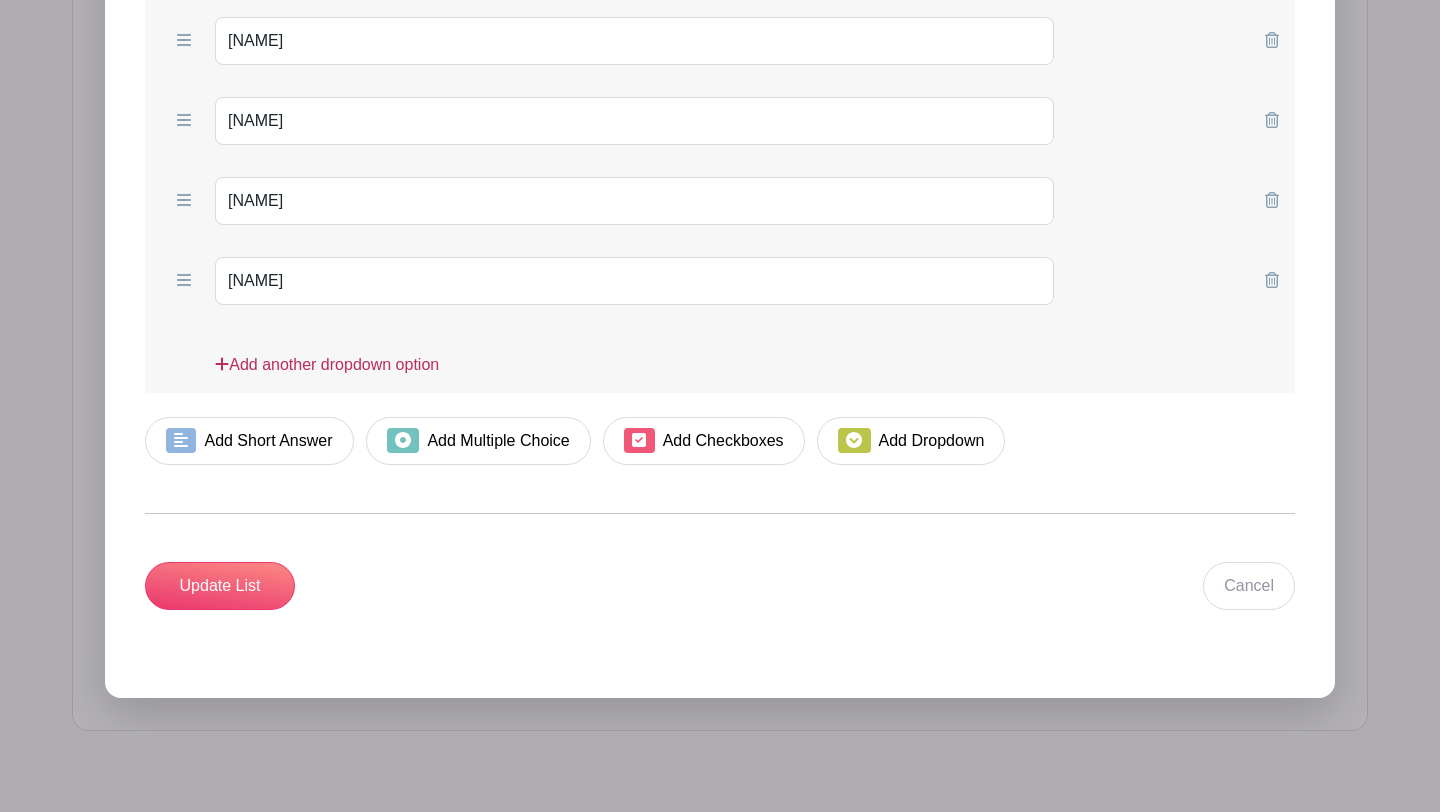 click on "Add another dropdown option" at bounding box center (327, 373) 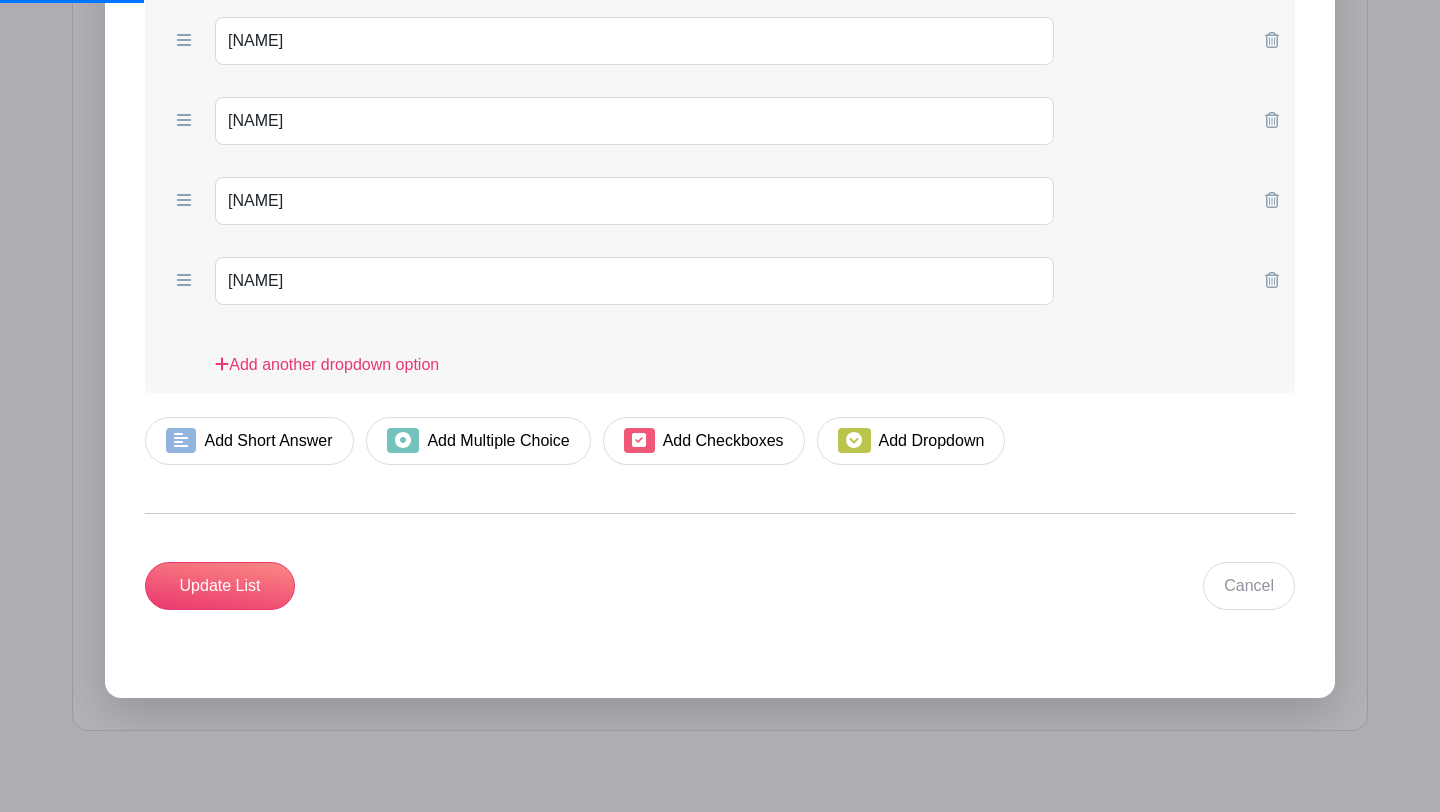 scroll, scrollTop: 2784, scrollLeft: 0, axis: vertical 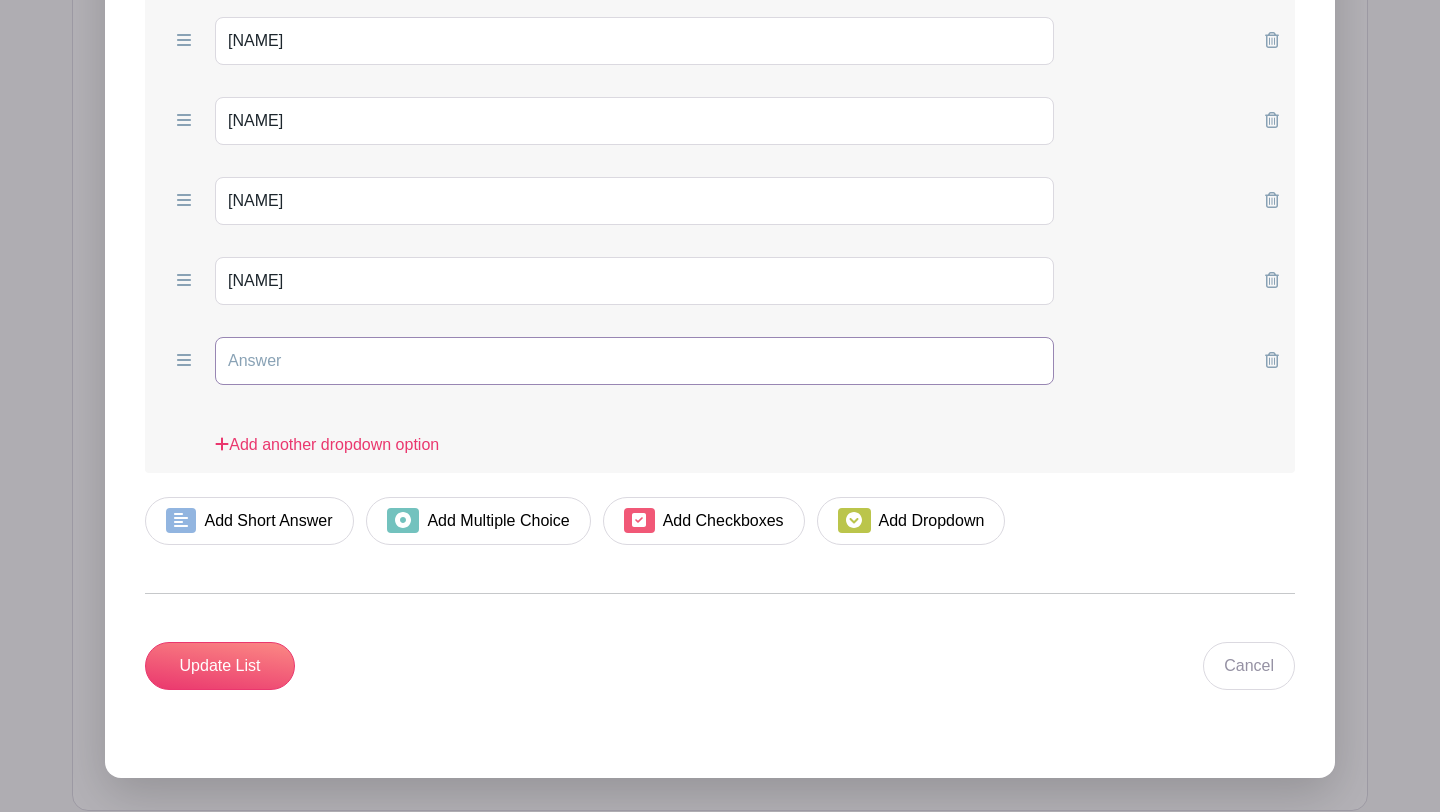 click at bounding box center (634, 361) 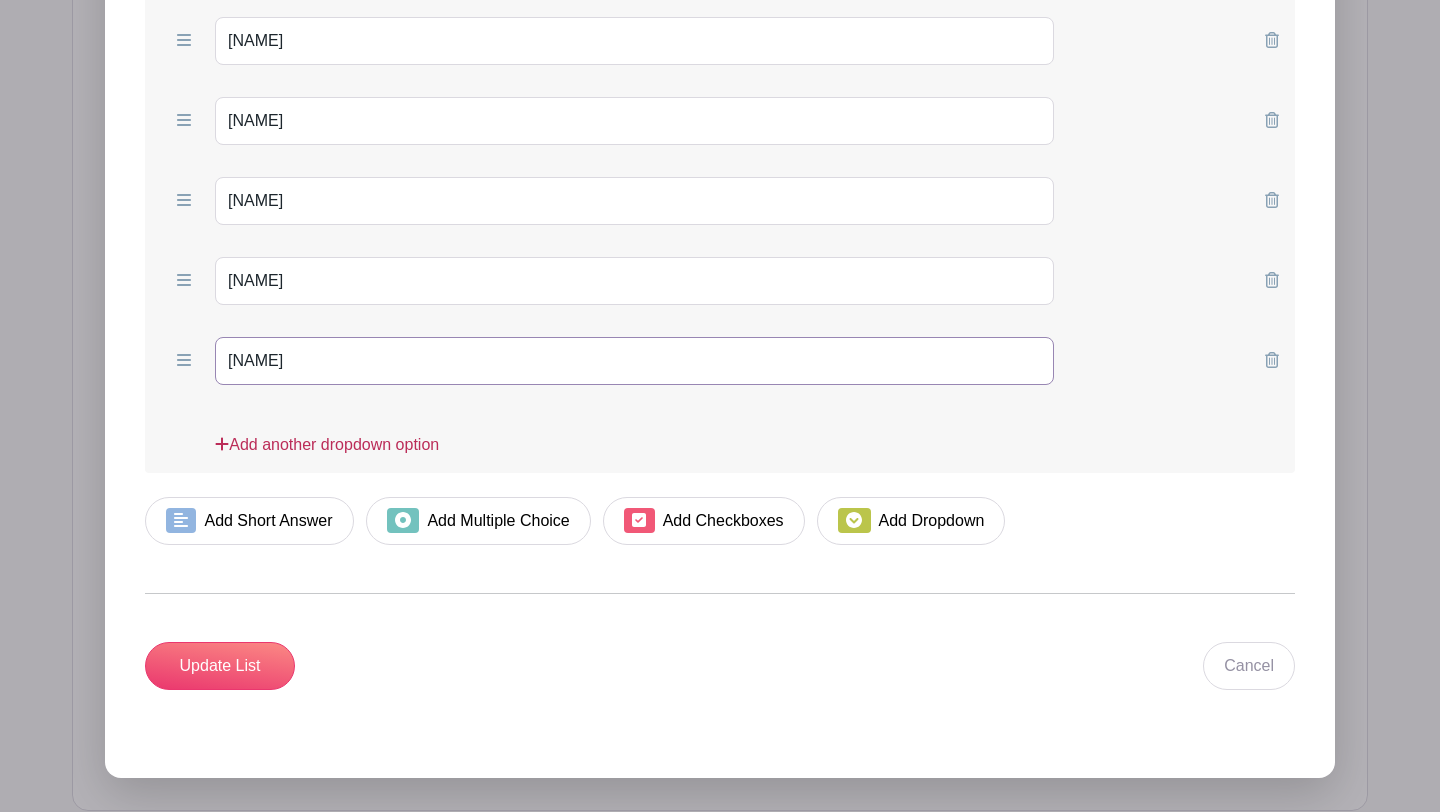 type on "[NAME]" 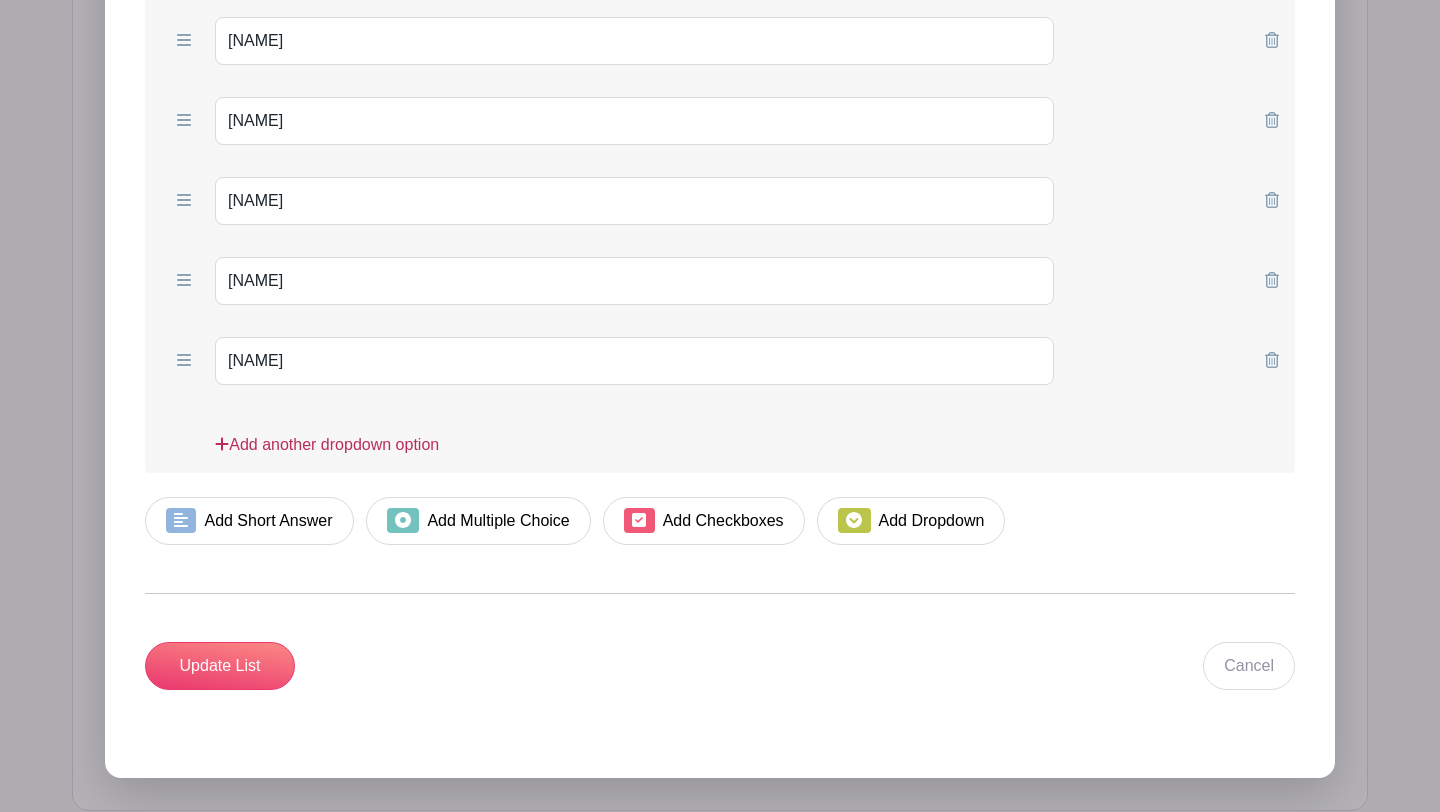 click on "Add another dropdown option" at bounding box center [327, 453] 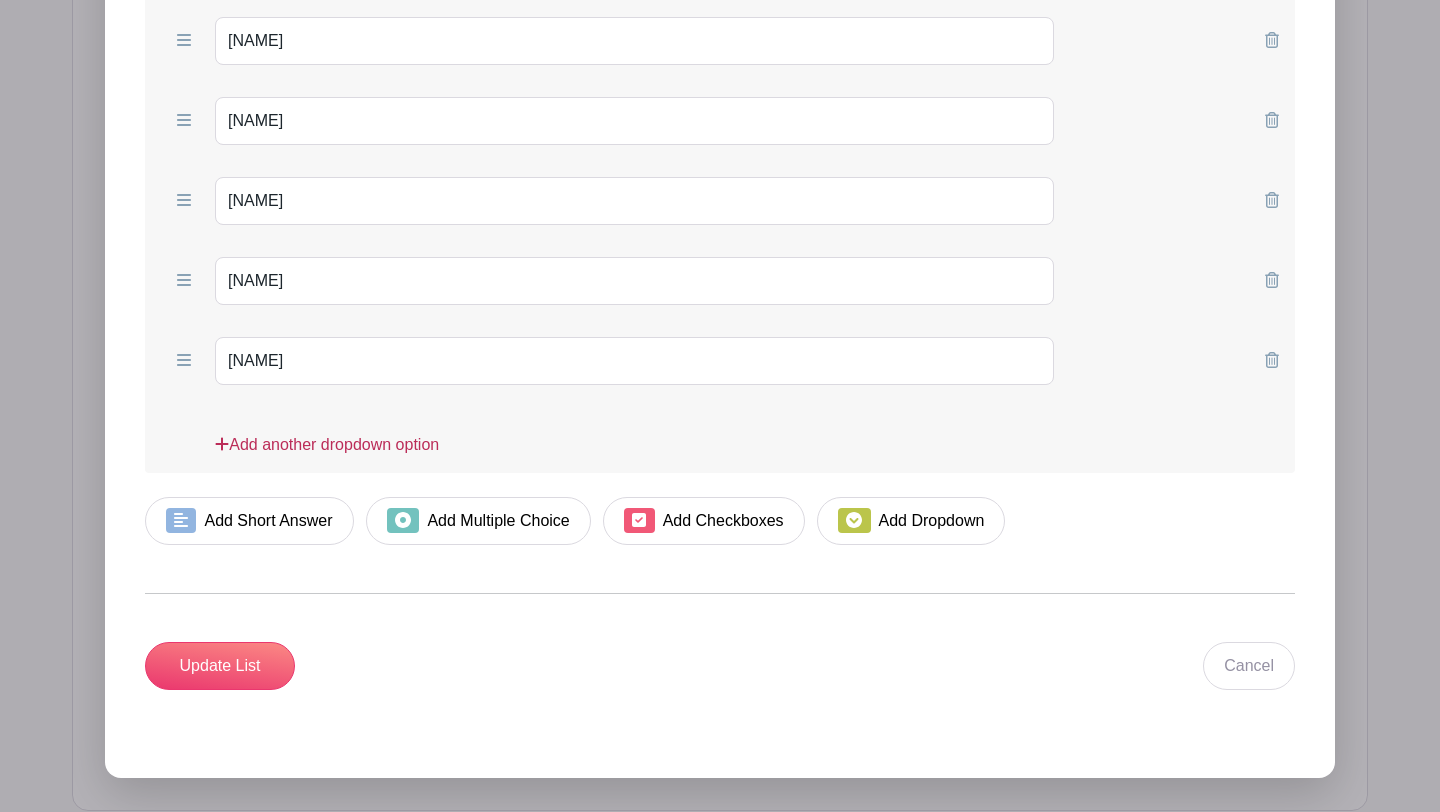 scroll, scrollTop: 2784, scrollLeft: 0, axis: vertical 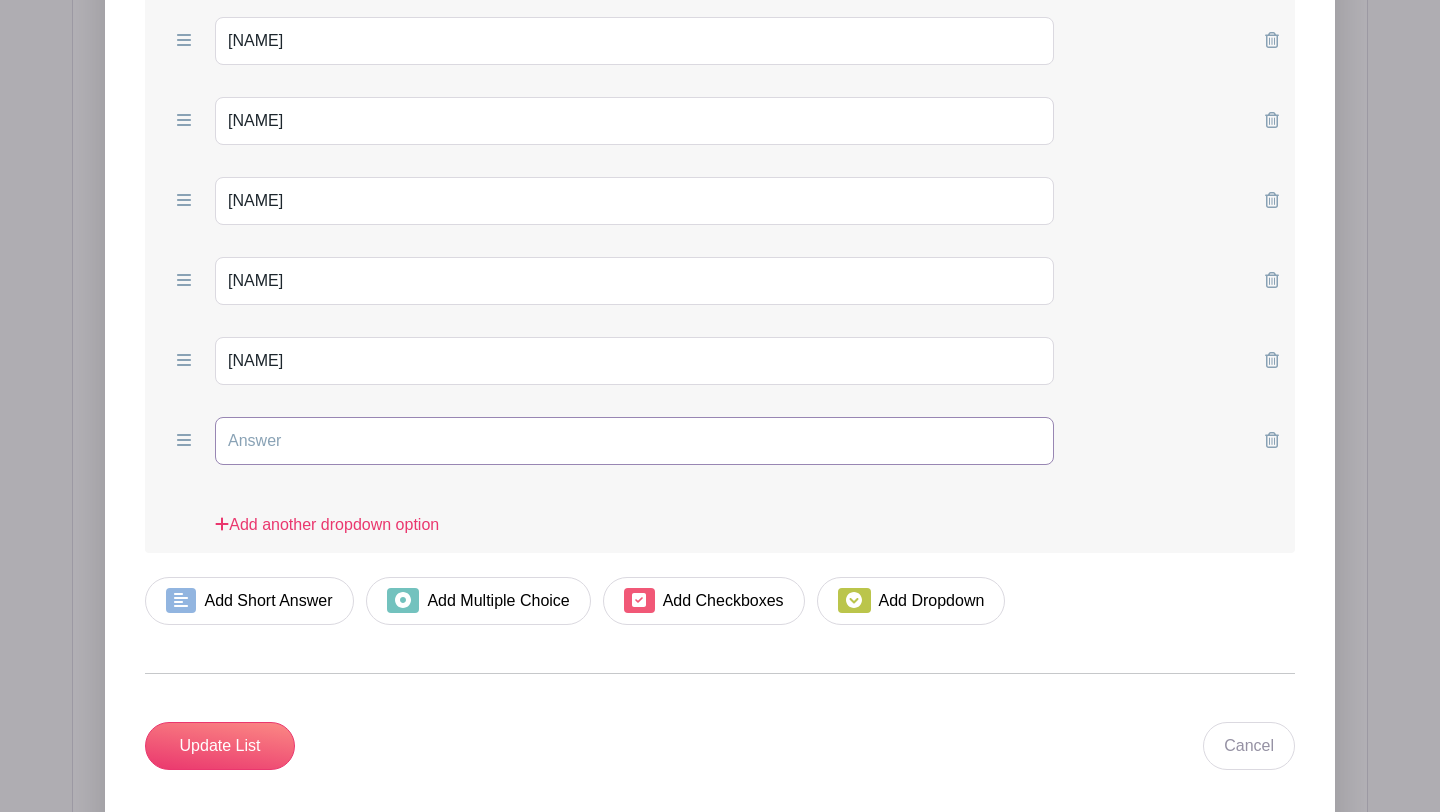 click at bounding box center [634, 441] 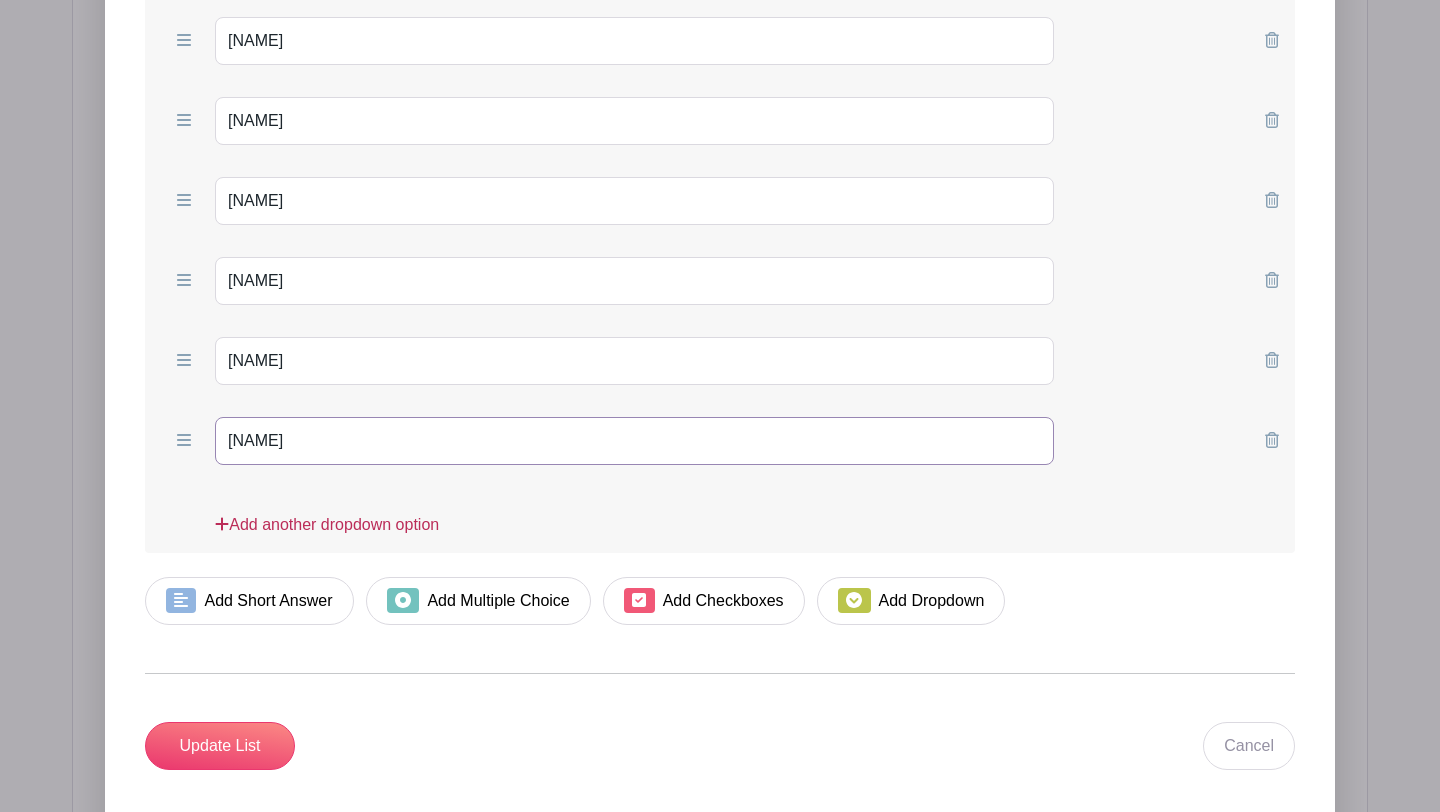 type on "[NAME]" 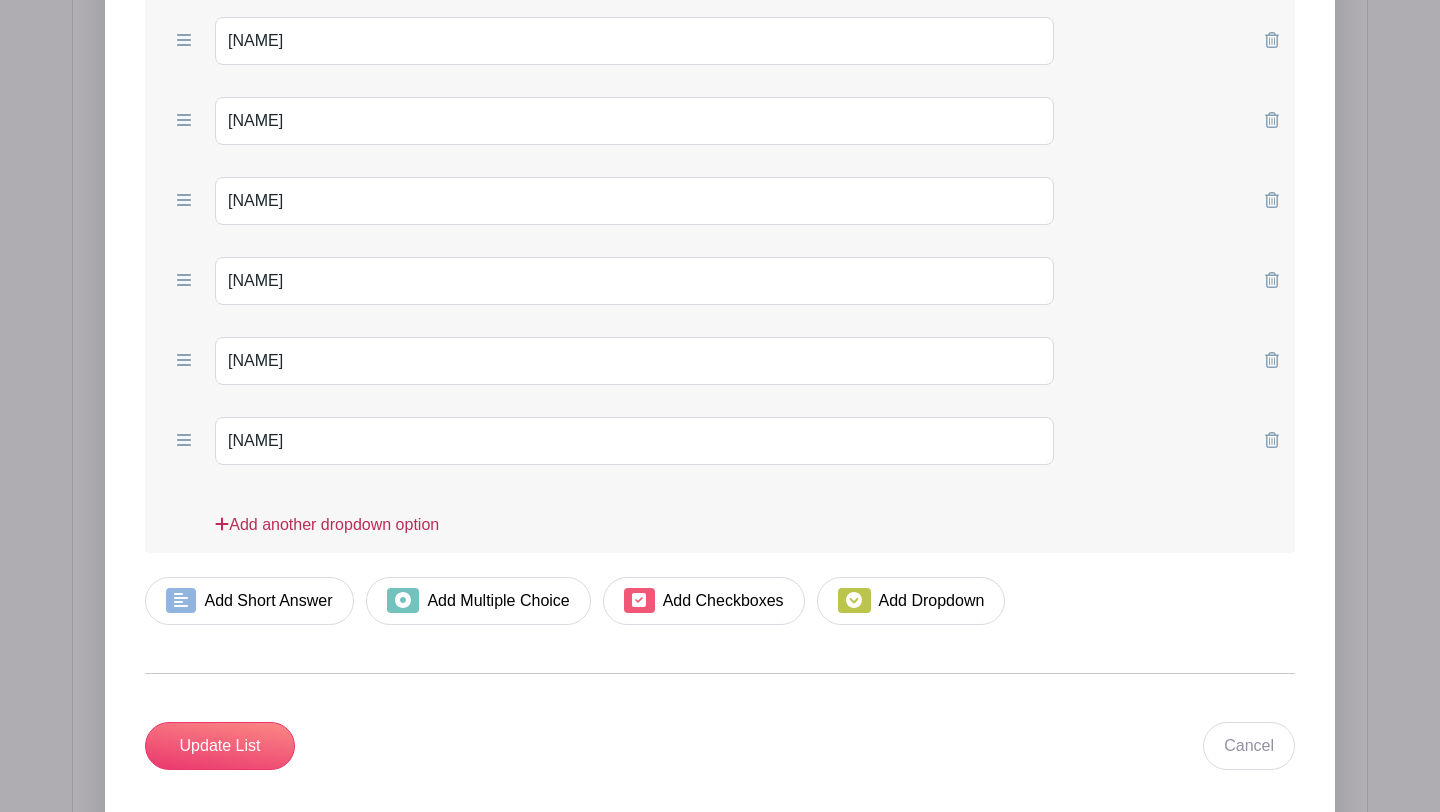 click on "Add another dropdown option" at bounding box center (327, 533) 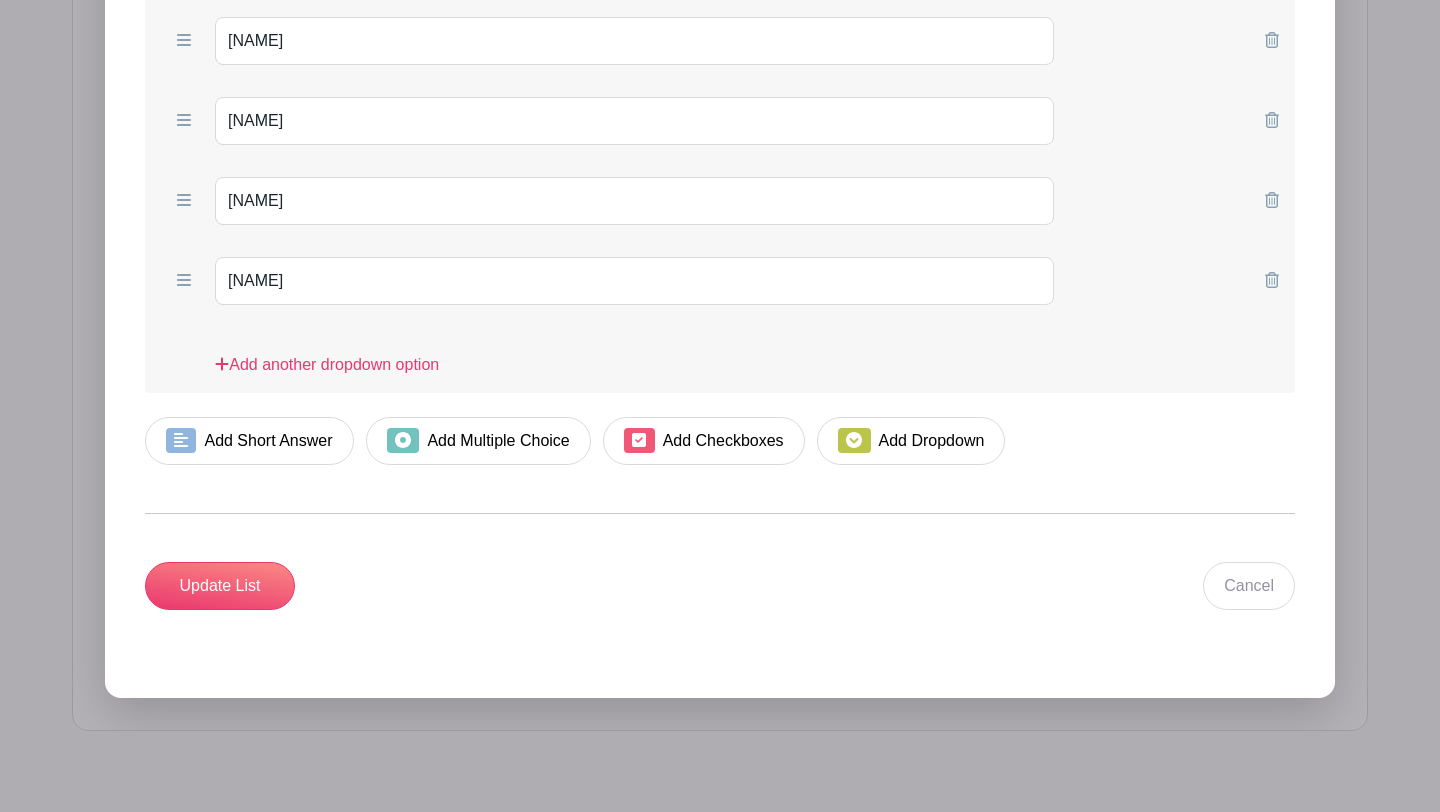 scroll, scrollTop: 2784, scrollLeft: 0, axis: vertical 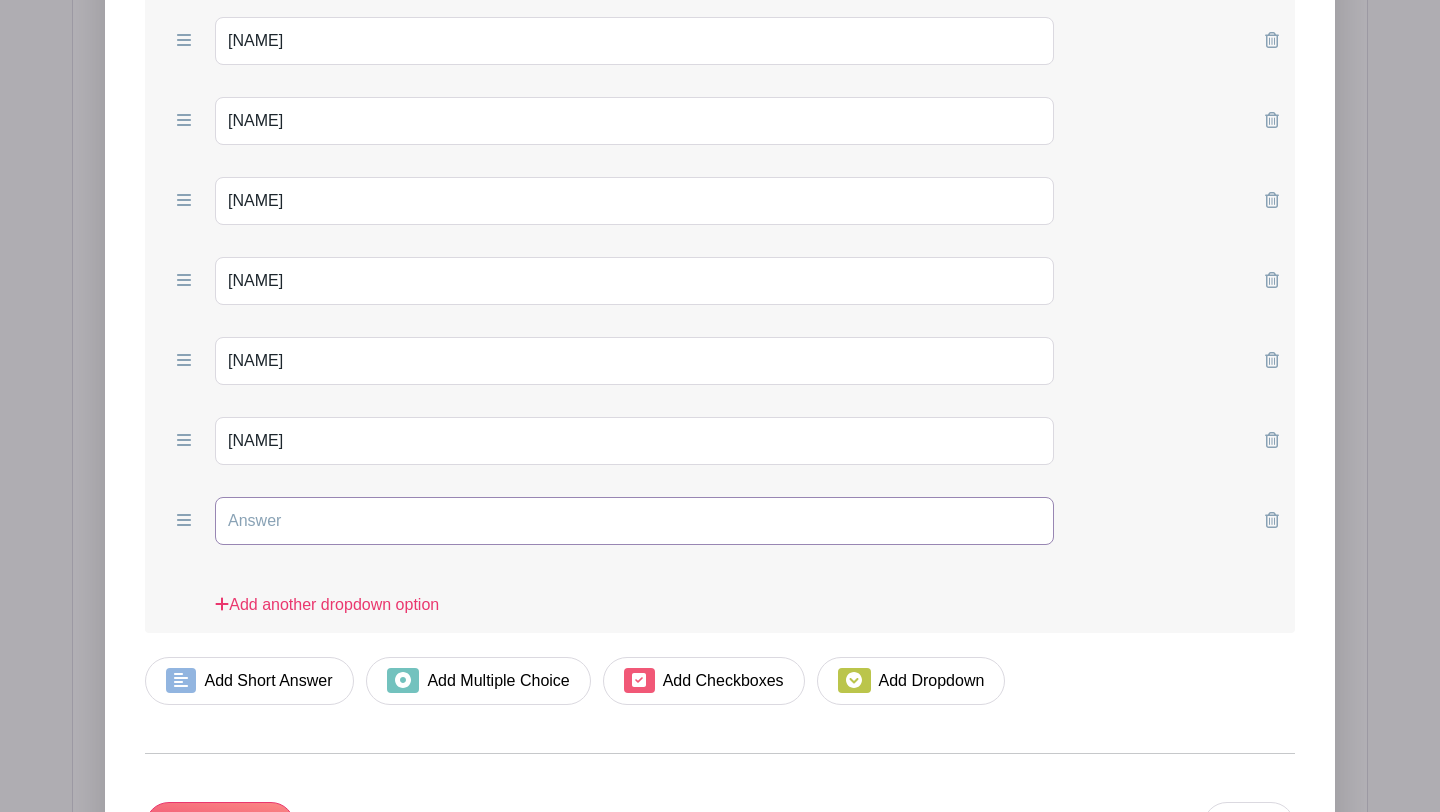 click at bounding box center (634, 521) 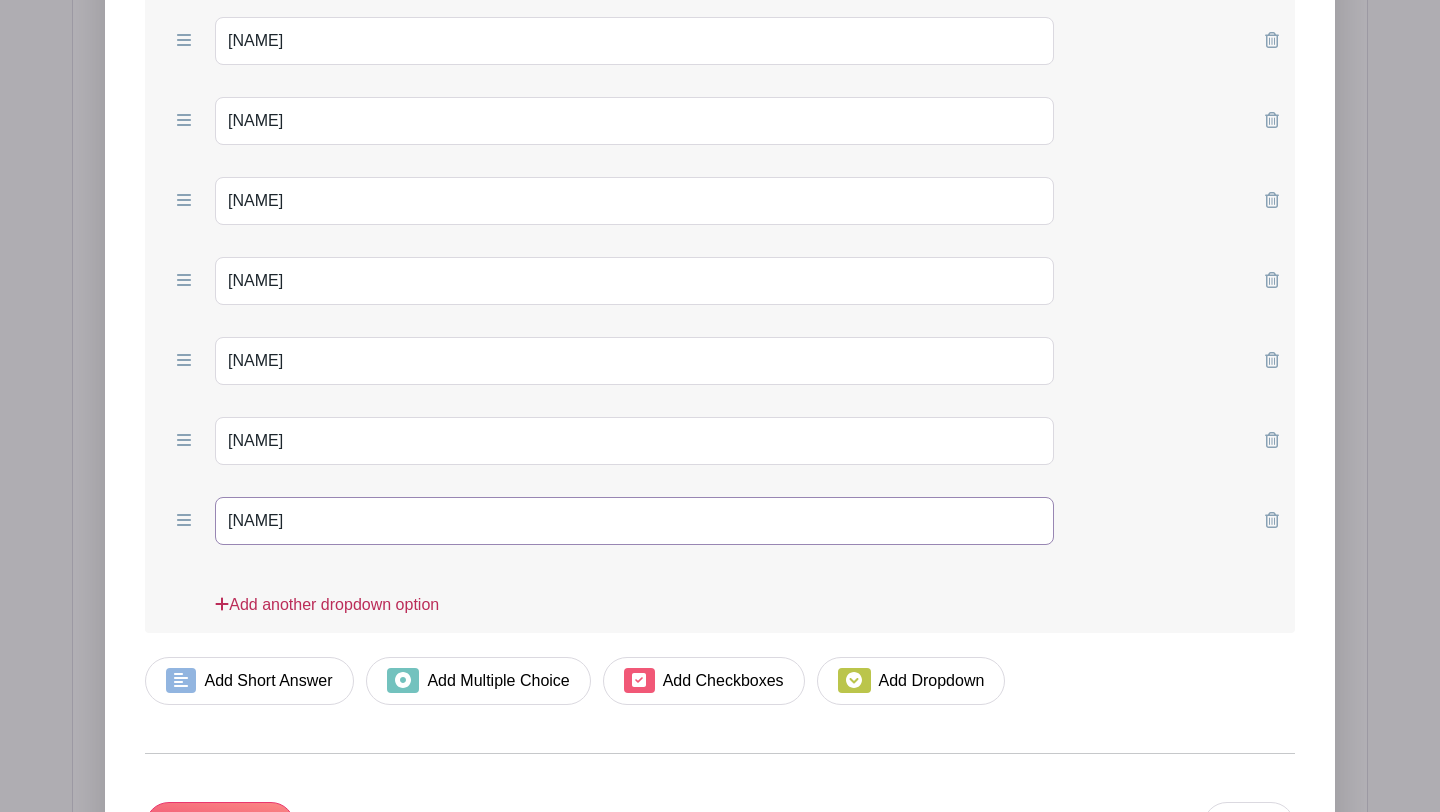 type on "[NAME]" 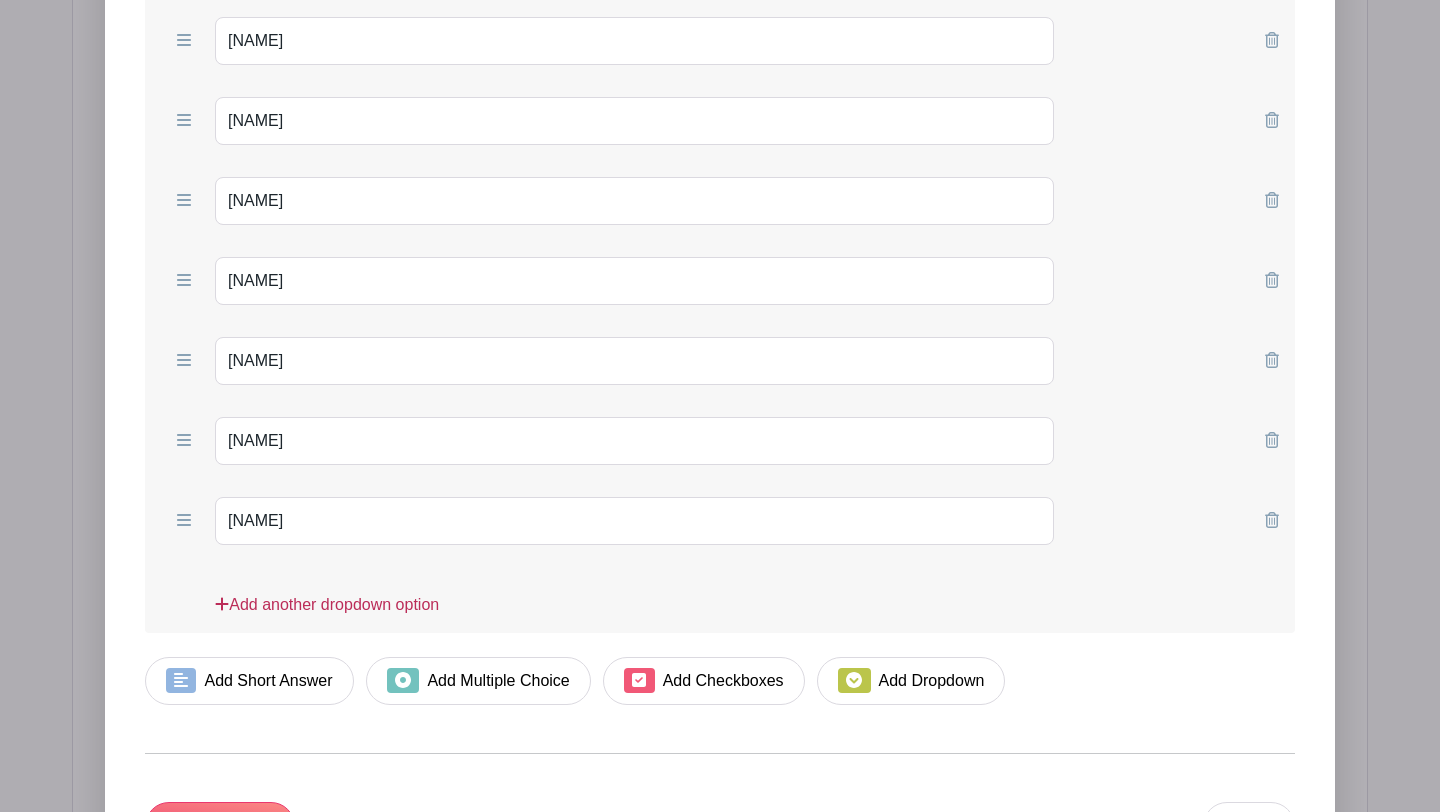 click on "Add another dropdown option" at bounding box center [327, 613] 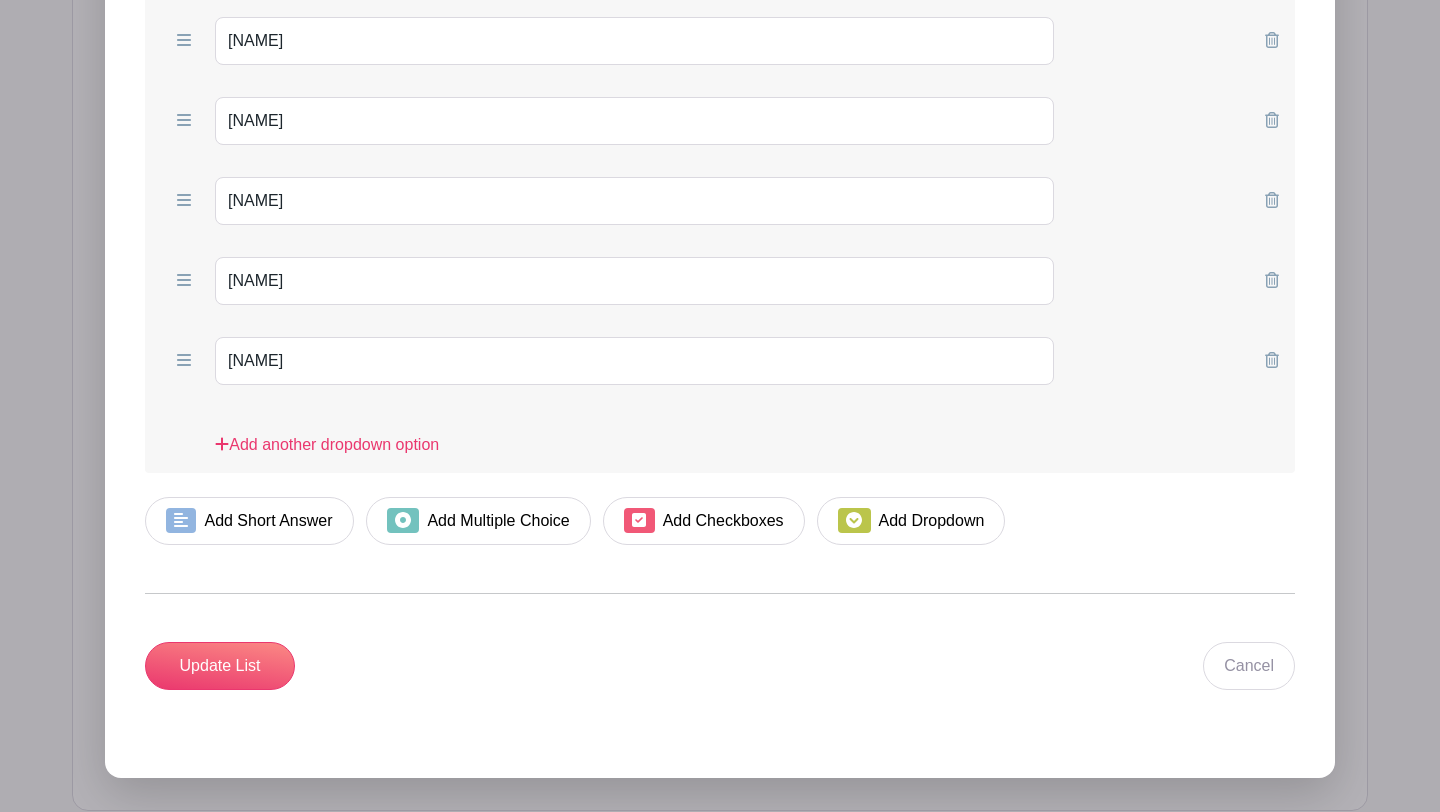 scroll, scrollTop: 2784, scrollLeft: 0, axis: vertical 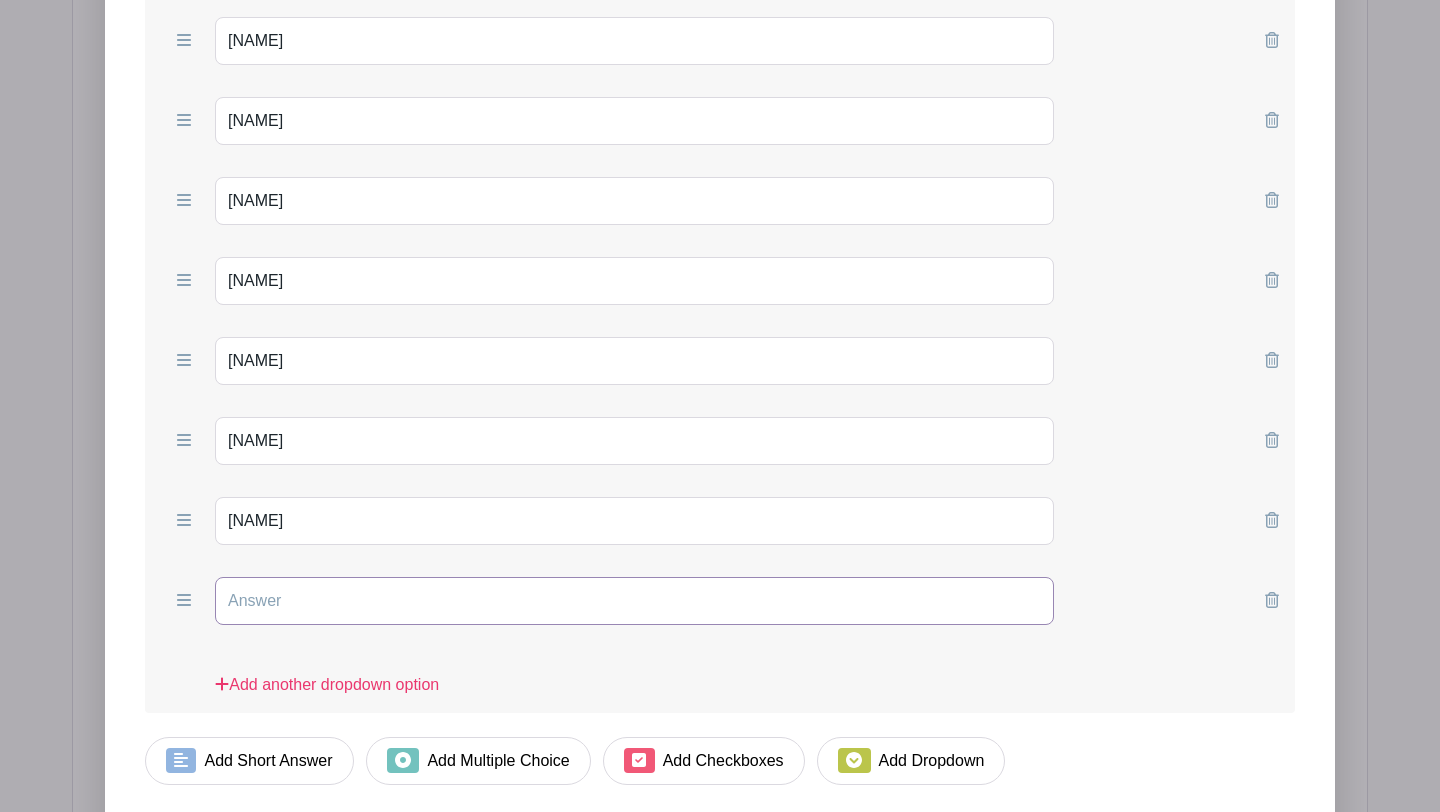 click at bounding box center [634, 601] 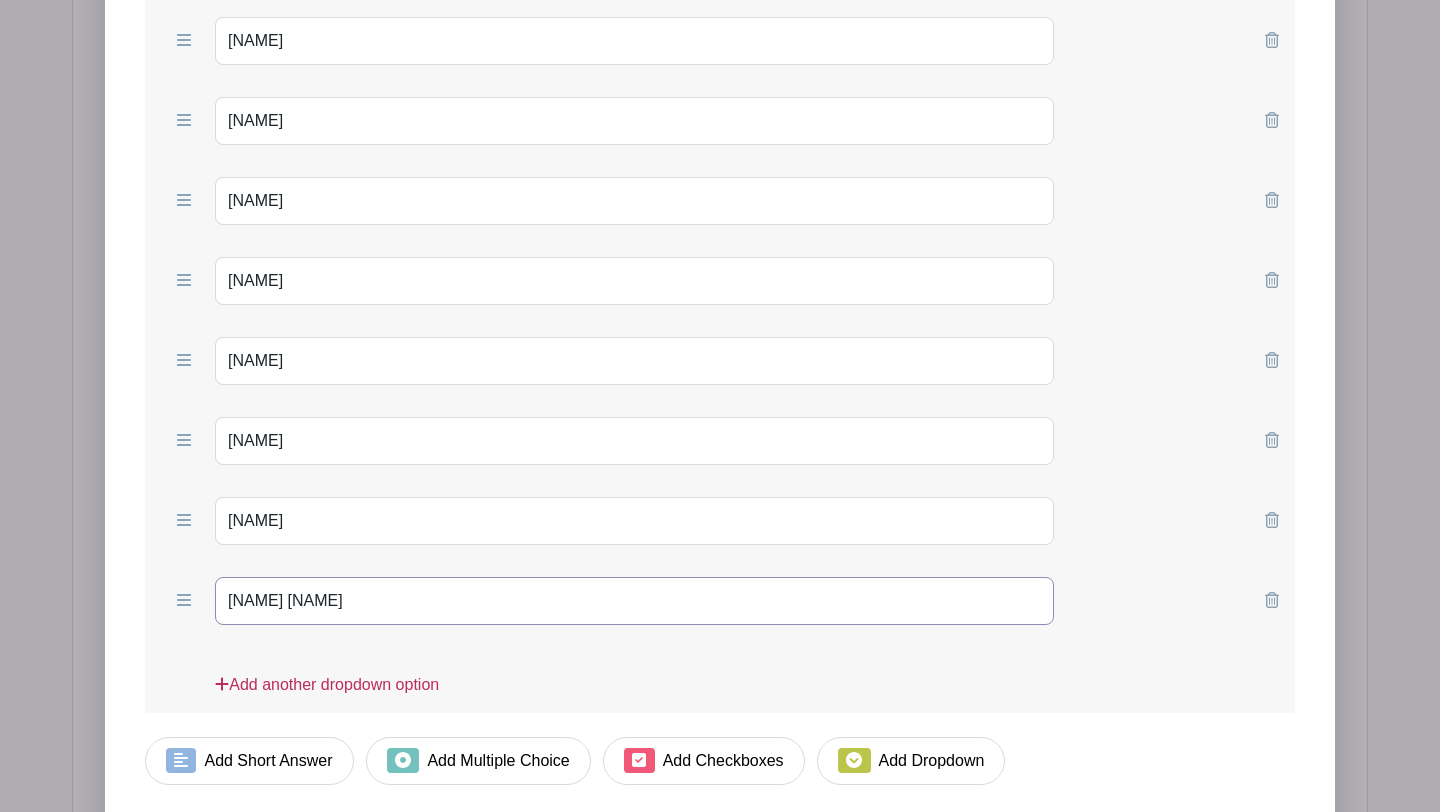 type on "[NAME] [NAME]" 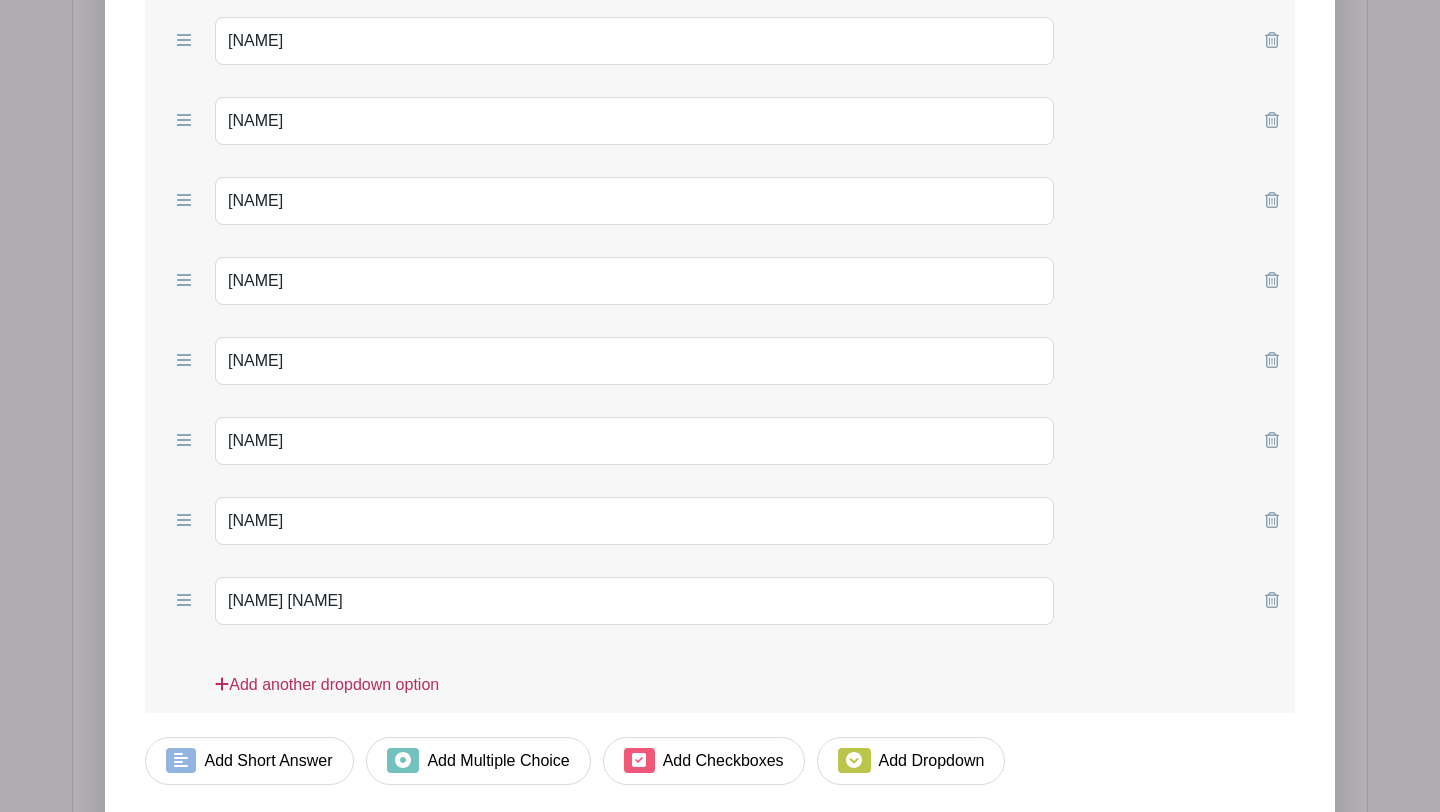 click on "Add another dropdown option" at bounding box center (327, 693) 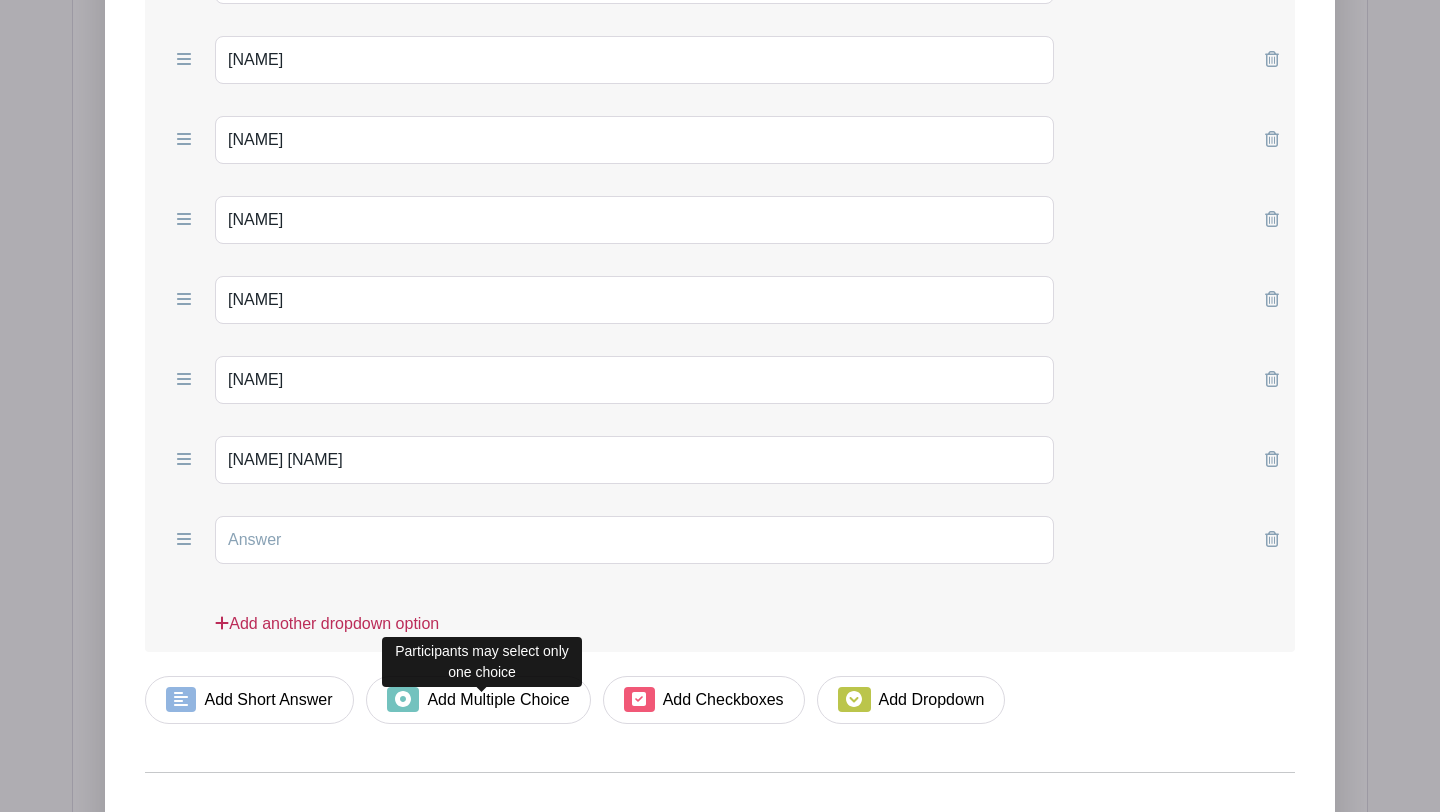 scroll, scrollTop: 2940, scrollLeft: 0, axis: vertical 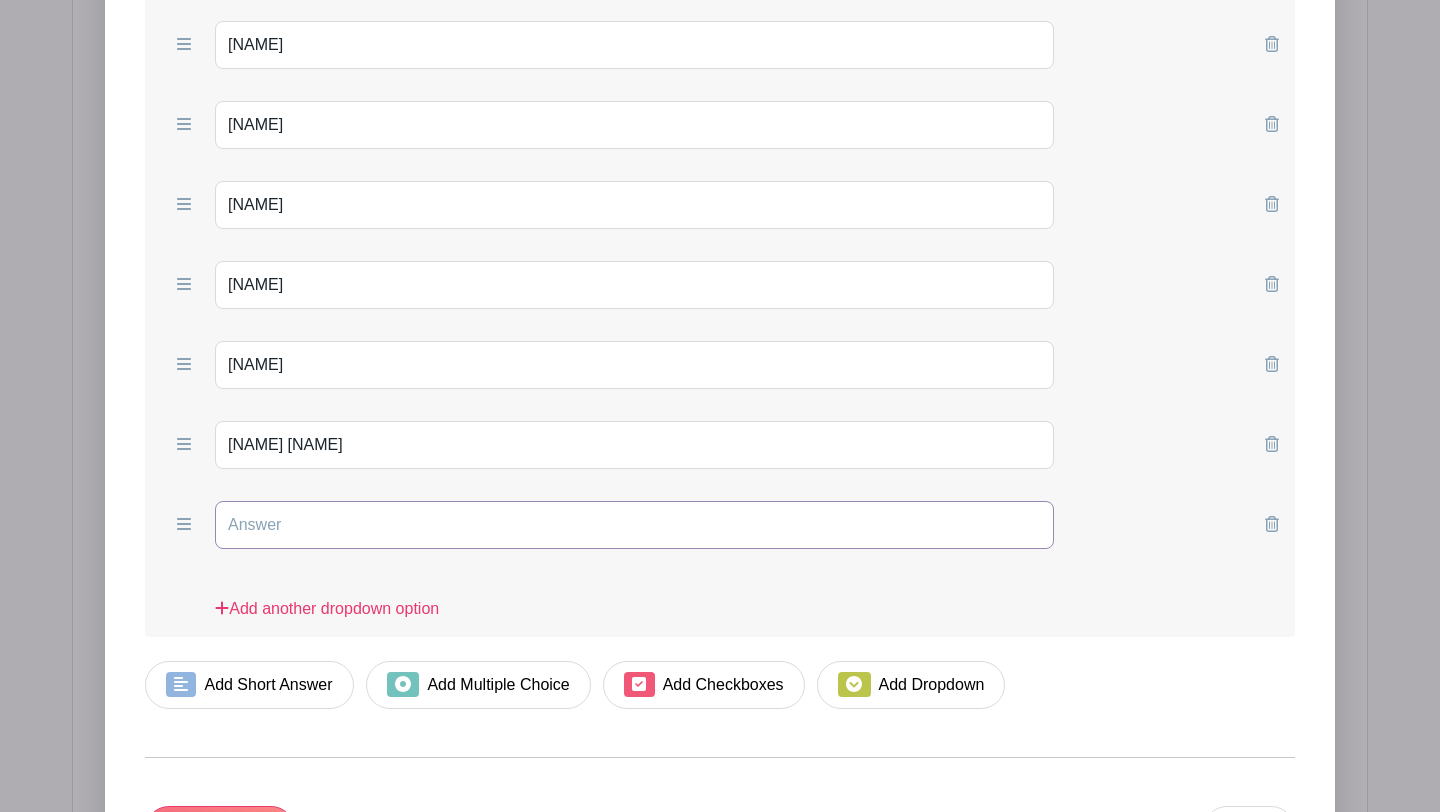 click at bounding box center (634, 525) 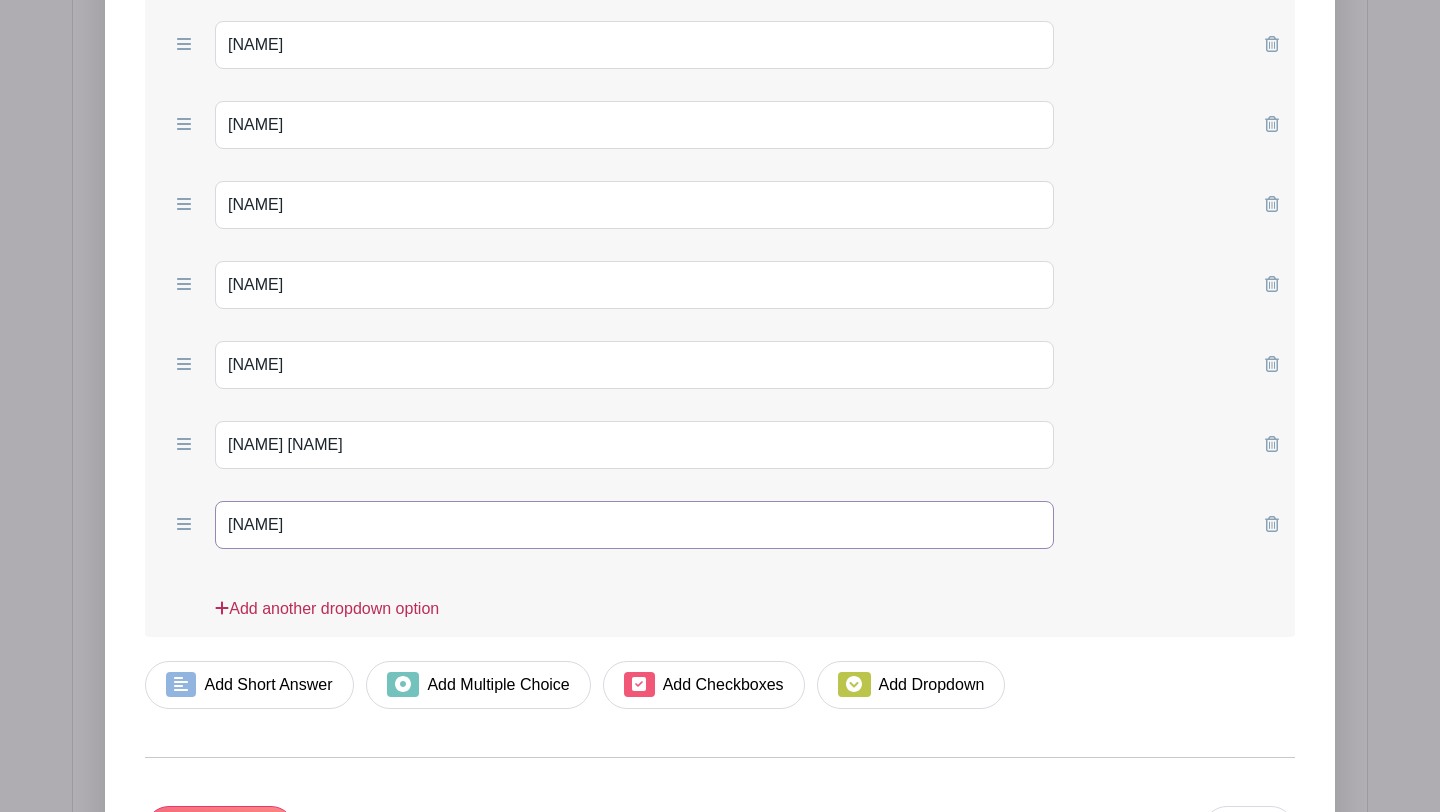 type on "[NAME]" 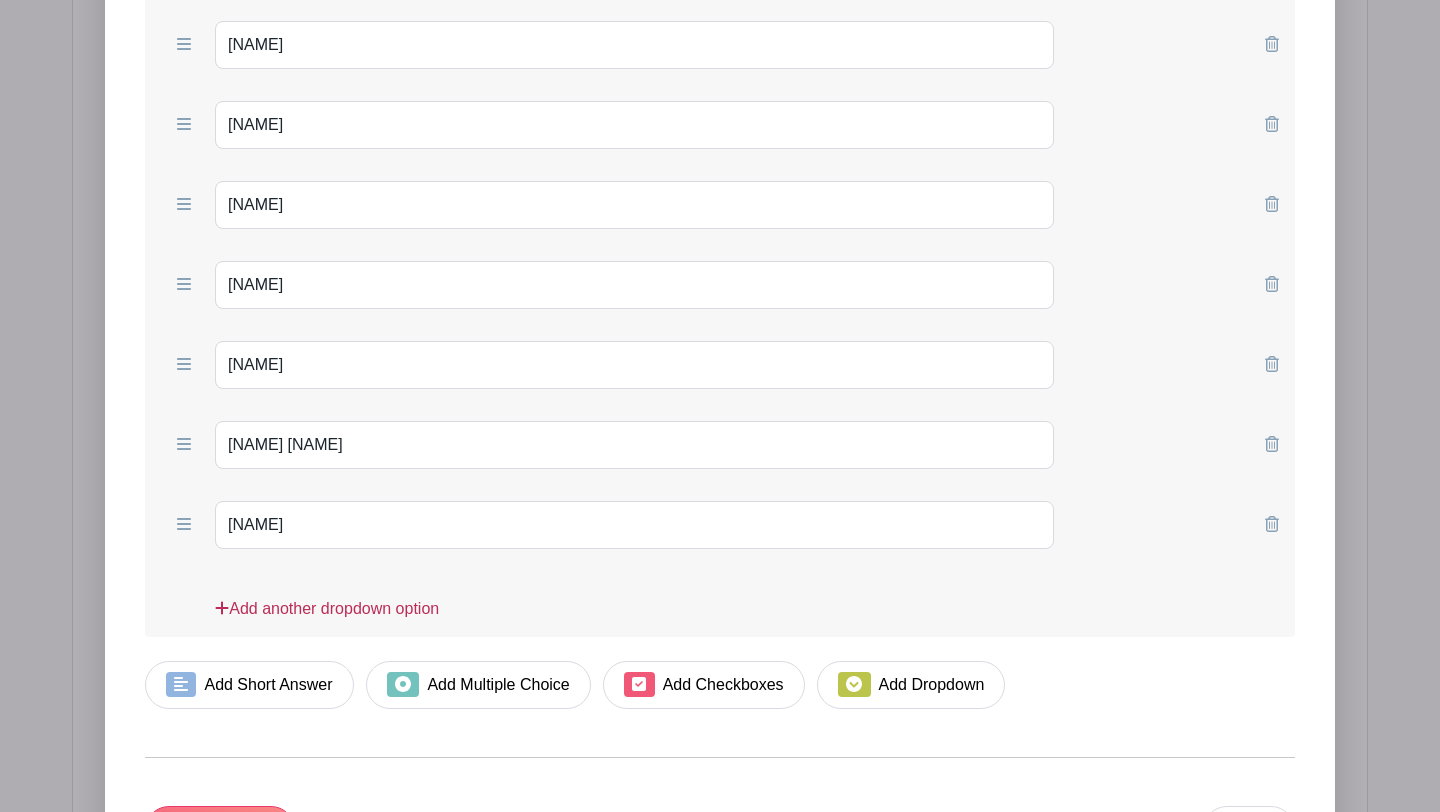 click on "Add another dropdown option" at bounding box center [327, 617] 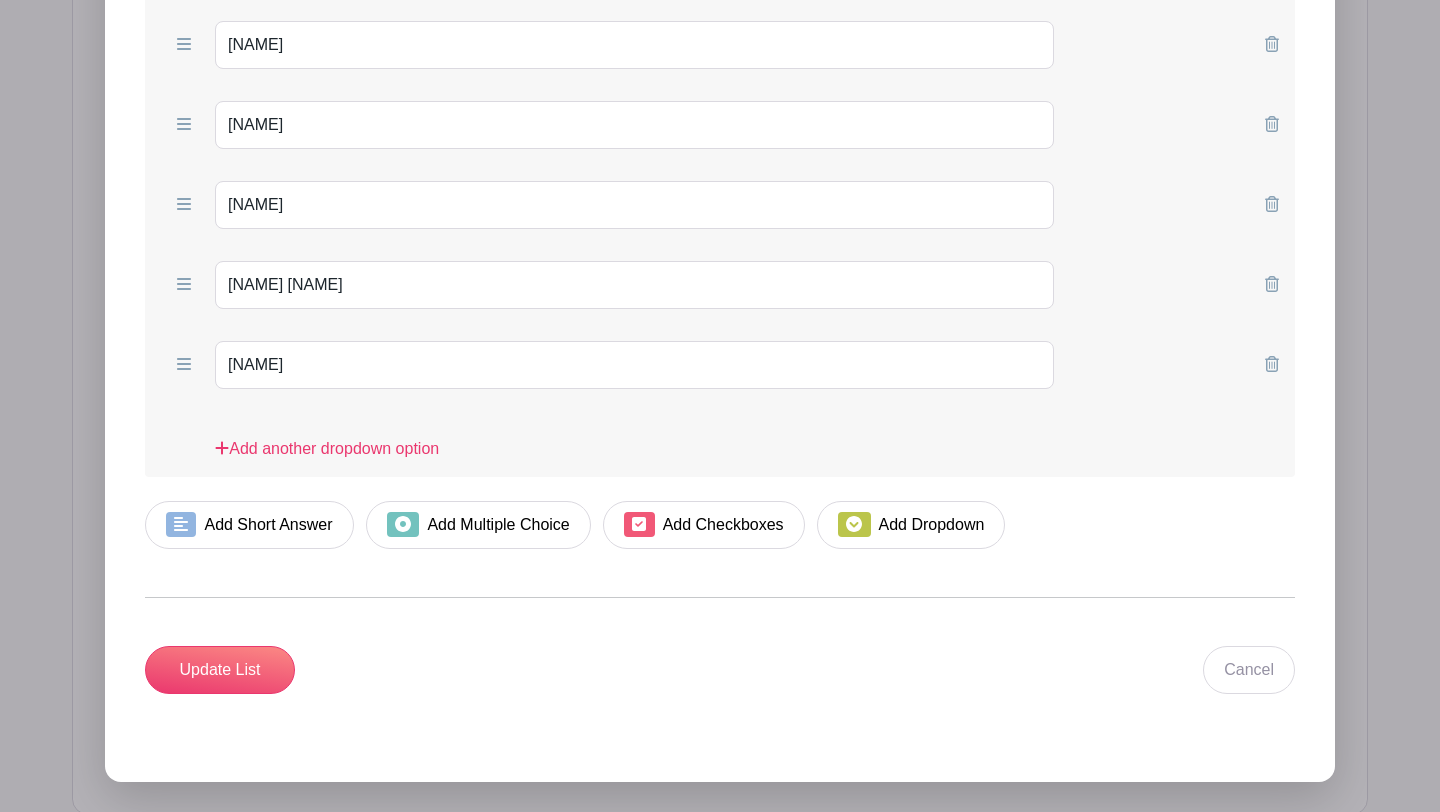 scroll, scrollTop: 2940, scrollLeft: 0, axis: vertical 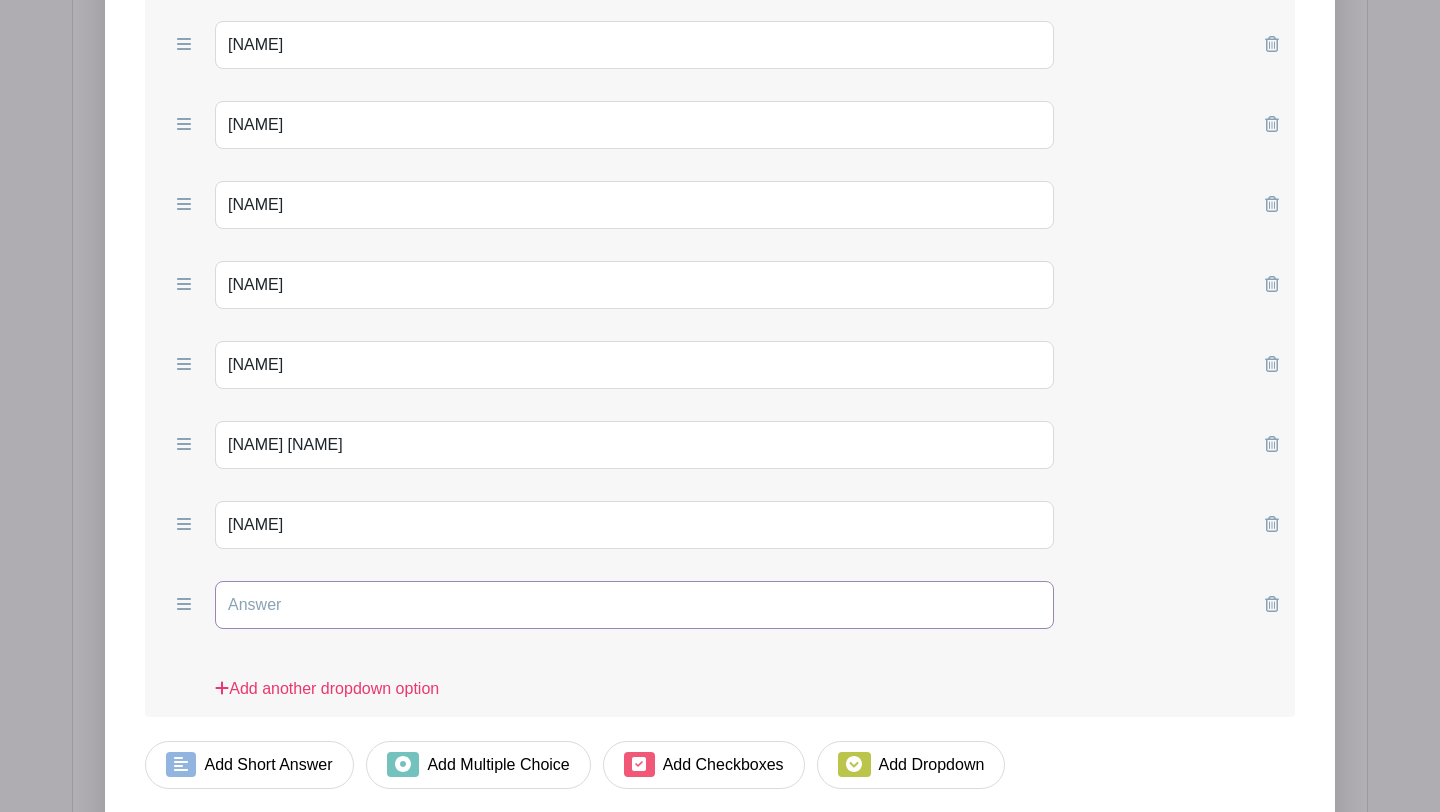click at bounding box center (634, 605) 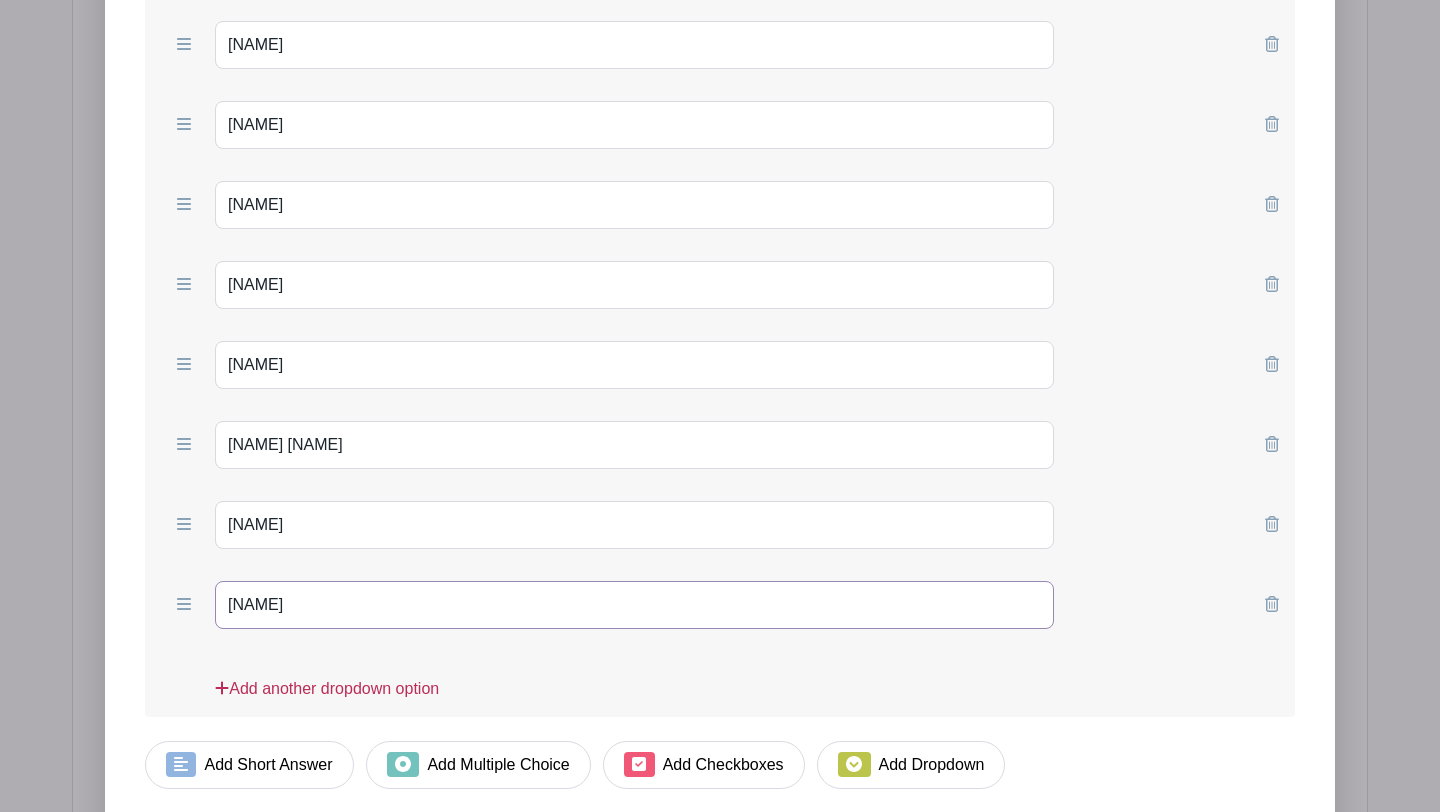 type on "[NAME]" 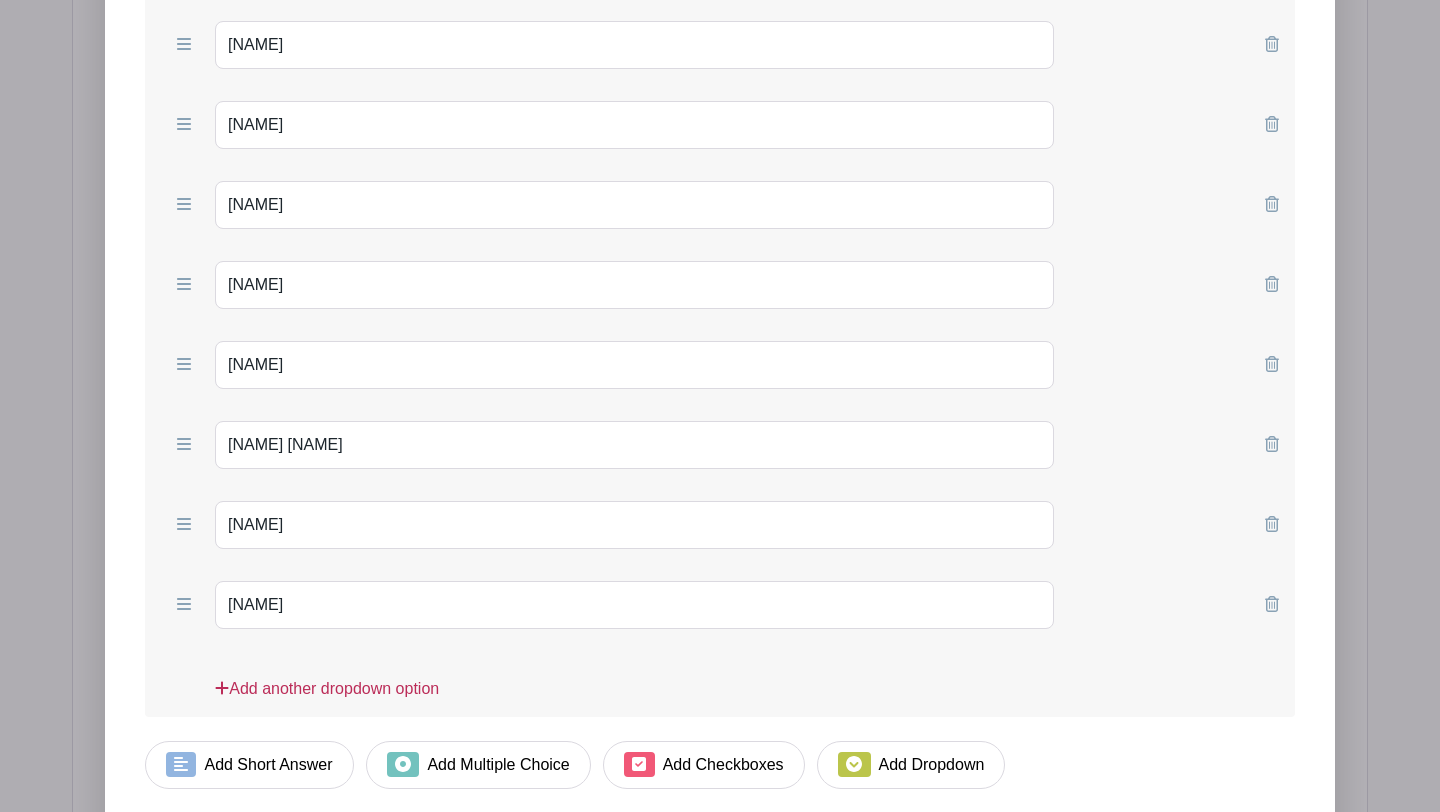 click on "Add another dropdown option" at bounding box center (327, 697) 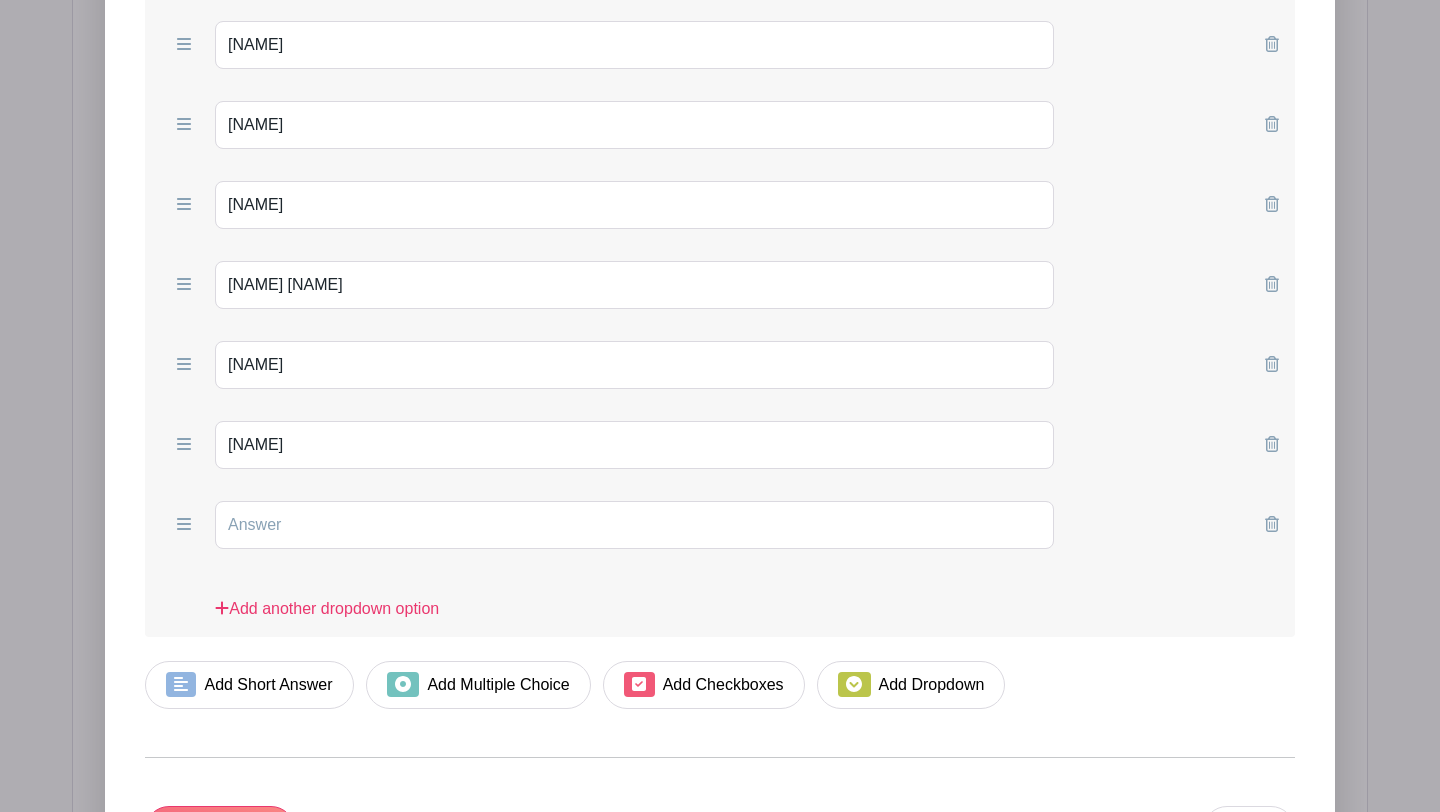 scroll, scrollTop: 2940, scrollLeft: 0, axis: vertical 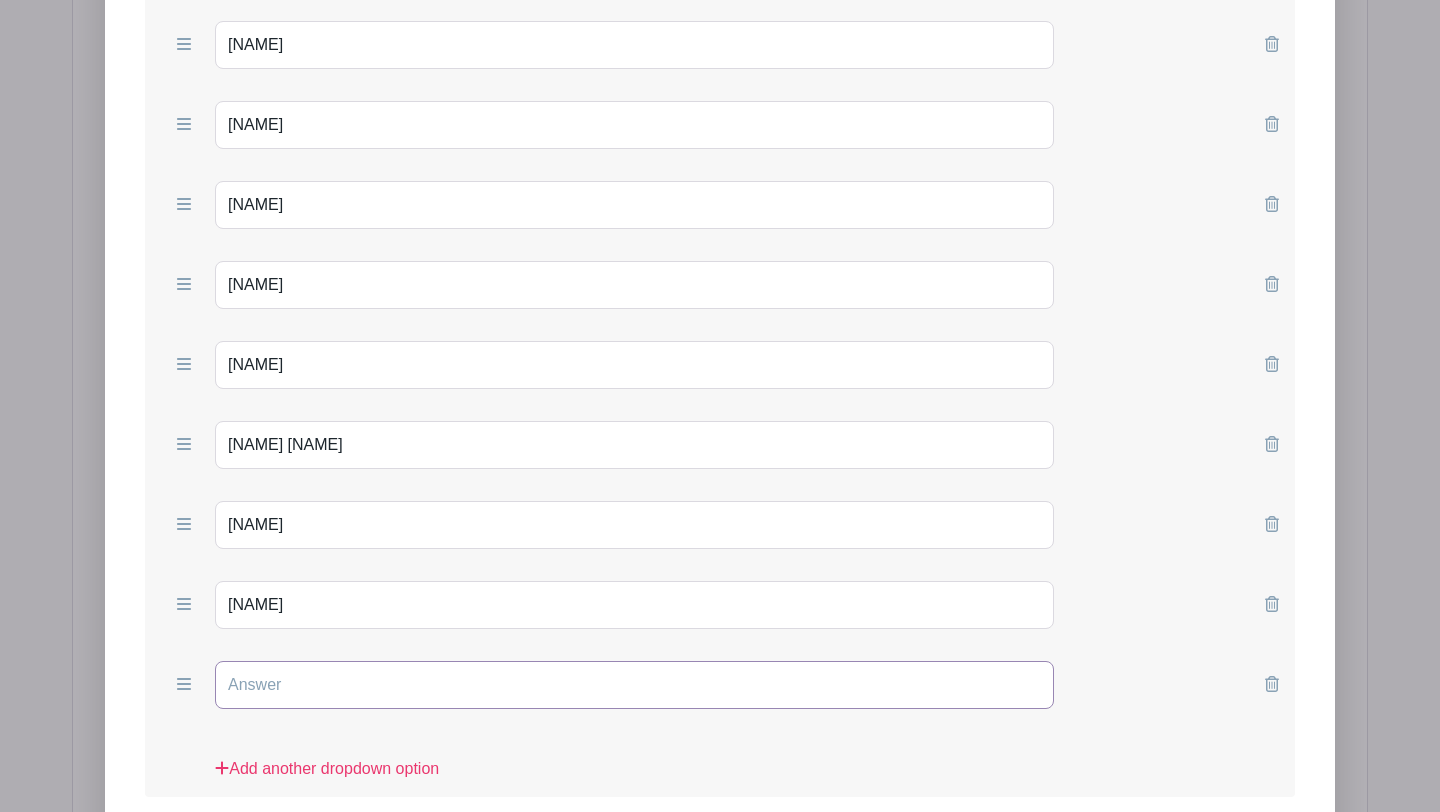 click at bounding box center [634, 685] 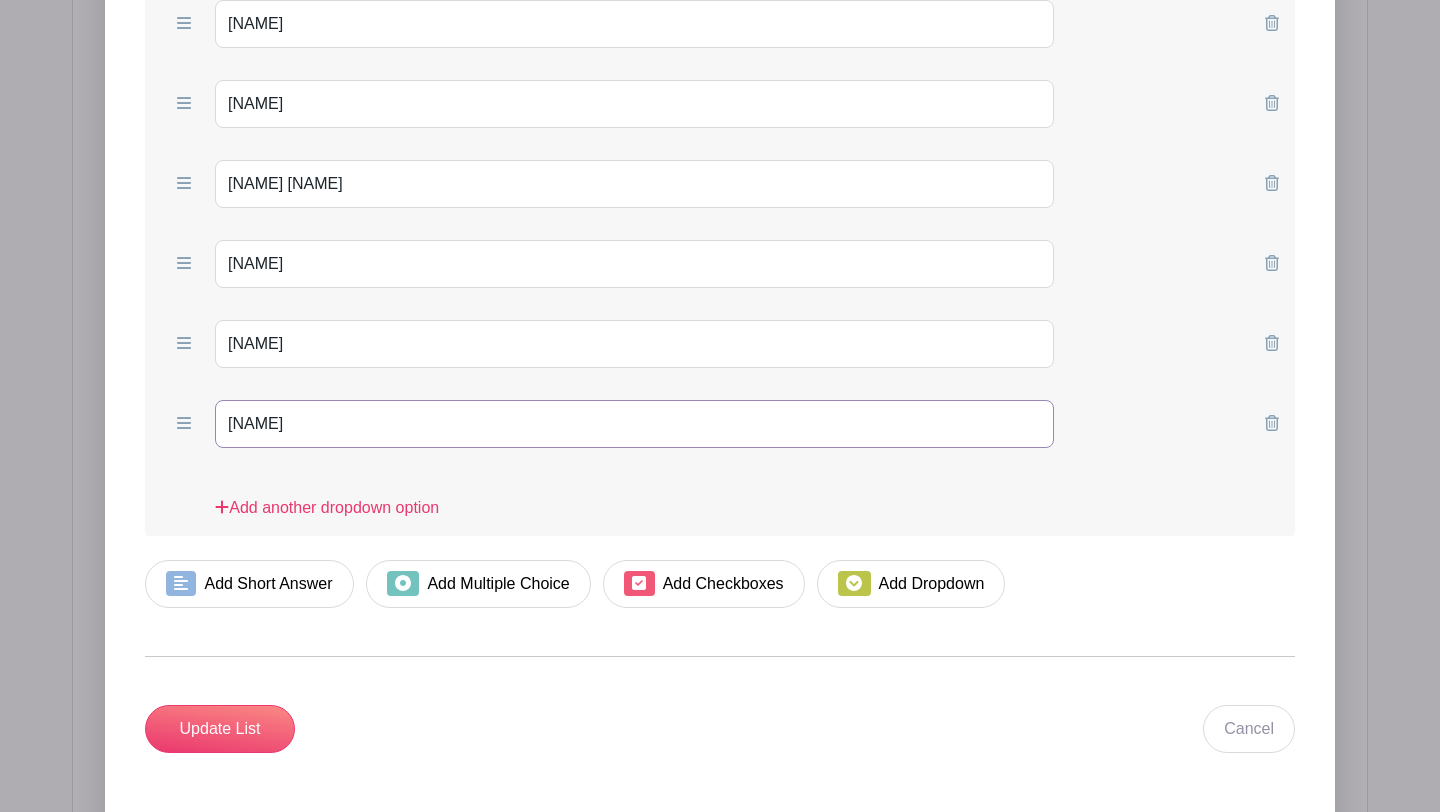 scroll, scrollTop: 3220, scrollLeft: 0, axis: vertical 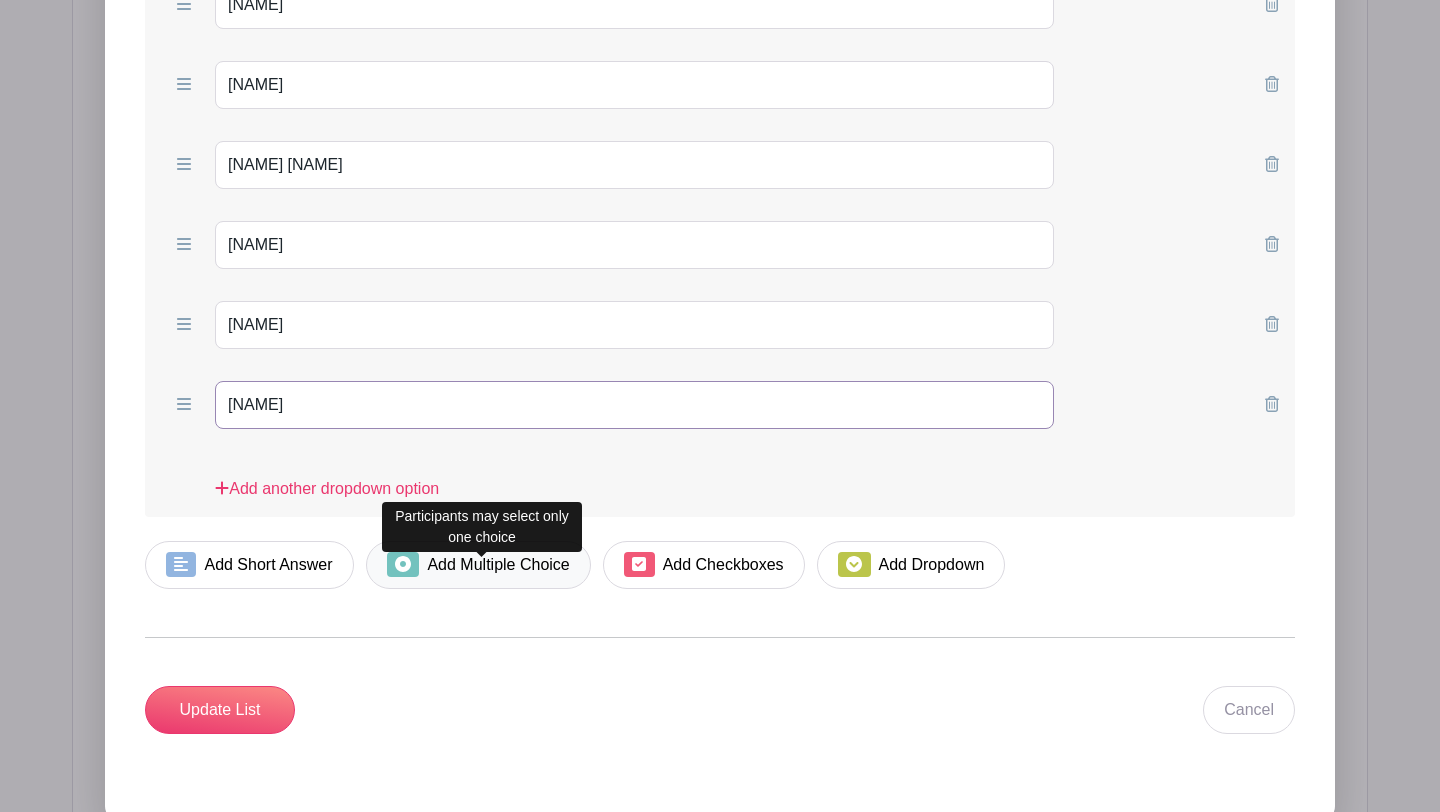 type on "[NAME]" 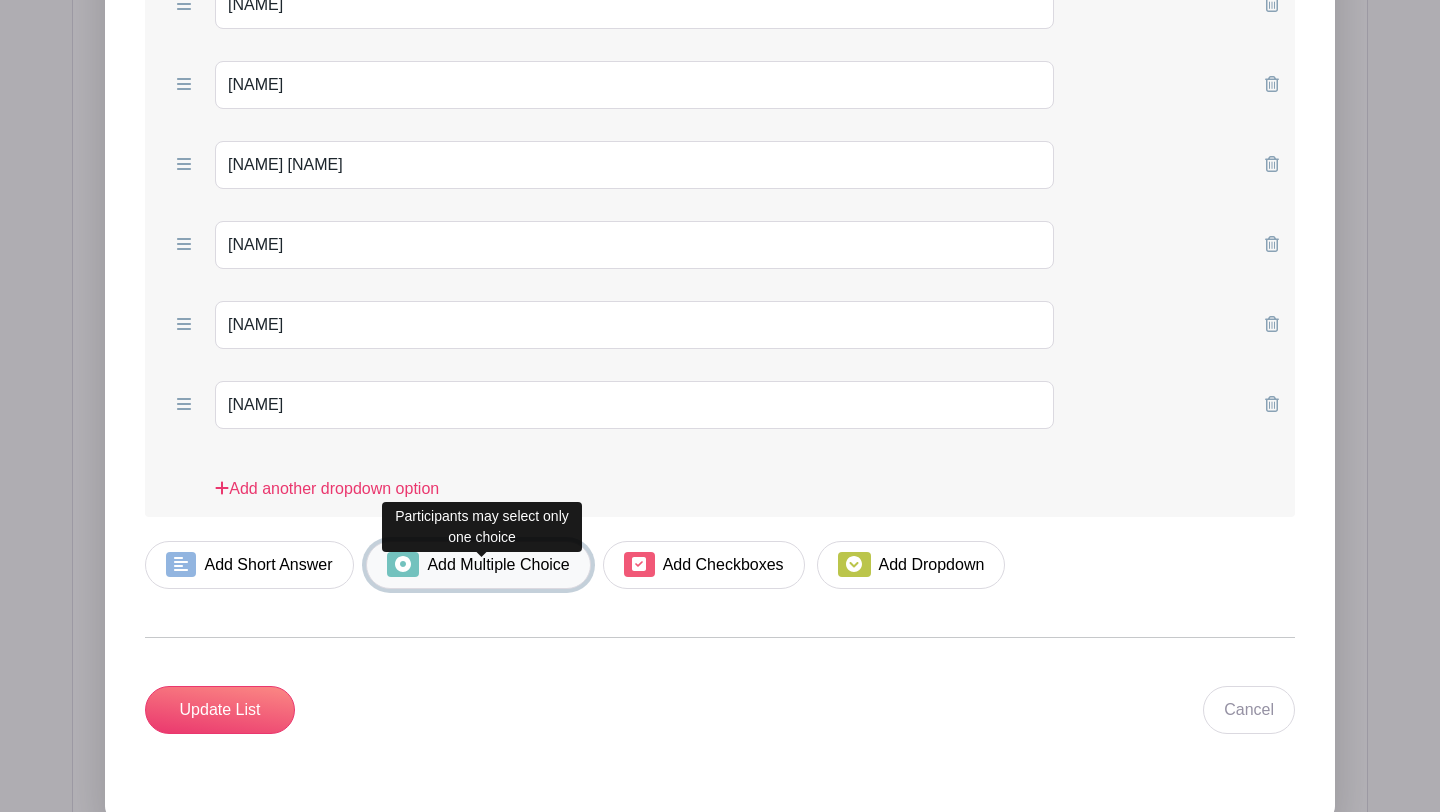 click on "Add Multiple Choice" at bounding box center (478, 565) 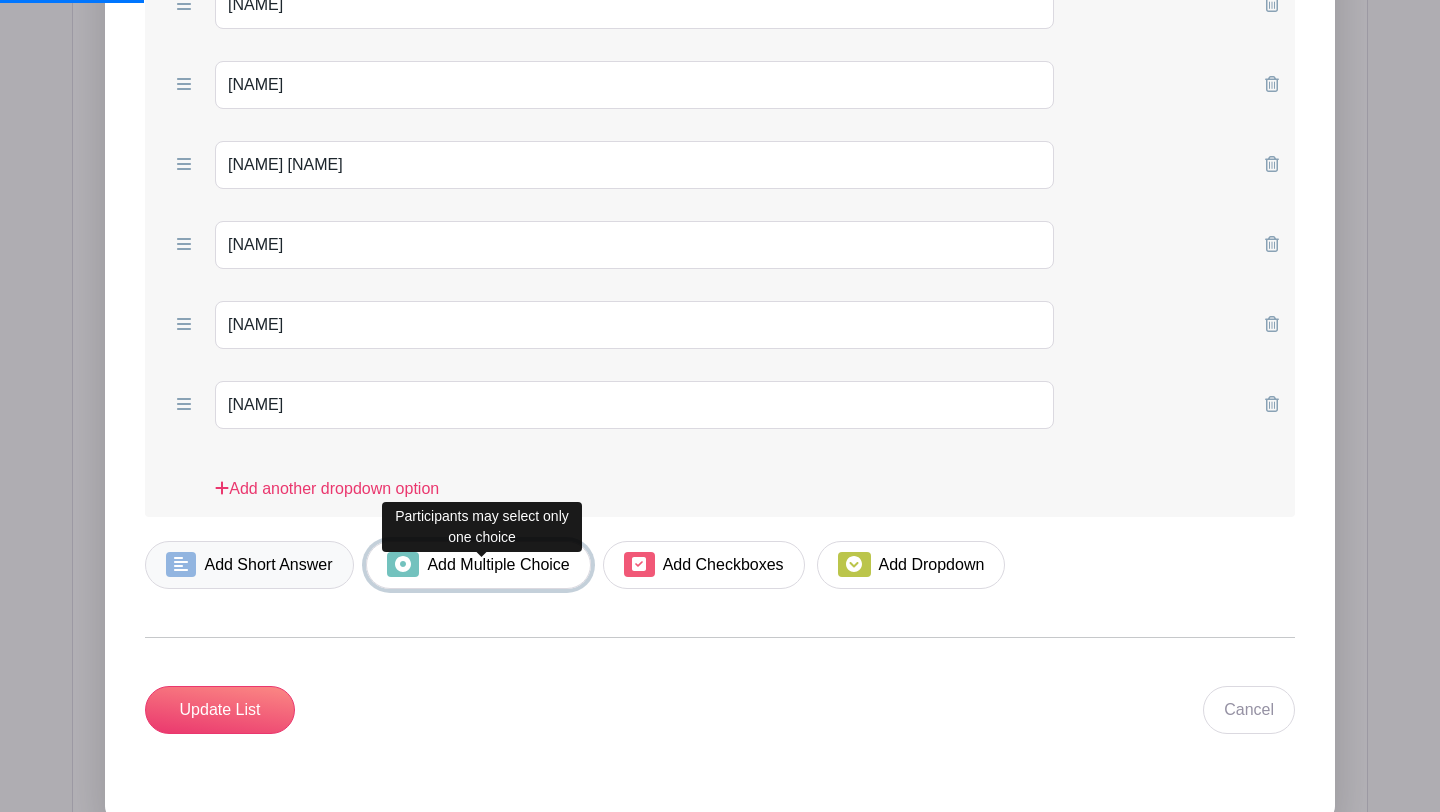 scroll, scrollTop: 3220, scrollLeft: 0, axis: vertical 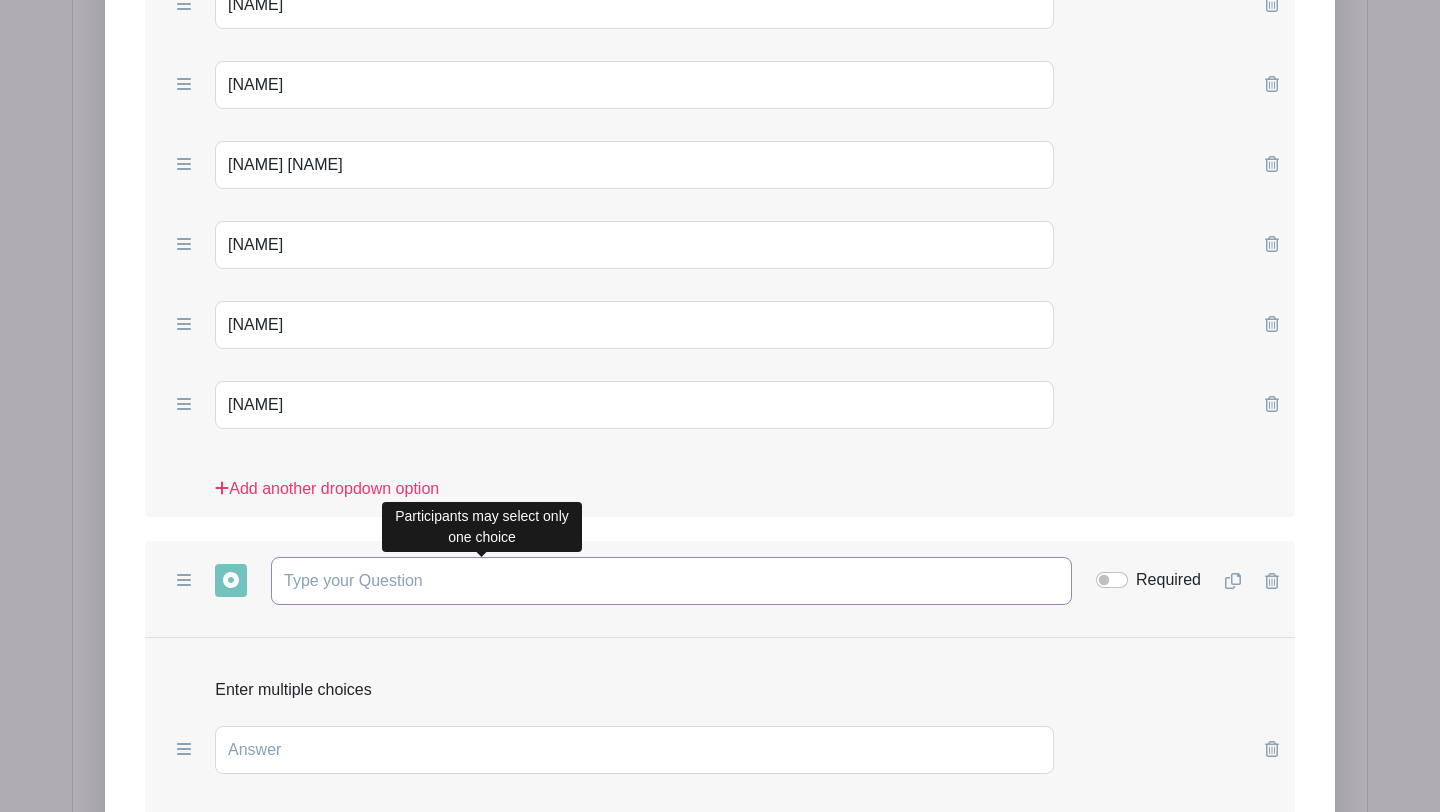 click at bounding box center (671, 581) 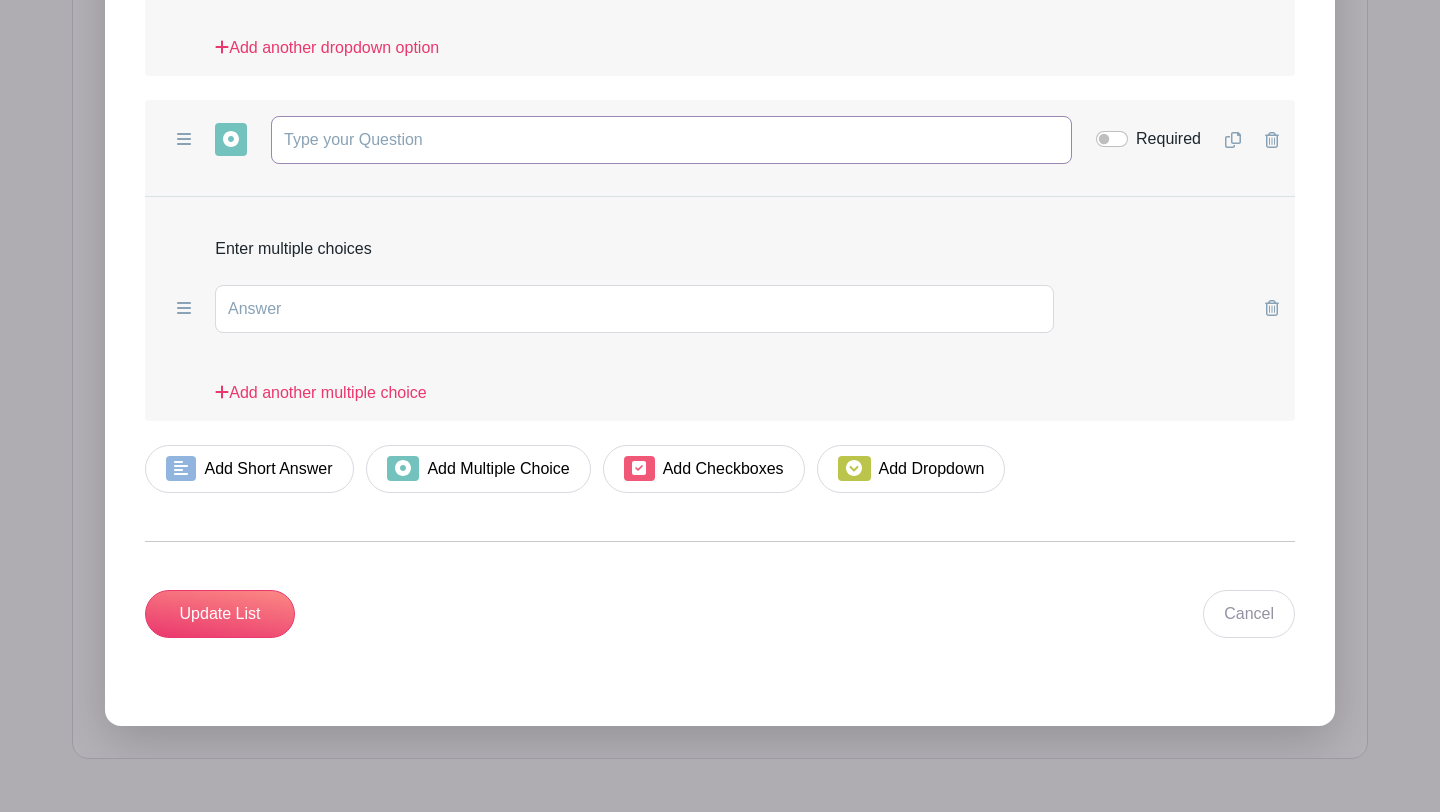 scroll, scrollTop: 3743, scrollLeft: 0, axis: vertical 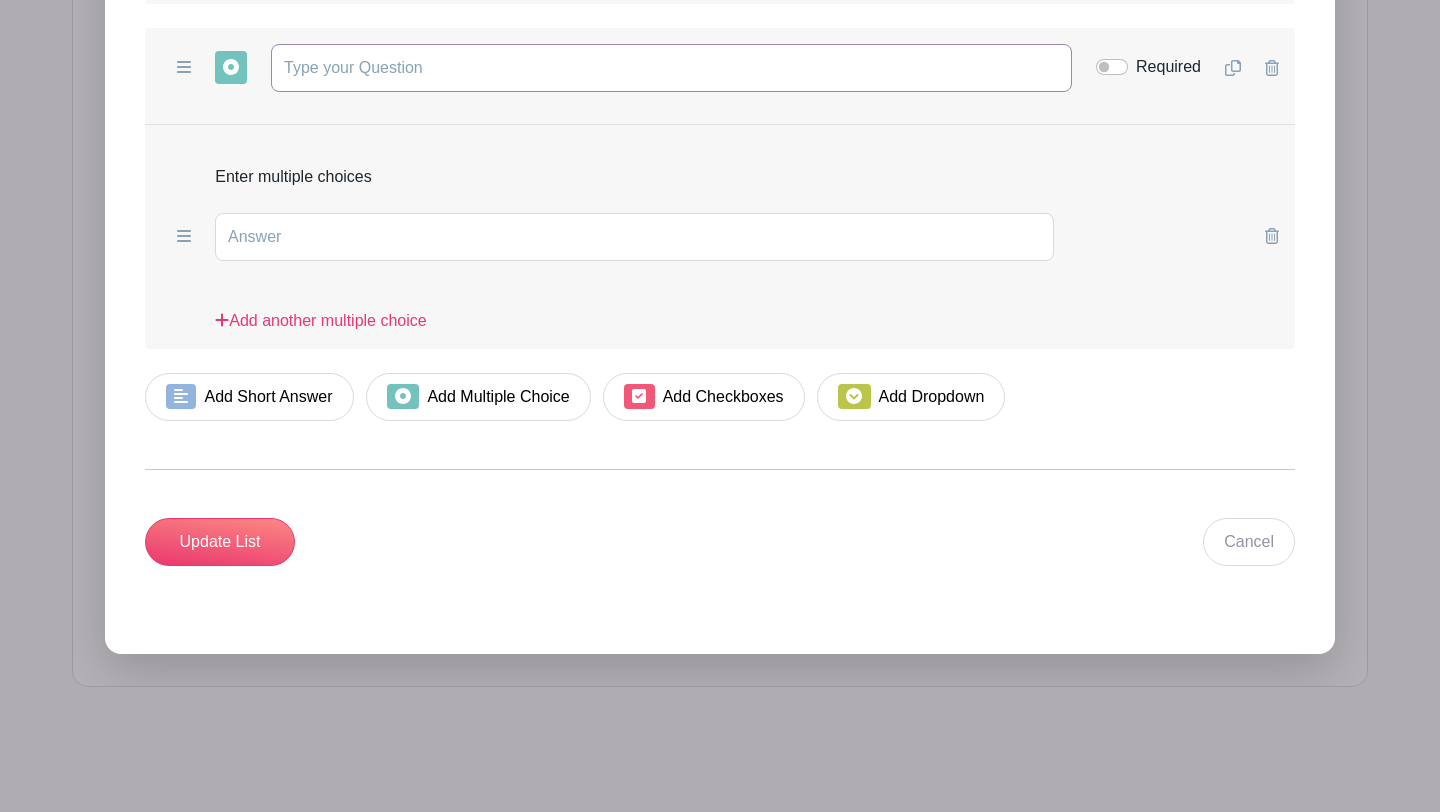 click at bounding box center [671, 68] 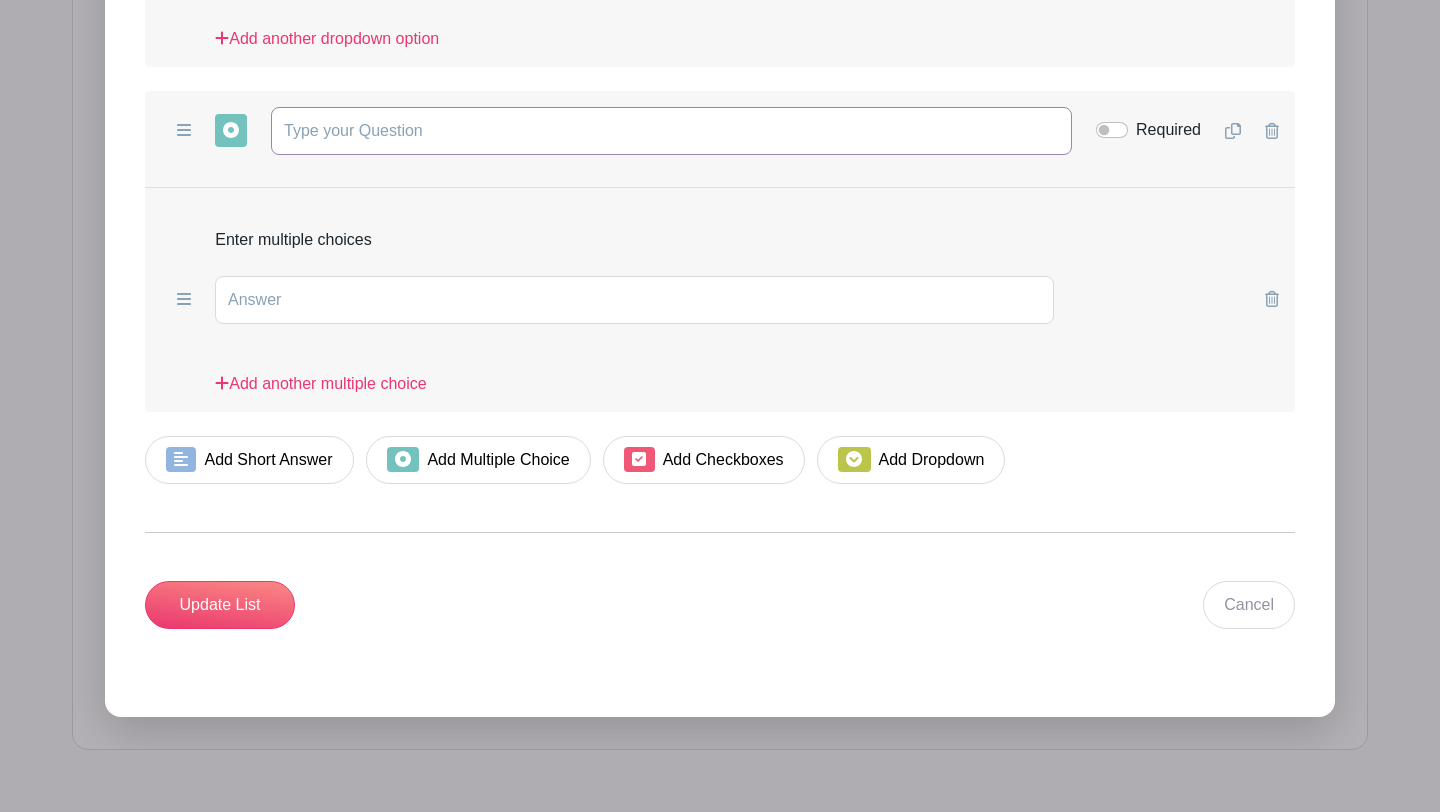 scroll, scrollTop: 3649, scrollLeft: 0, axis: vertical 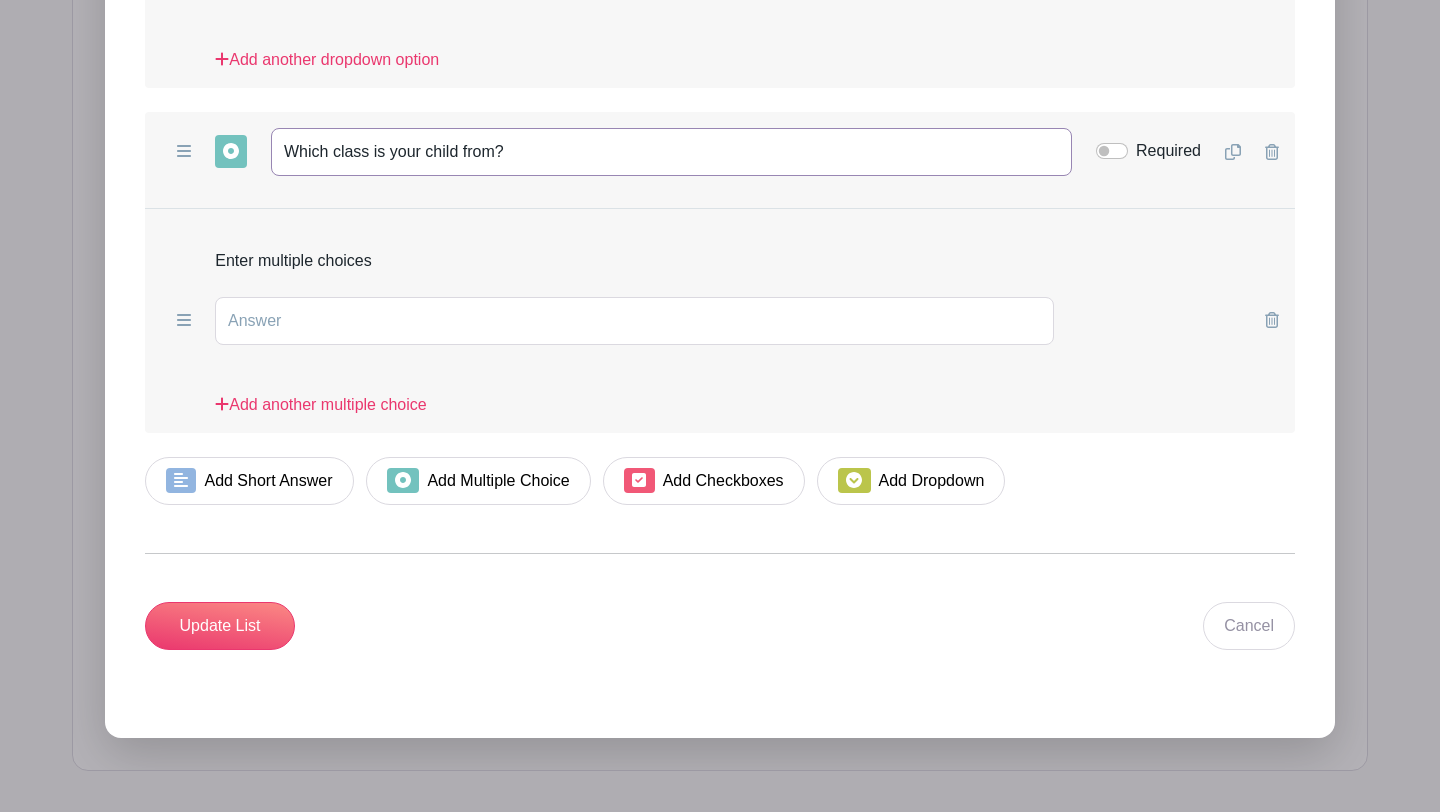 type on "Which class is your child from?" 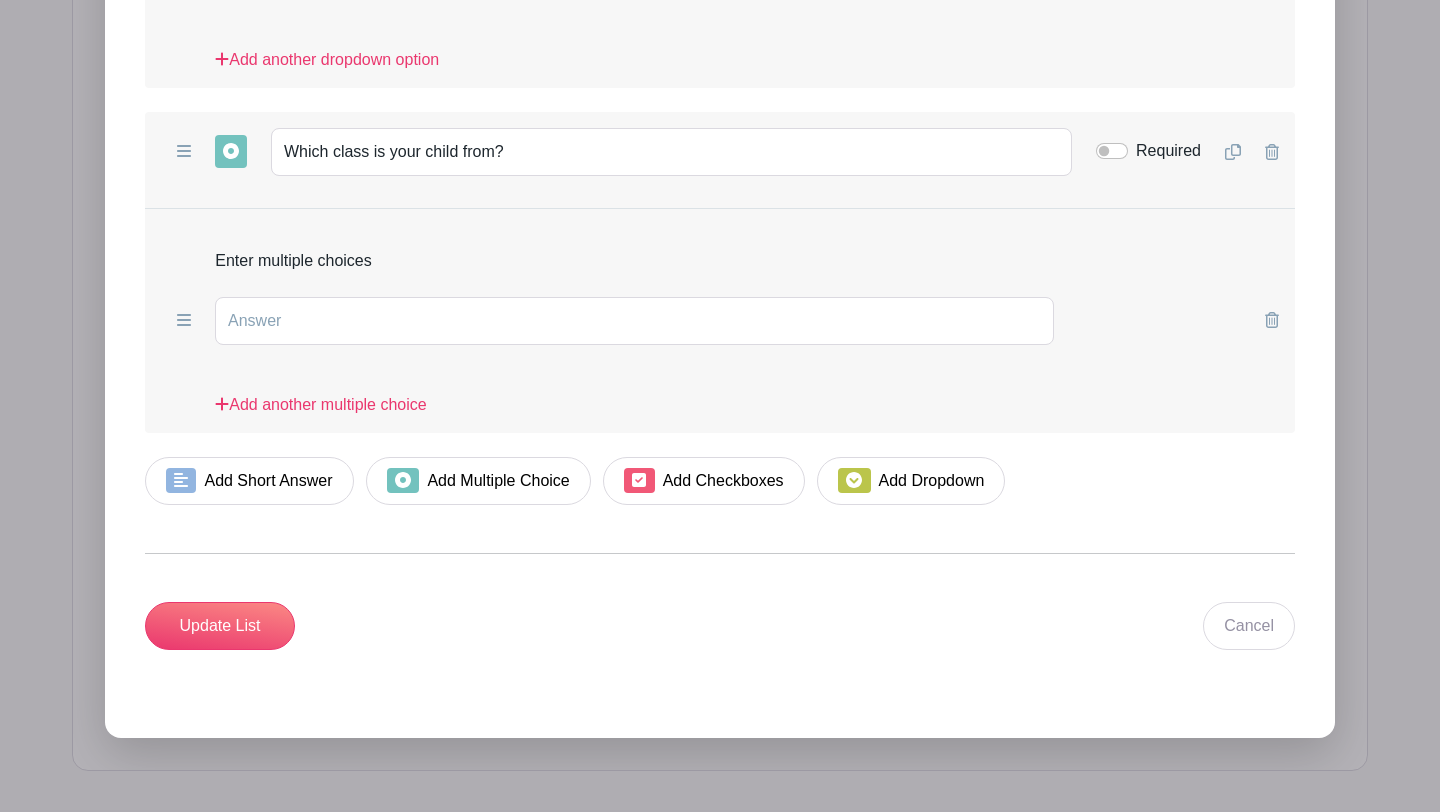 click 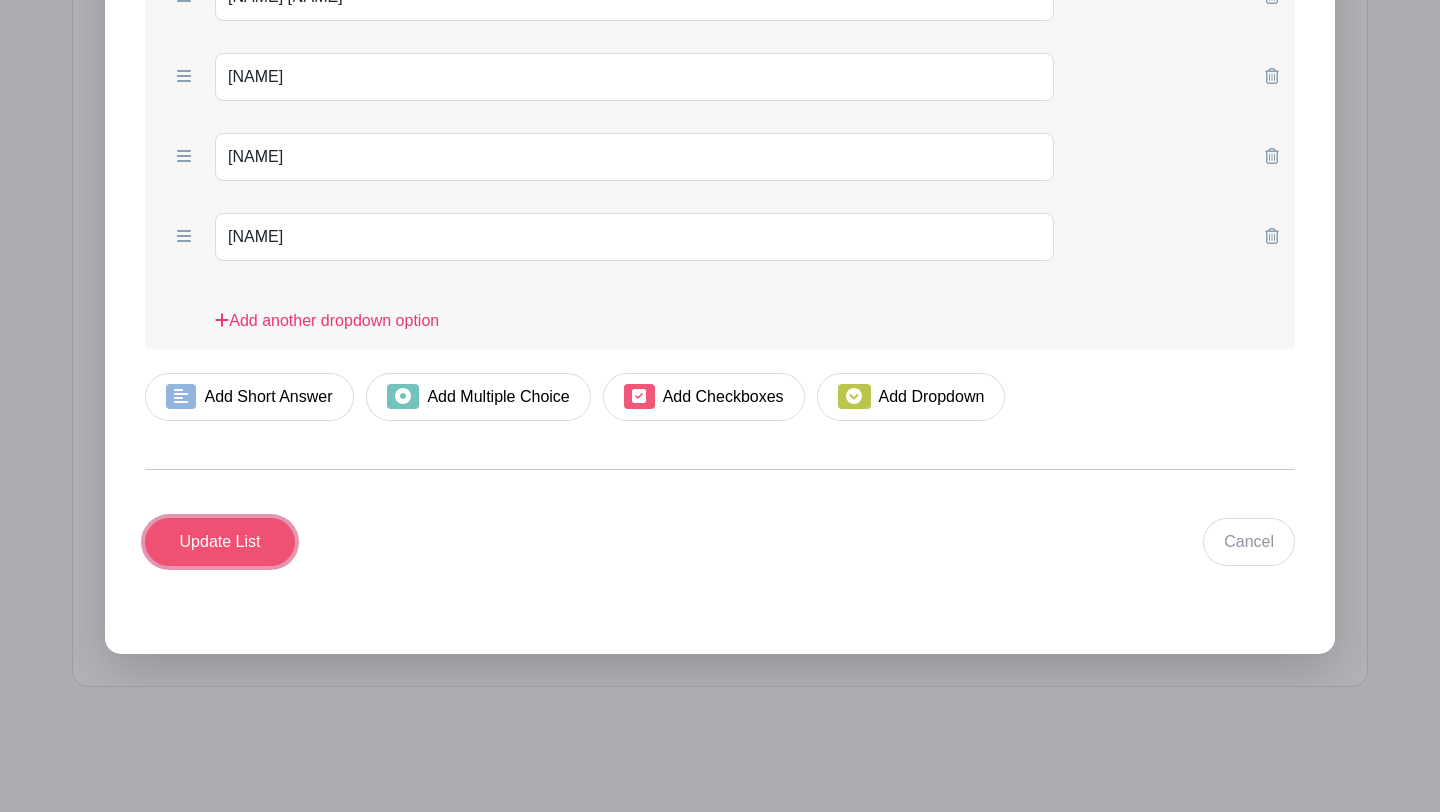 click on "Update List" at bounding box center (220, 542) 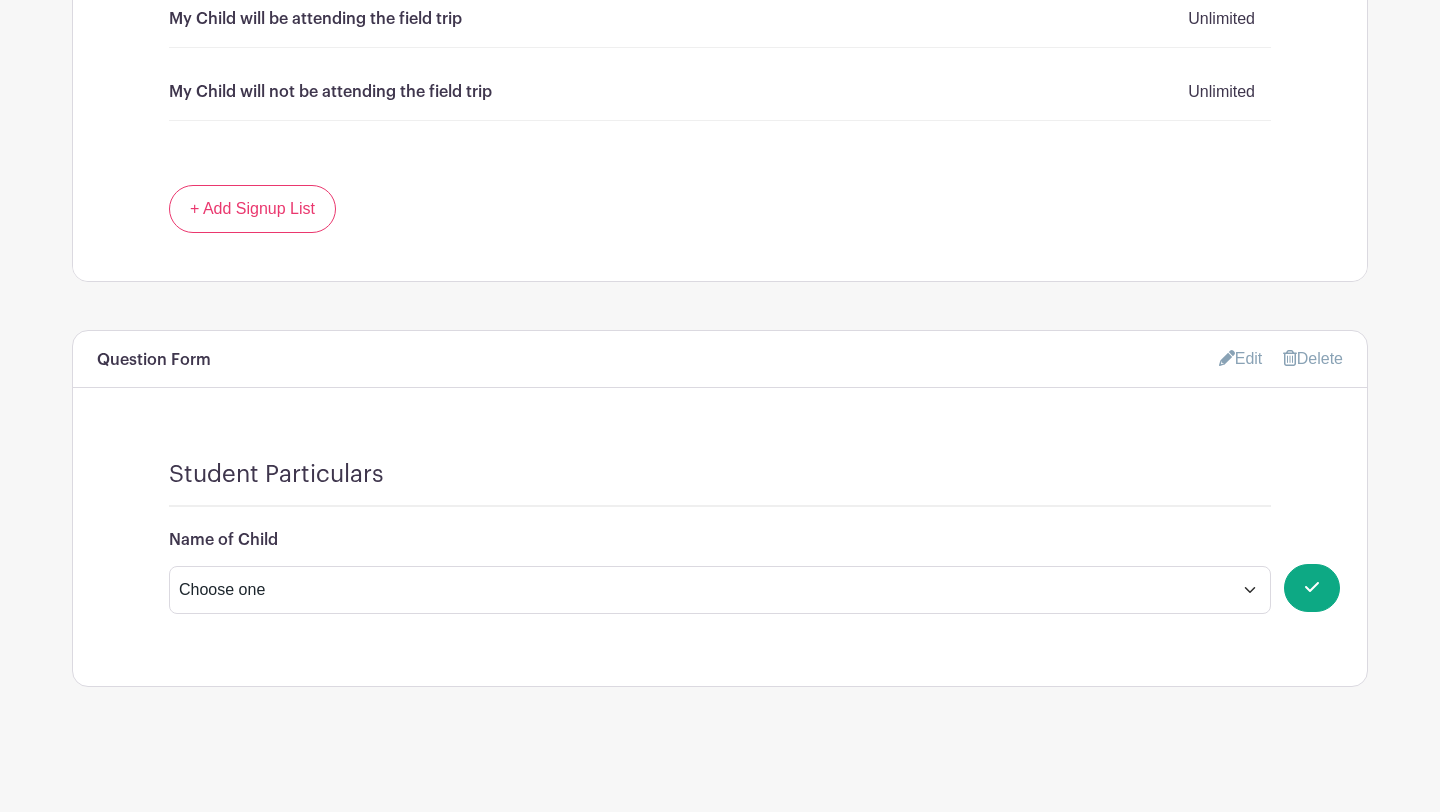 scroll, scrollTop: 1464, scrollLeft: 0, axis: vertical 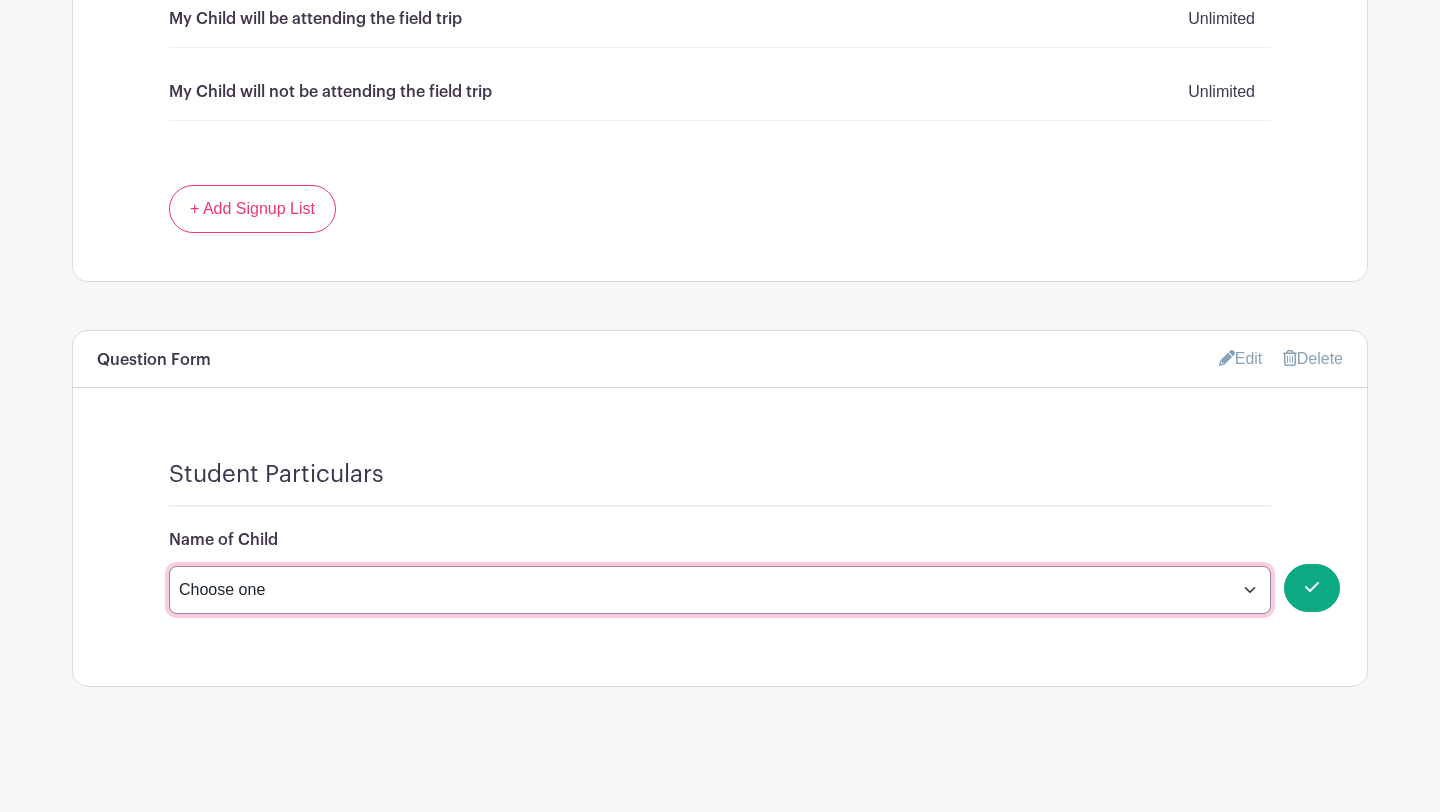 click on "Choose one
[NAME]
[NAME]
[NAME]
[NAME]
[NAME]
[NAME]
[NAME]
[NAME]
[NAME]
[NAME]
[NAME]
[NAME]
[NAME]
[NAME]
[NAME]" at bounding box center (720, 590) 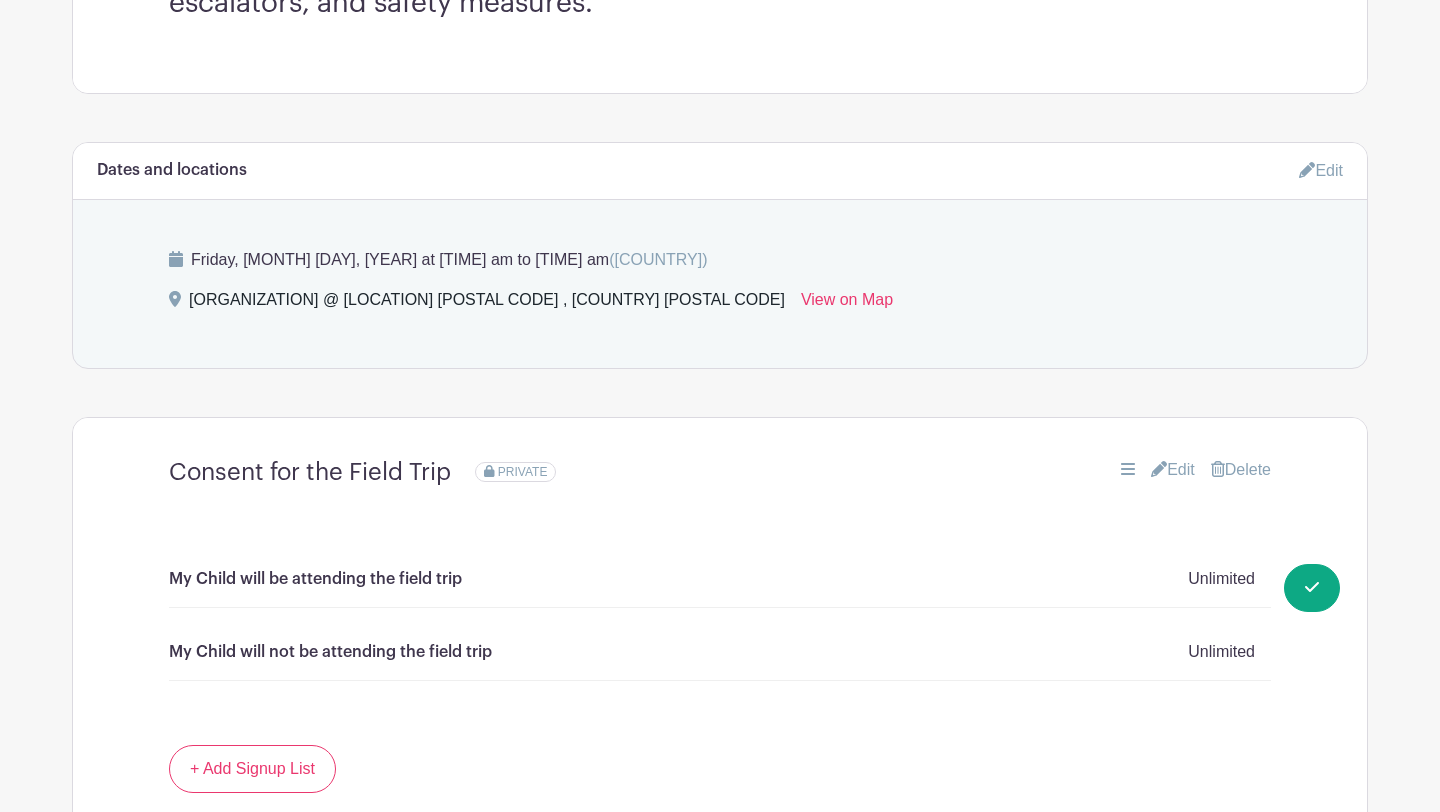 scroll, scrollTop: 898, scrollLeft: 0, axis: vertical 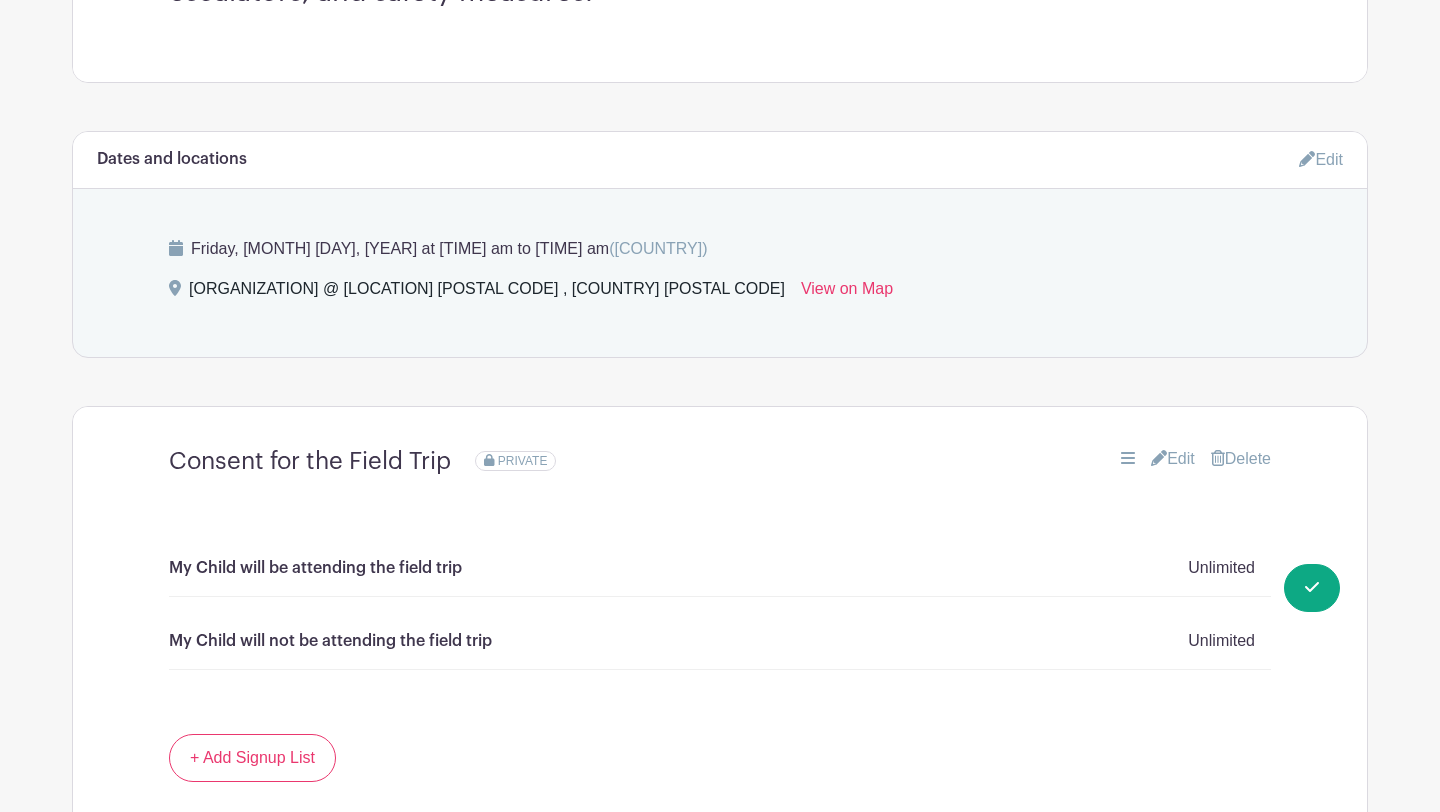 click 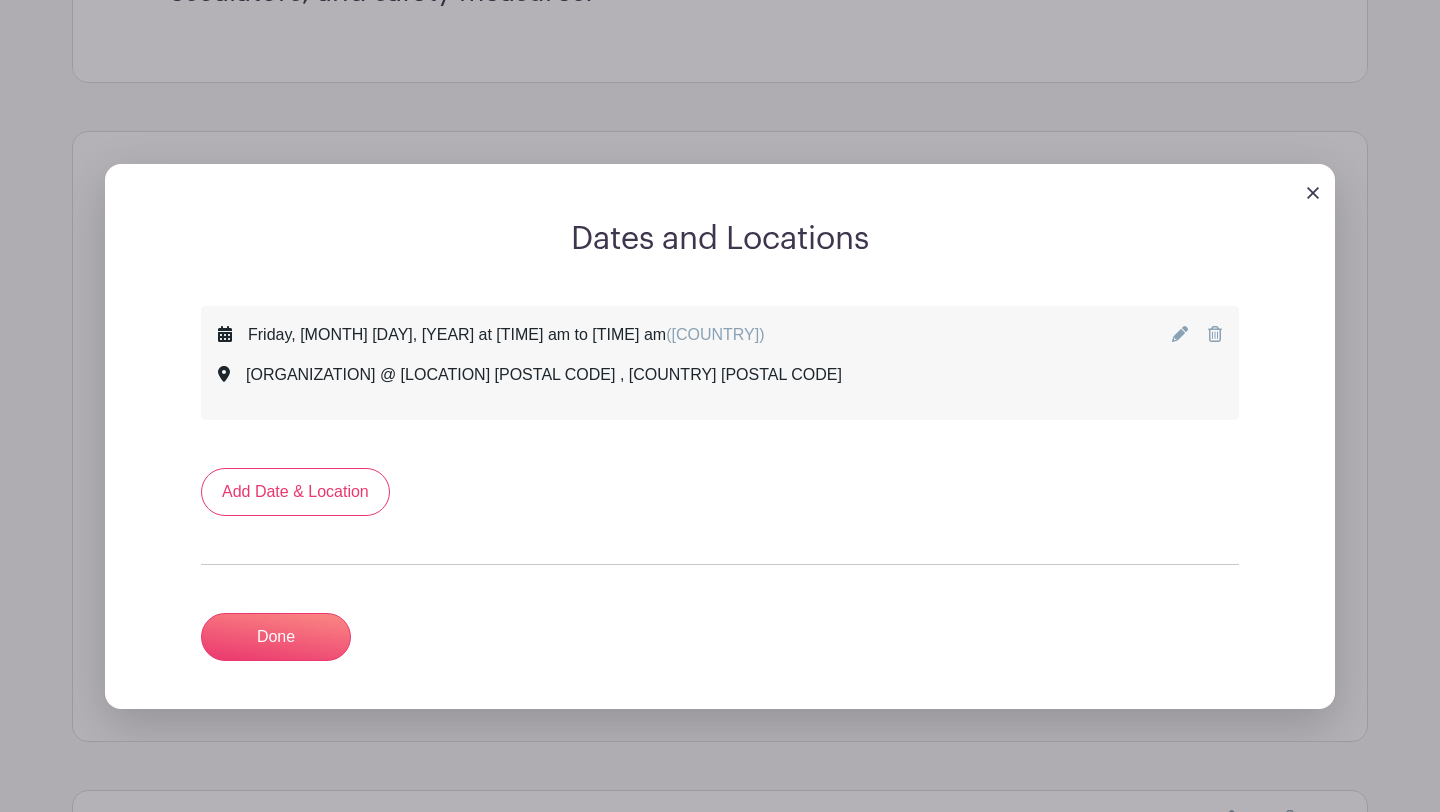 click at bounding box center [1182, 334] 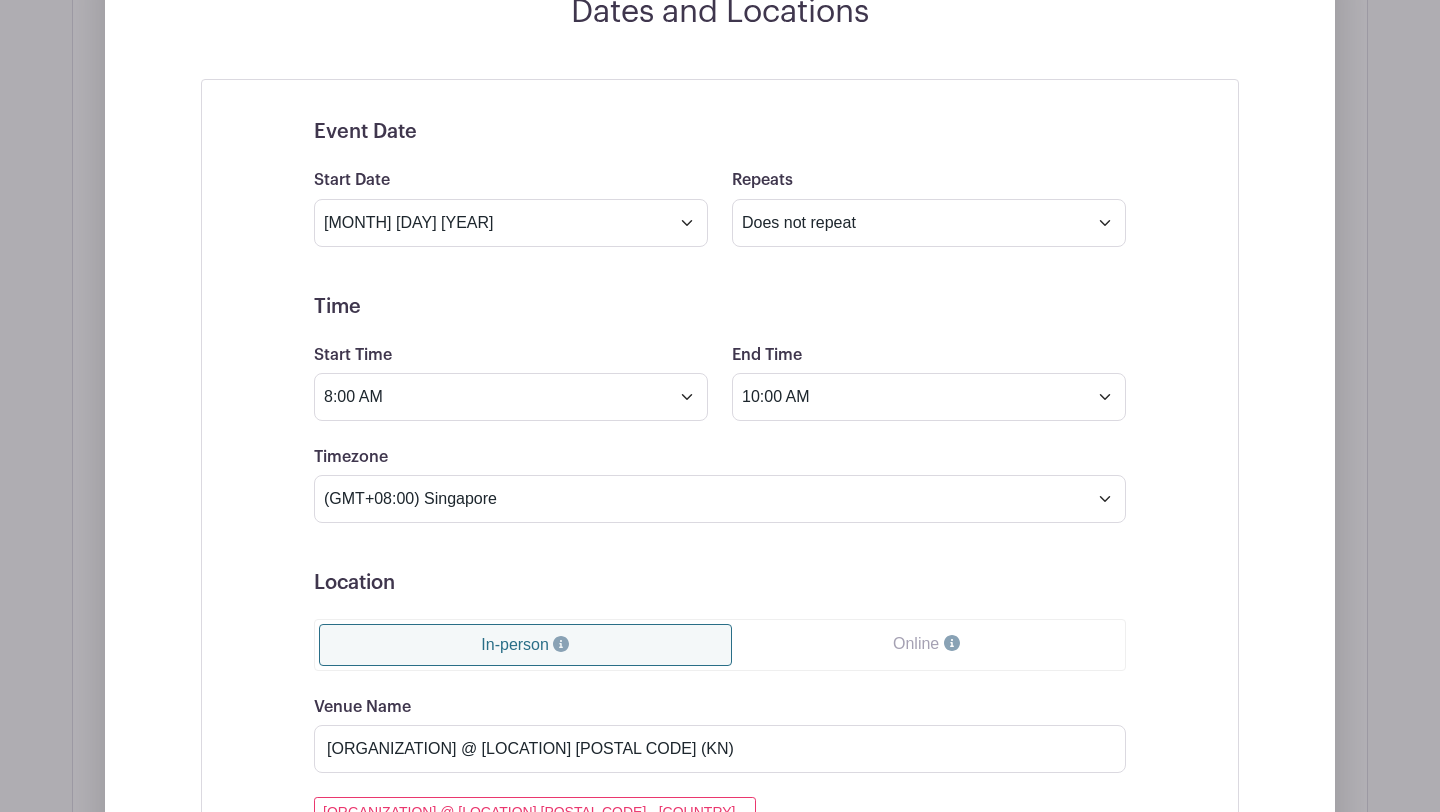 scroll, scrollTop: 1142, scrollLeft: 0, axis: vertical 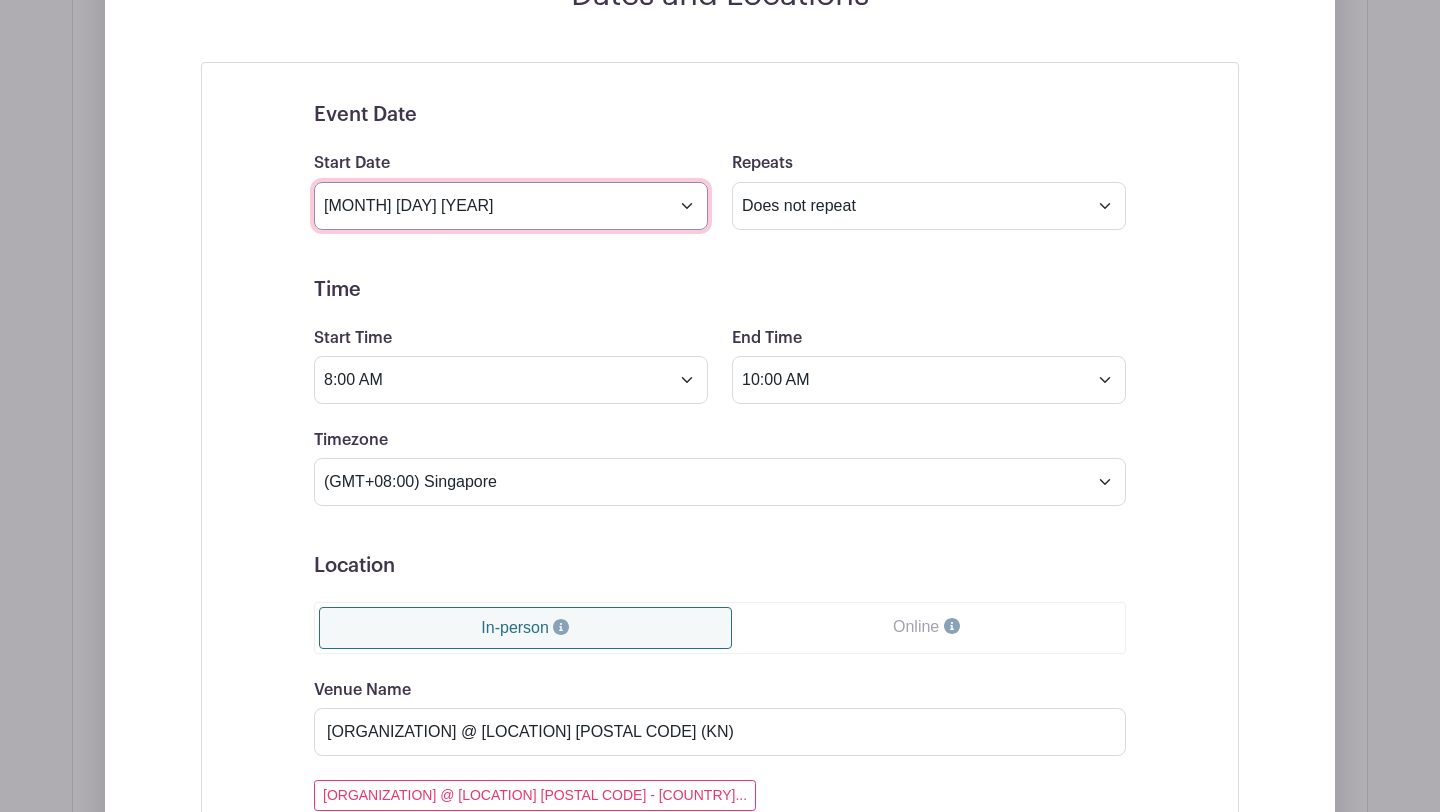 click on "[MONTH] [DAY] [YEAR]" at bounding box center [511, 206] 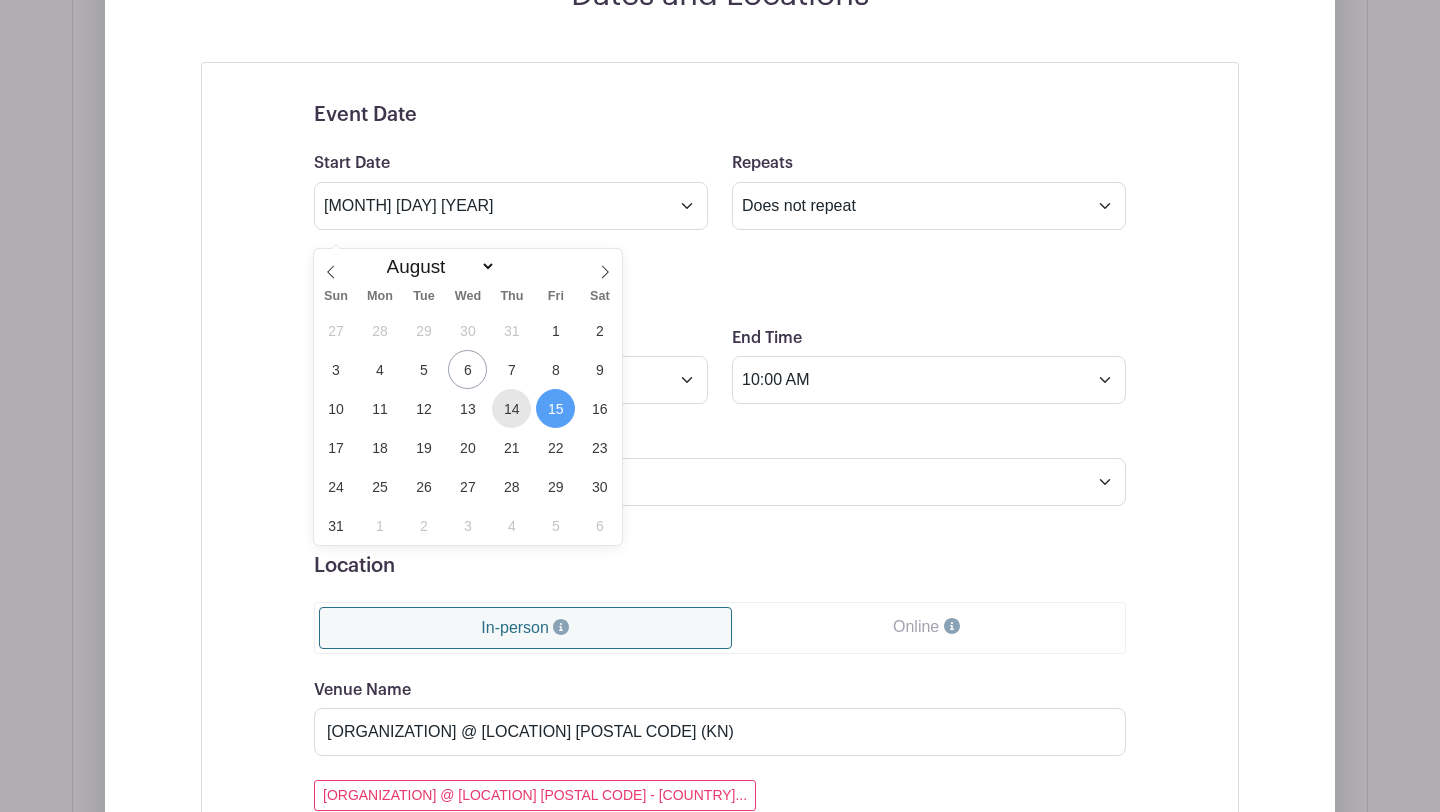 click on "14" at bounding box center [511, 408] 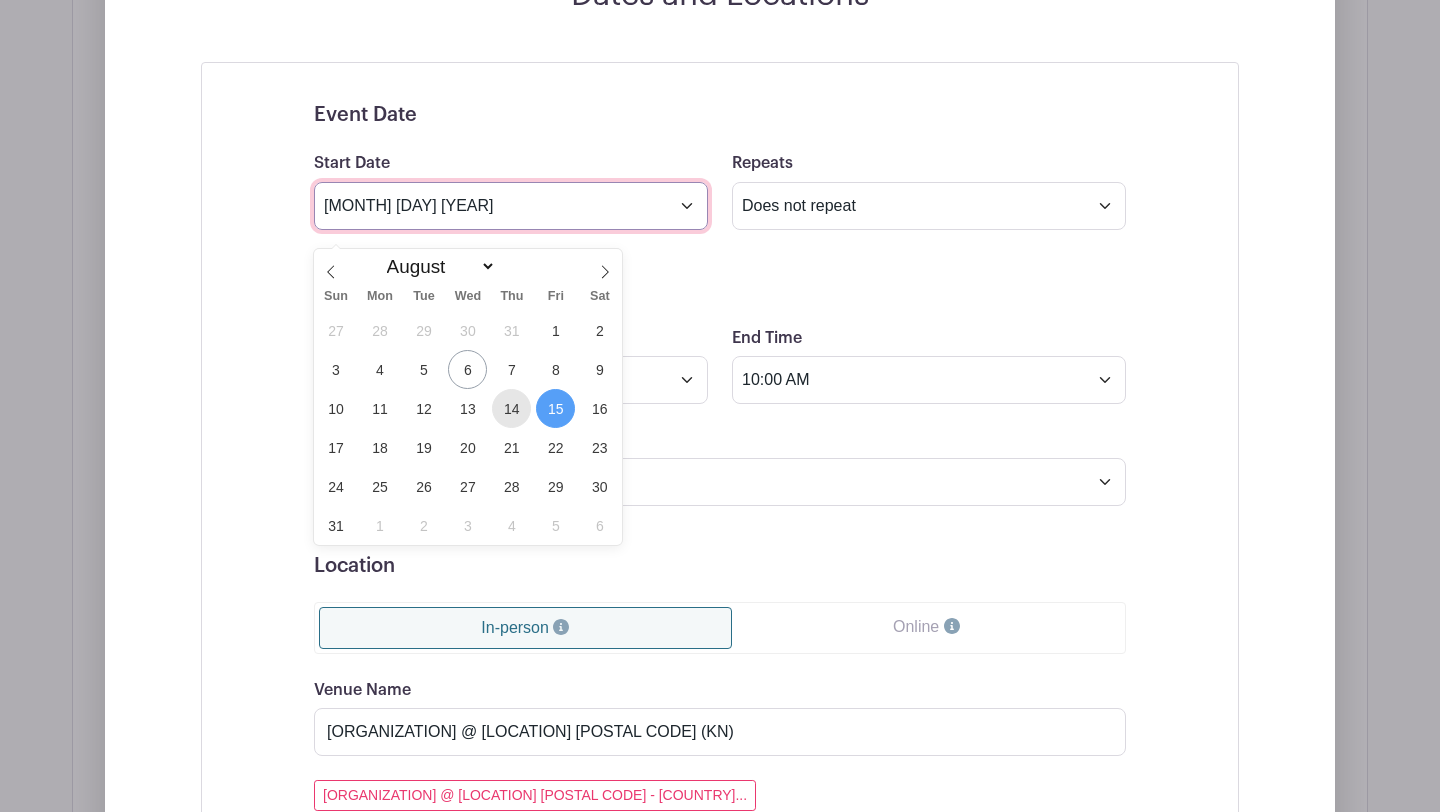 type on "[MONTH] [DAY] [YEAR]" 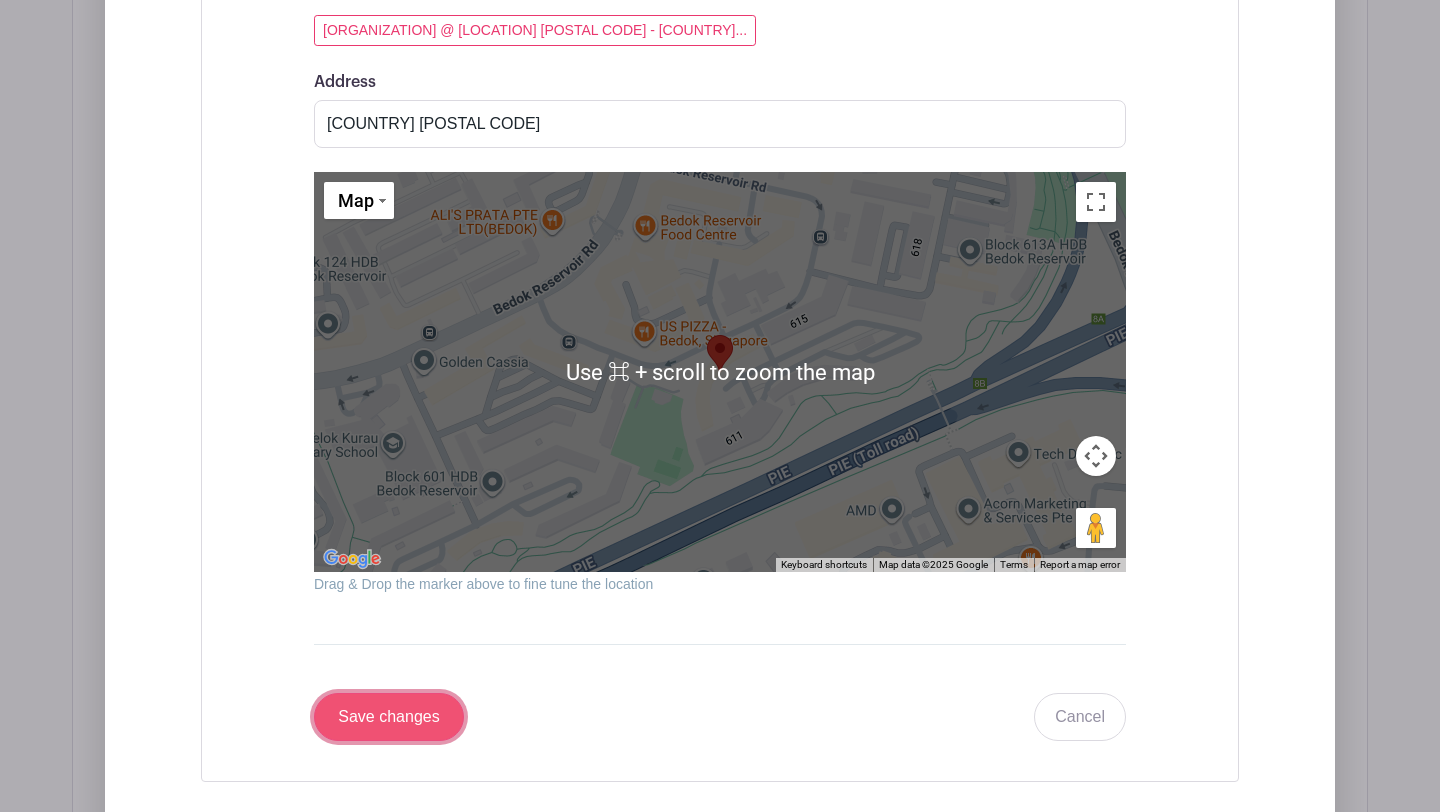 click on "Save changes" at bounding box center [389, 717] 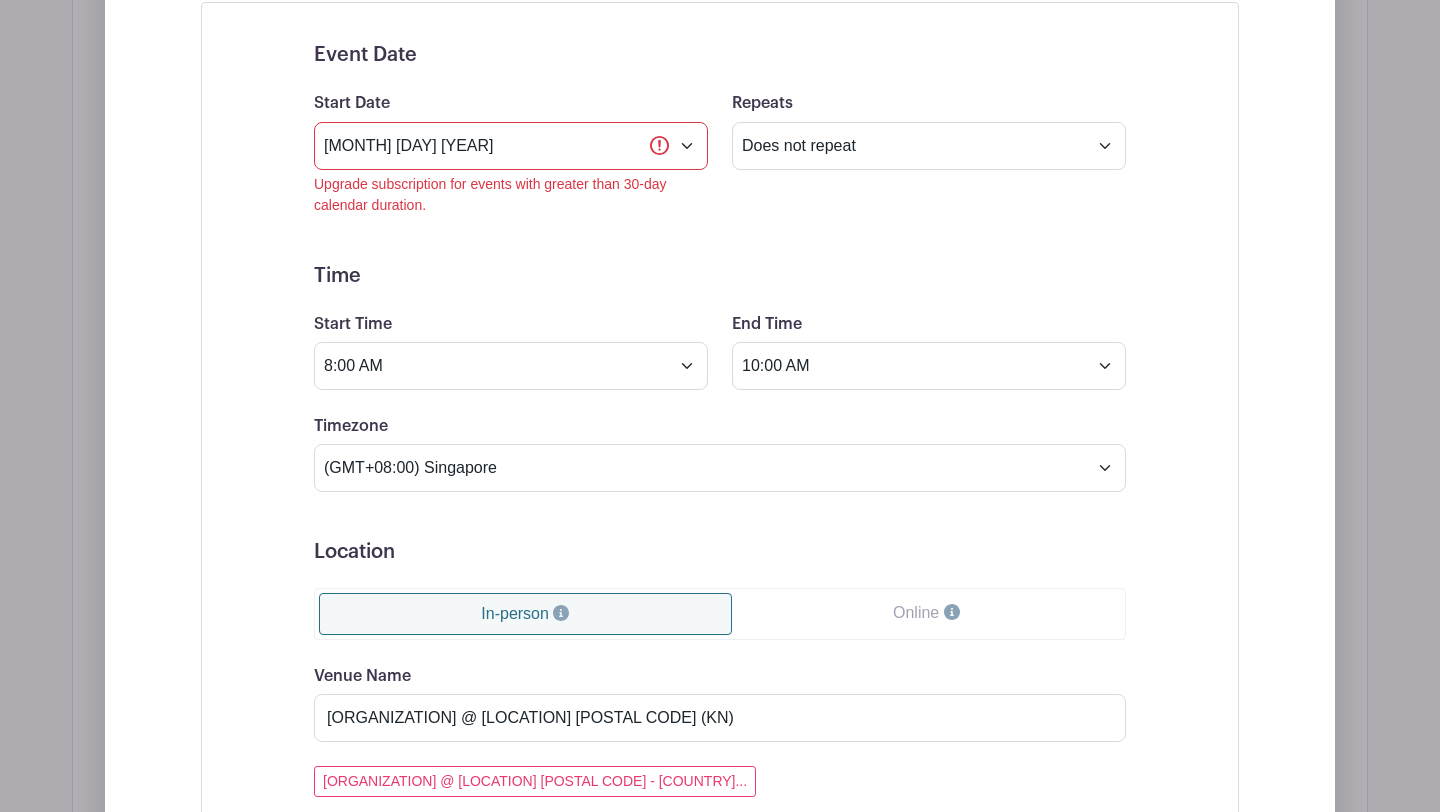 scroll, scrollTop: 1363, scrollLeft: 0, axis: vertical 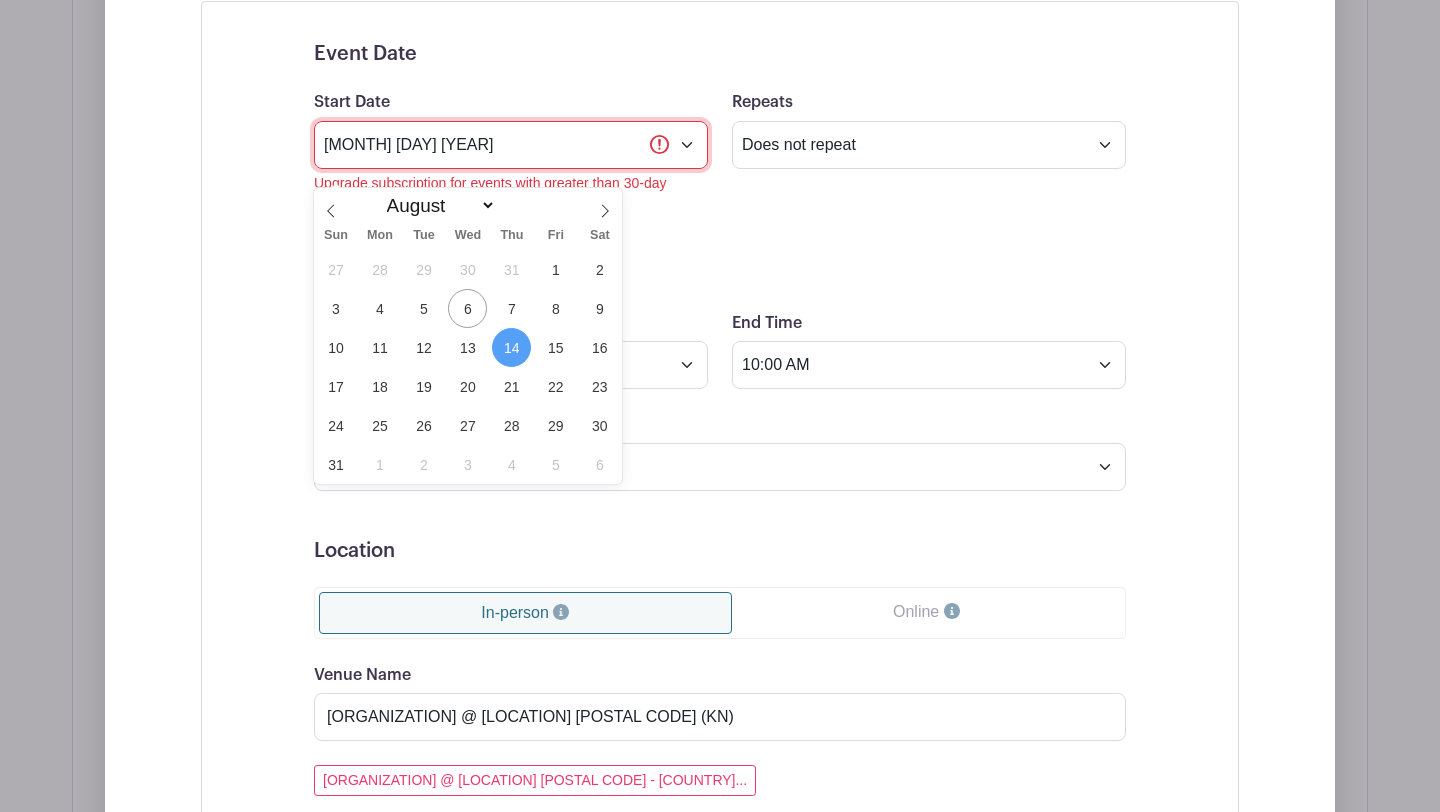 click on "[MONTH] [DAY] [YEAR]" at bounding box center [511, 145] 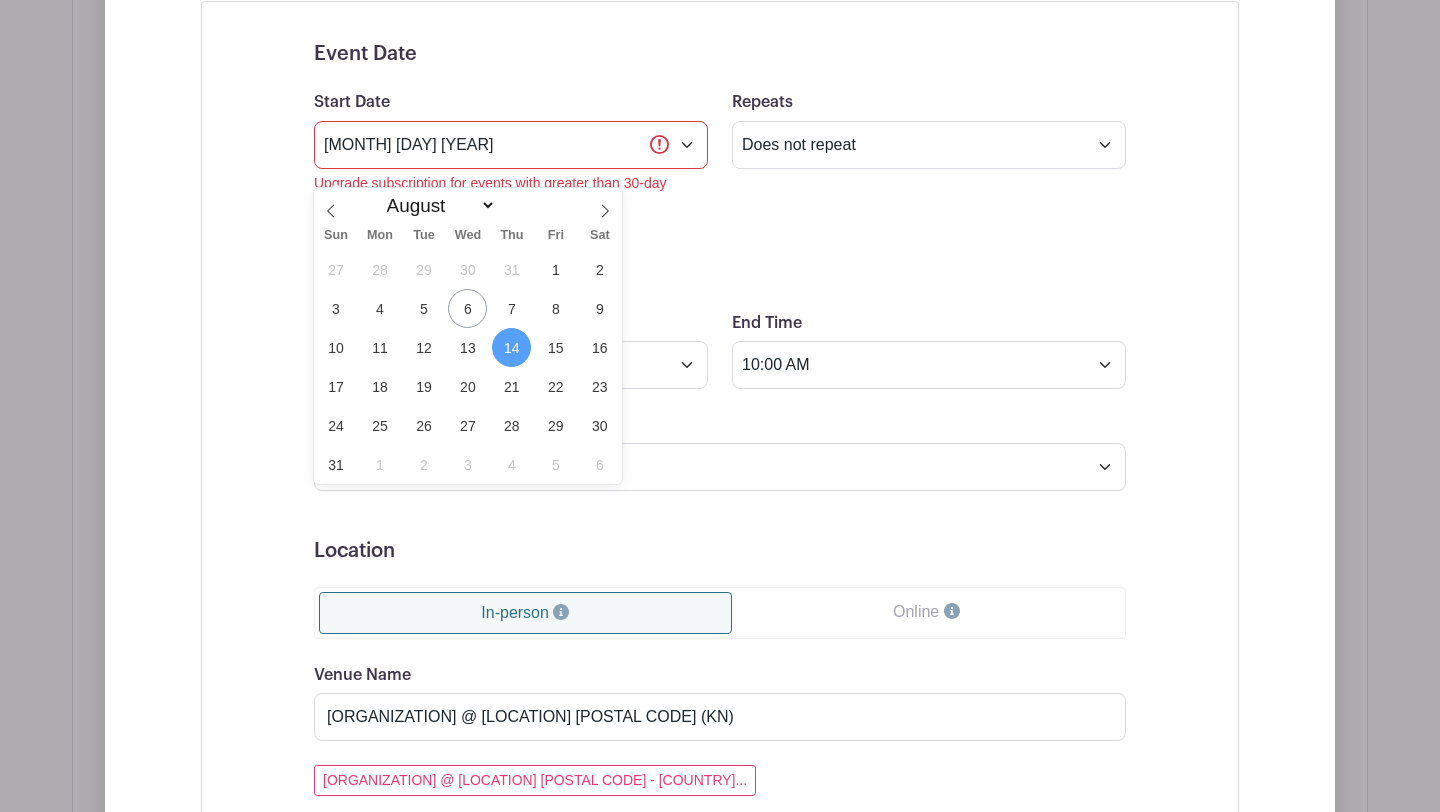click on "14" at bounding box center (511, 347) 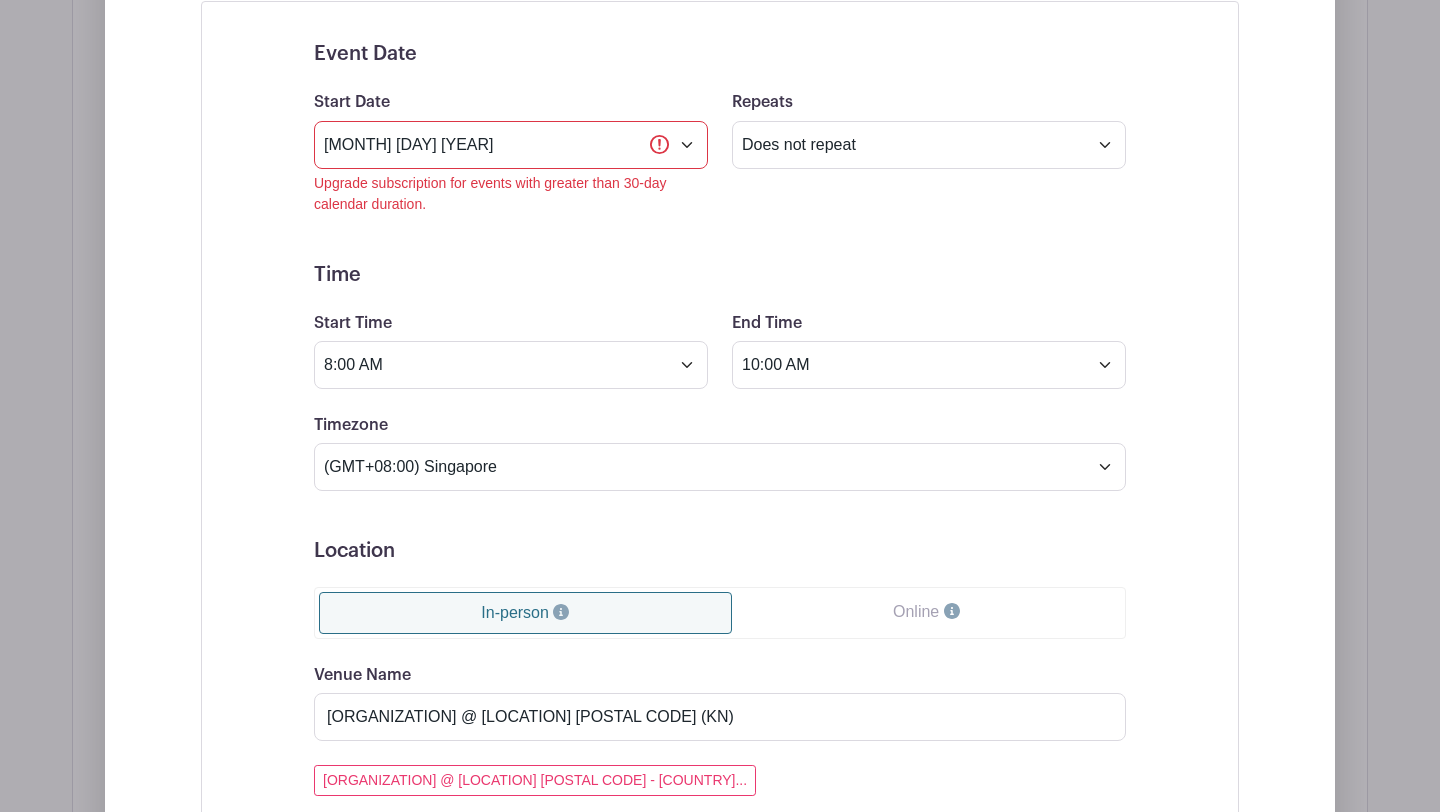 click on "Event Date
Start Date
[MONTH] [DAY] [YEAR] Upgrade subscription for events with greater than 30-day calendar duration.
Repeats
Does not repeat
Daily
Weekly
Monthly on day [DAY]
Monthly on the second Thursday
Other...
End date
[MONTH] [DAY] [YEAR]
Repeats every
1
Day
Week
Monthly on day [DAY]
Select Repeating Days
Sun
Mon
Tue
Wed
Thu
Fri
Sat
Time
Start Time
[TIME] AM
End Time
[TIME] AM
Timezone
(GMT-10:00) Hawaii" at bounding box center (720, 766) 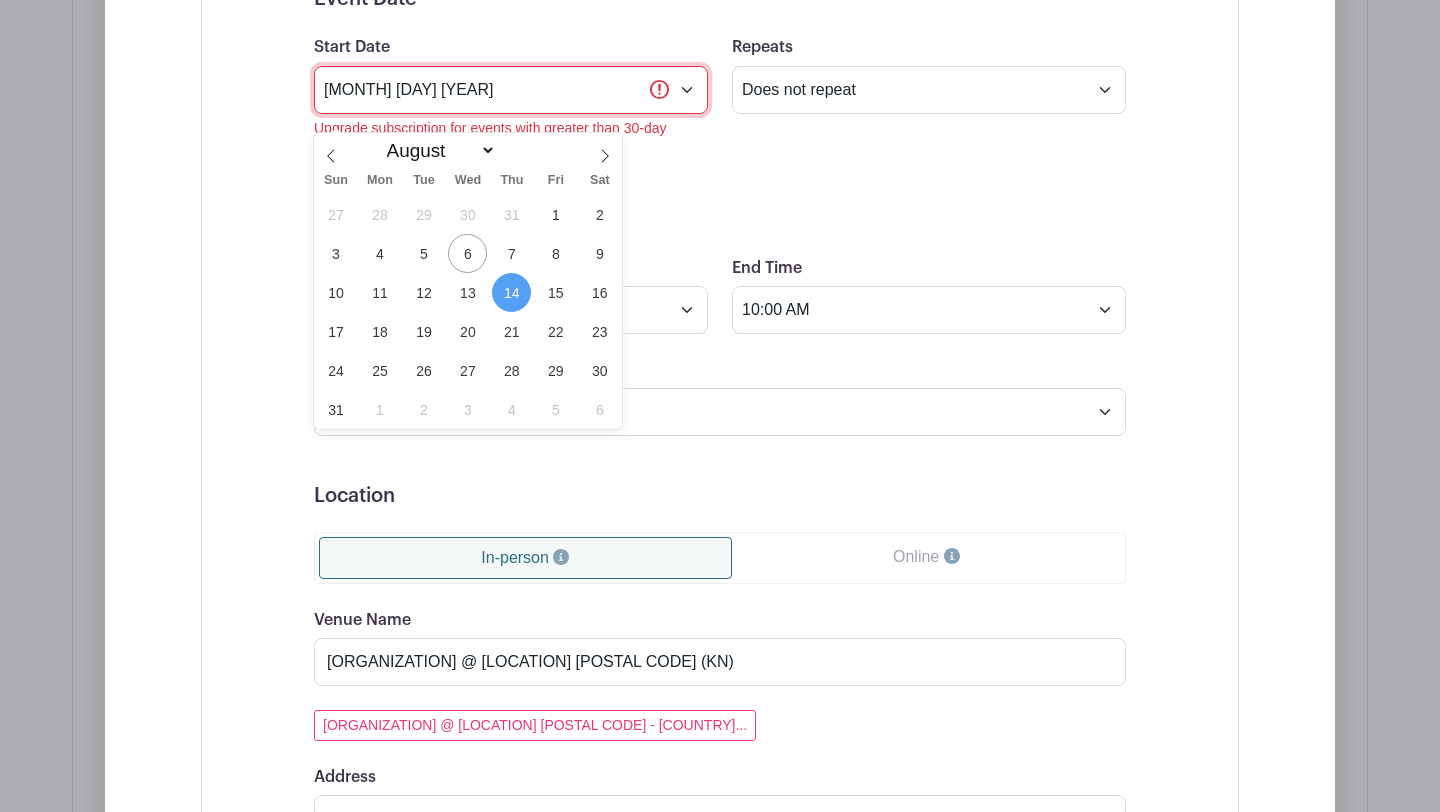 click on "[MONTH] [DAY] [YEAR]" at bounding box center (511, 90) 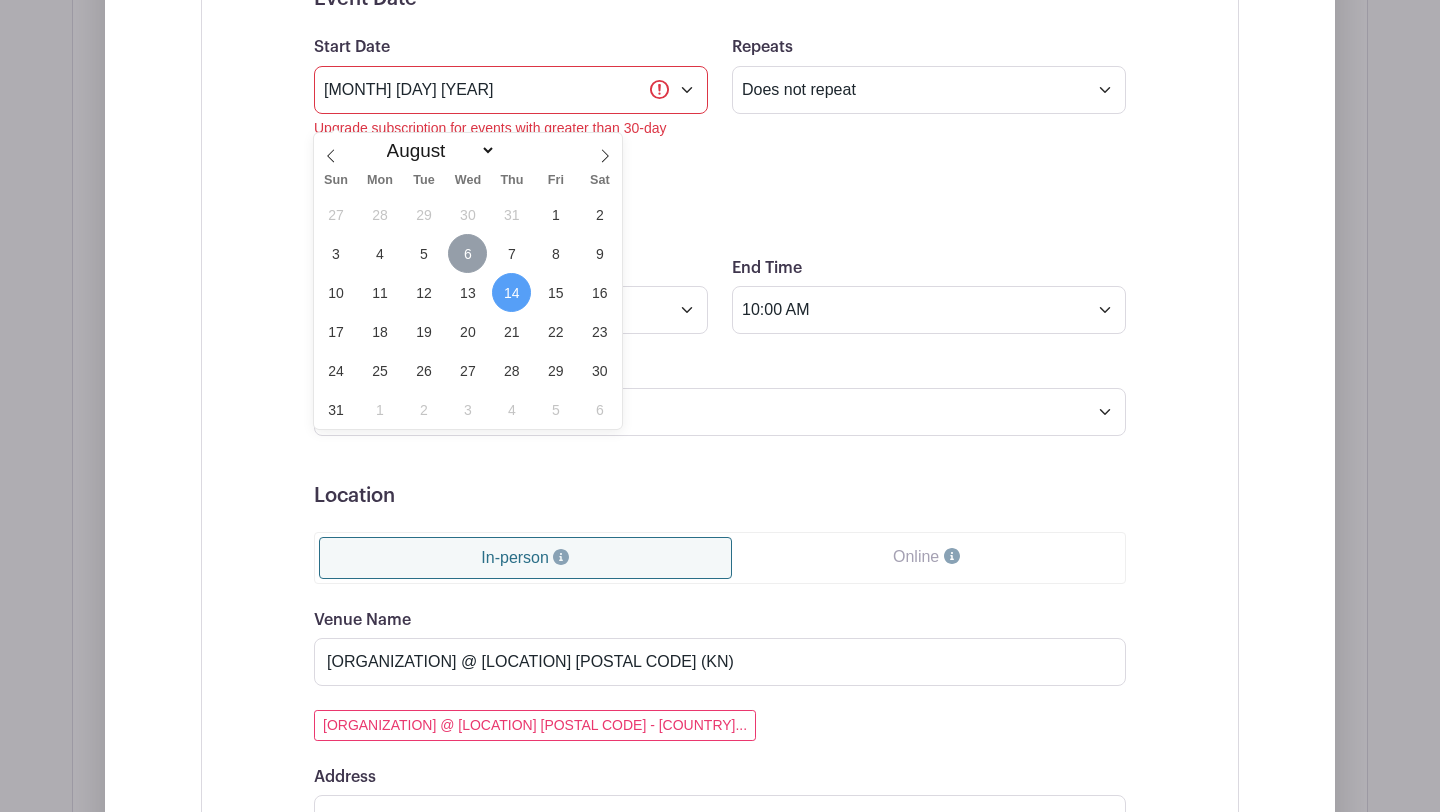 click on "6" at bounding box center [467, 253] 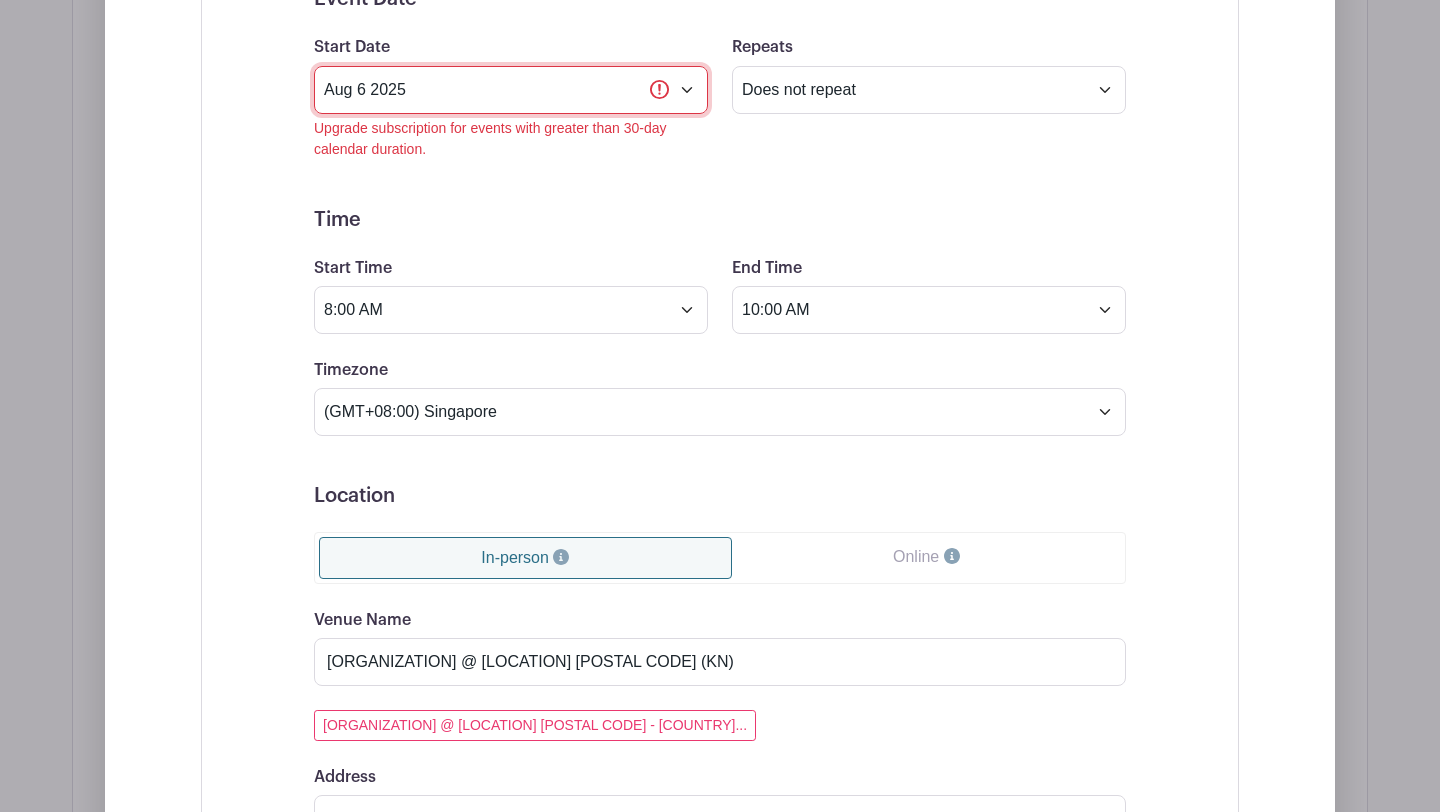 click on "Aug 6 2025" at bounding box center [511, 90] 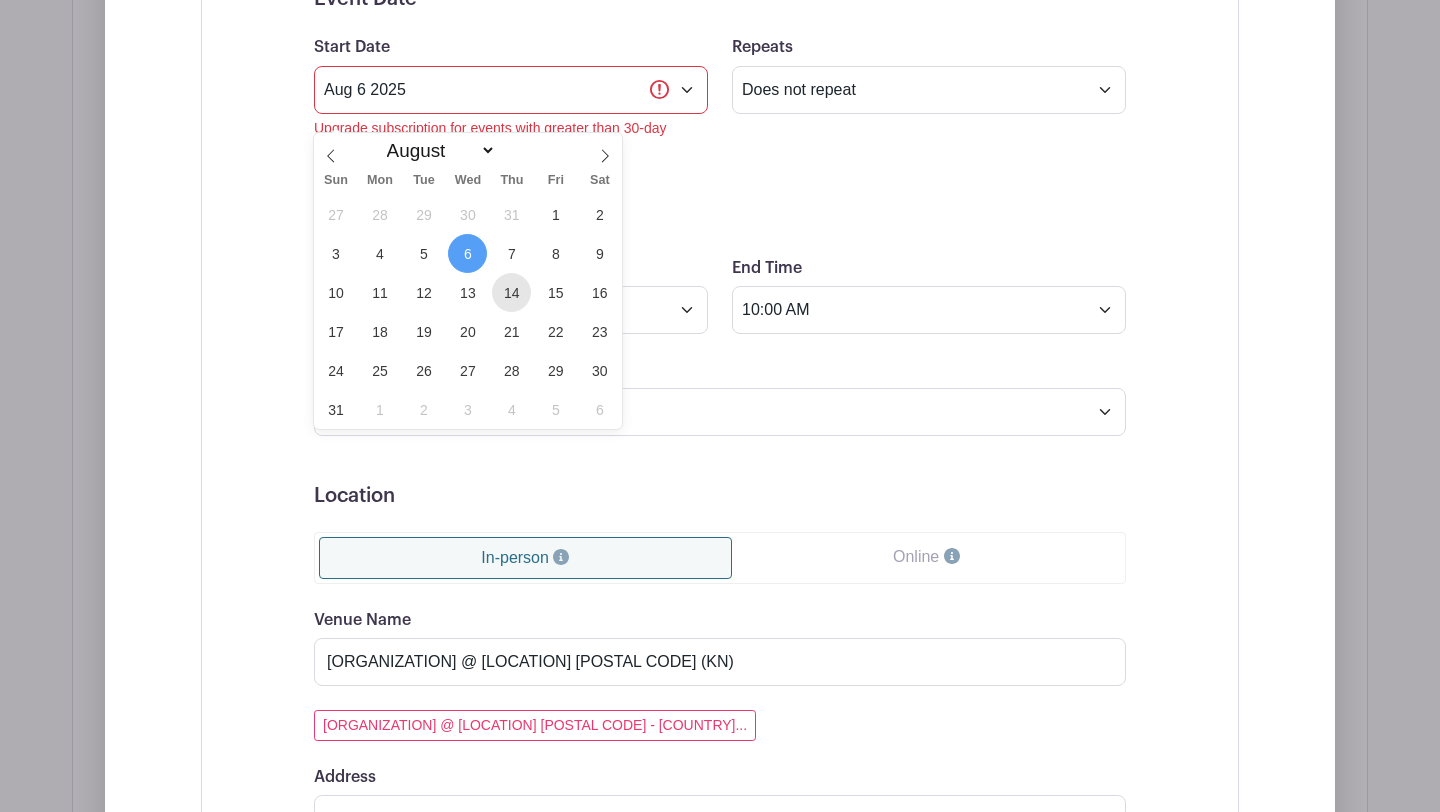 click on "14" at bounding box center (511, 292) 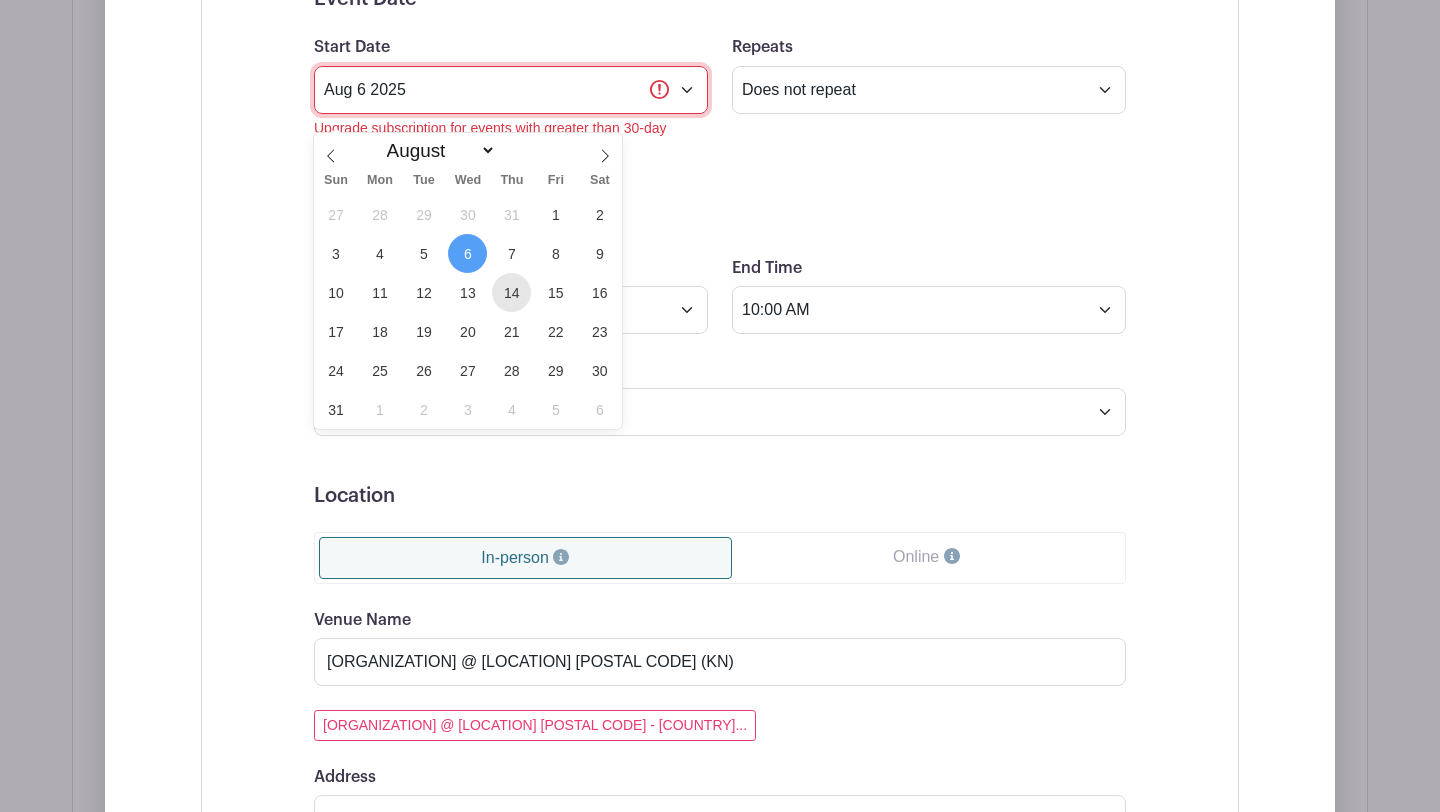 type on "[MONTH] [DAY] [YEAR]" 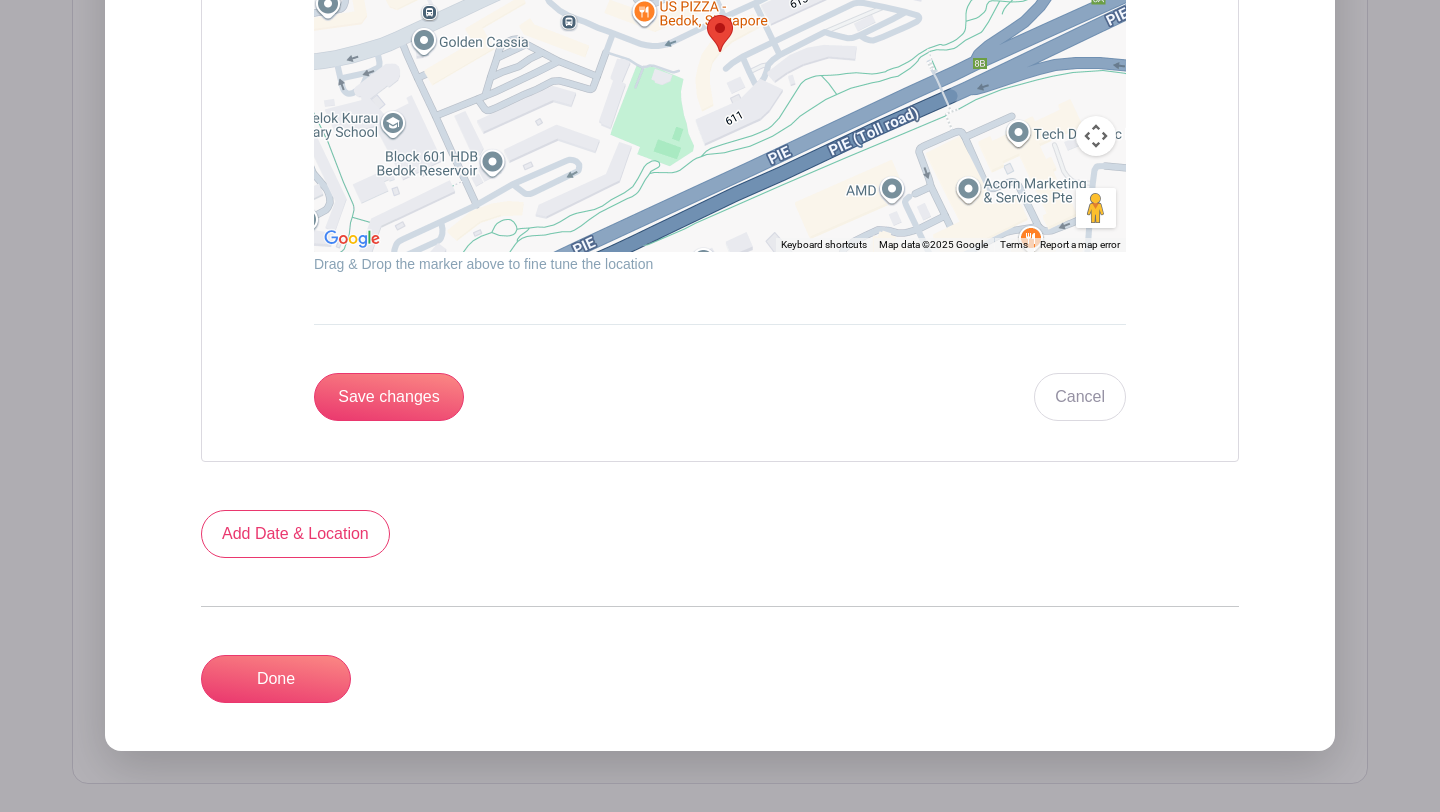 scroll, scrollTop: 2875, scrollLeft: 0, axis: vertical 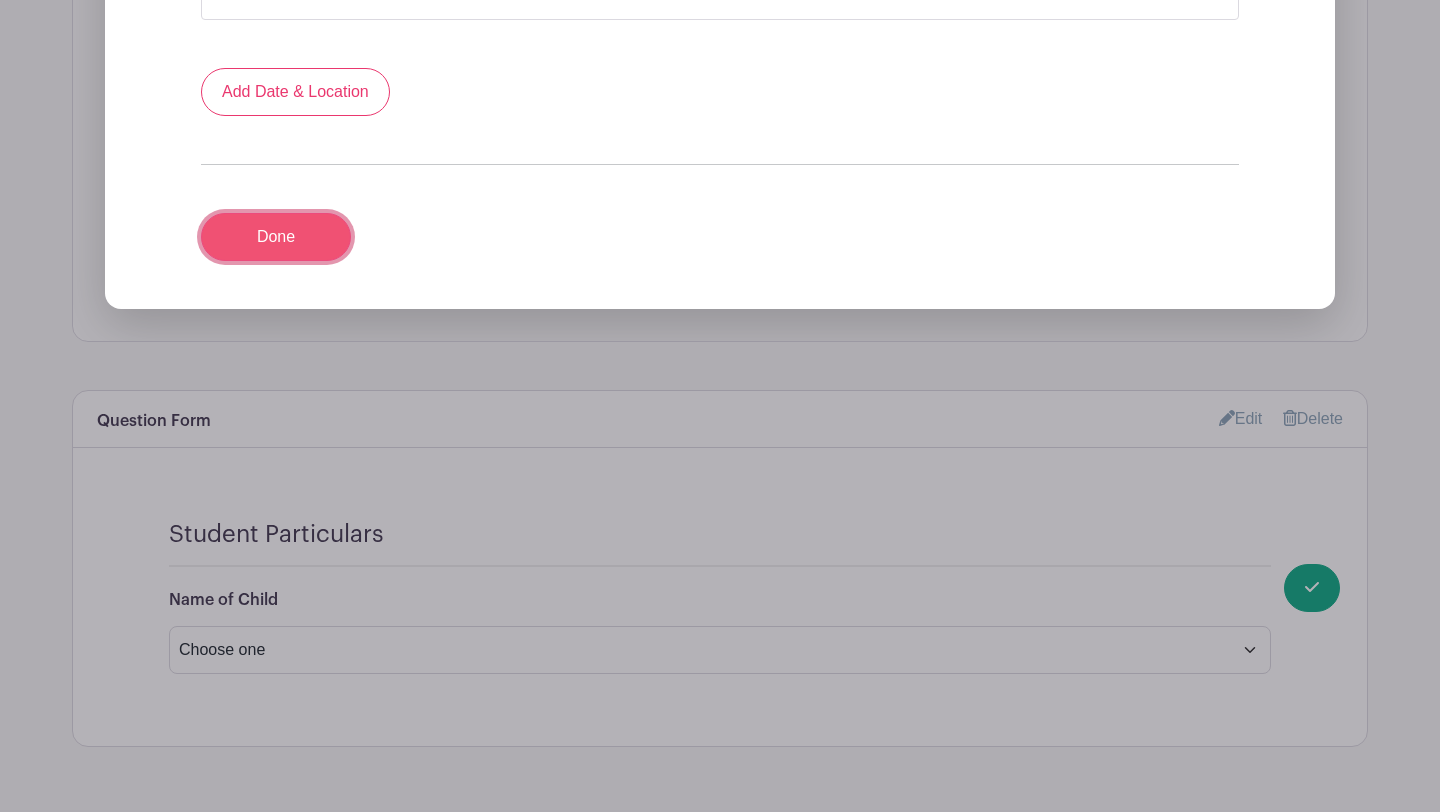 click on "Done" at bounding box center [276, 237] 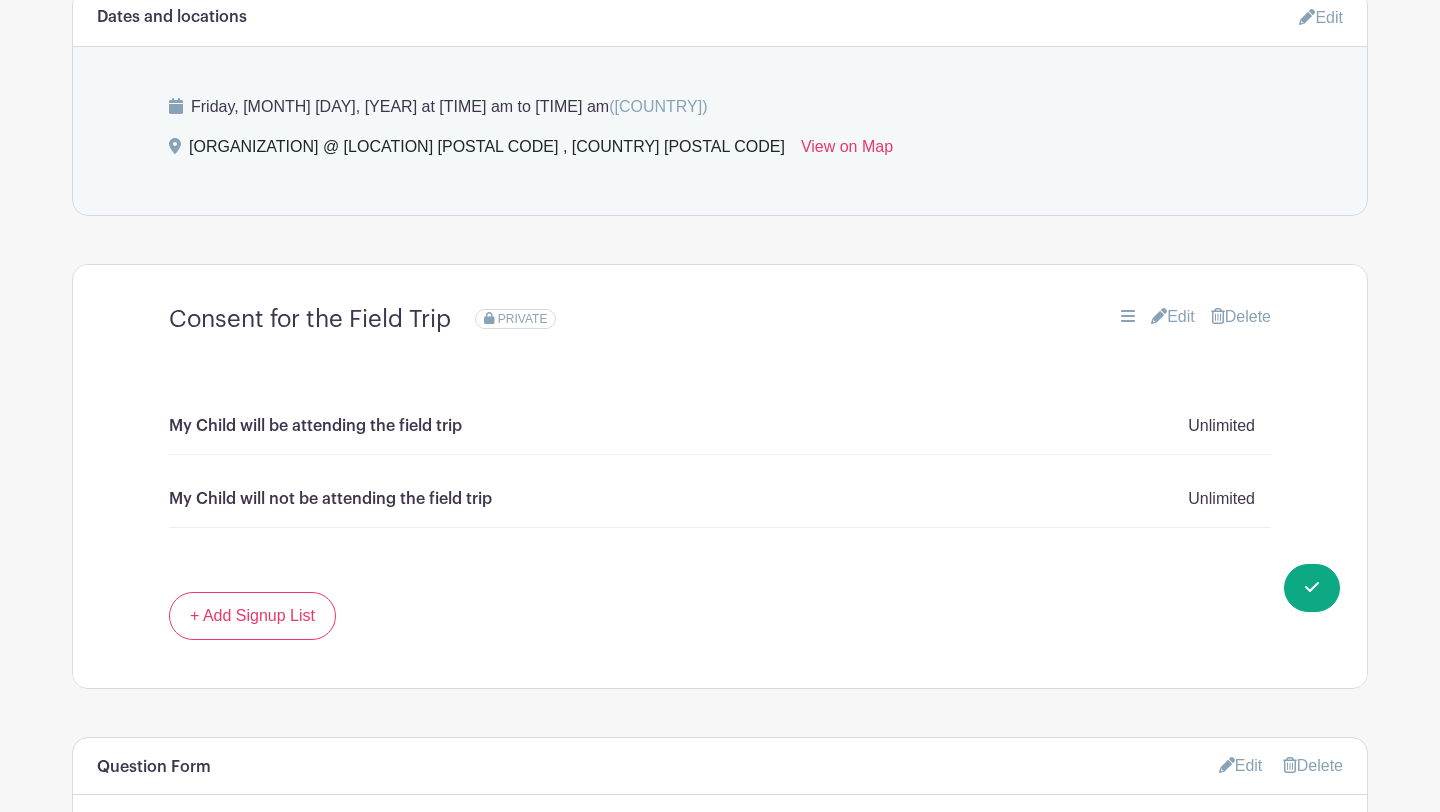 scroll, scrollTop: 1133, scrollLeft: 0, axis: vertical 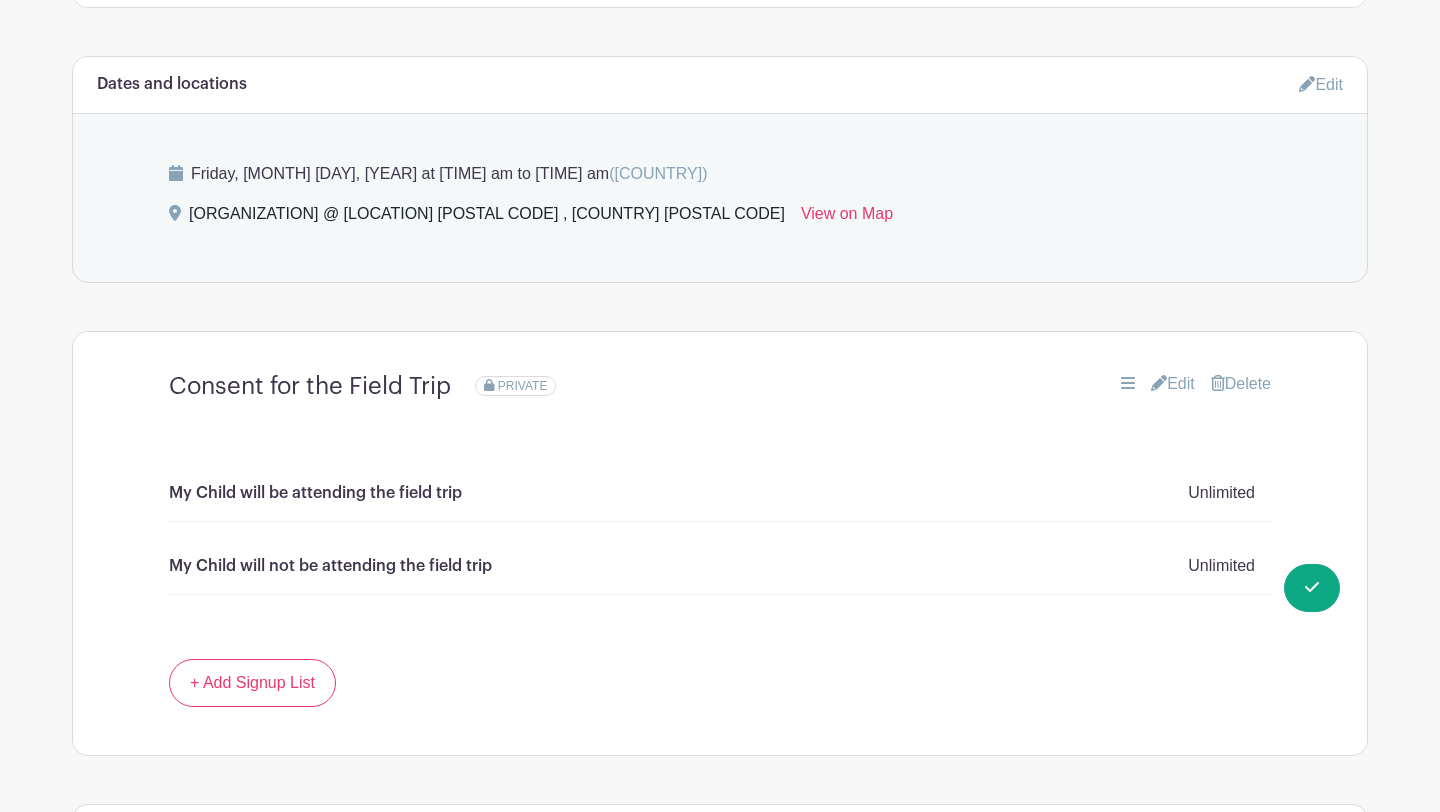 click 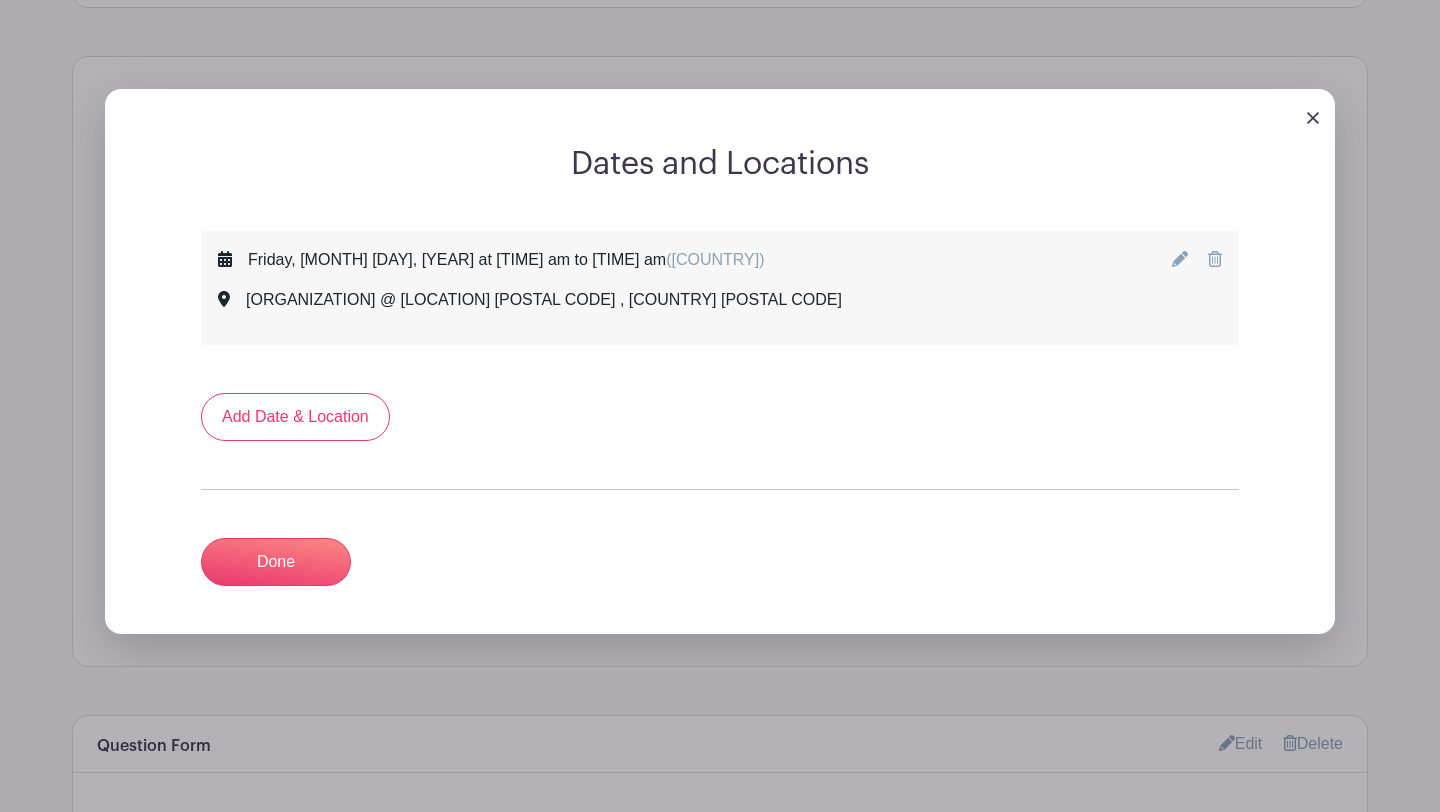 click at bounding box center [1182, 259] 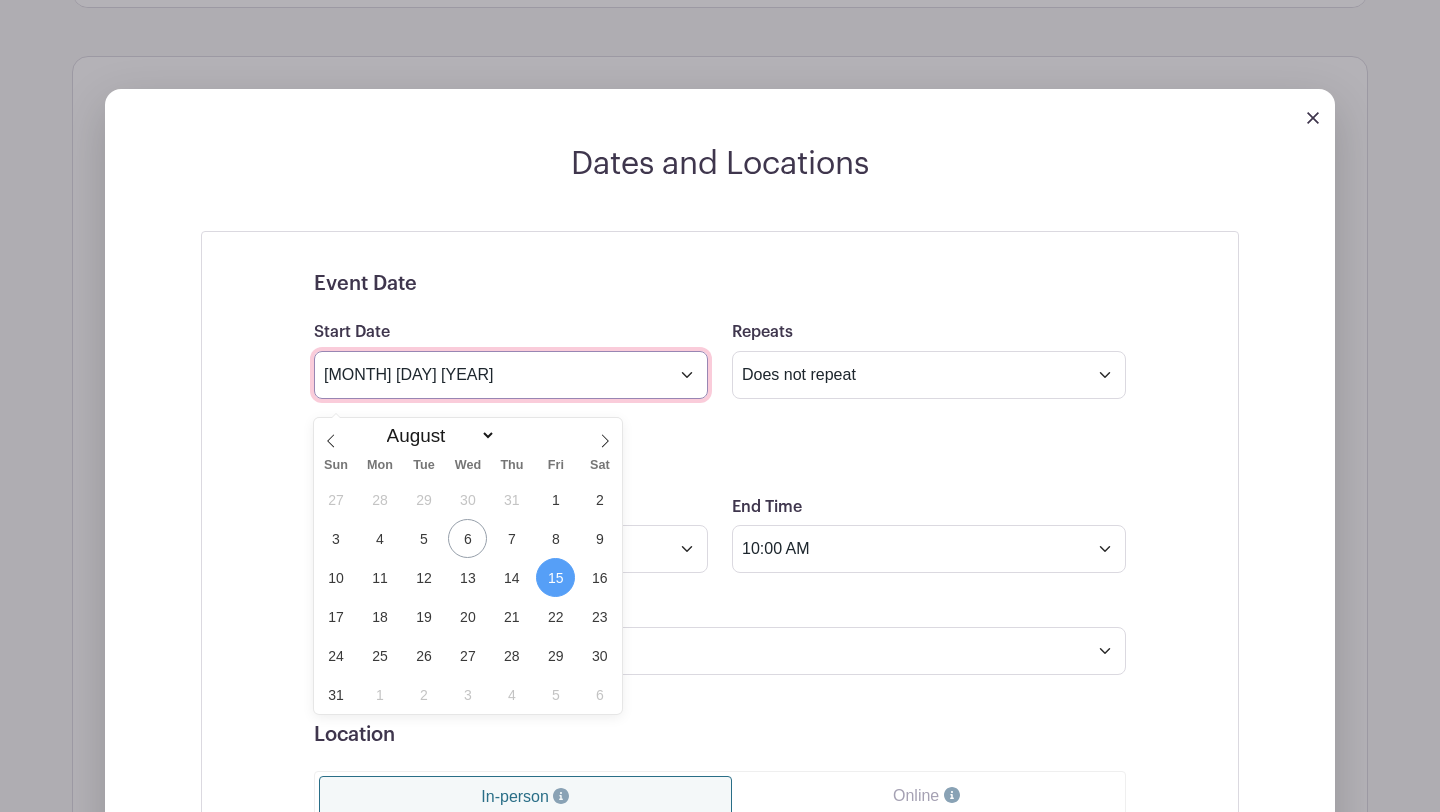 click on "[MONTH] [DAY] [YEAR]" at bounding box center (511, 375) 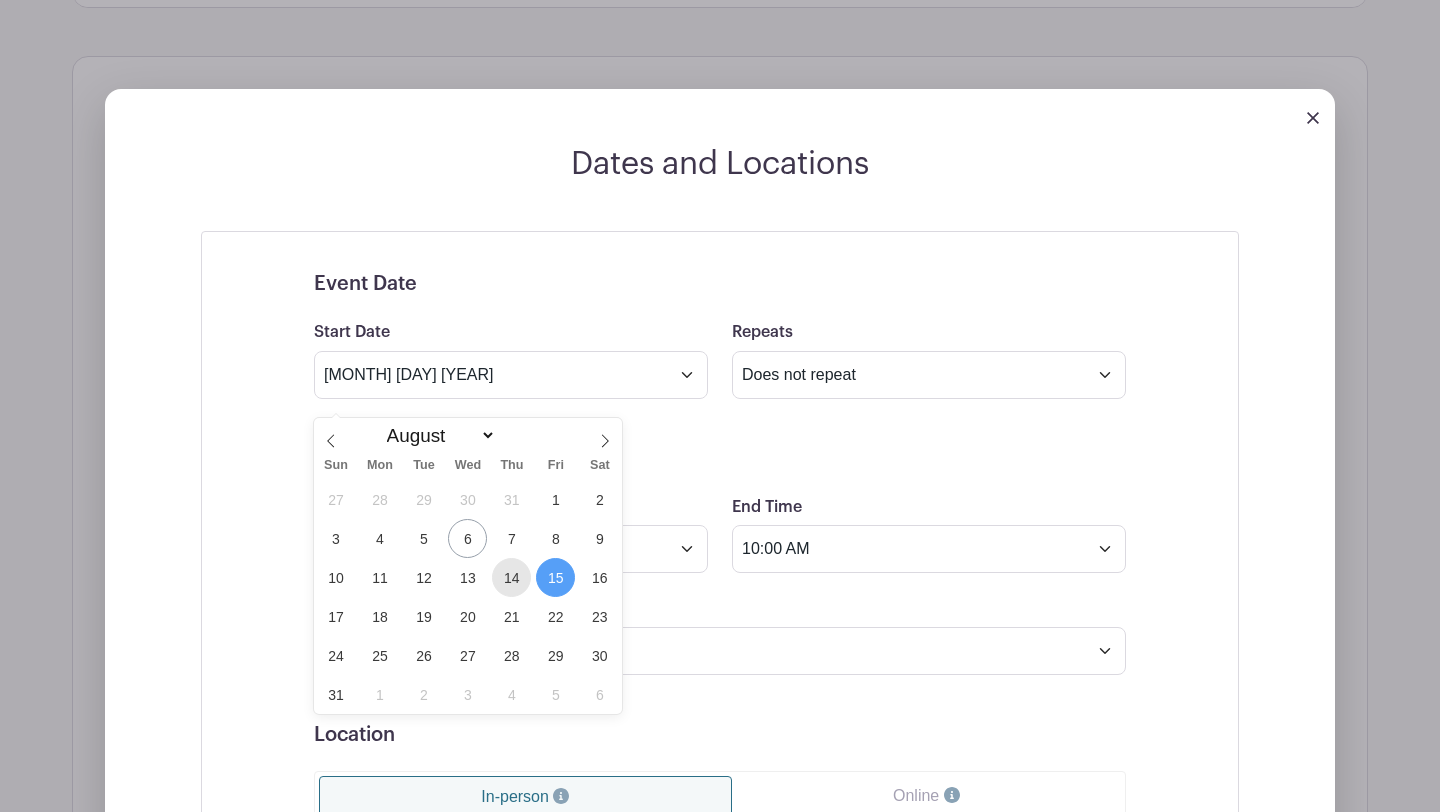 click on "14" at bounding box center (511, 577) 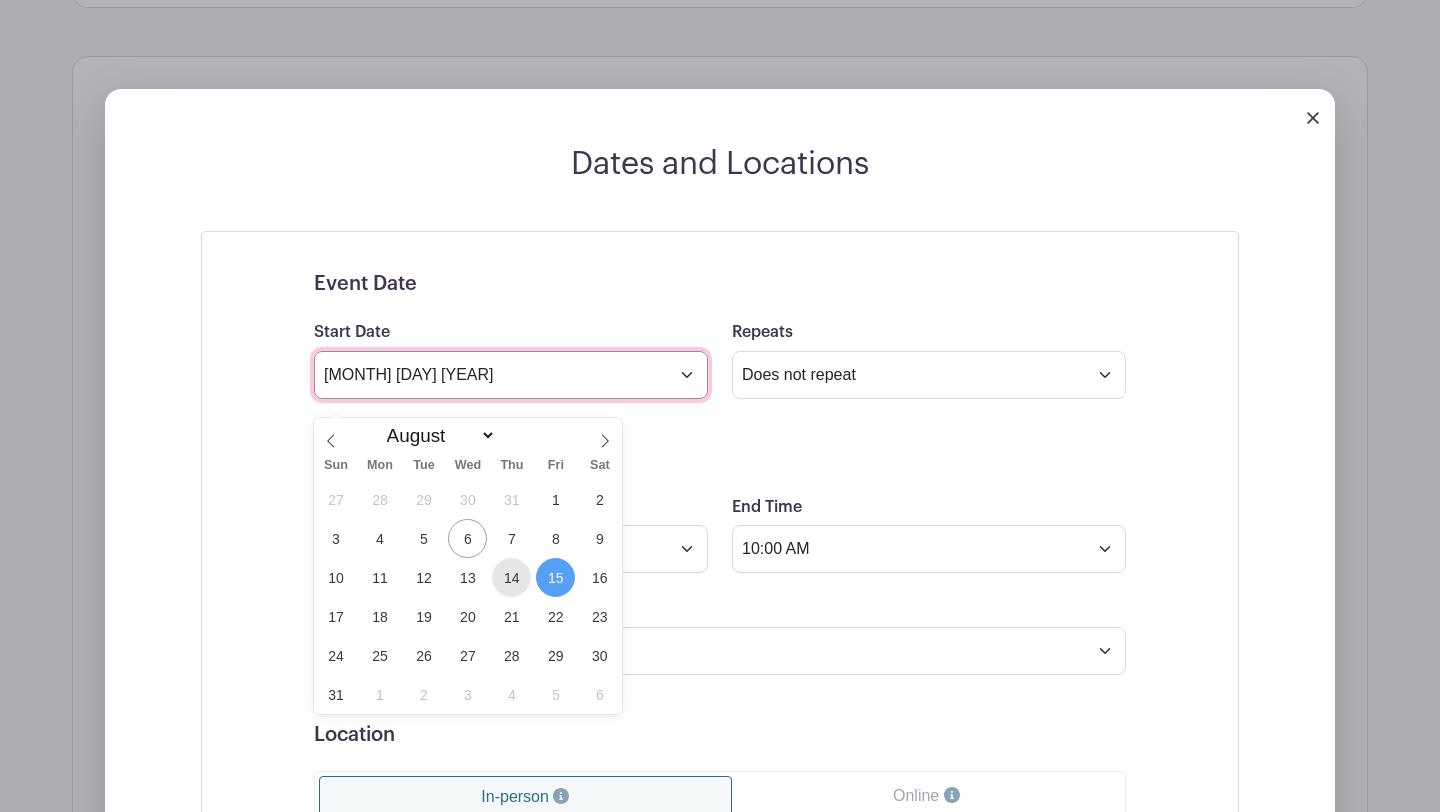 type on "[MONTH] [DAY] [YEAR]" 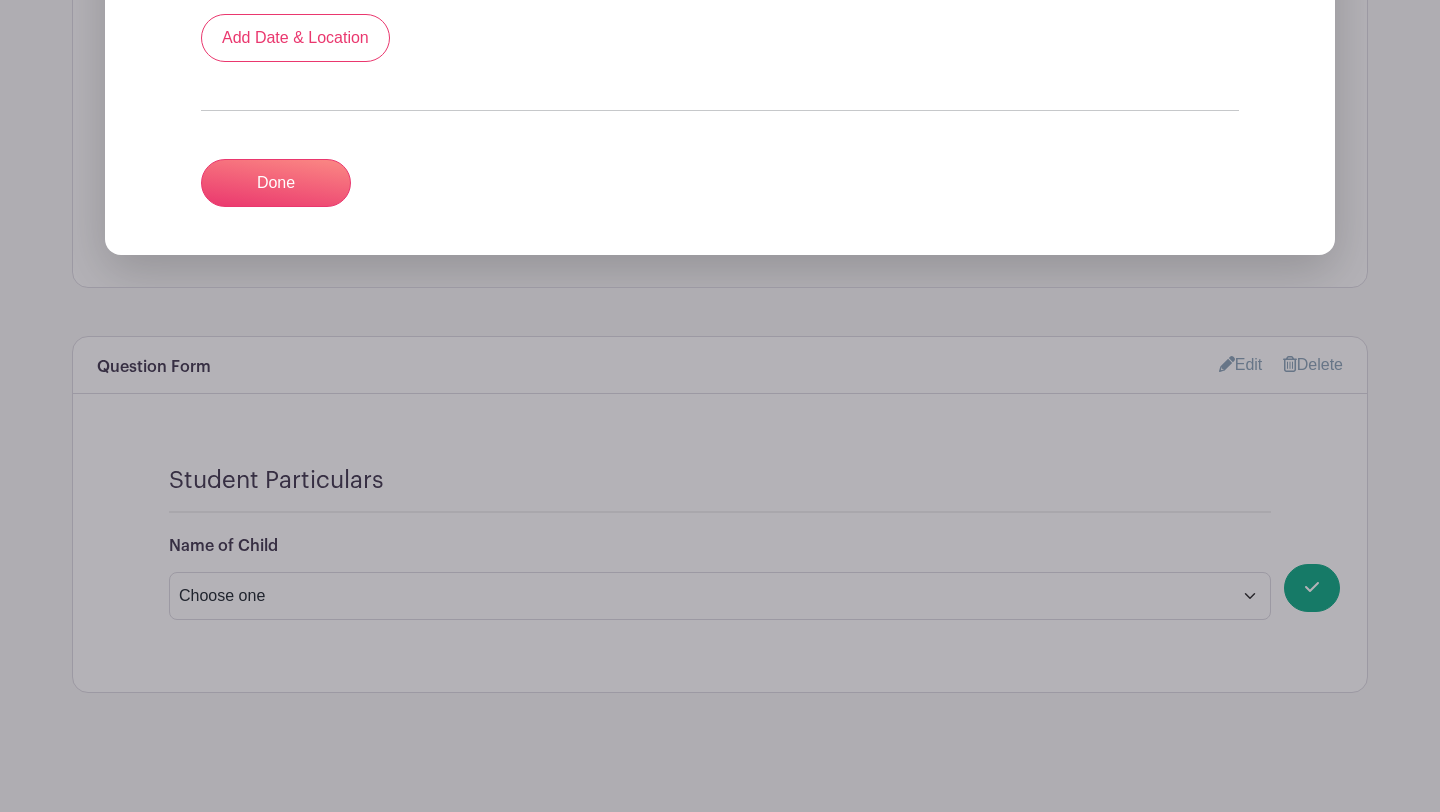 scroll, scrollTop: 2906, scrollLeft: 0, axis: vertical 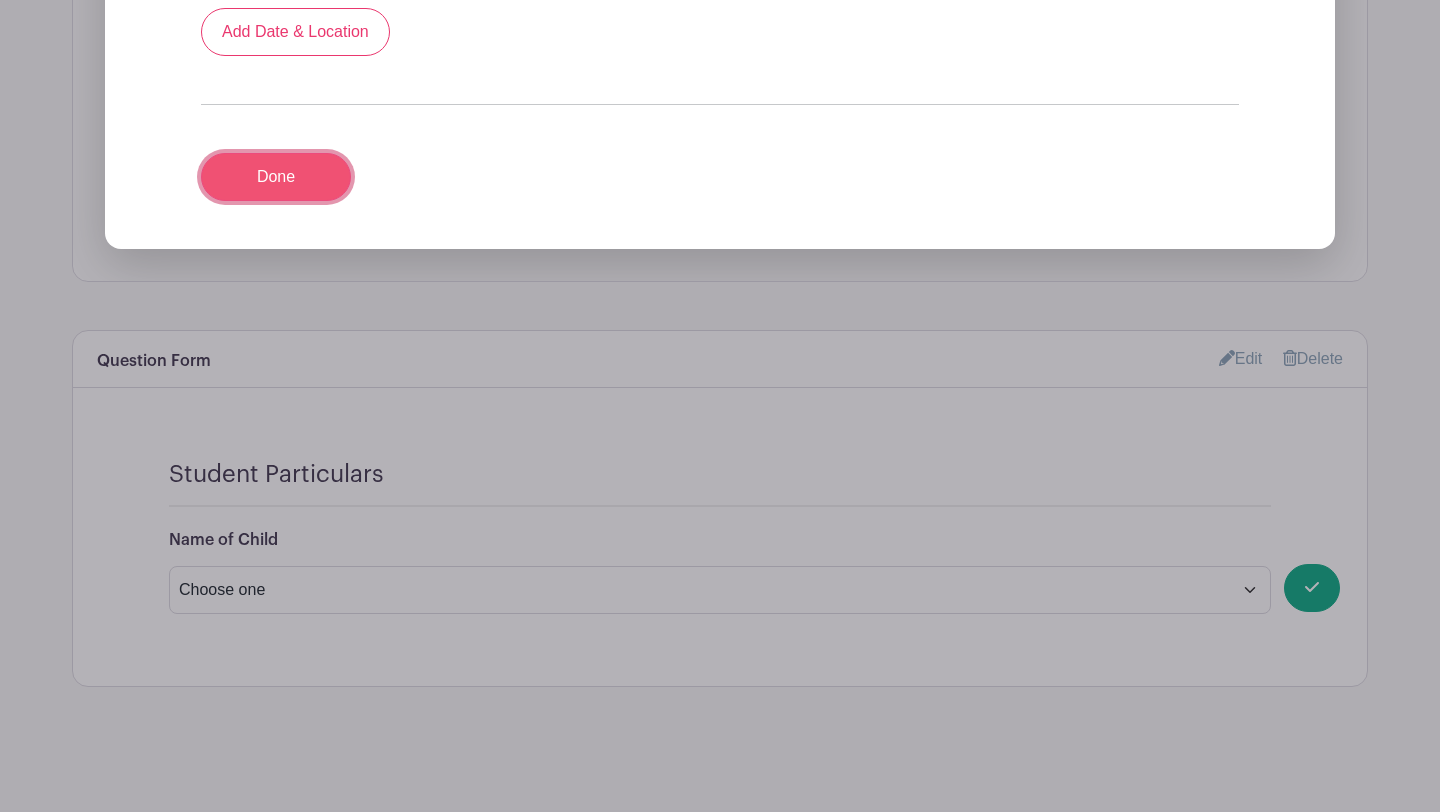 click on "Done" at bounding box center (276, 177) 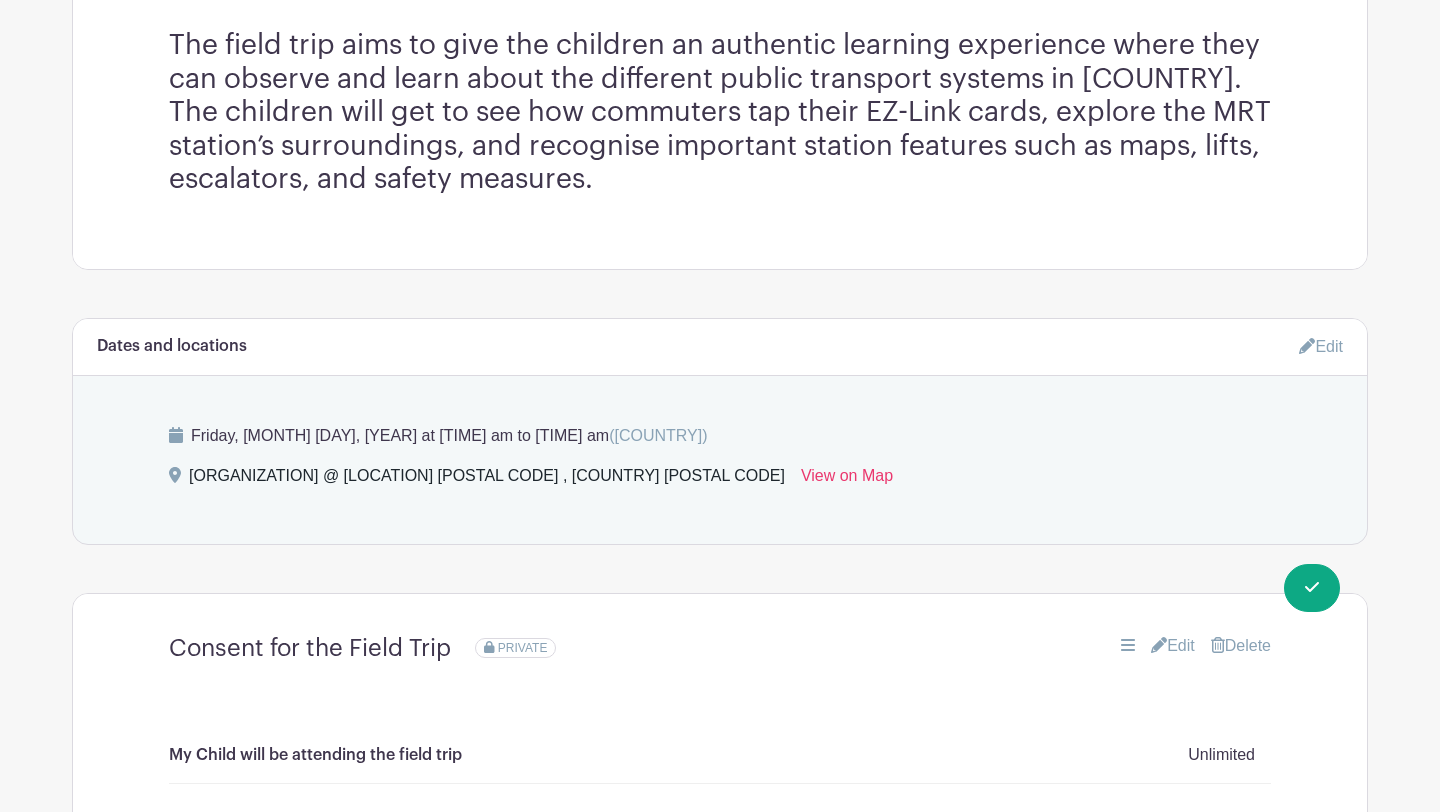 scroll, scrollTop: 0, scrollLeft: 0, axis: both 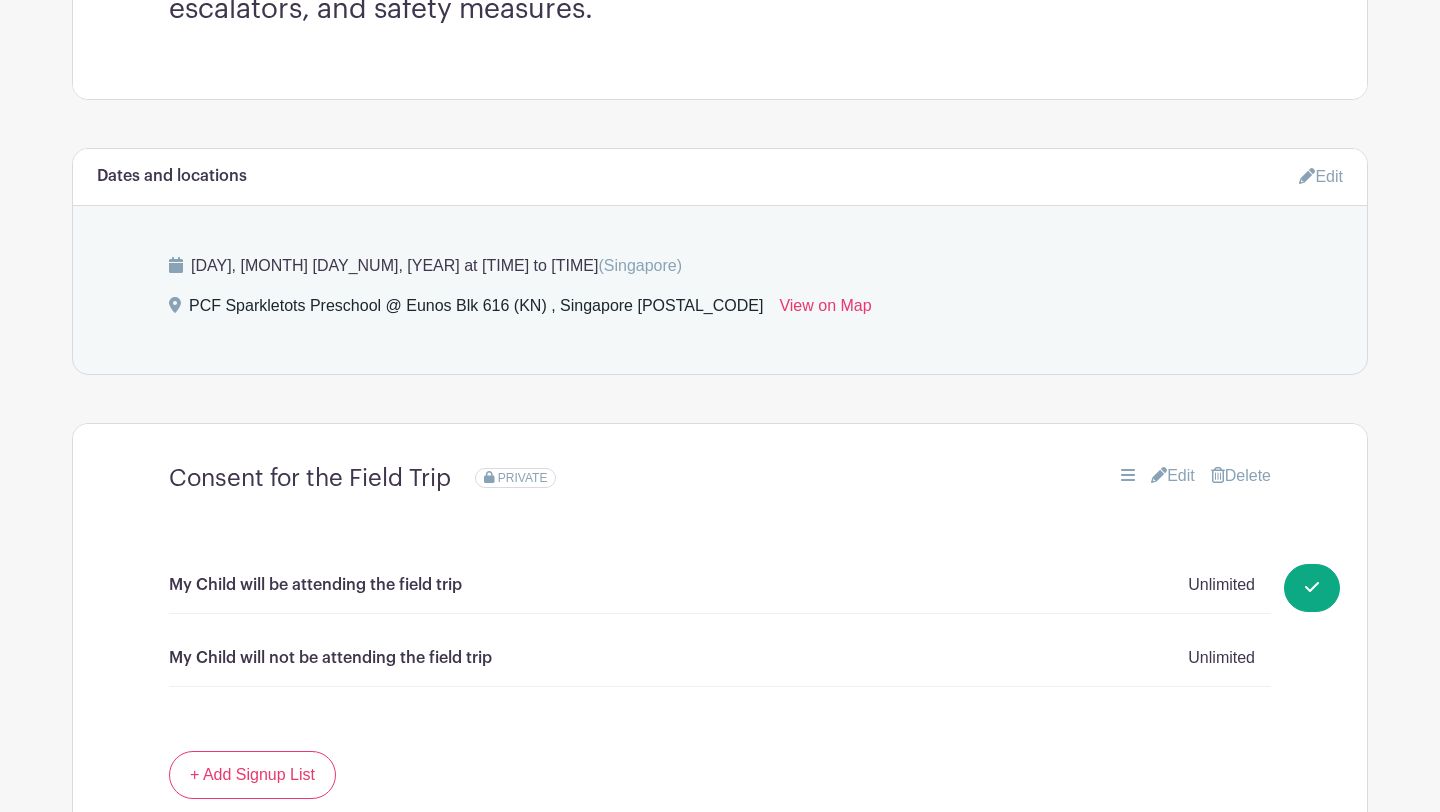click on "Edit" at bounding box center [1321, 176] 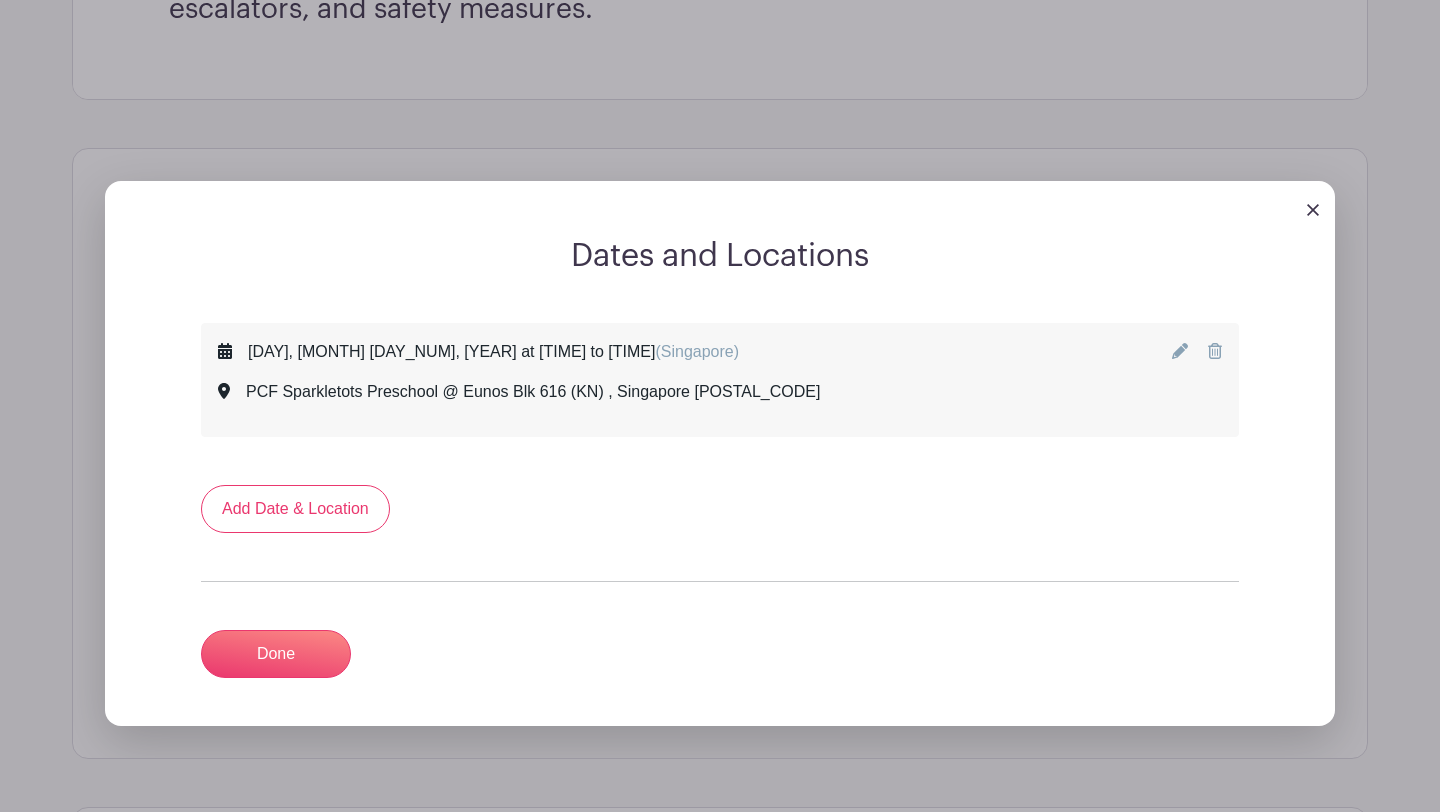 click 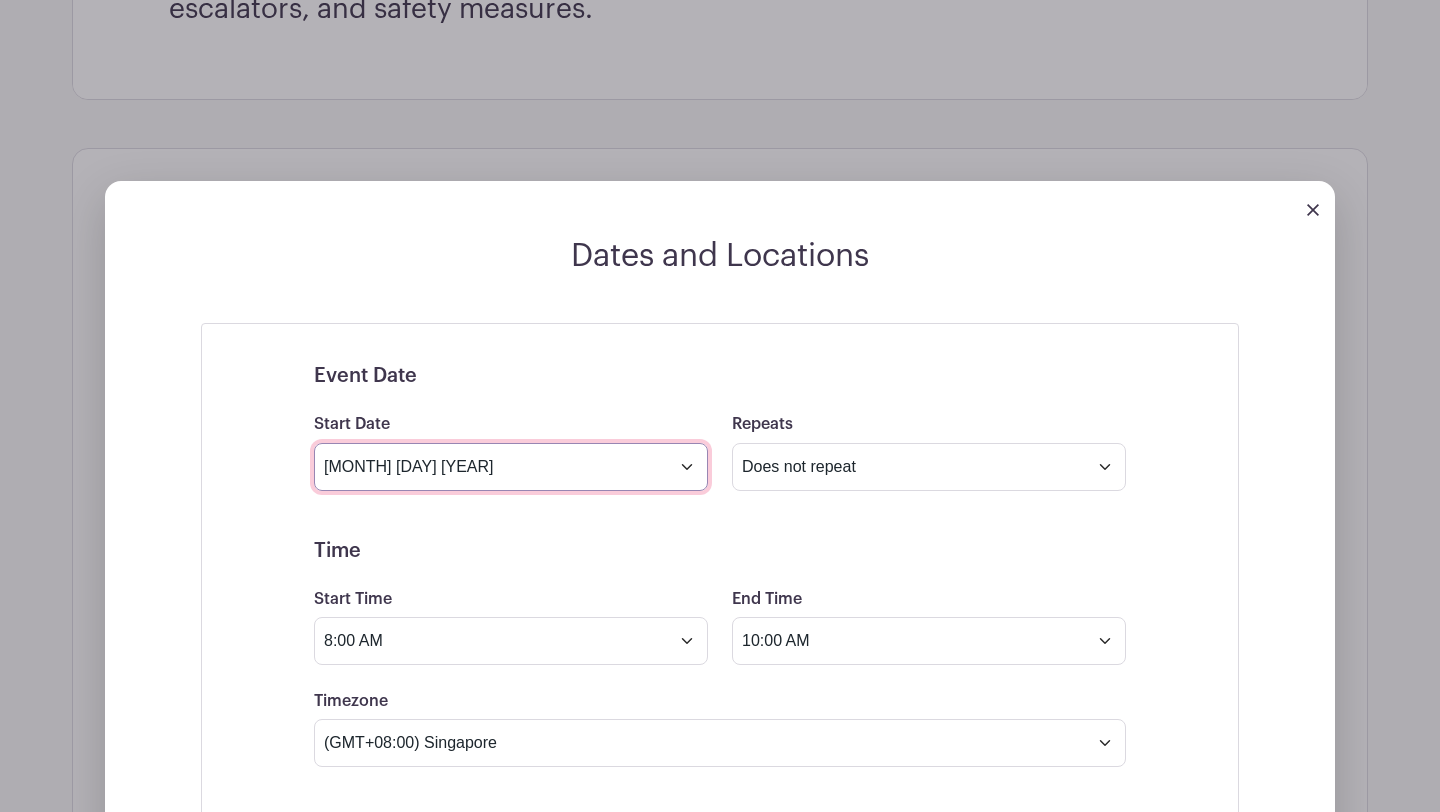 click on "[MONTH] [DAY] [YEAR]" at bounding box center [511, 467] 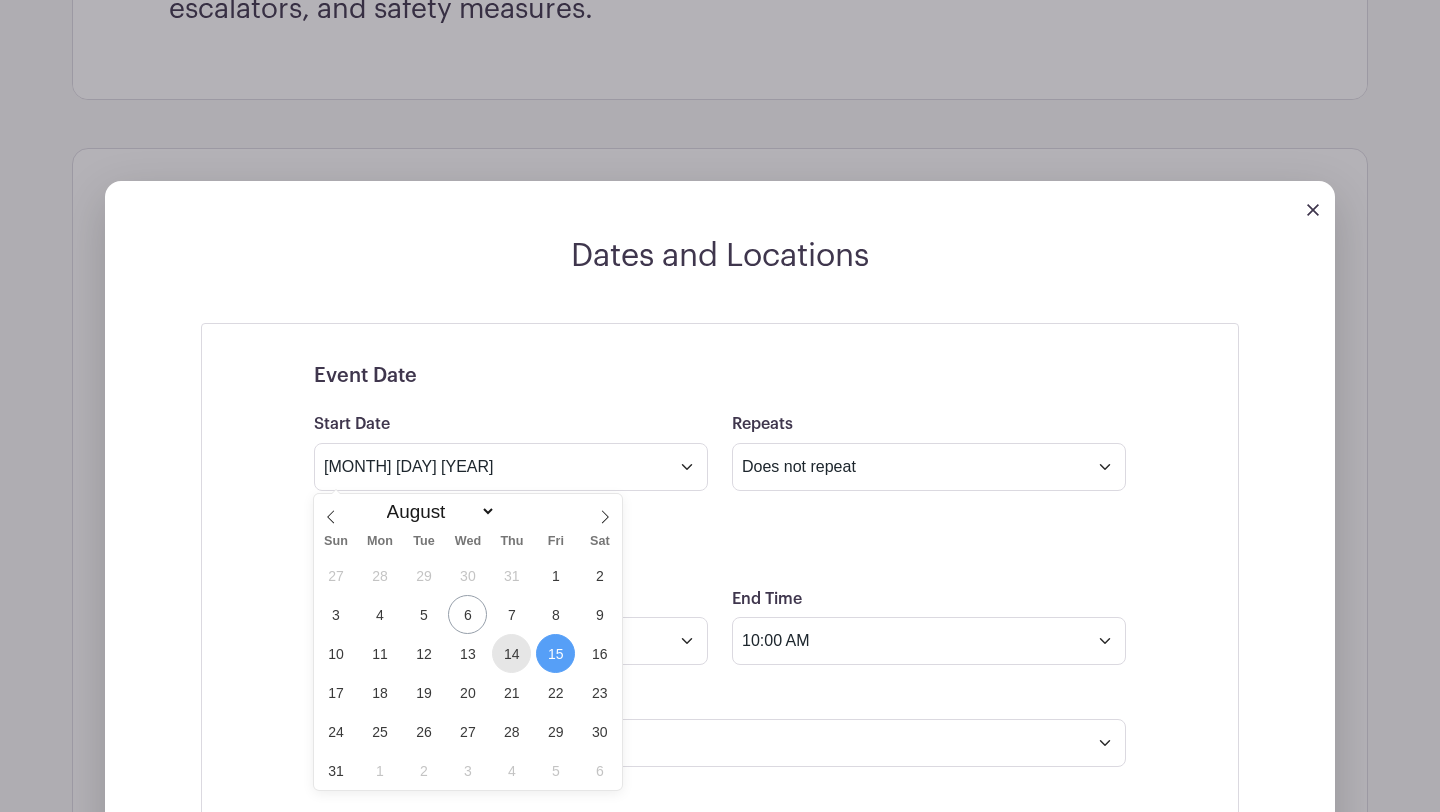 click on "14" at bounding box center [511, 653] 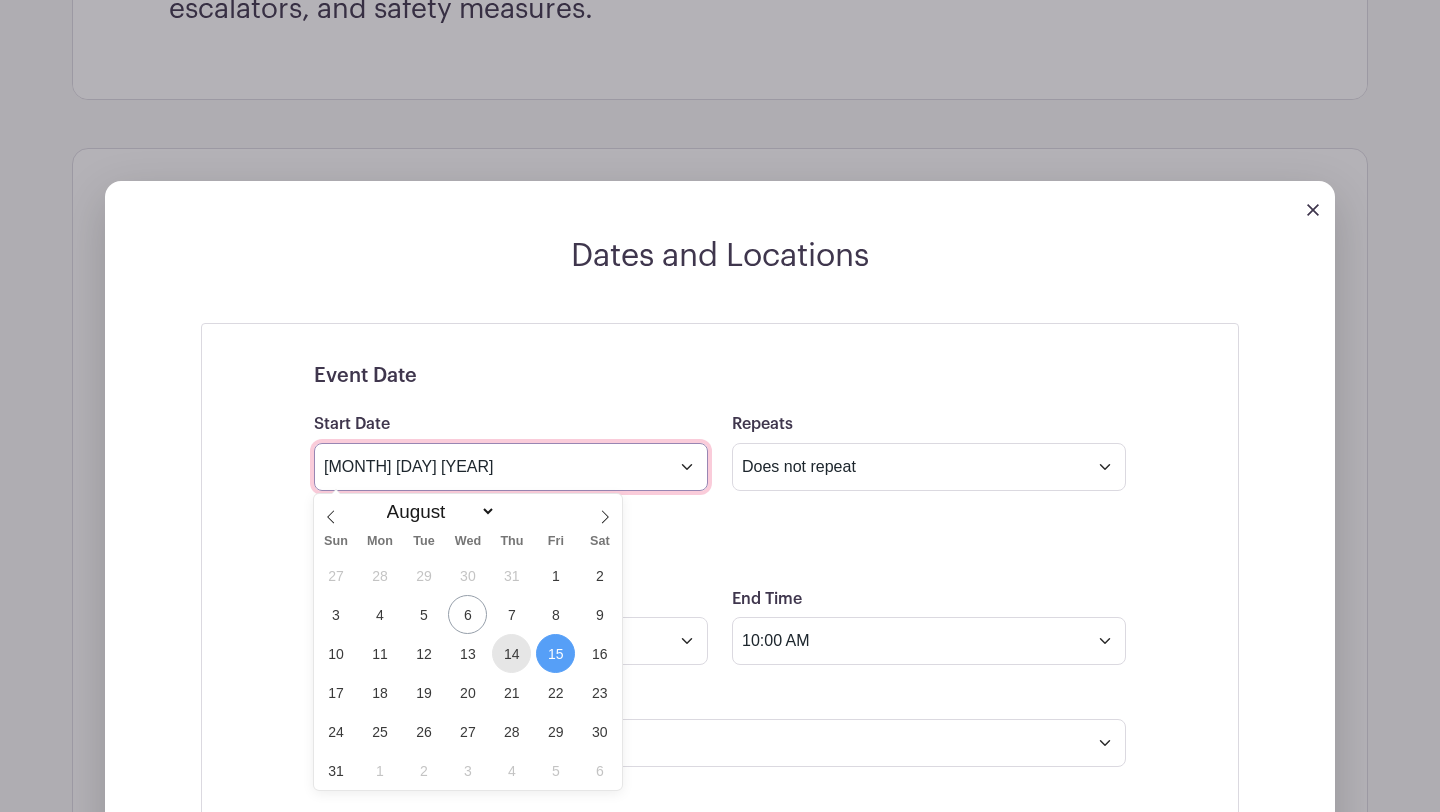 type on "[MONTH] [DAY] [YEAR]" 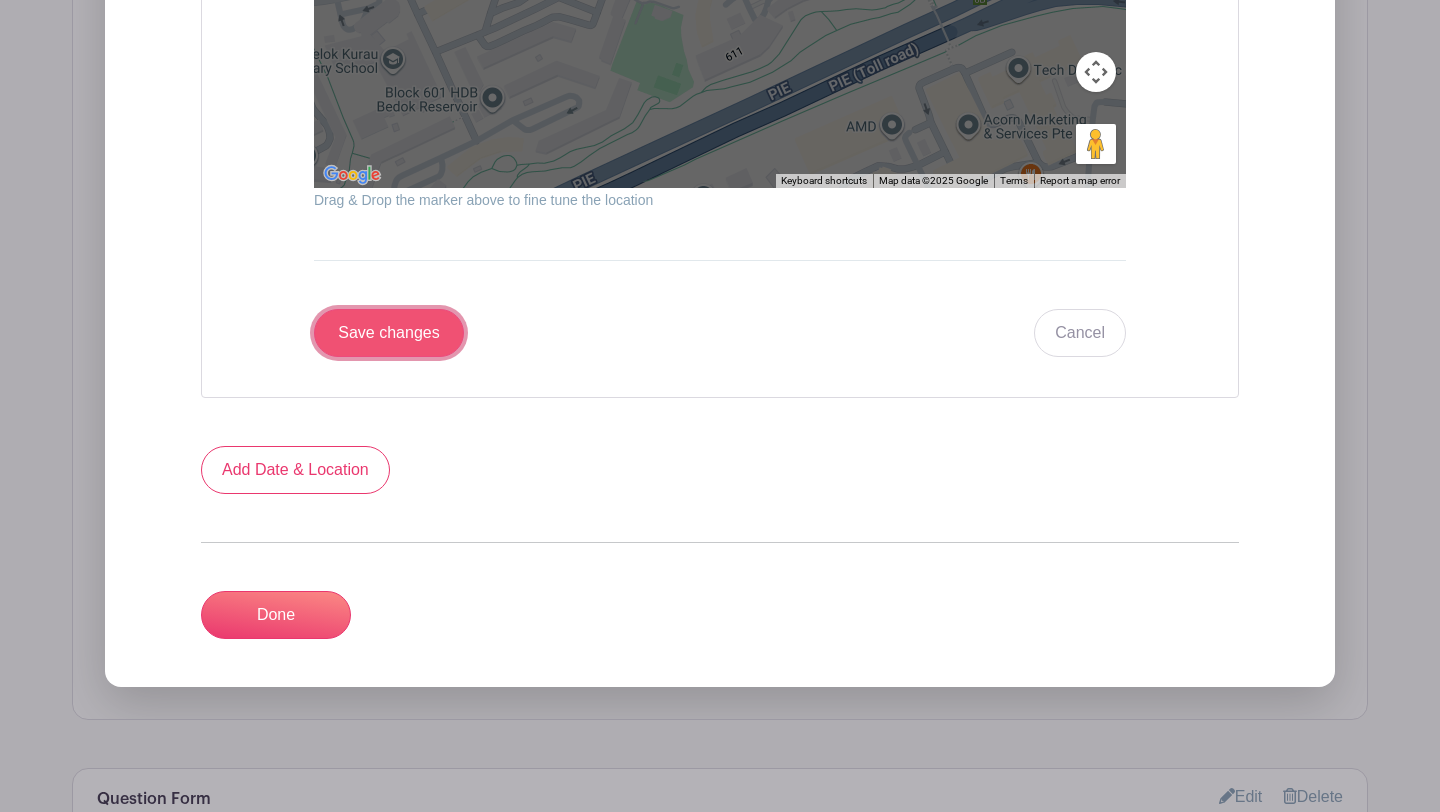 click on "Save changes" at bounding box center (389, 333) 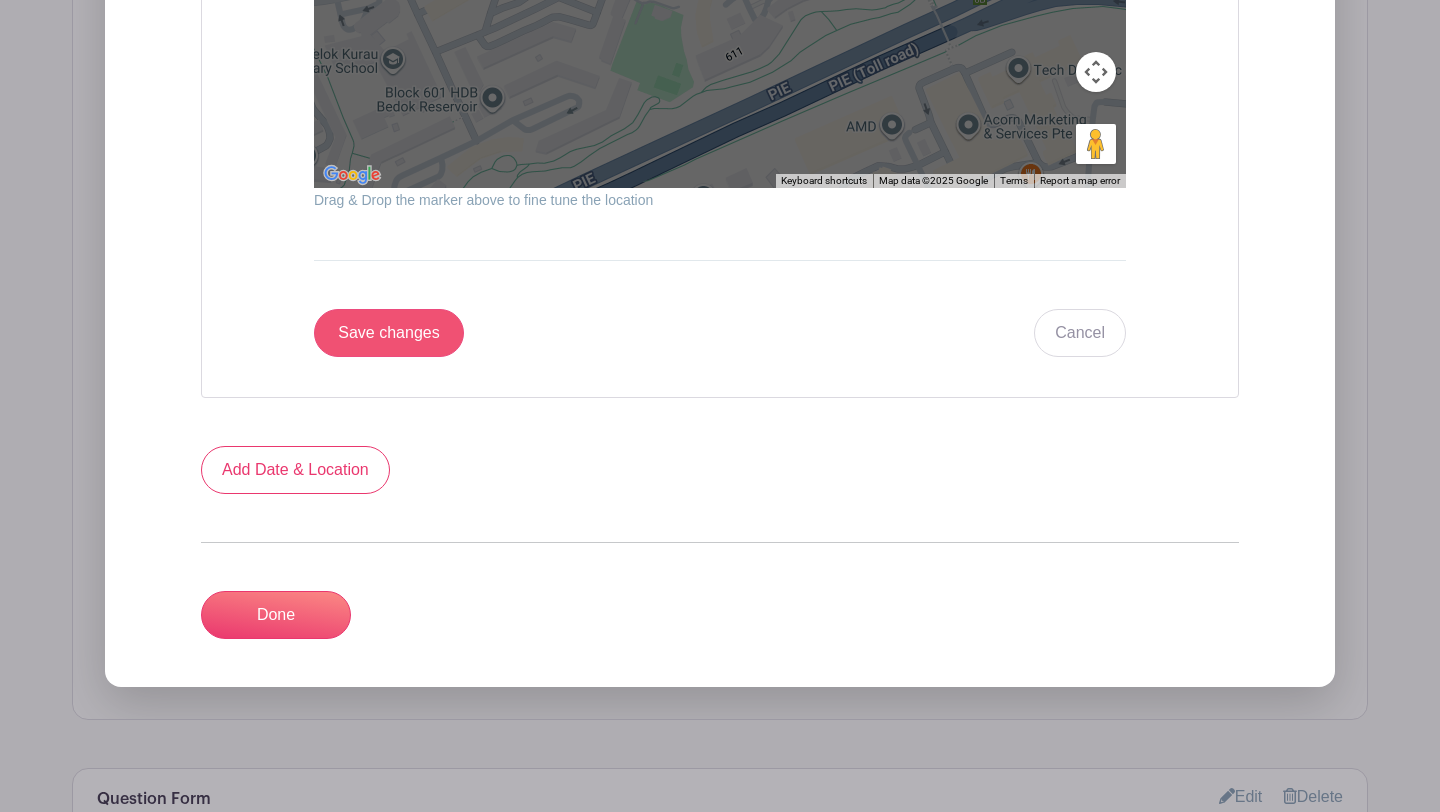 scroll, scrollTop: 2467, scrollLeft: 0, axis: vertical 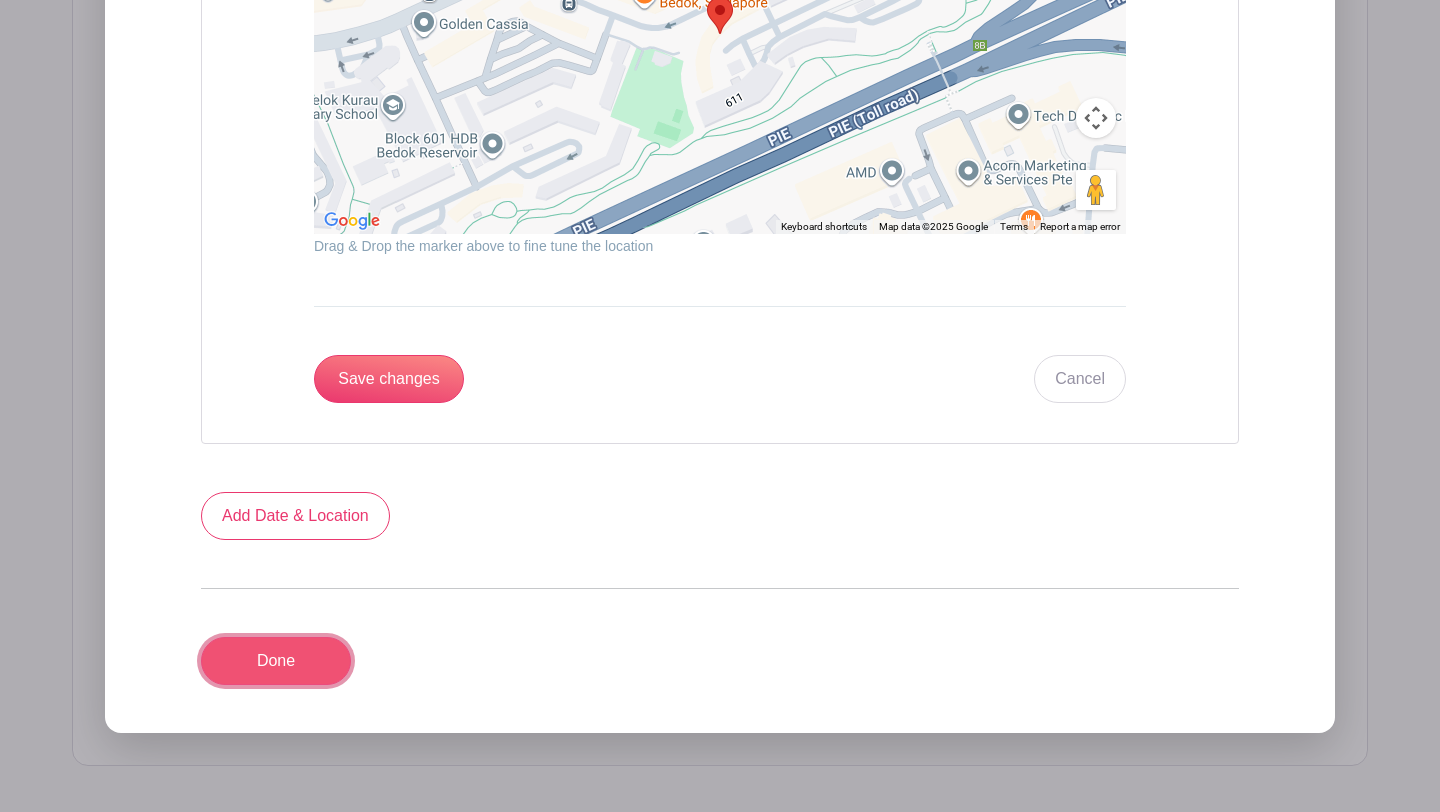 click on "Done" at bounding box center (276, 661) 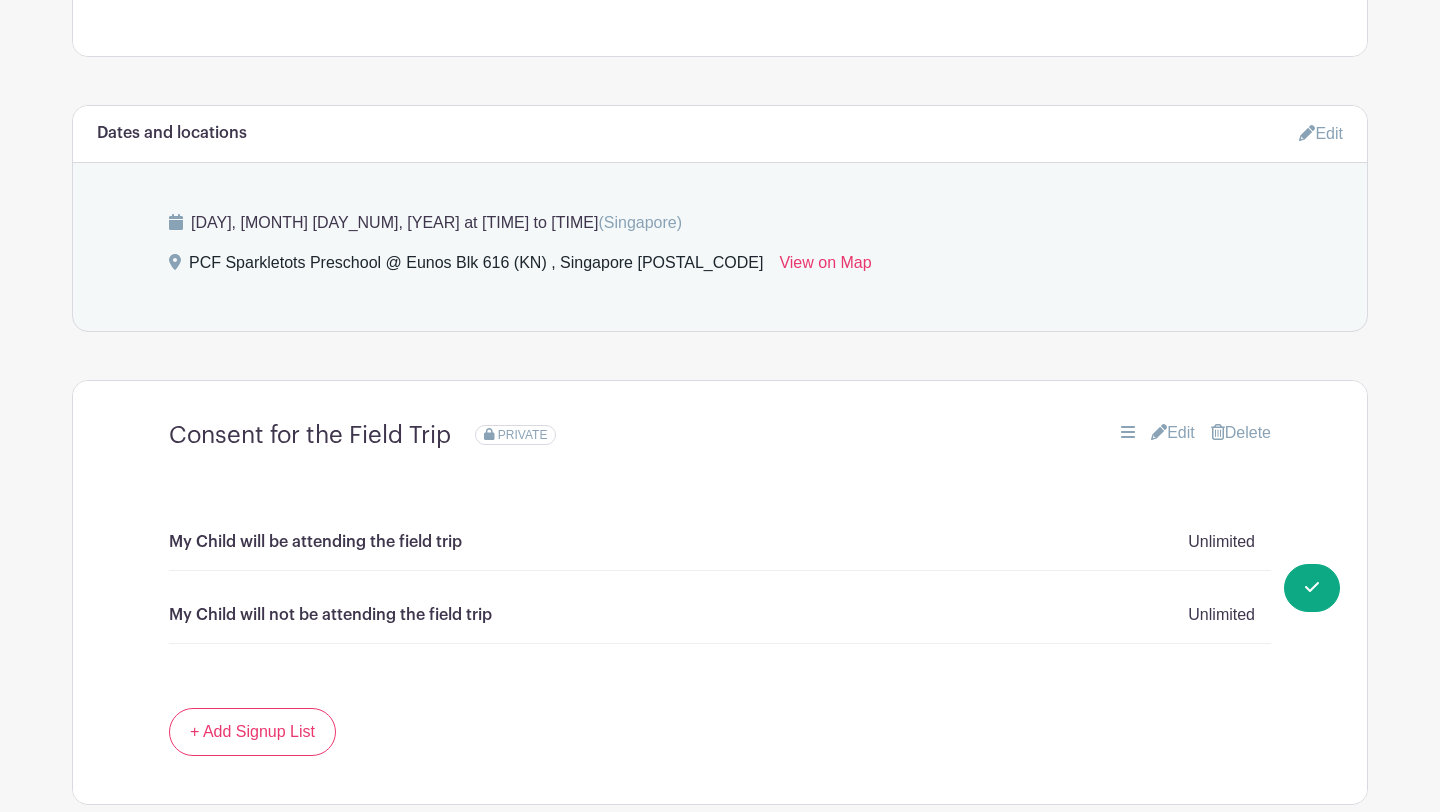 scroll, scrollTop: 830, scrollLeft: 0, axis: vertical 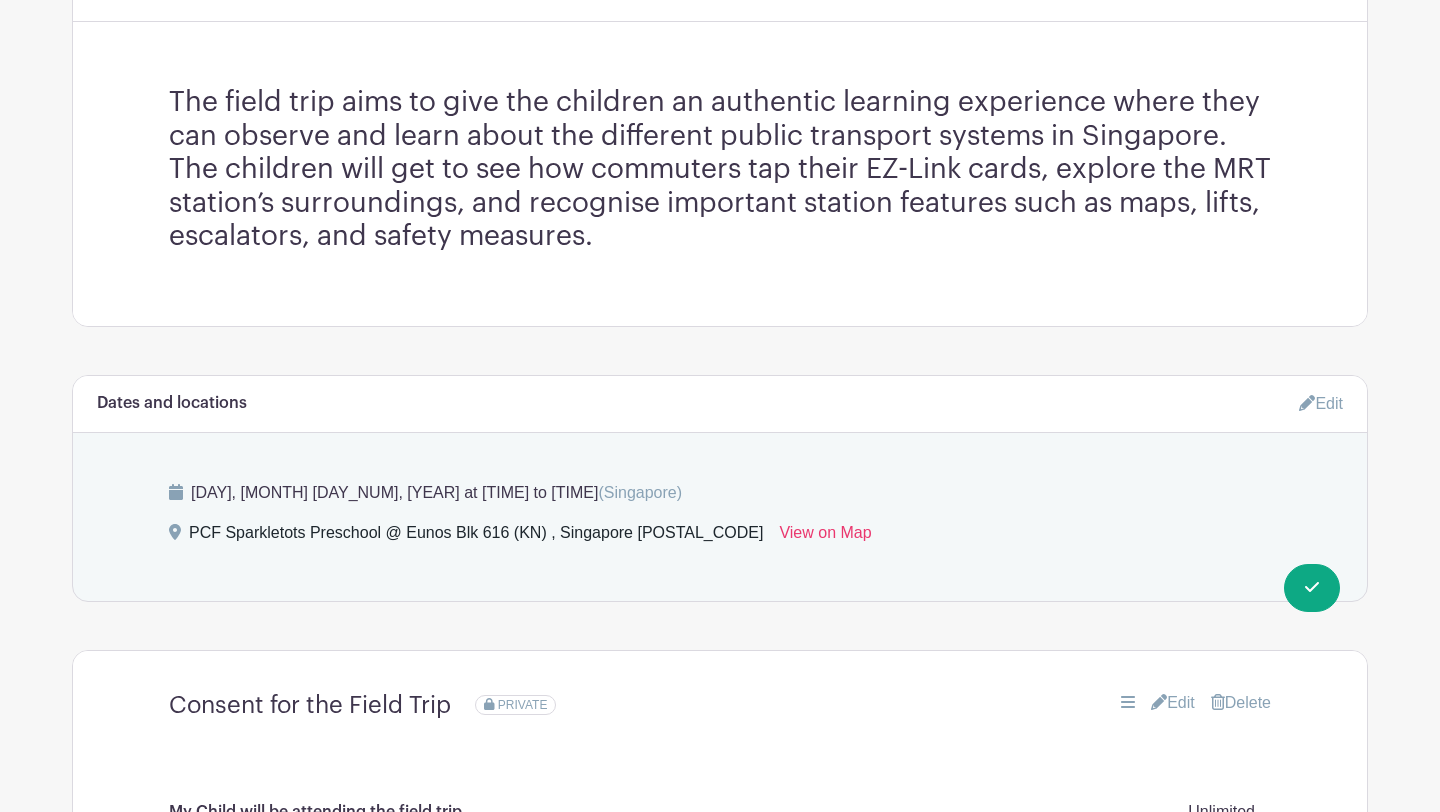 click on "Edit" at bounding box center (1321, 403) 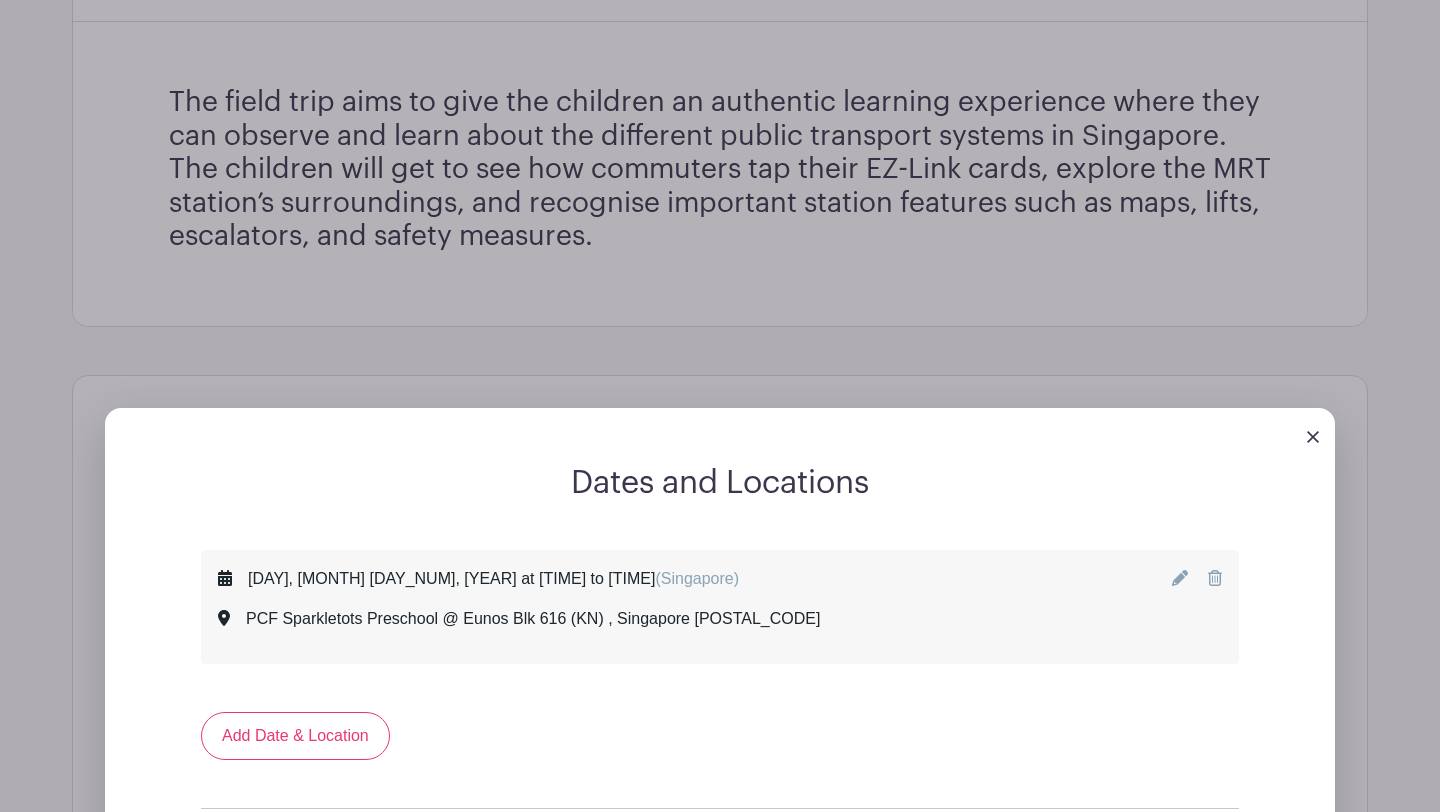 click 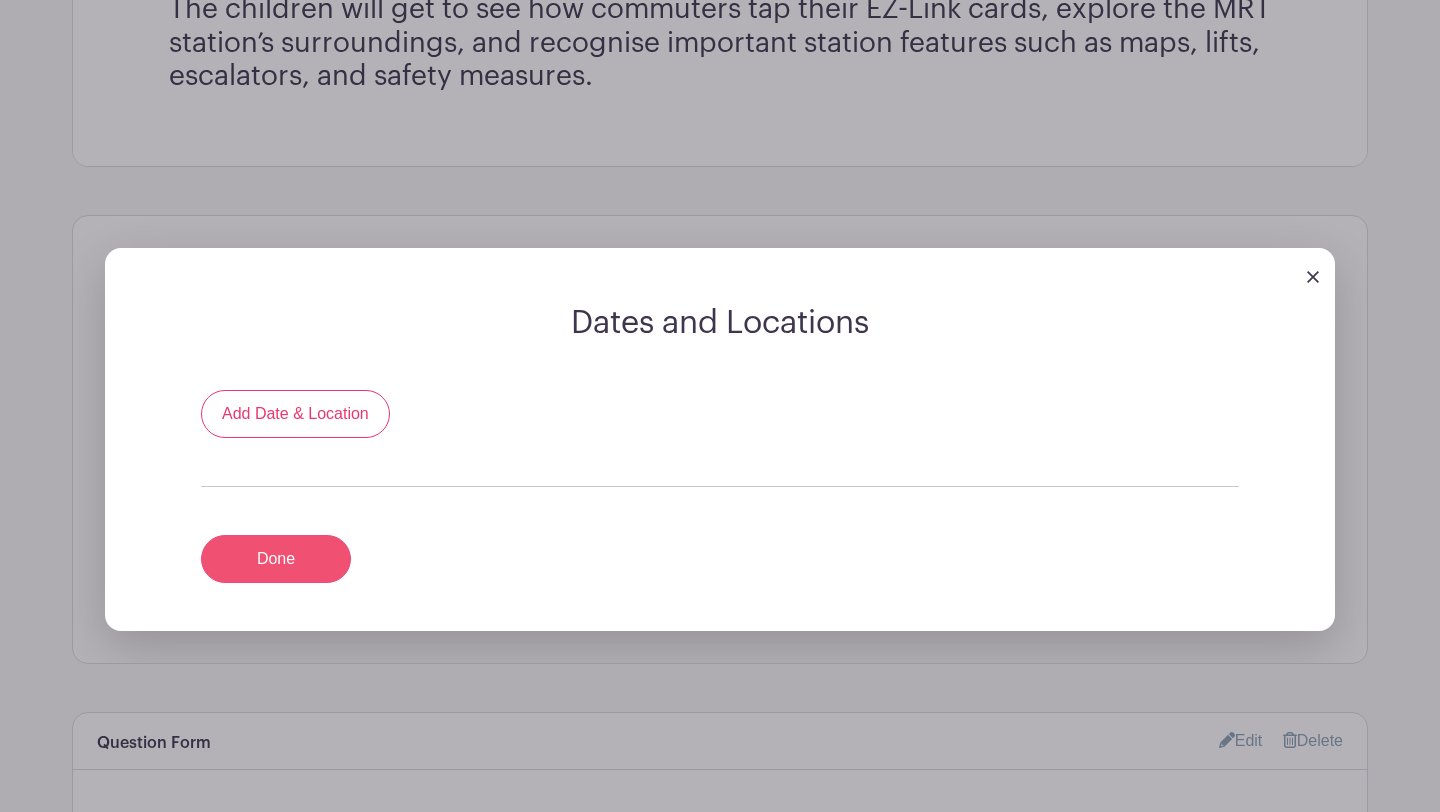 scroll, scrollTop: 670, scrollLeft: 0, axis: vertical 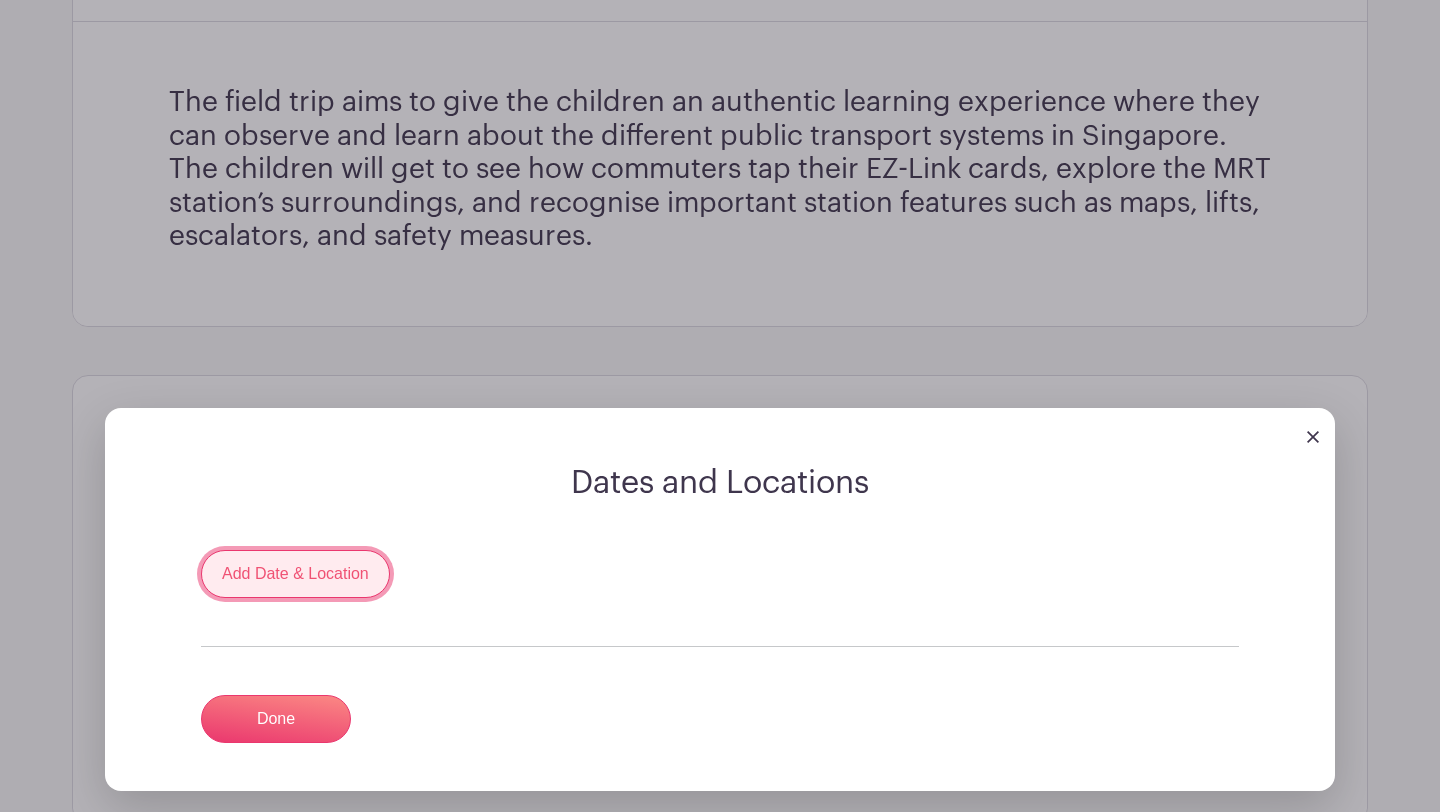 click on "Add Date & Location" at bounding box center [295, 574] 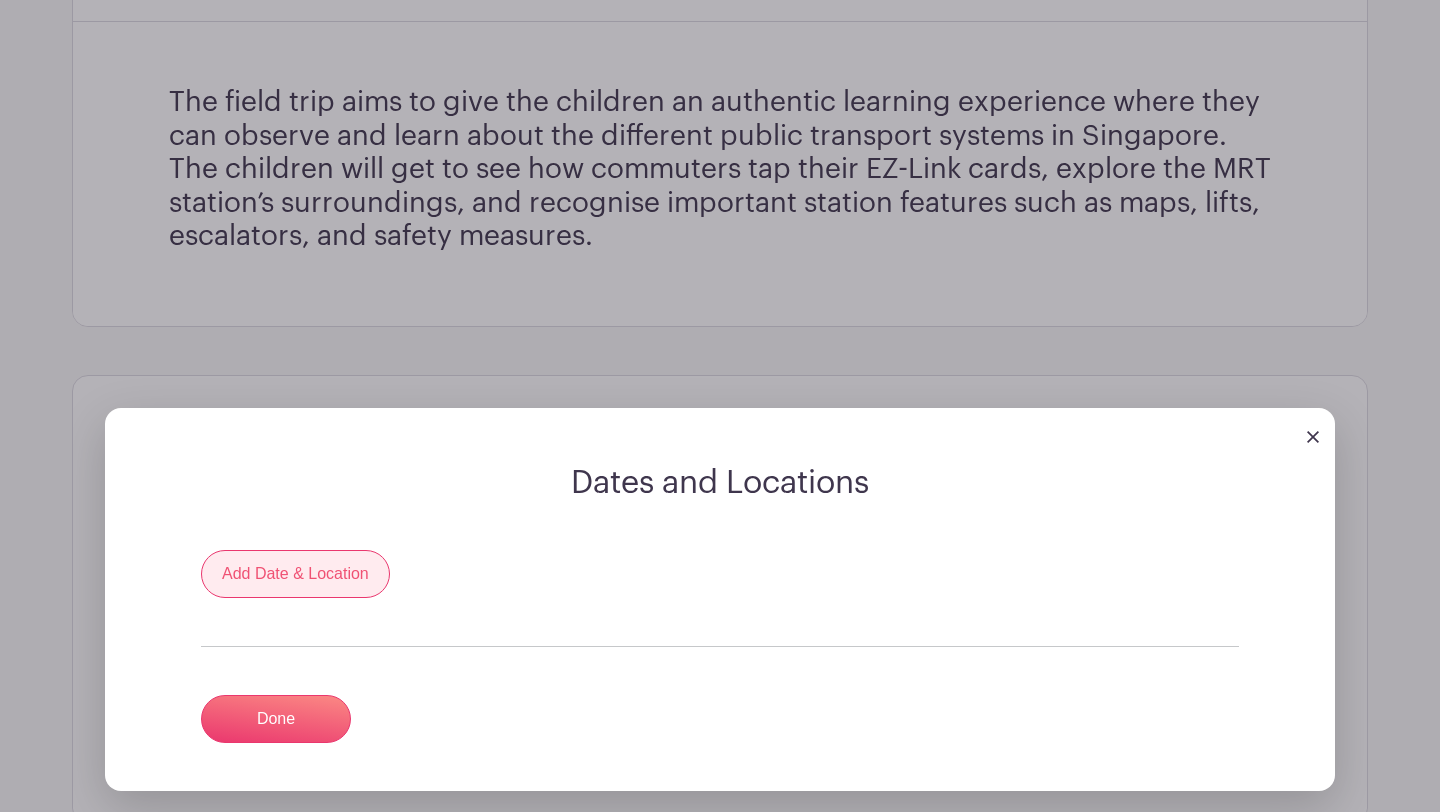 select on "7" 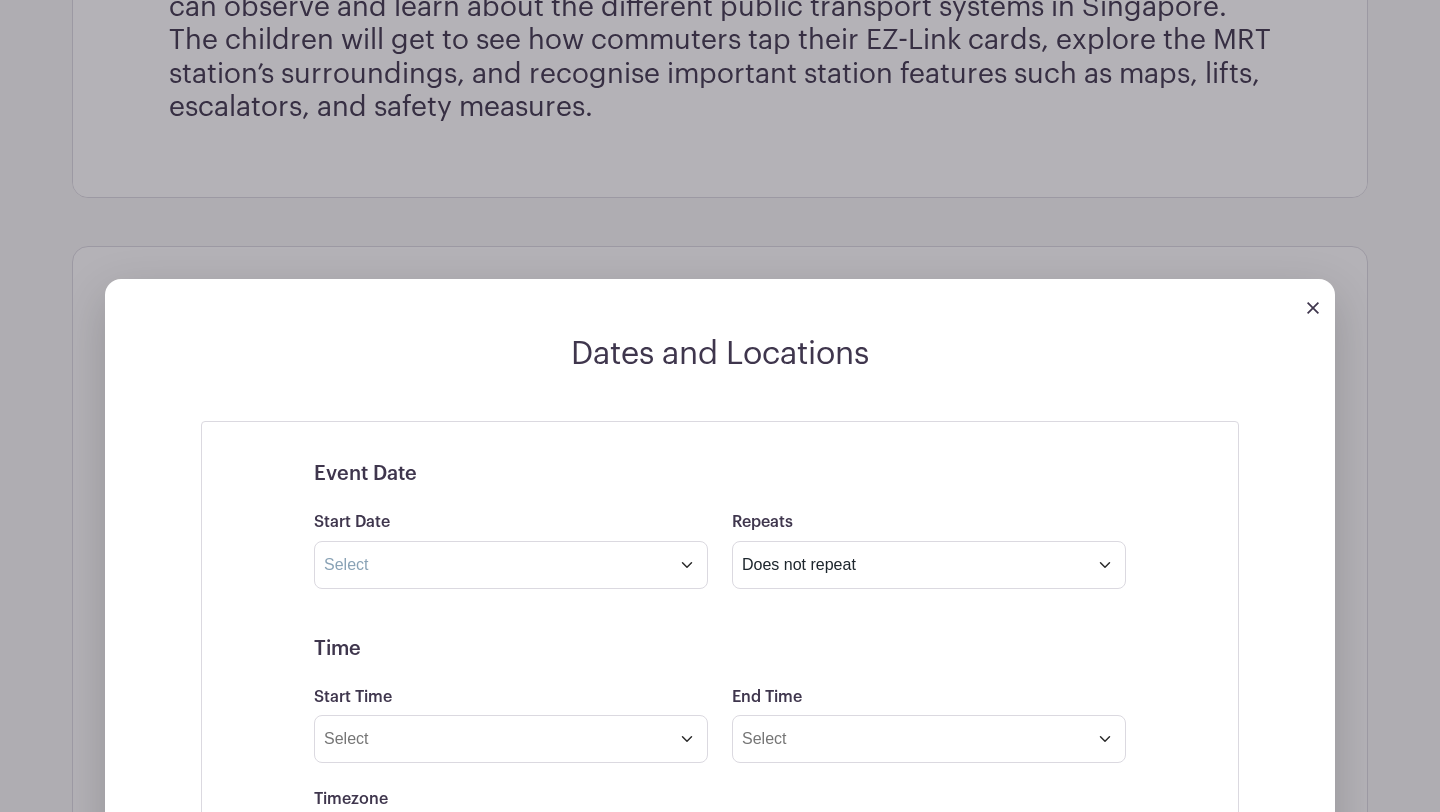 scroll, scrollTop: 867, scrollLeft: 0, axis: vertical 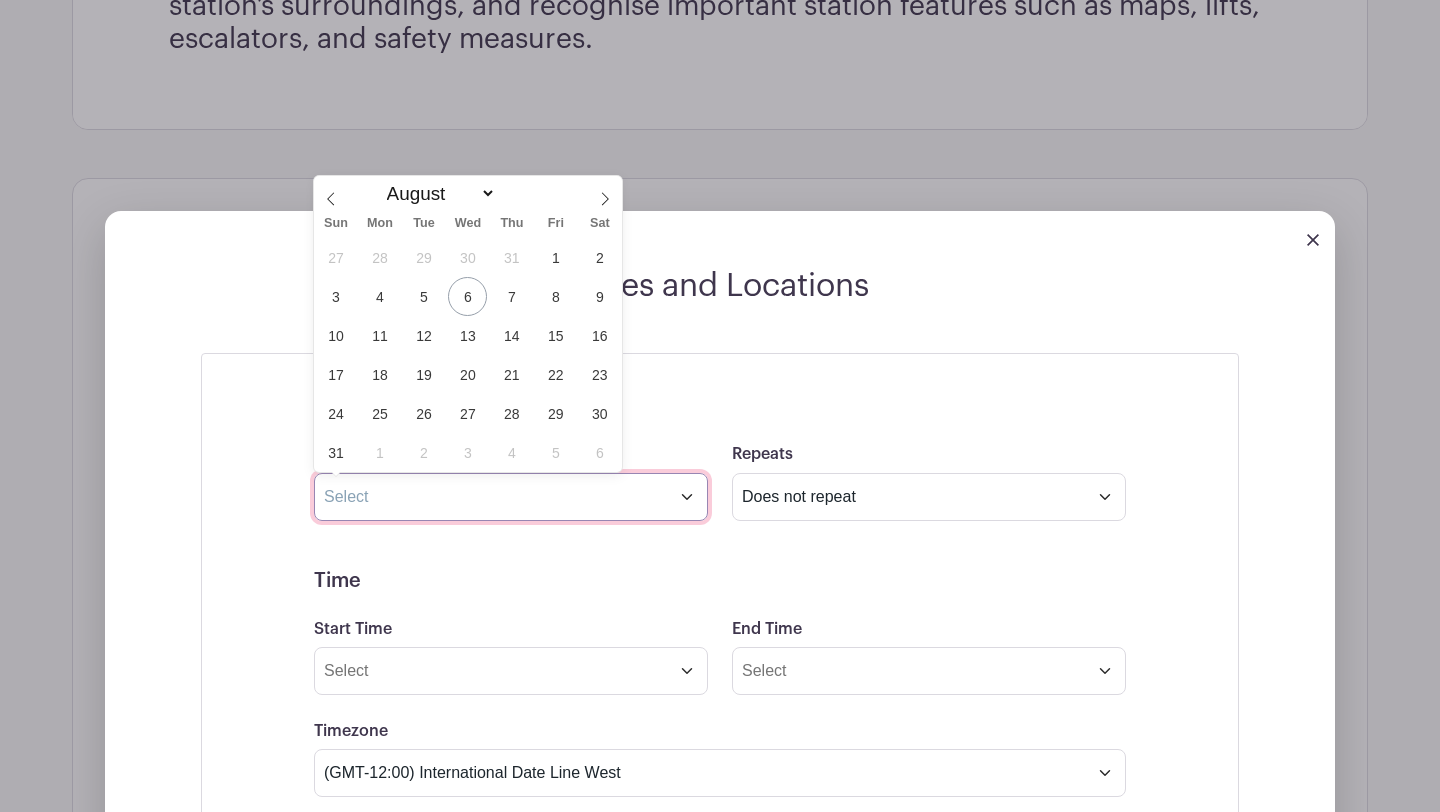 click at bounding box center (511, 497) 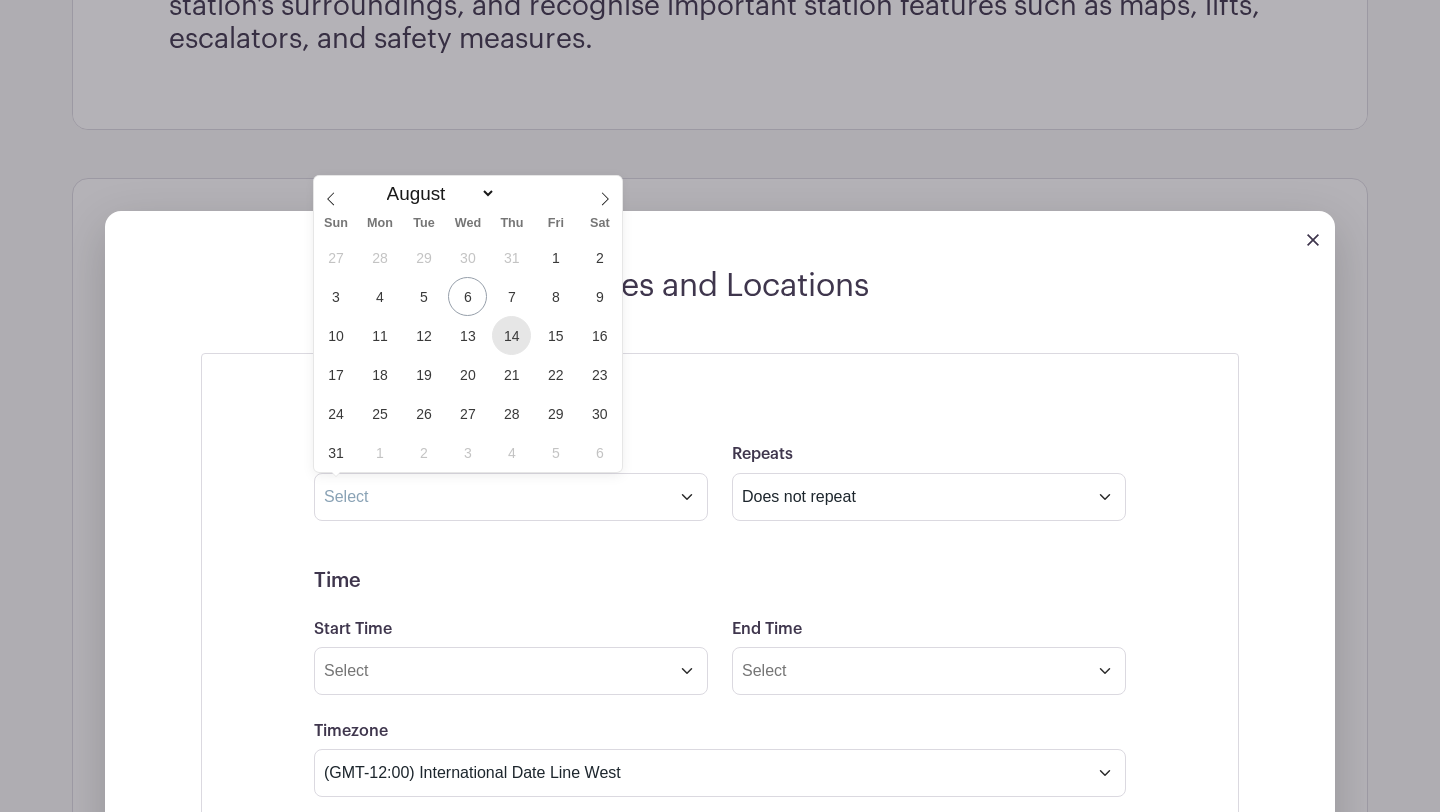 click on "14" at bounding box center (511, 335) 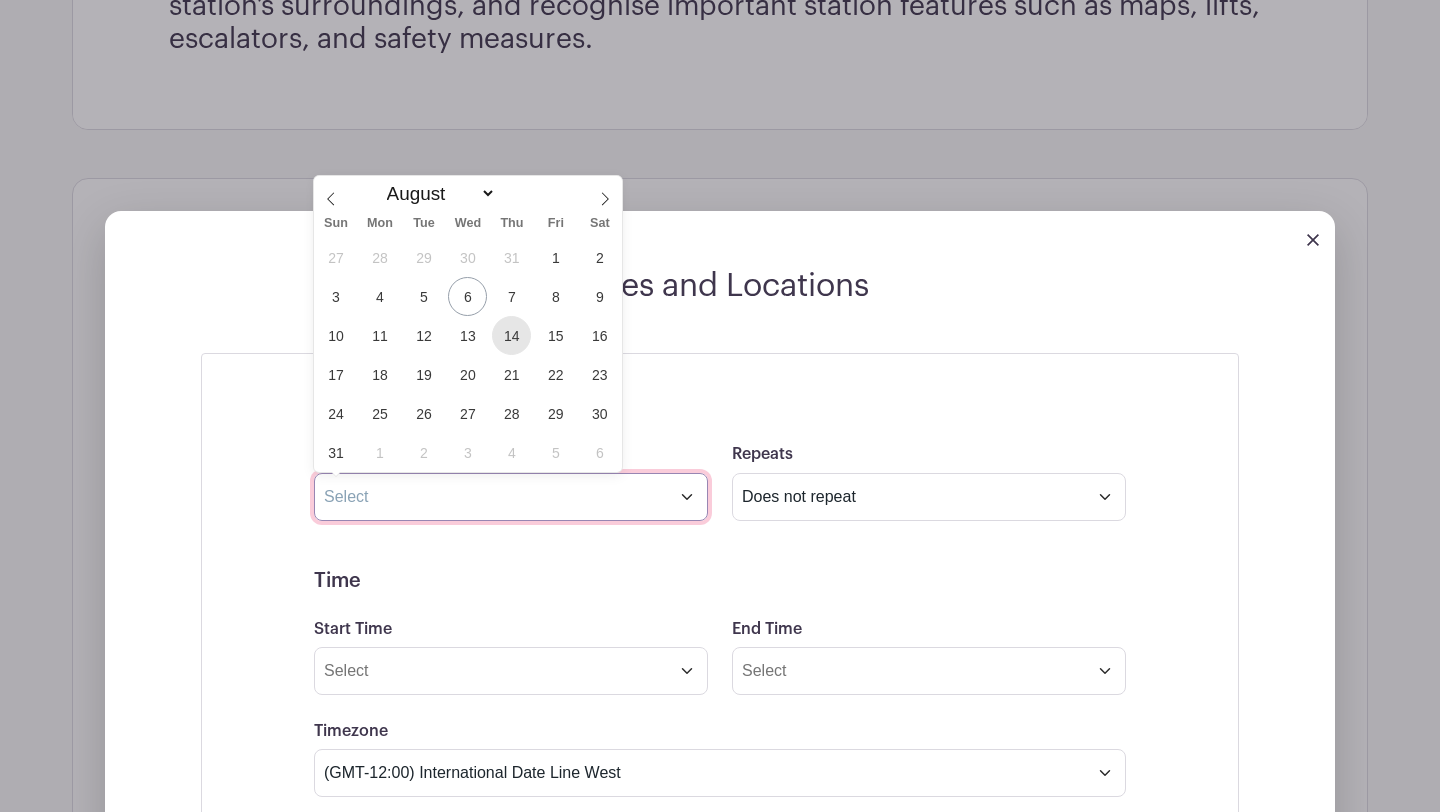 type on "[MONTH] [DAY] [YEAR]" 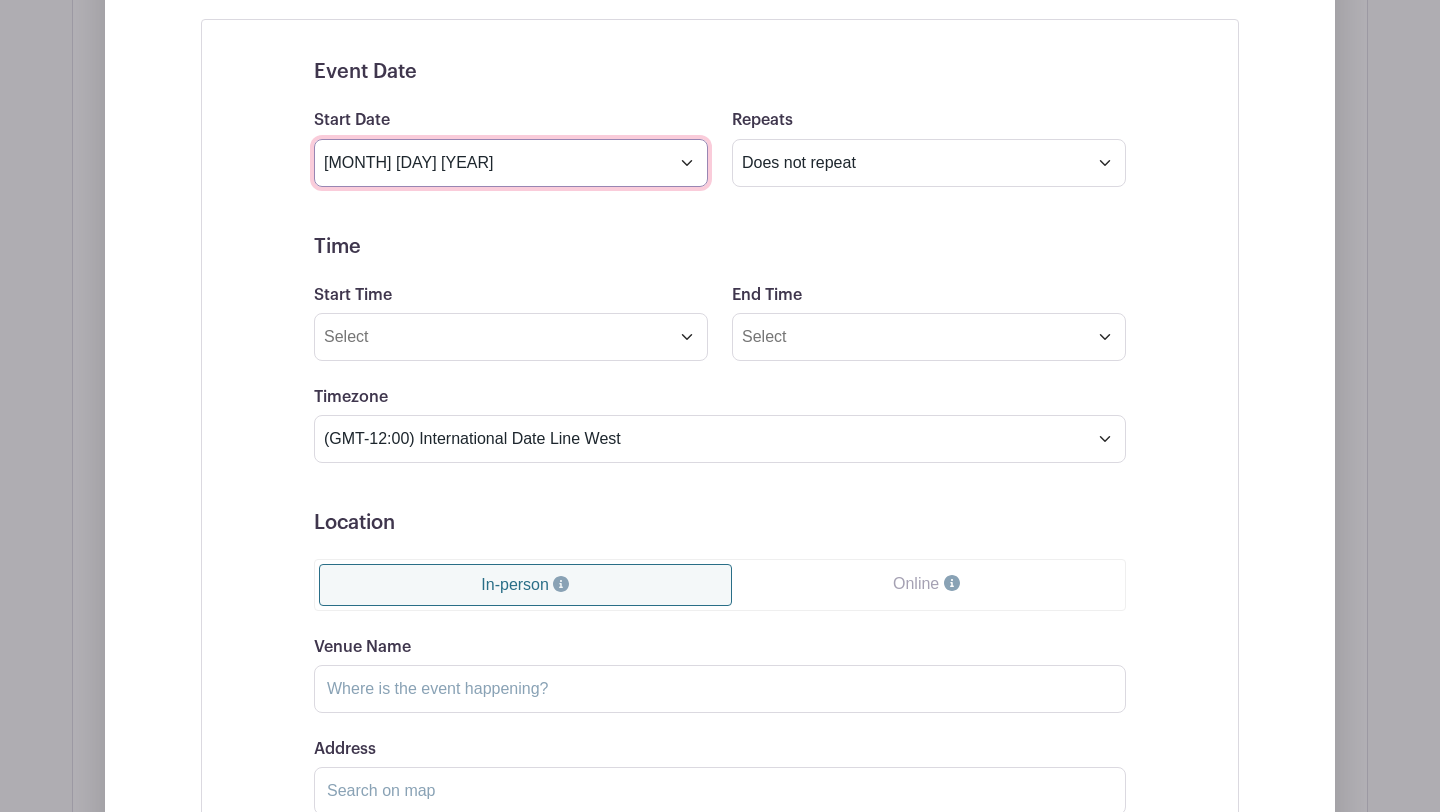 scroll, scrollTop: 1217, scrollLeft: 0, axis: vertical 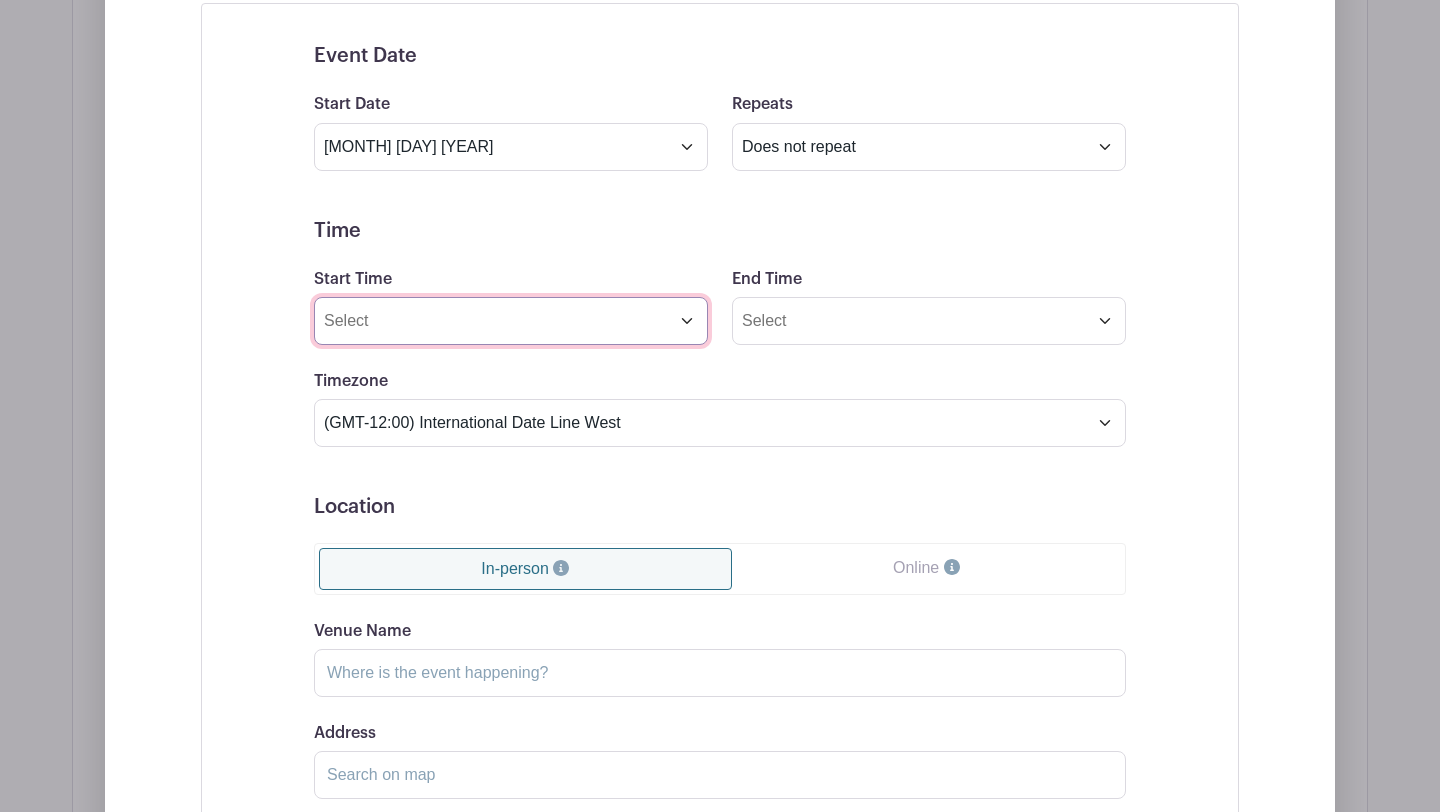 click on "Start Time" at bounding box center (511, 321) 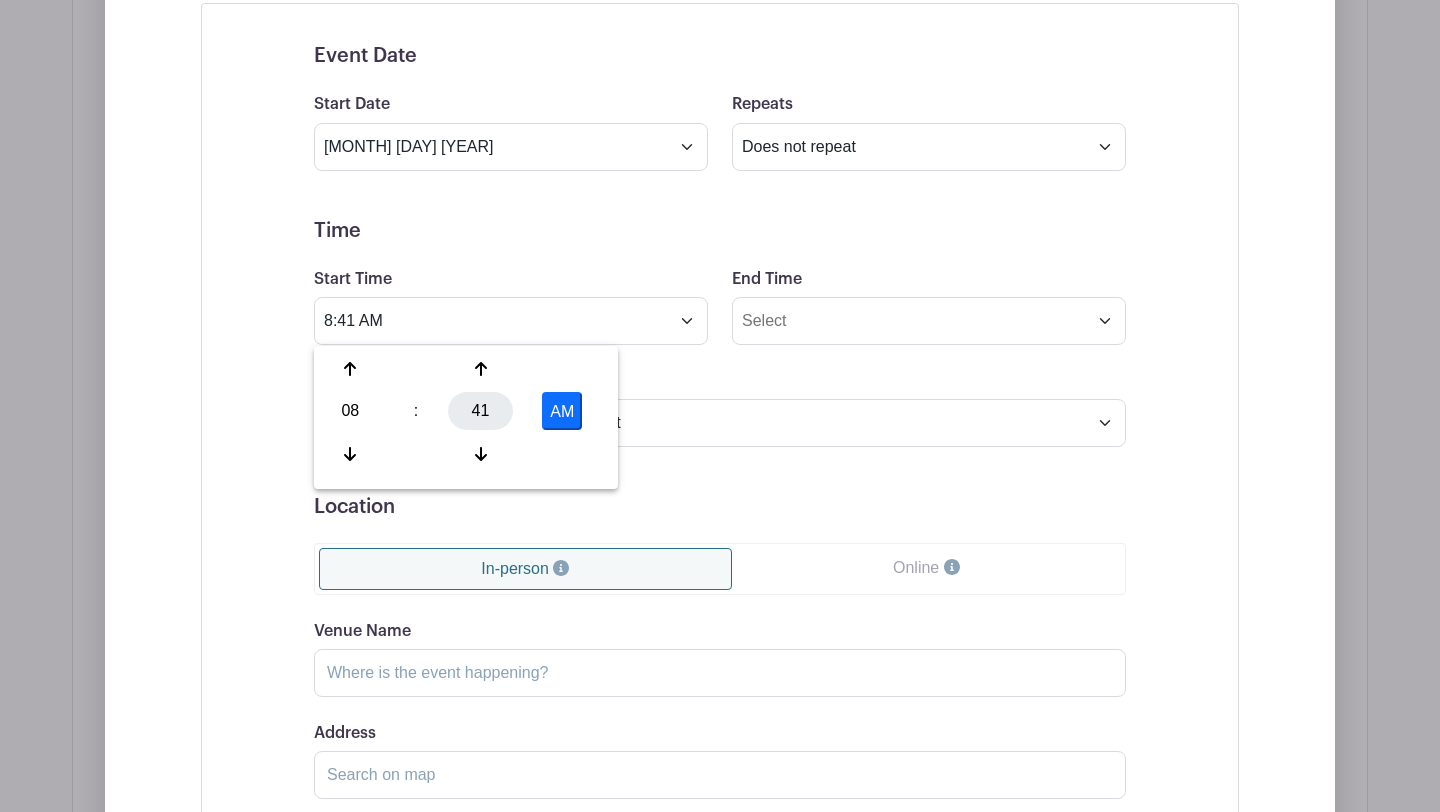 click on "41" at bounding box center (480, 411) 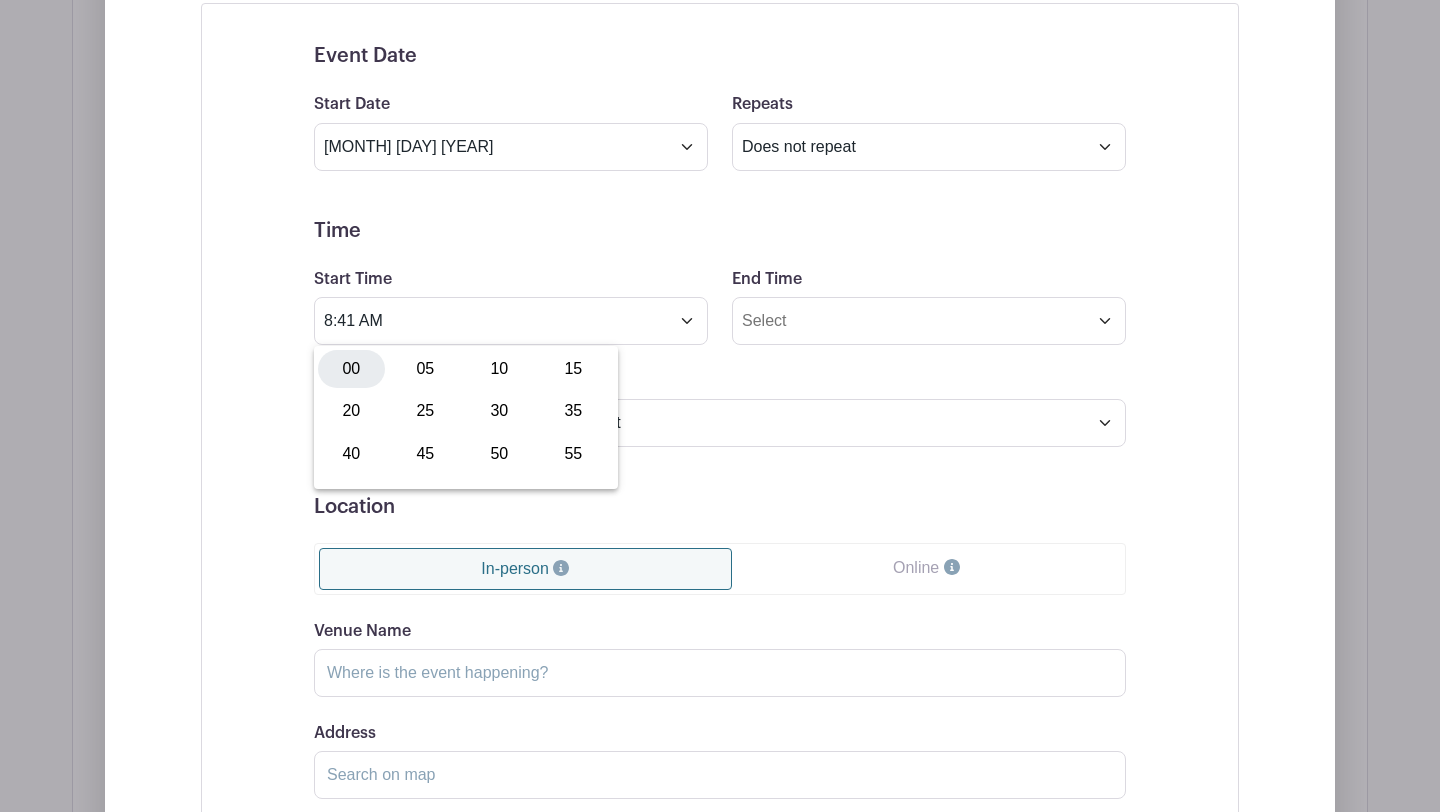 click on "00" at bounding box center (351, 369) 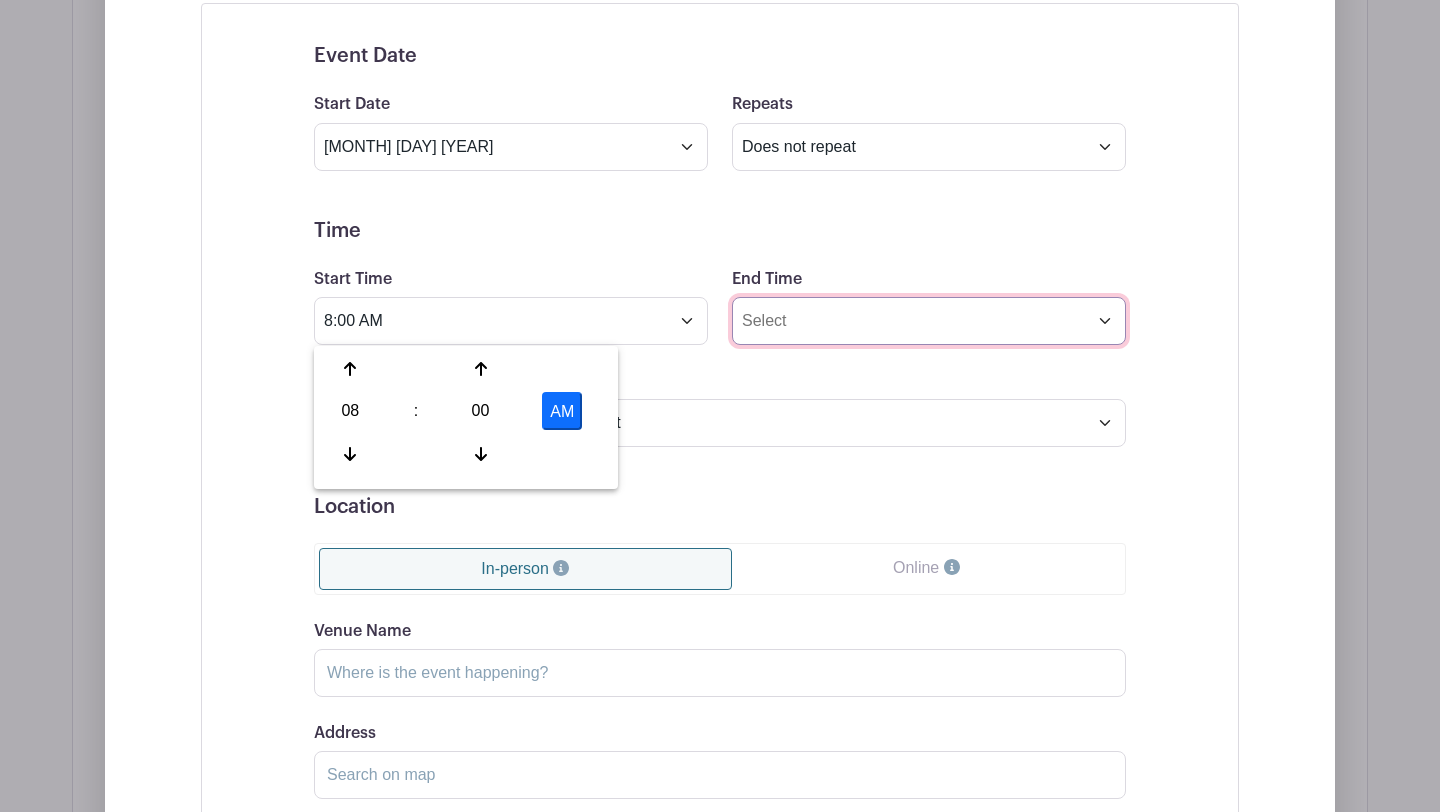 click on "End Time" at bounding box center [929, 321] 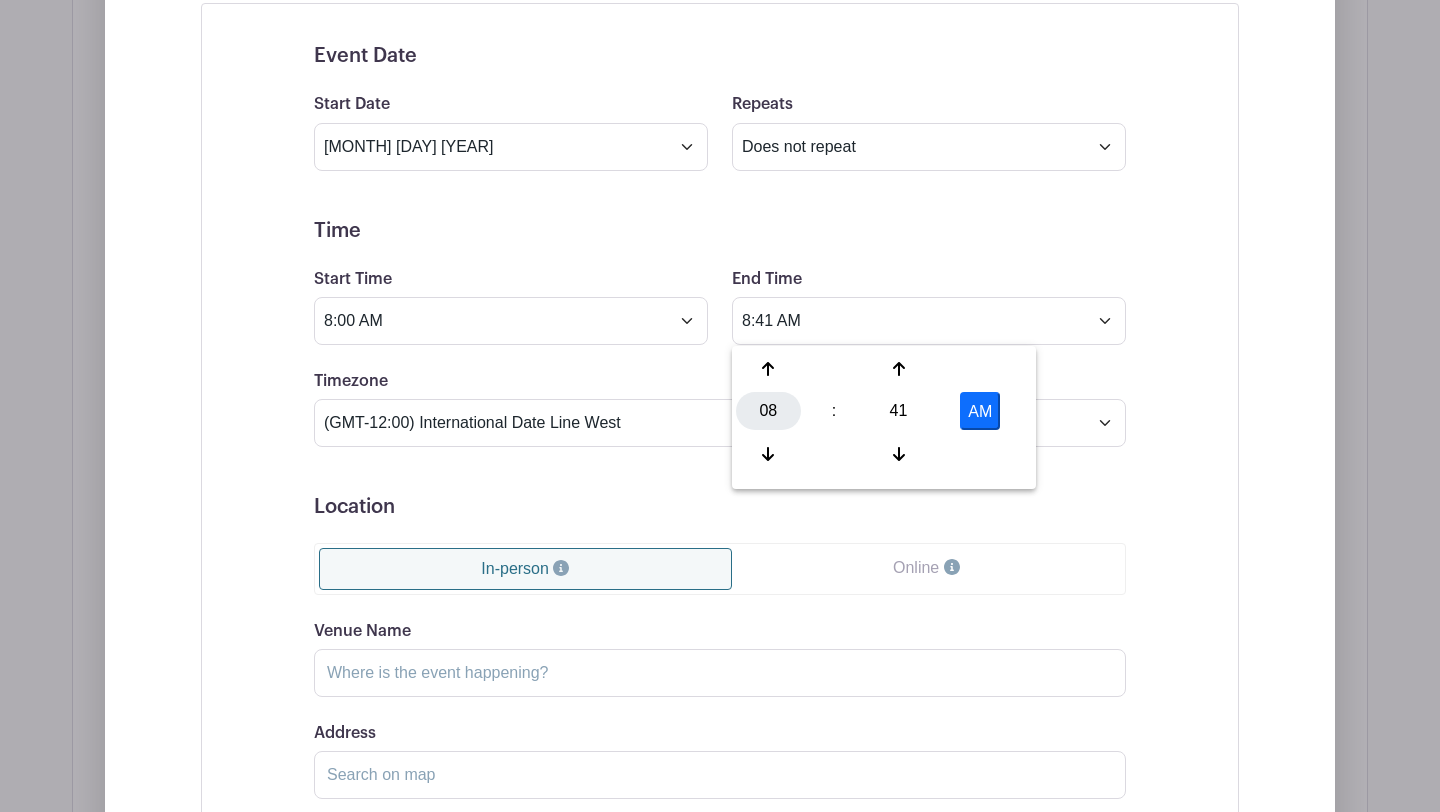 click on "08" at bounding box center (768, 411) 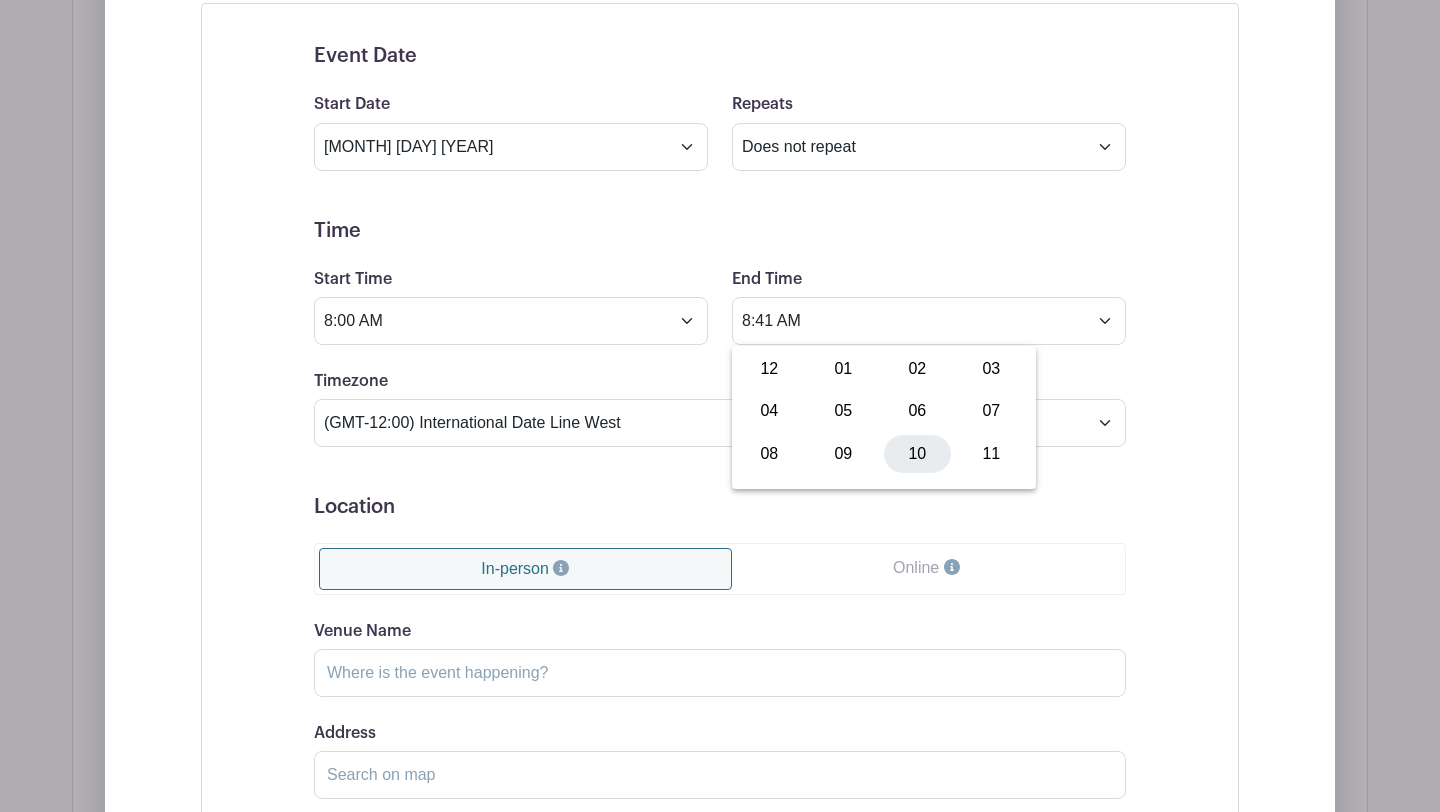 click on "10" at bounding box center (917, 454) 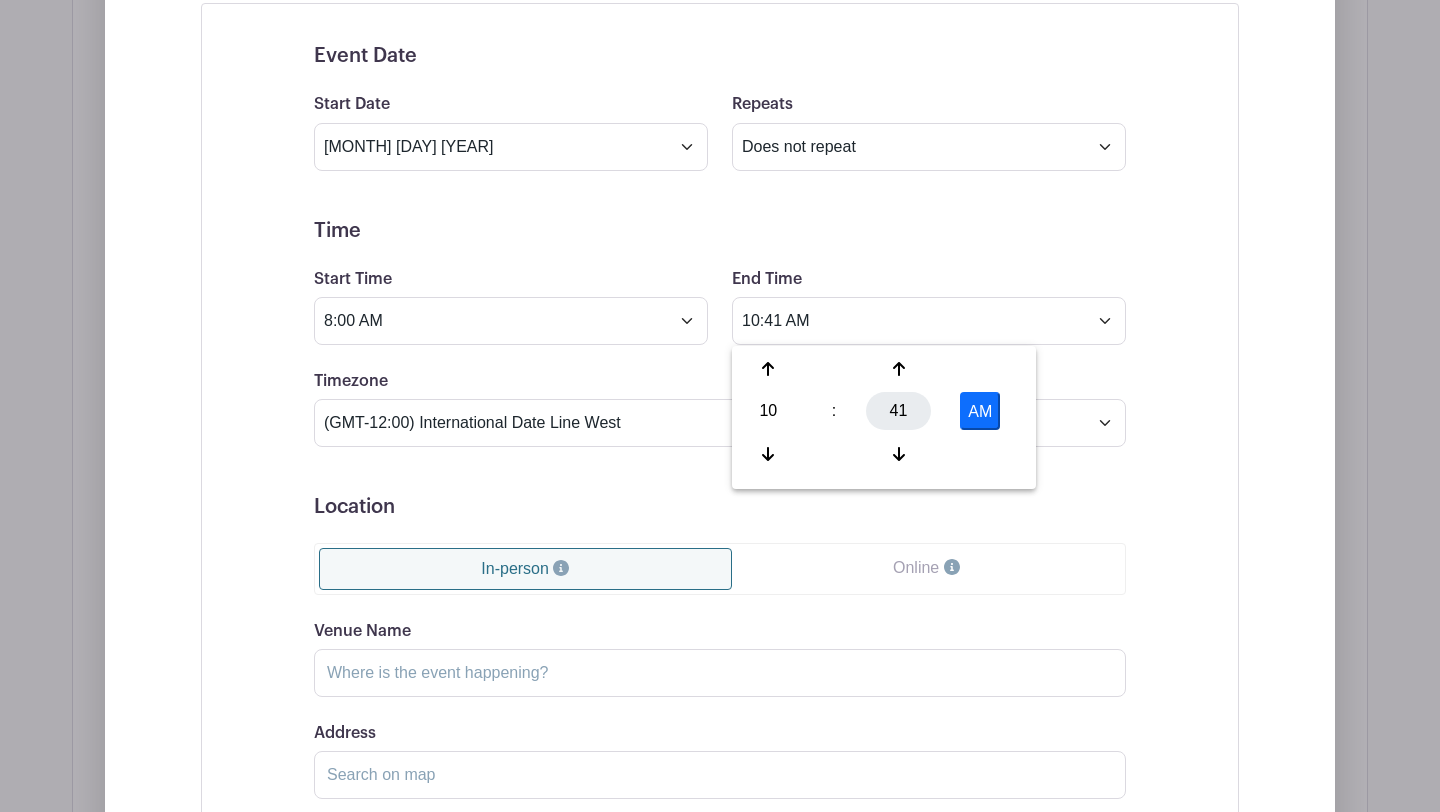 click on "41" at bounding box center (898, 411) 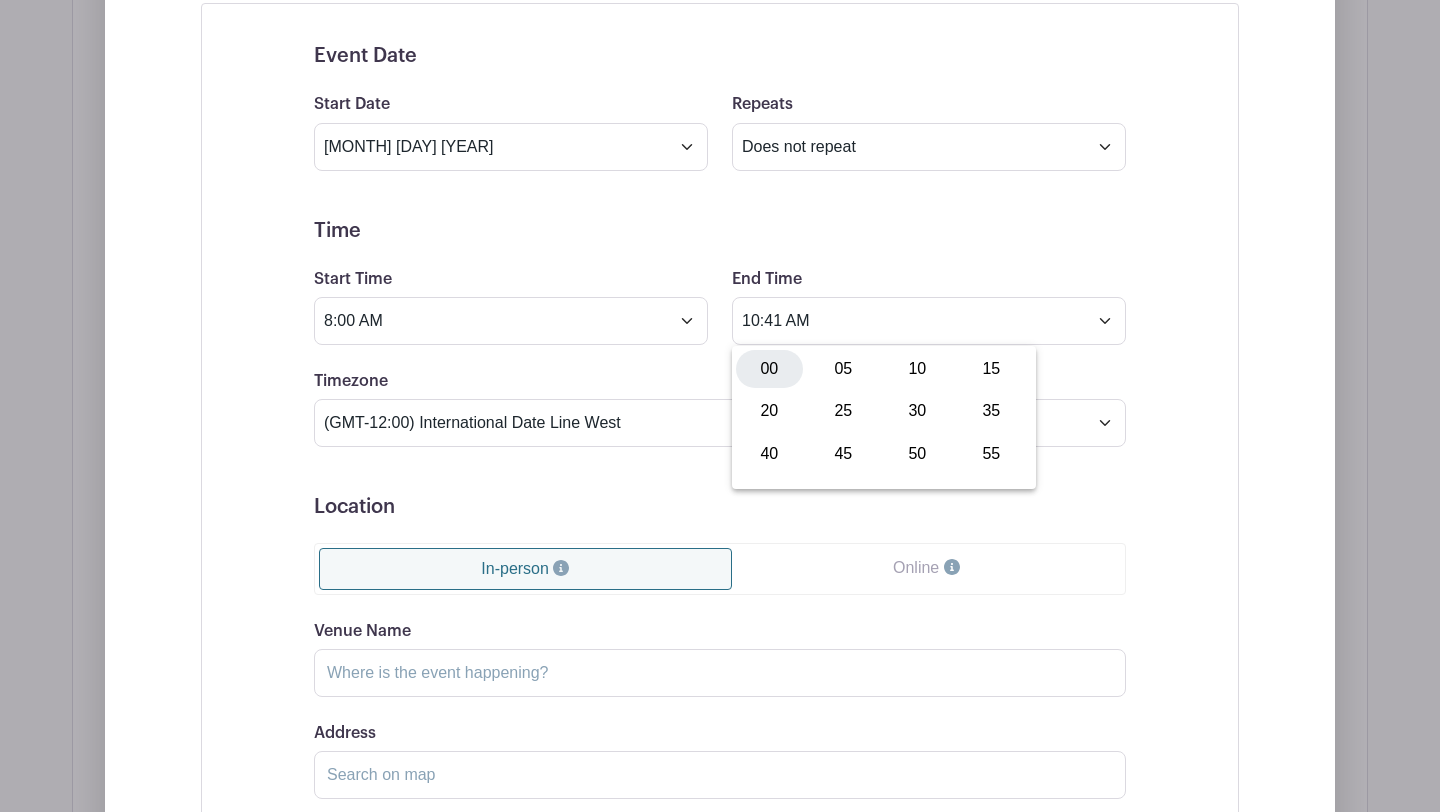 click on "00" at bounding box center (769, 369) 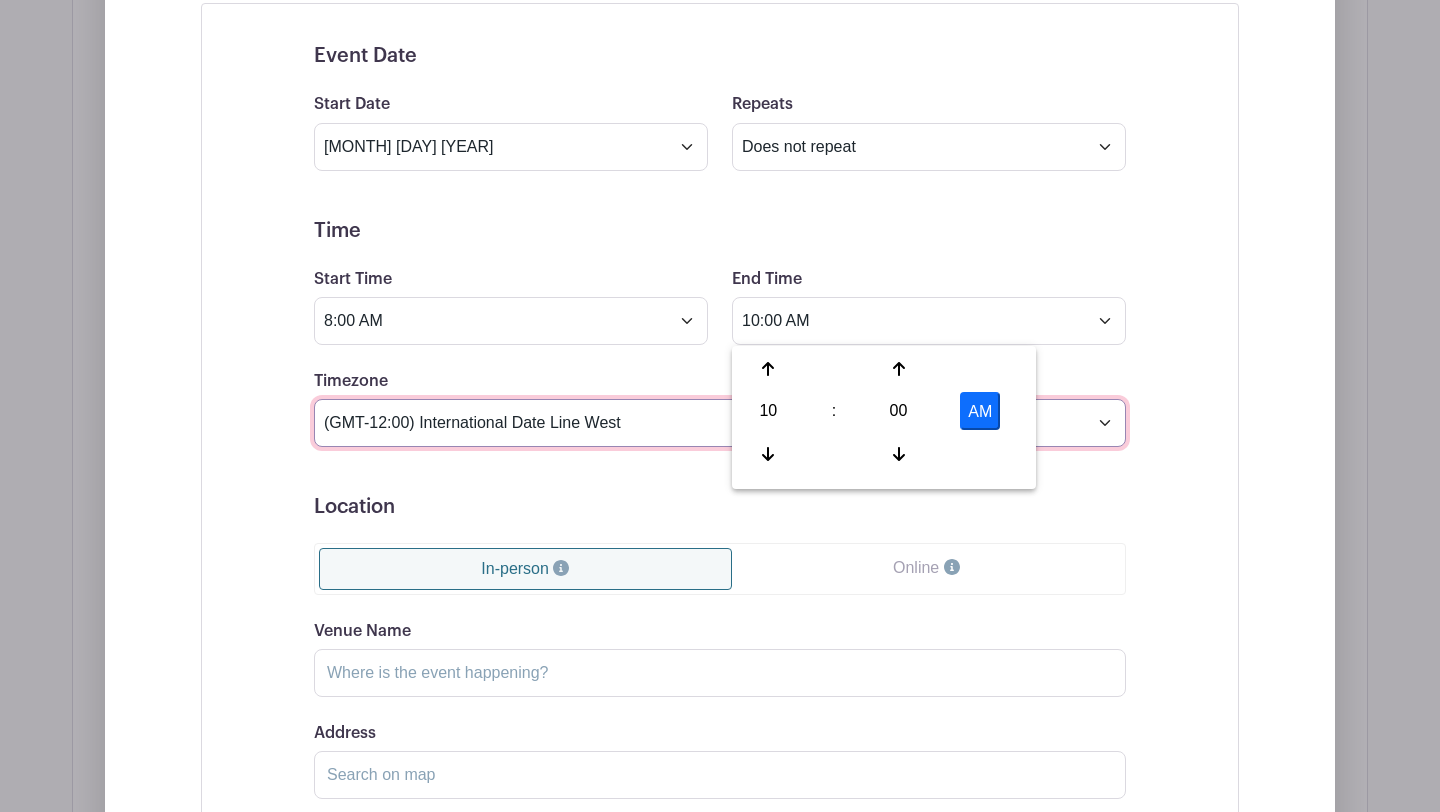 click on "(GMT-12:00) International Date Line West
(GMT-11:00) American Samoa
(GMT-11:00) Midway Island
(GMT-10:00) Hawaii
(GMT-09:00) Alaska
(GMT-08:00) Pacific Time (US & Canada)
(GMT-08:00) Tijuana
(GMT-07:00) Arizona
(GMT-07:00) Mazatlan
(GMT-07:00) Mountain Time (US & Canada)
(GMT-06:00) Central America
(GMT-06:00) Central Time (US & Canada)
(GMT-06:00) Chihuahua
(GMT-06:00) Guadalajara
(GMT-06:00) Mexico City
(GMT-06:00) Monterrey
(GMT-06:00) Saskatchewan
(GMT-05:00) Bogota
(GMT-05:00) Eastern Time (US & Canada)
(GMT-05:00) Indiana (East)
(GMT-05:00) Lima
(GMT-05:00) Quito
(GMT-04:00) Atlantic Time (Canada)
(GMT-04:00) Caracas
(GMT-04:00) Georgetown
(GMT-04:00) La Paz
(GMT-04:00) Puerto Rico
(GMT-04:00) Santiago
(GMT-03:30) Newfoundland
(GMT-03:00) Brasilia
(GMT-03:00) Buenos Aires
(GMT-03:00) Montevideo
(GMT-02:00) Greenland
(GMT-02:00) Mid-Atlantic
(GMT-01:00) Azores
(GMT-01:00) Cape Verde Is.
(GMT+00:00) Casablanca
(GMT+00:00) Dublin" at bounding box center [720, 423] 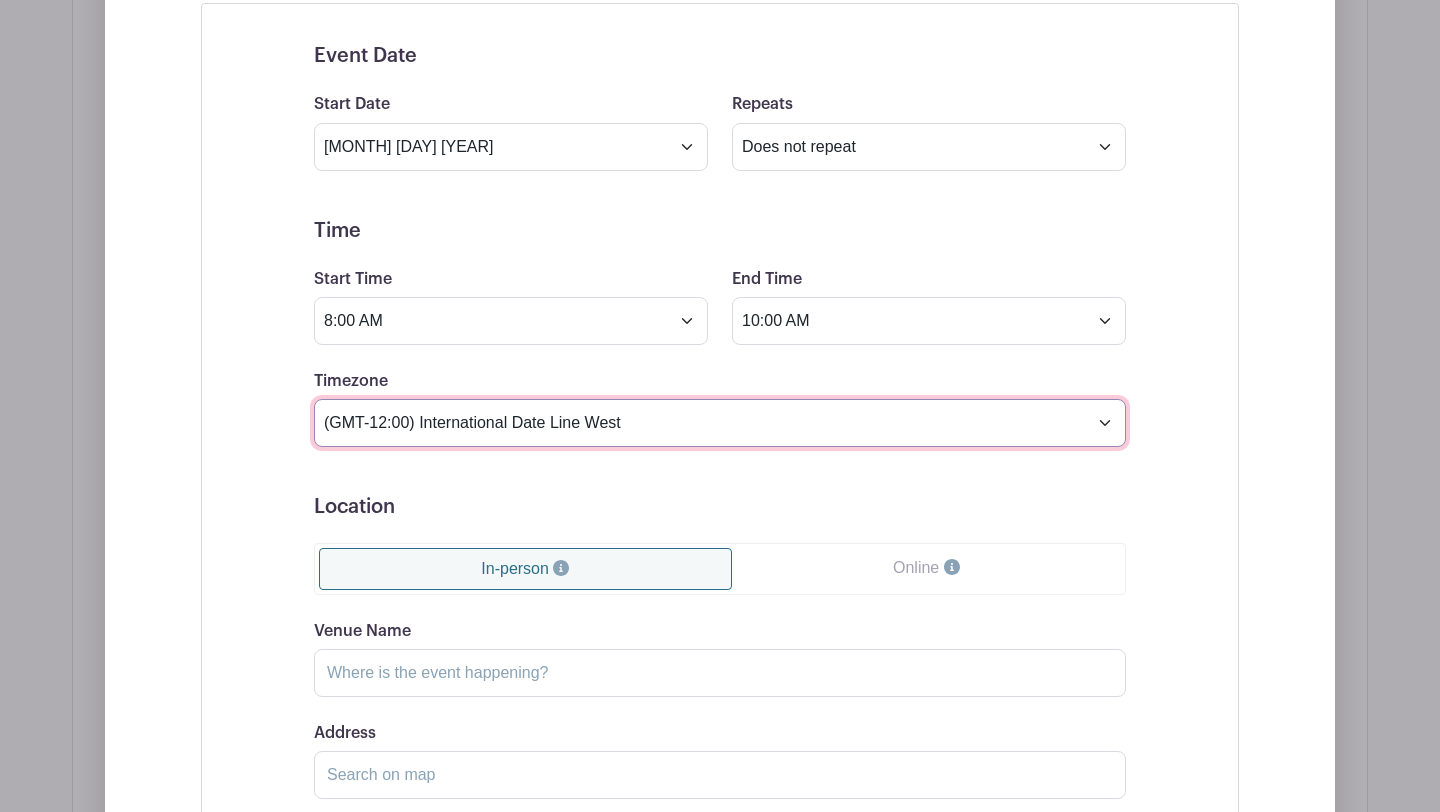 select on "Singapore" 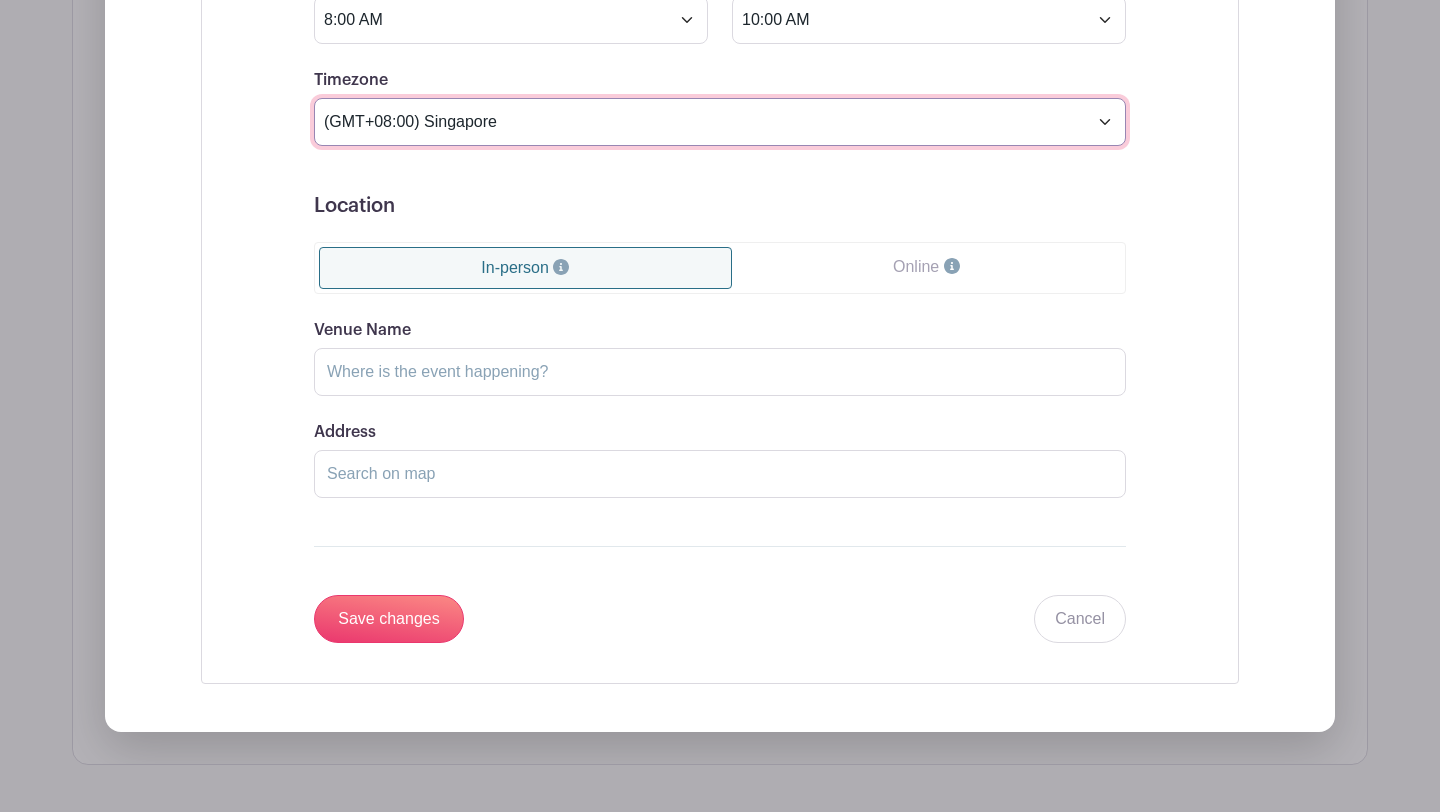 scroll, scrollTop: 1564, scrollLeft: 0, axis: vertical 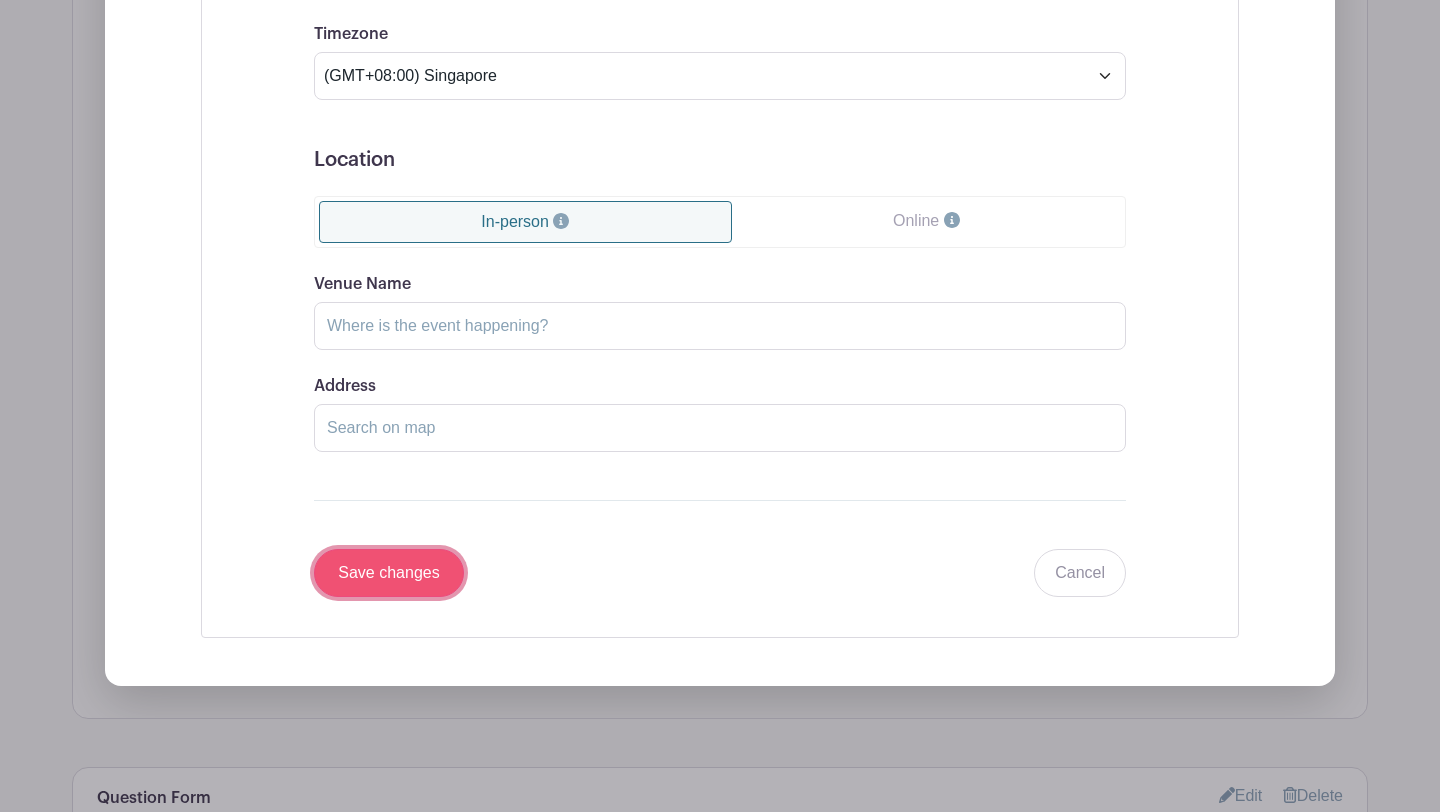 click on "Save changes" at bounding box center (389, 573) 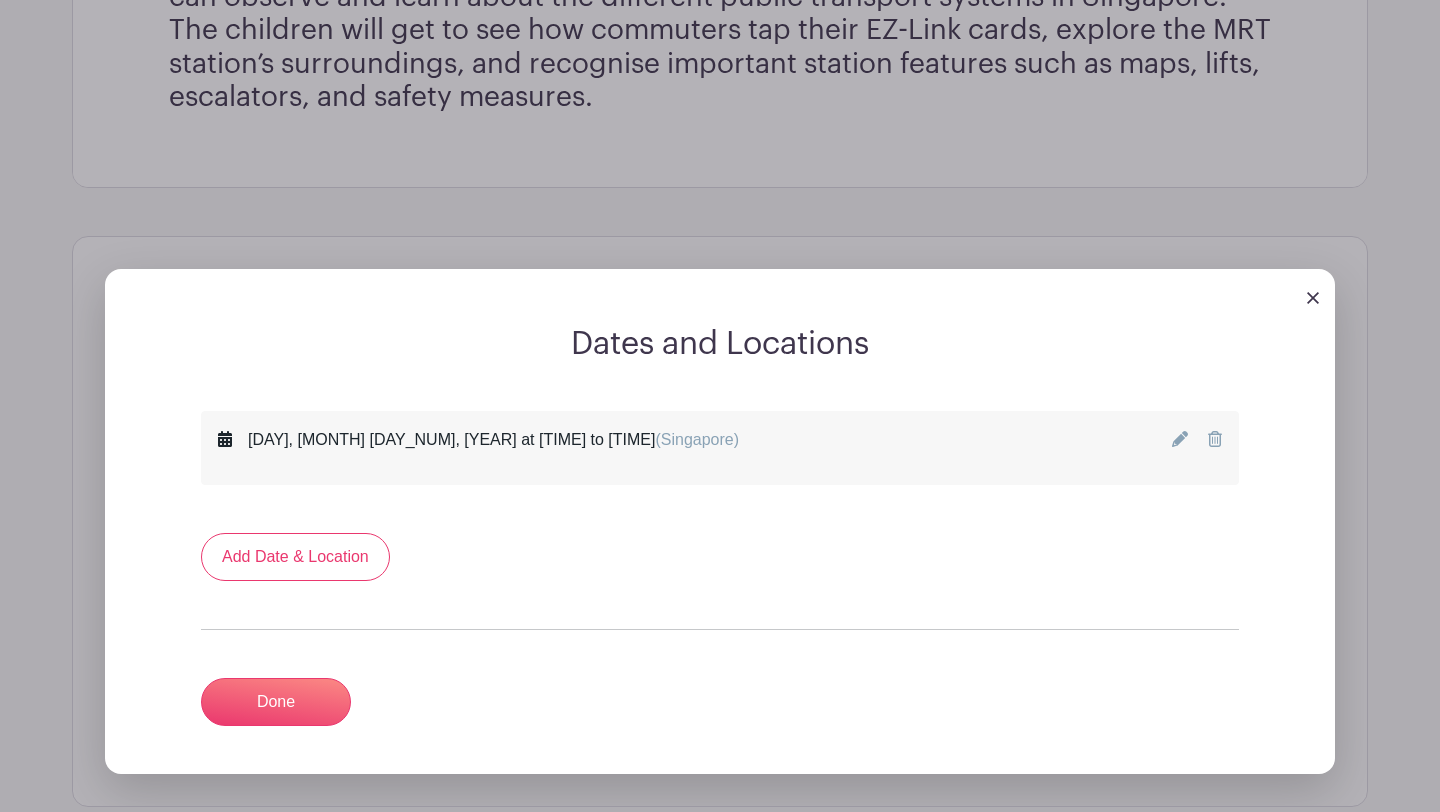 scroll, scrollTop: 724, scrollLeft: 0, axis: vertical 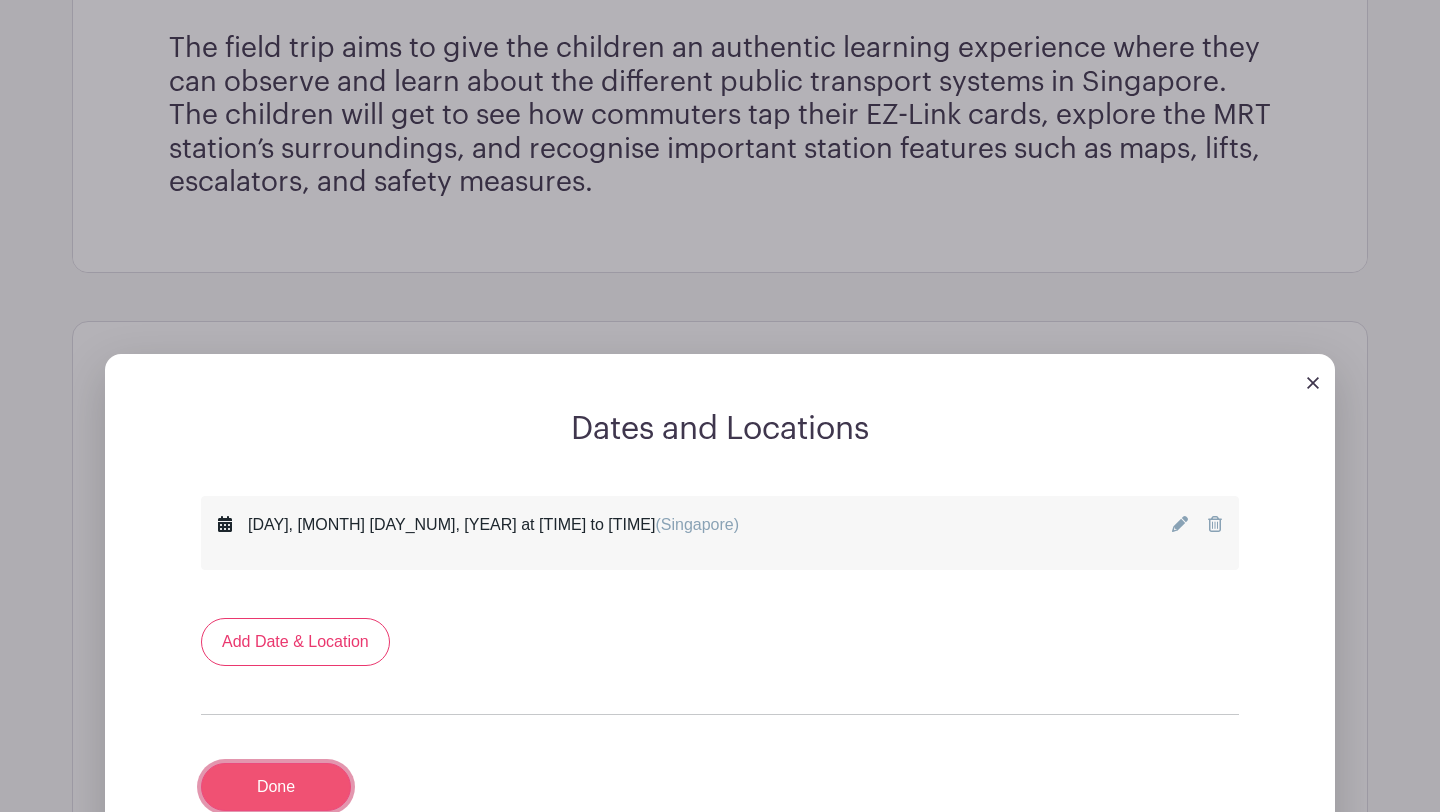 click on "Done" at bounding box center (276, 787) 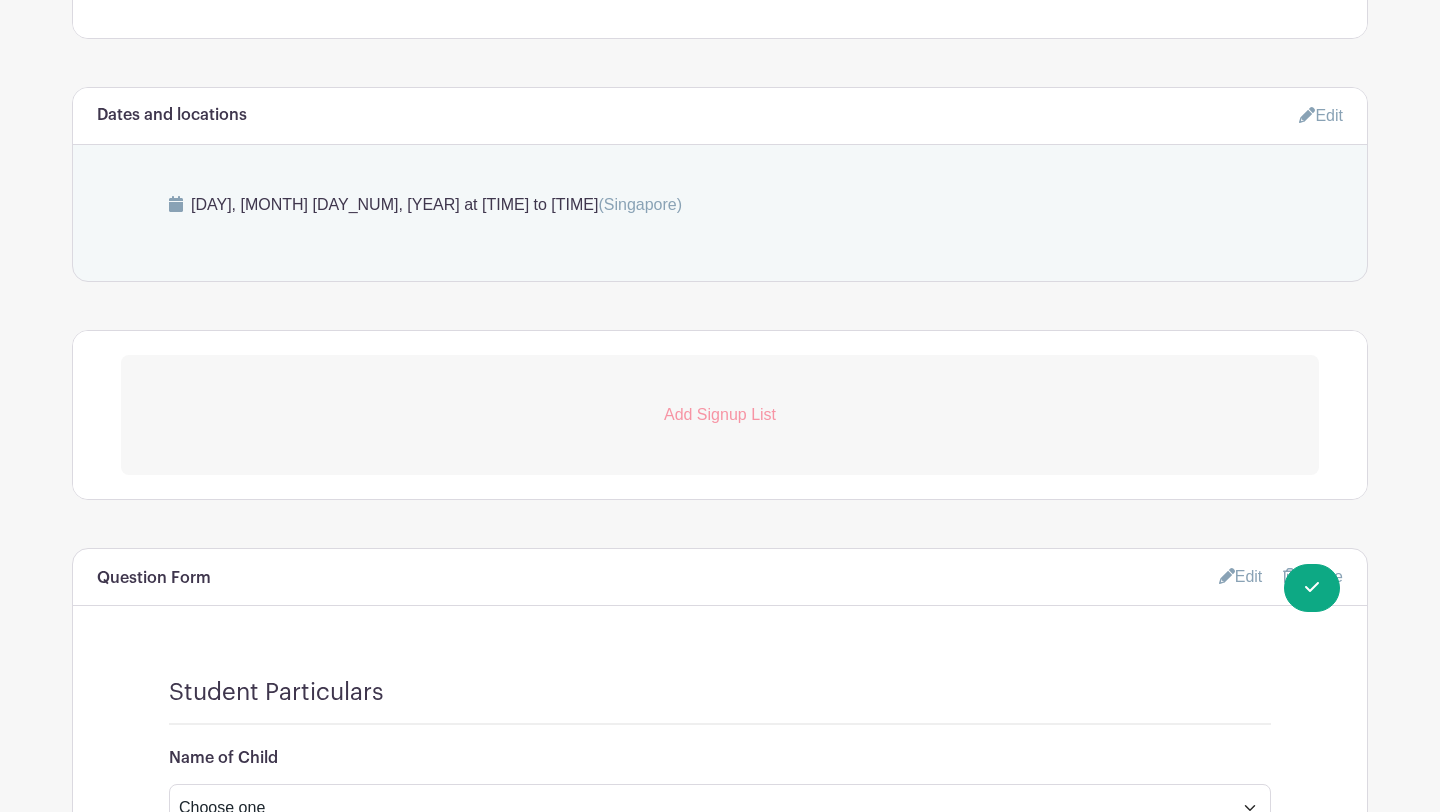 scroll, scrollTop: 956, scrollLeft: 0, axis: vertical 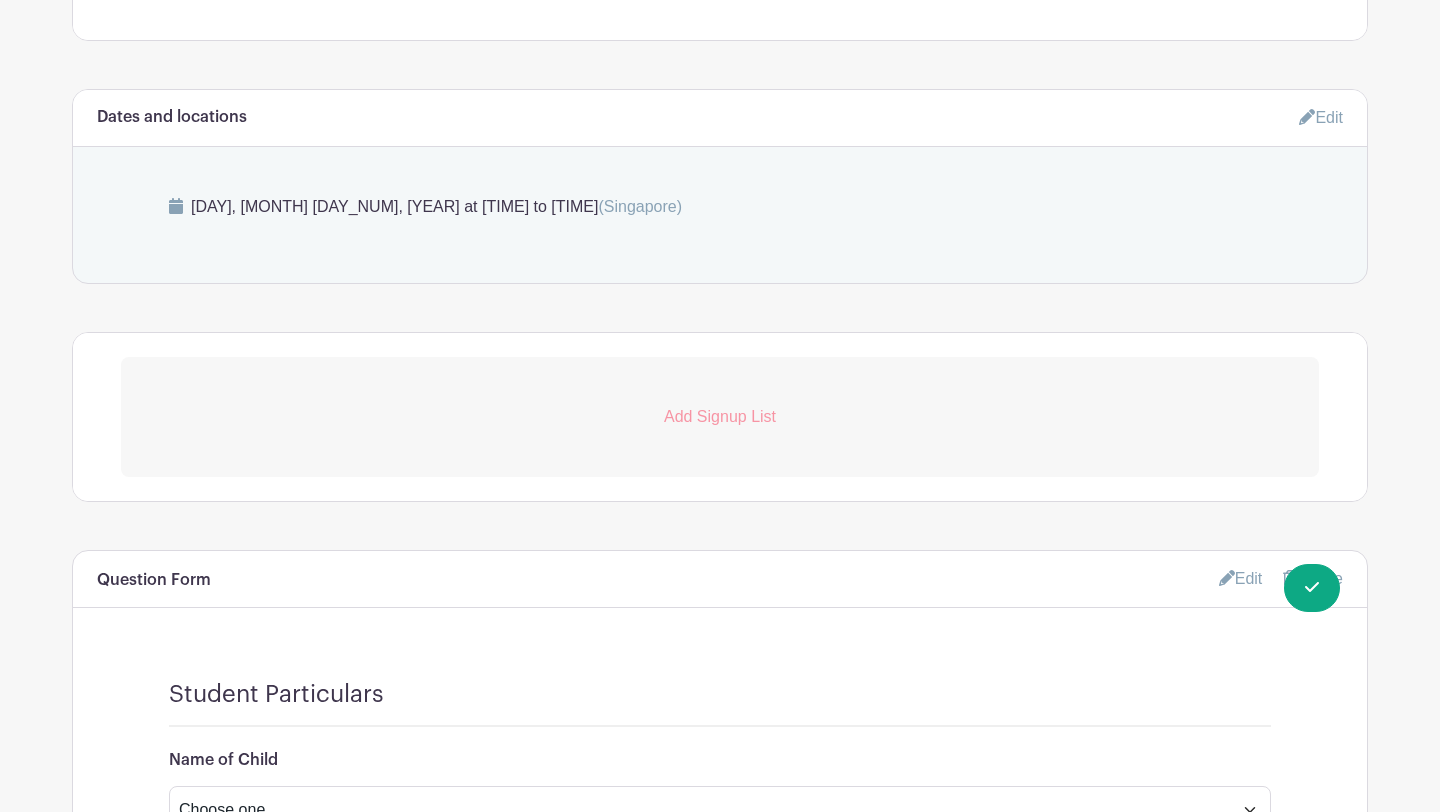 click on "Add Signup List" at bounding box center [720, 417] 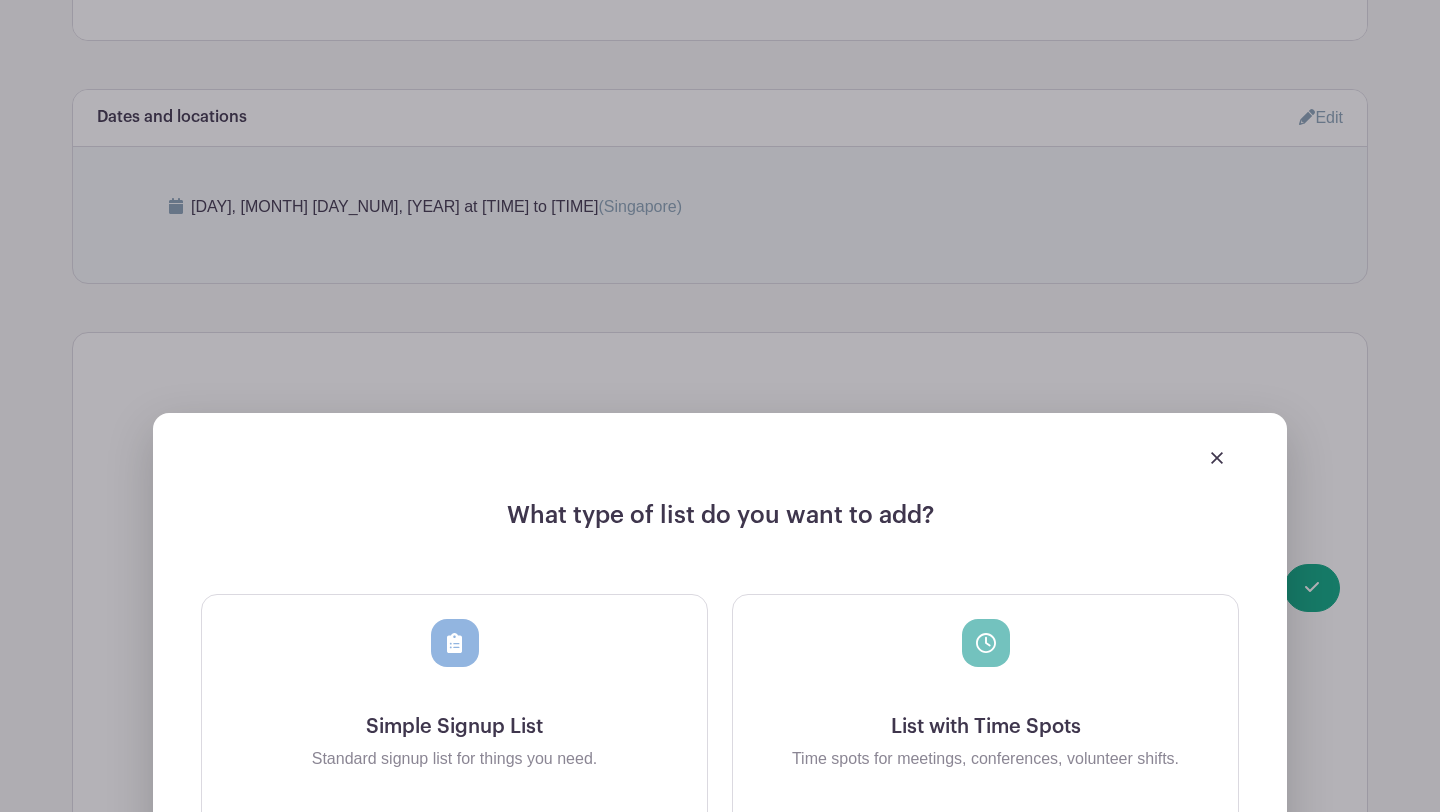 click at bounding box center [454, 667] 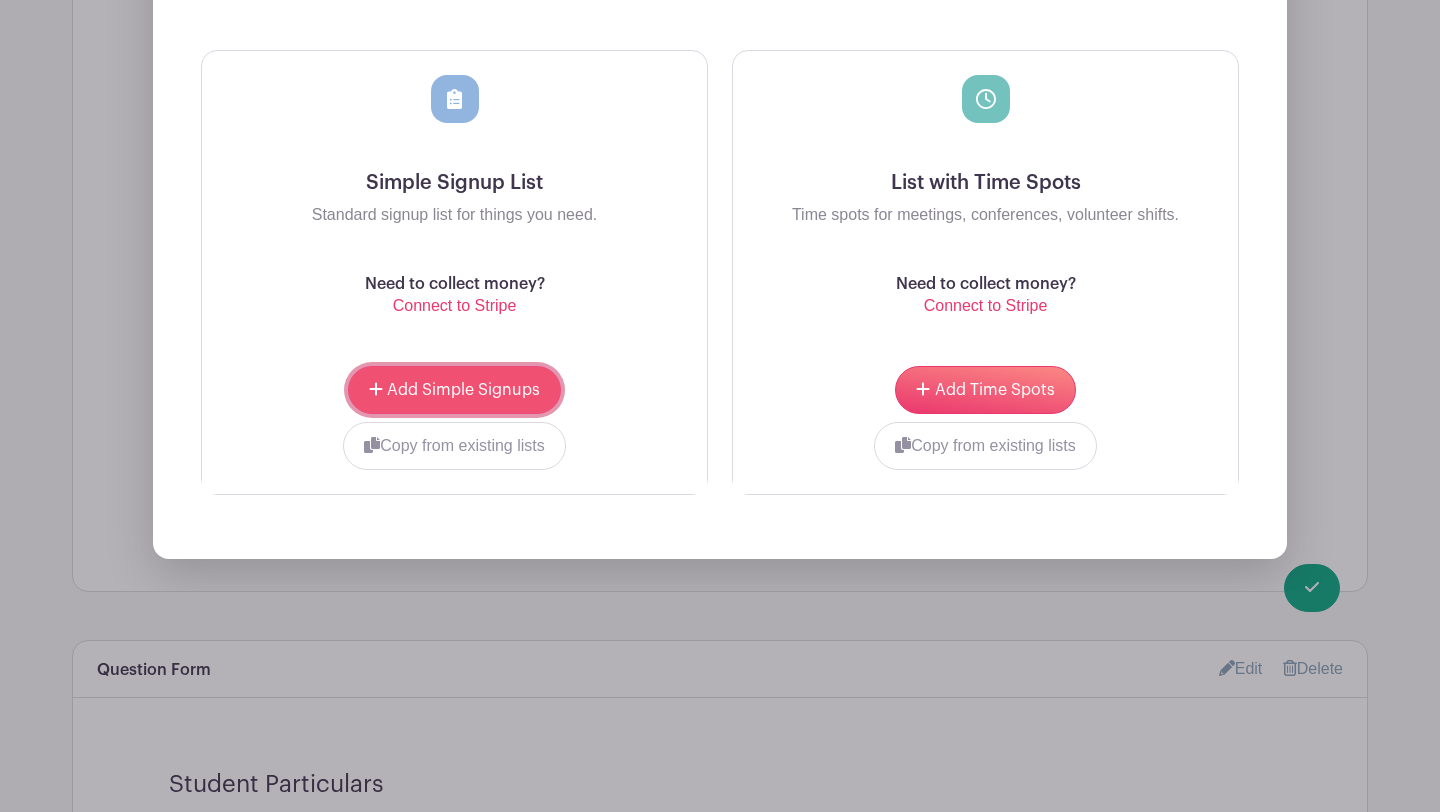 click on "Add Simple Signups" at bounding box center (454, 390) 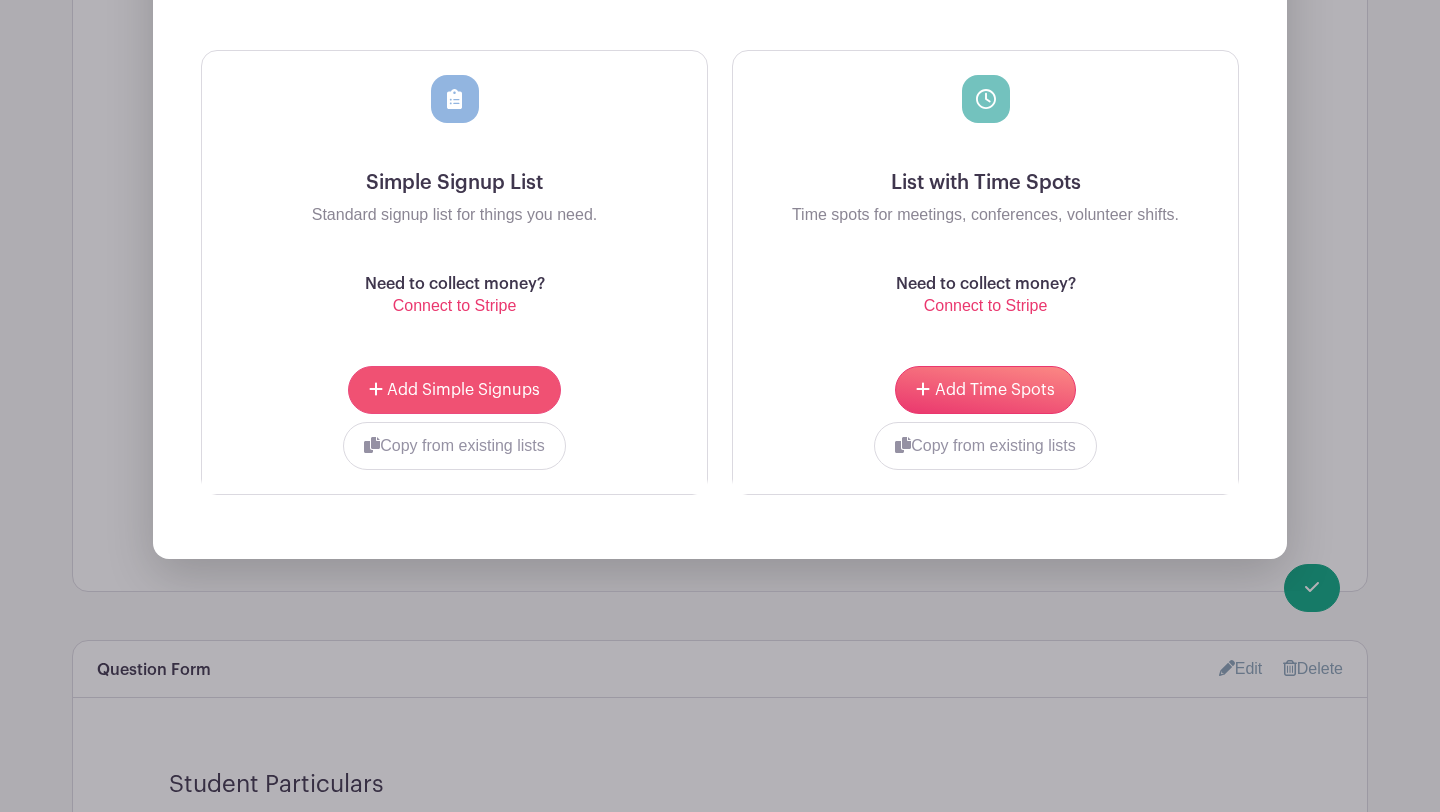 scroll, scrollTop: 1660, scrollLeft: 0, axis: vertical 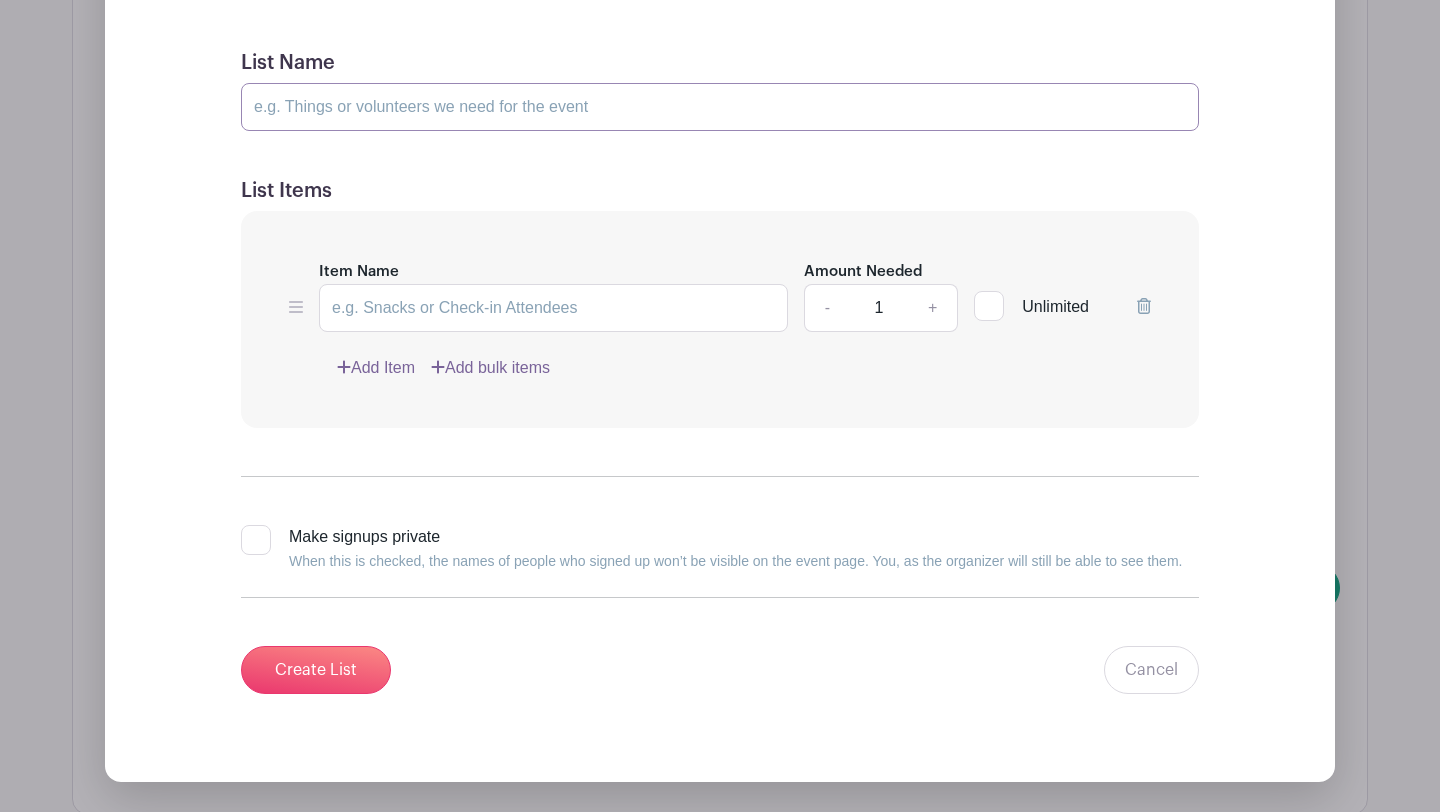 click on "List Name" at bounding box center (720, 107) 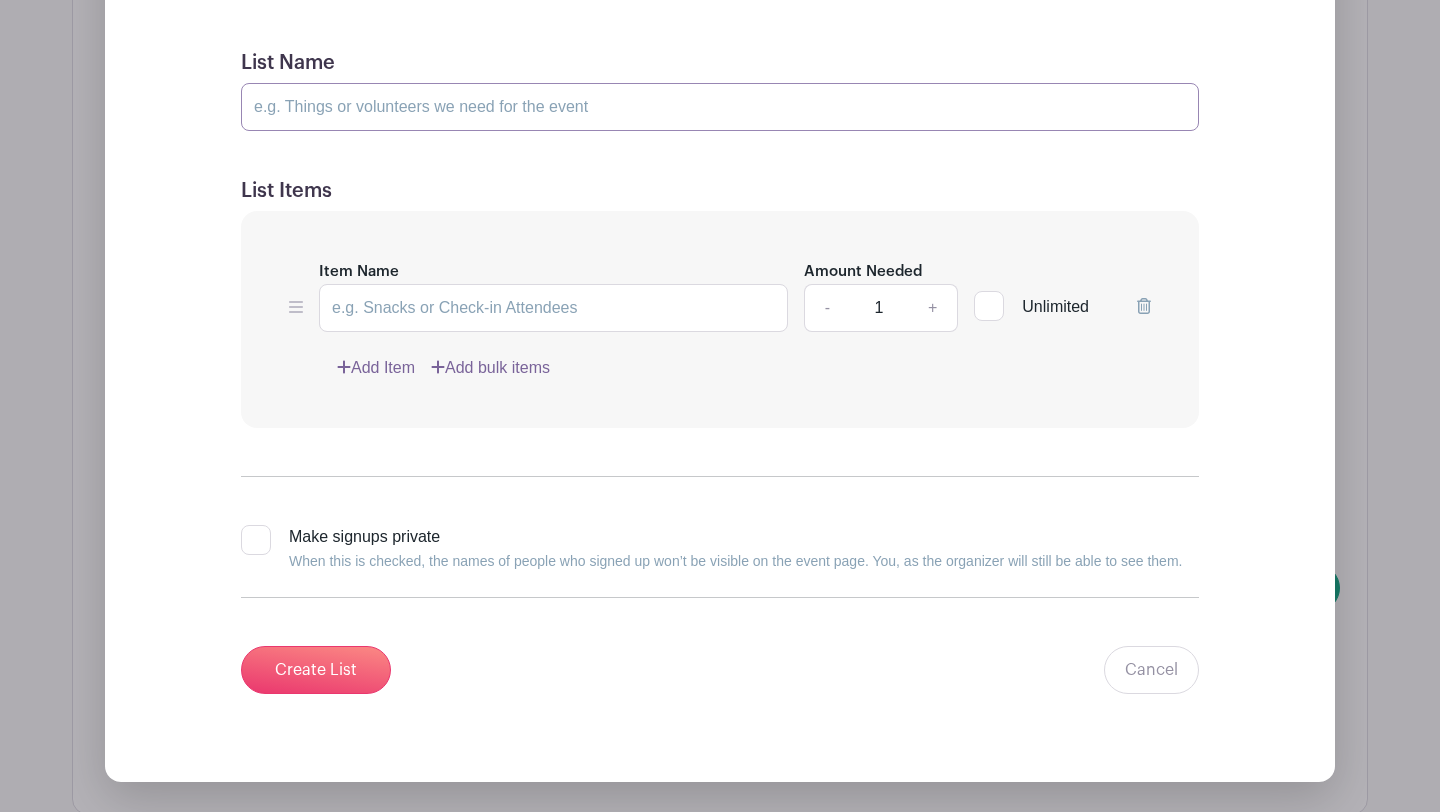 type on "Consent for the Field Trip" 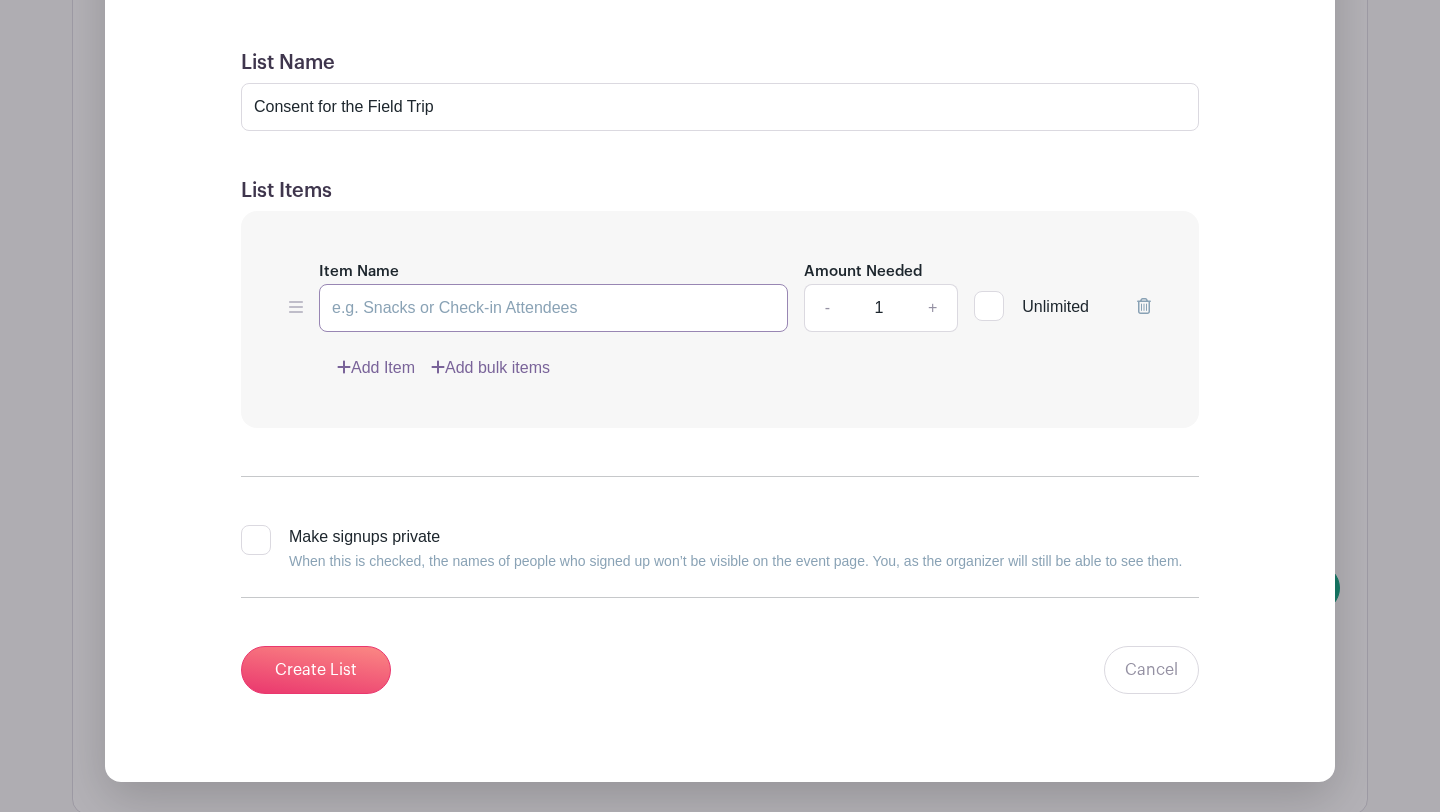 click on "Item Name" at bounding box center [553, 308] 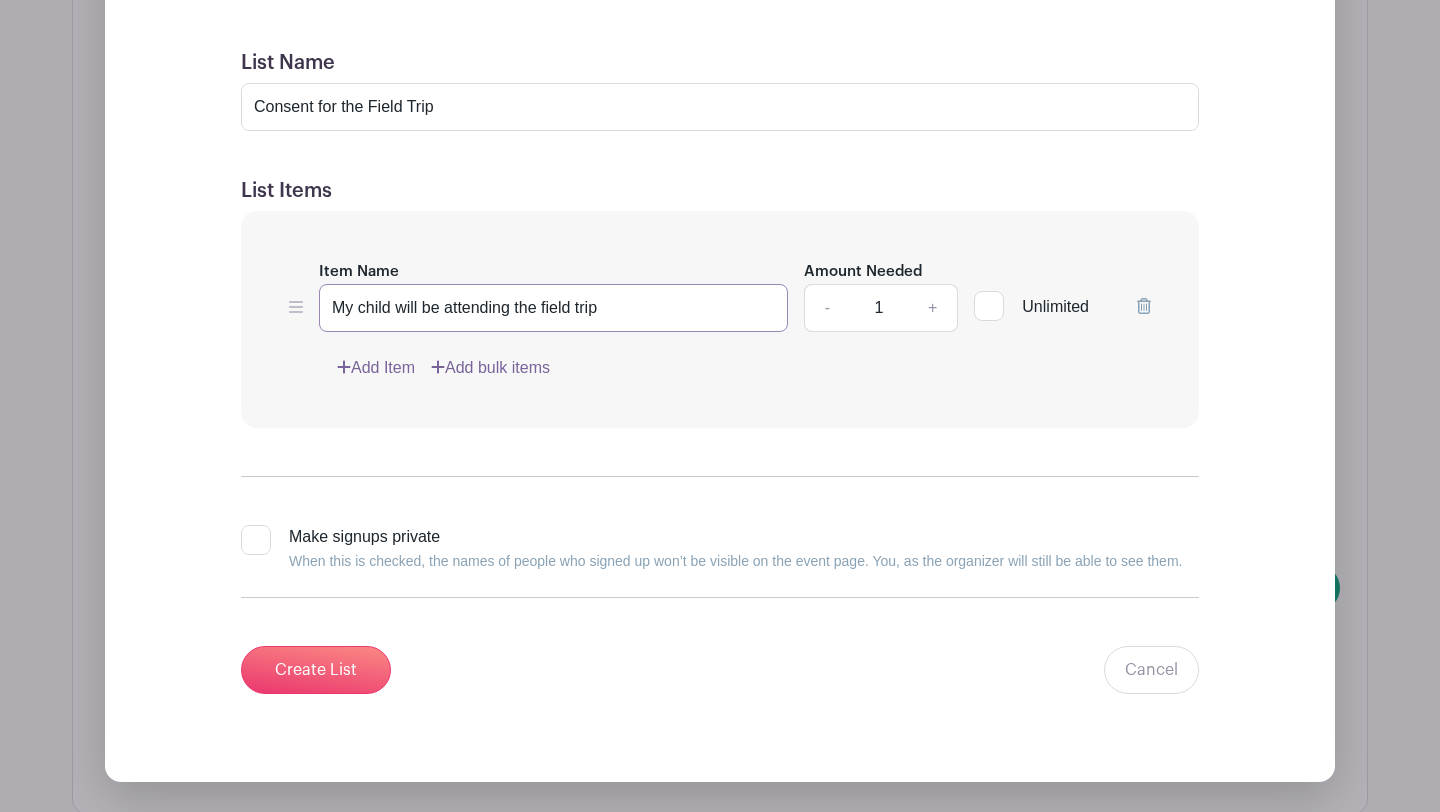 type on "My child will be attending the field trip" 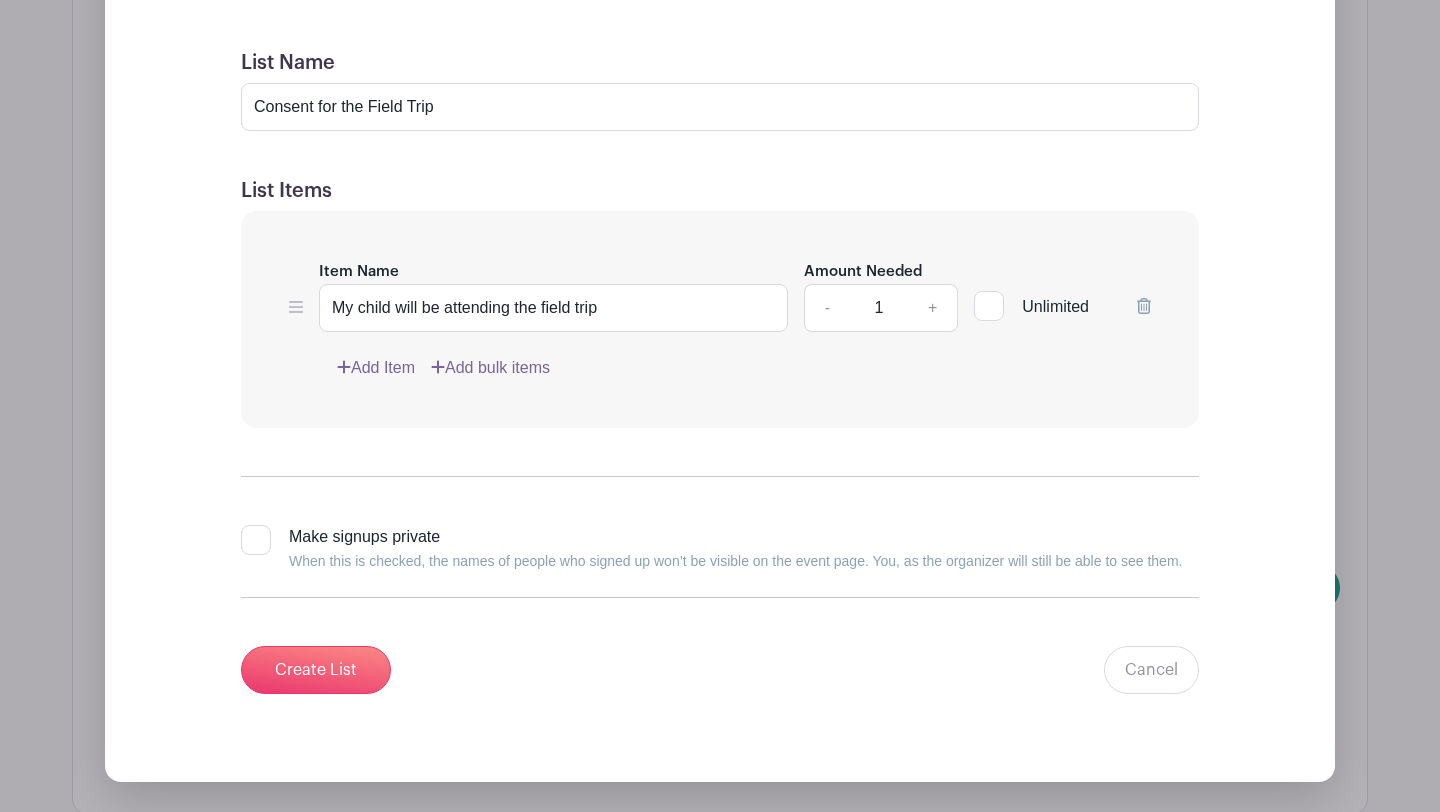 click at bounding box center (989, 306) 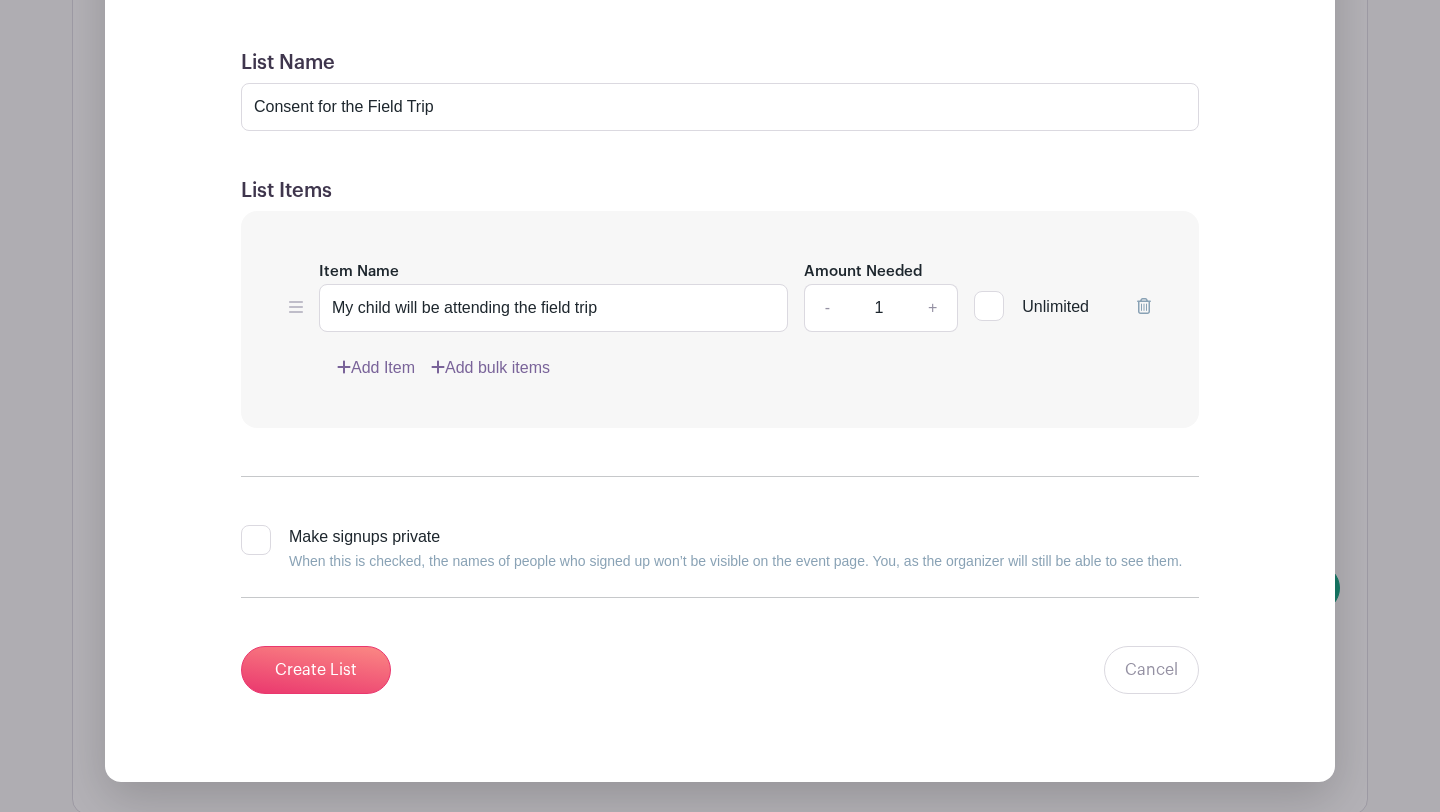 click on "Unlimited" at bounding box center (980, 301) 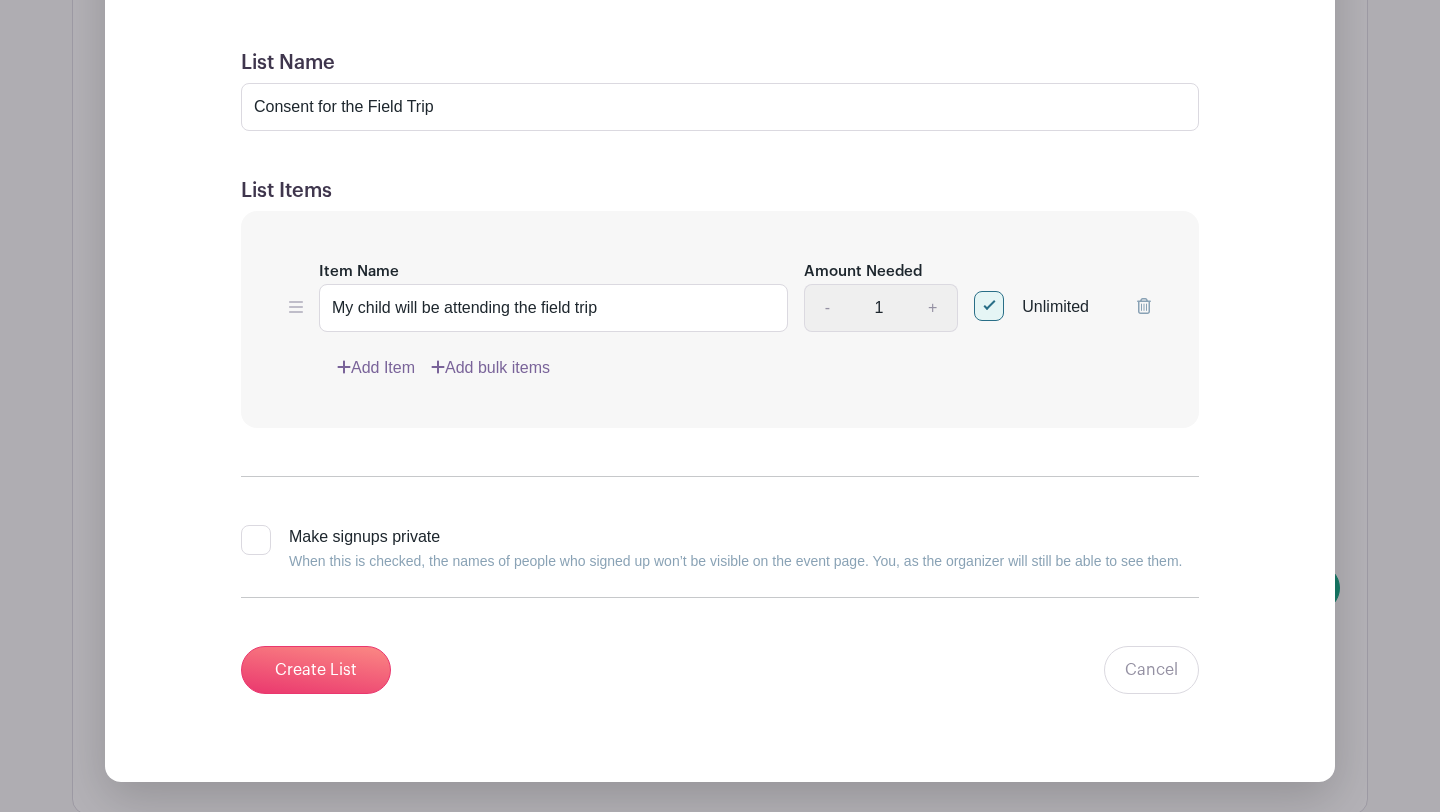 click on "Add Item" at bounding box center (376, 368) 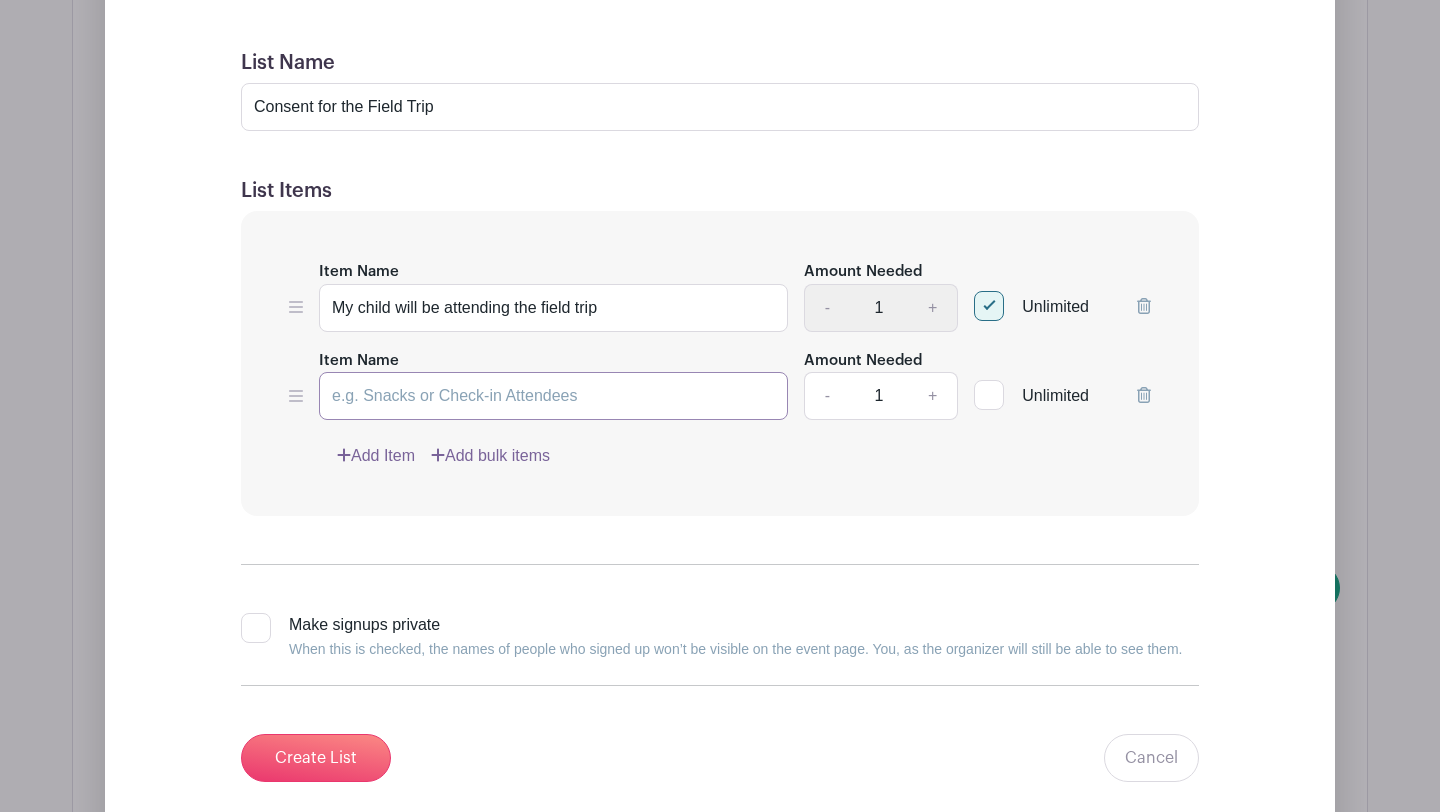 click on "Item Name" at bounding box center [553, 396] 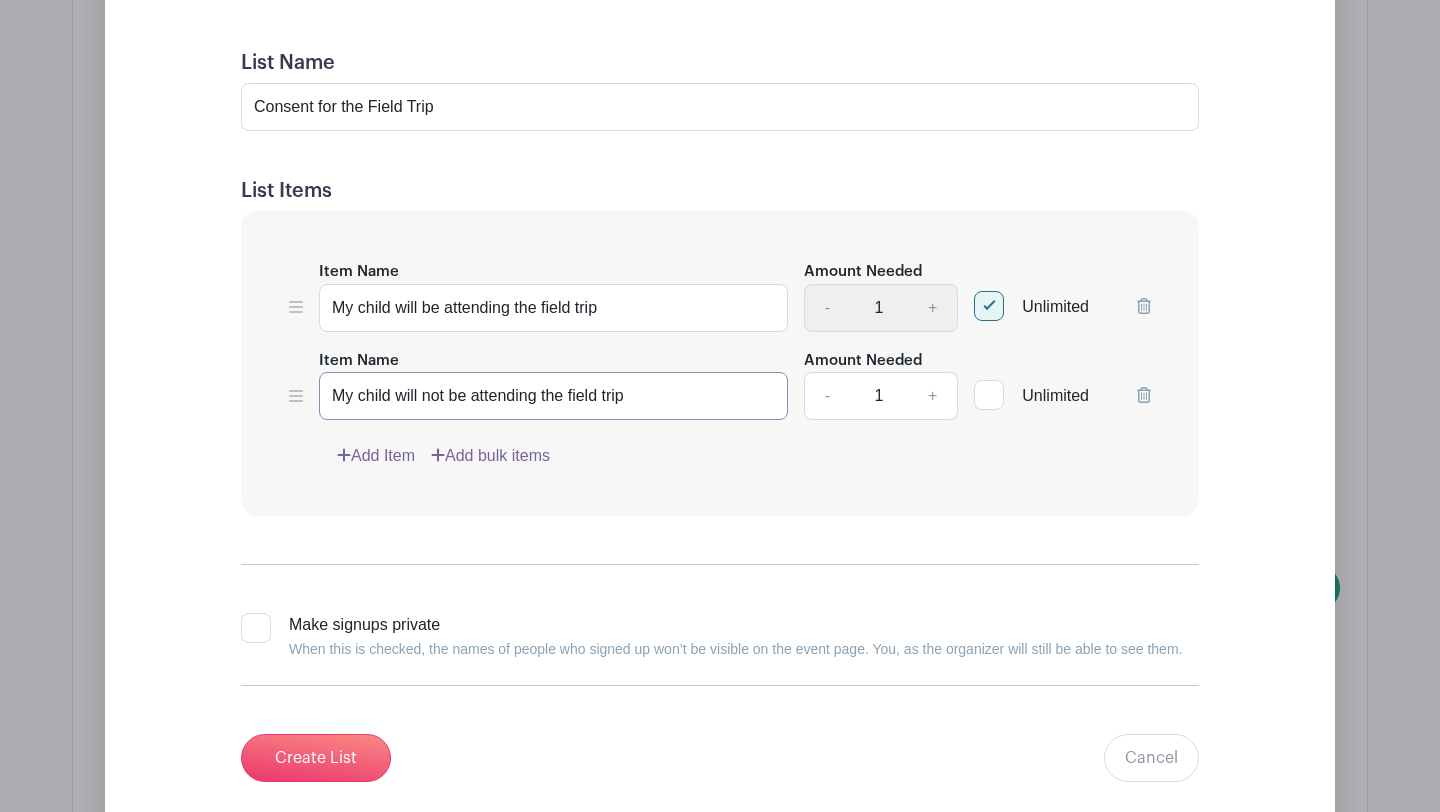 type on "My child will not be attending the field trip" 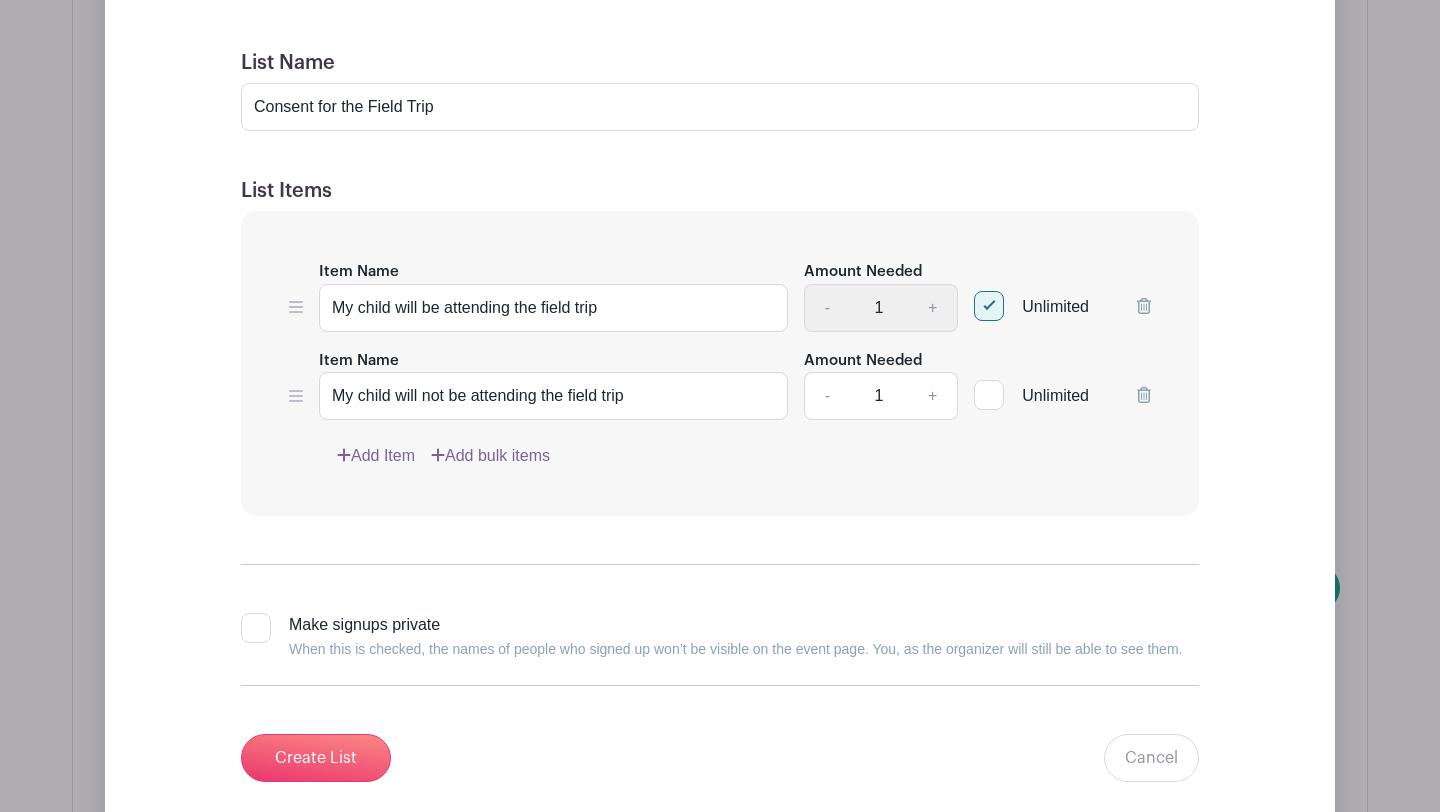 click on "Item Name
My child will not be attending the field trip
Amount Needed
-
1
+
Unlimited" at bounding box center [720, 384] 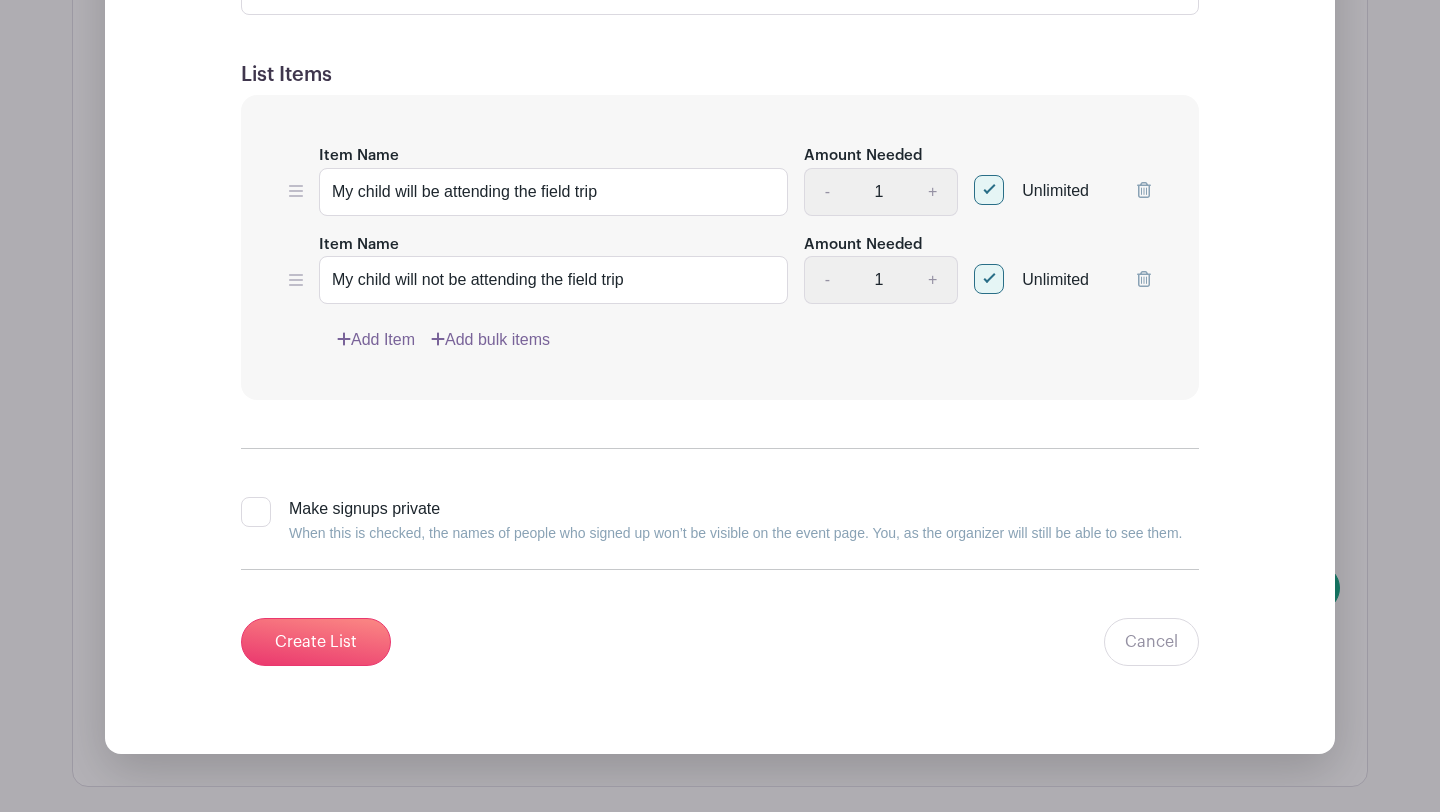 scroll, scrollTop: 1651, scrollLeft: 0, axis: vertical 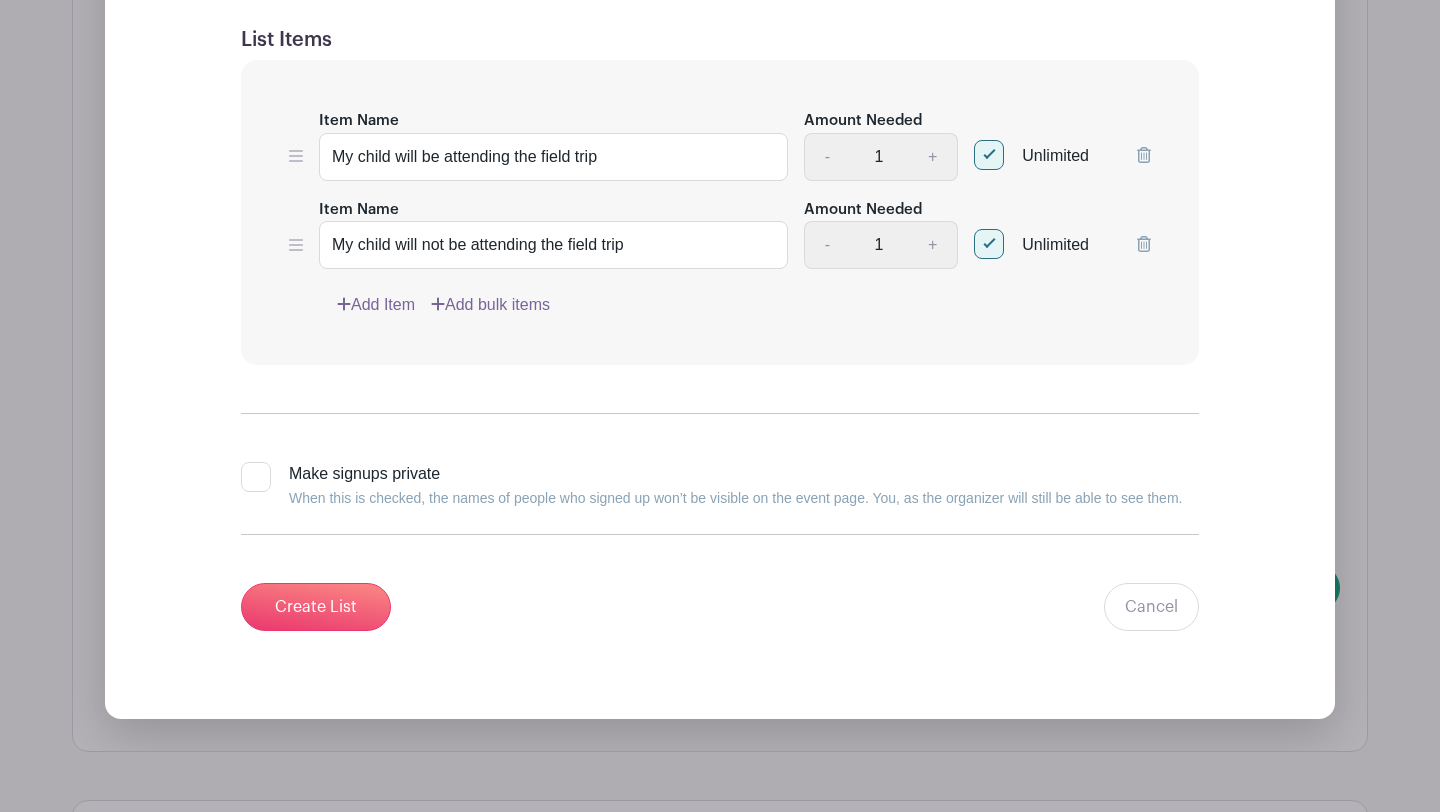 click at bounding box center (256, 477) 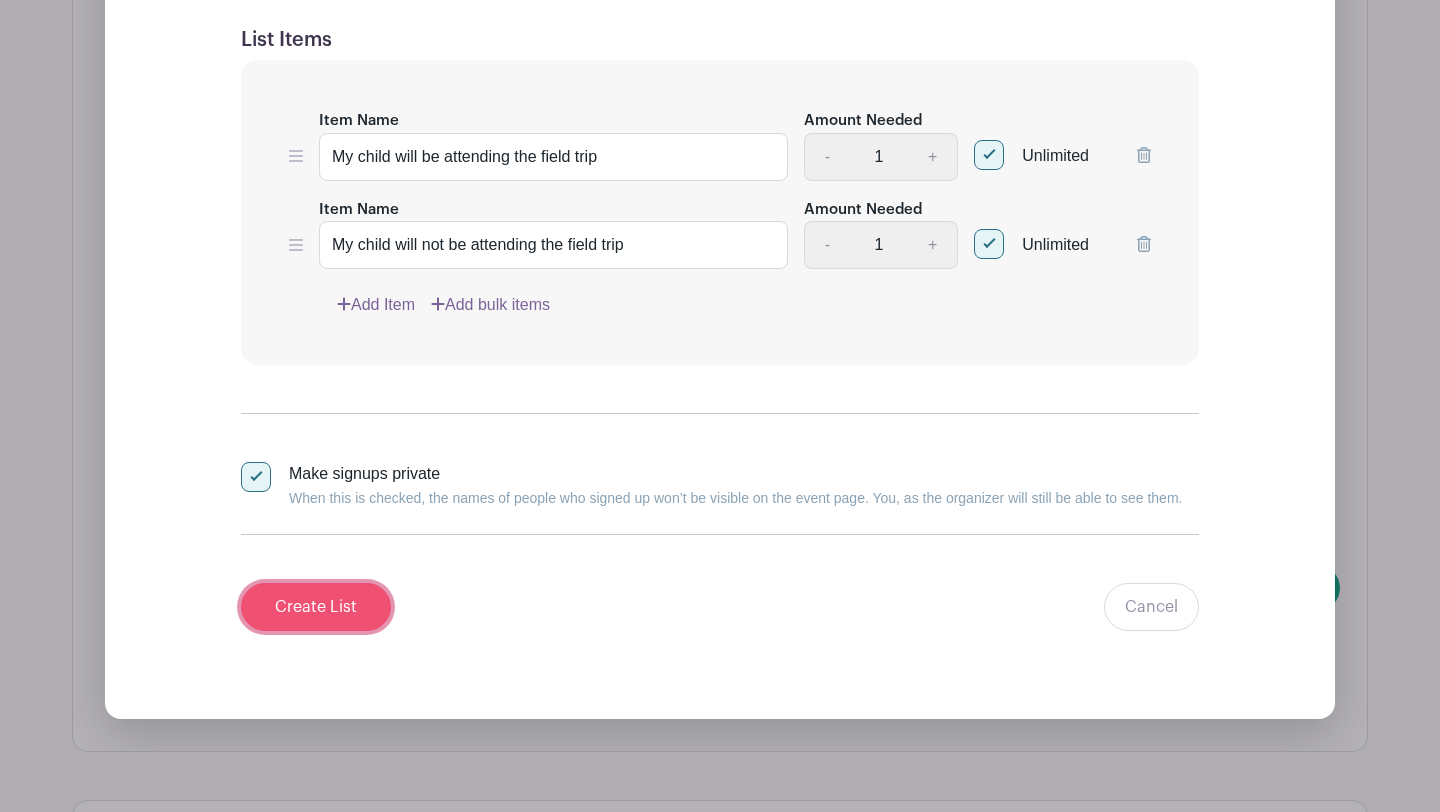 click on "Create List" at bounding box center [316, 607] 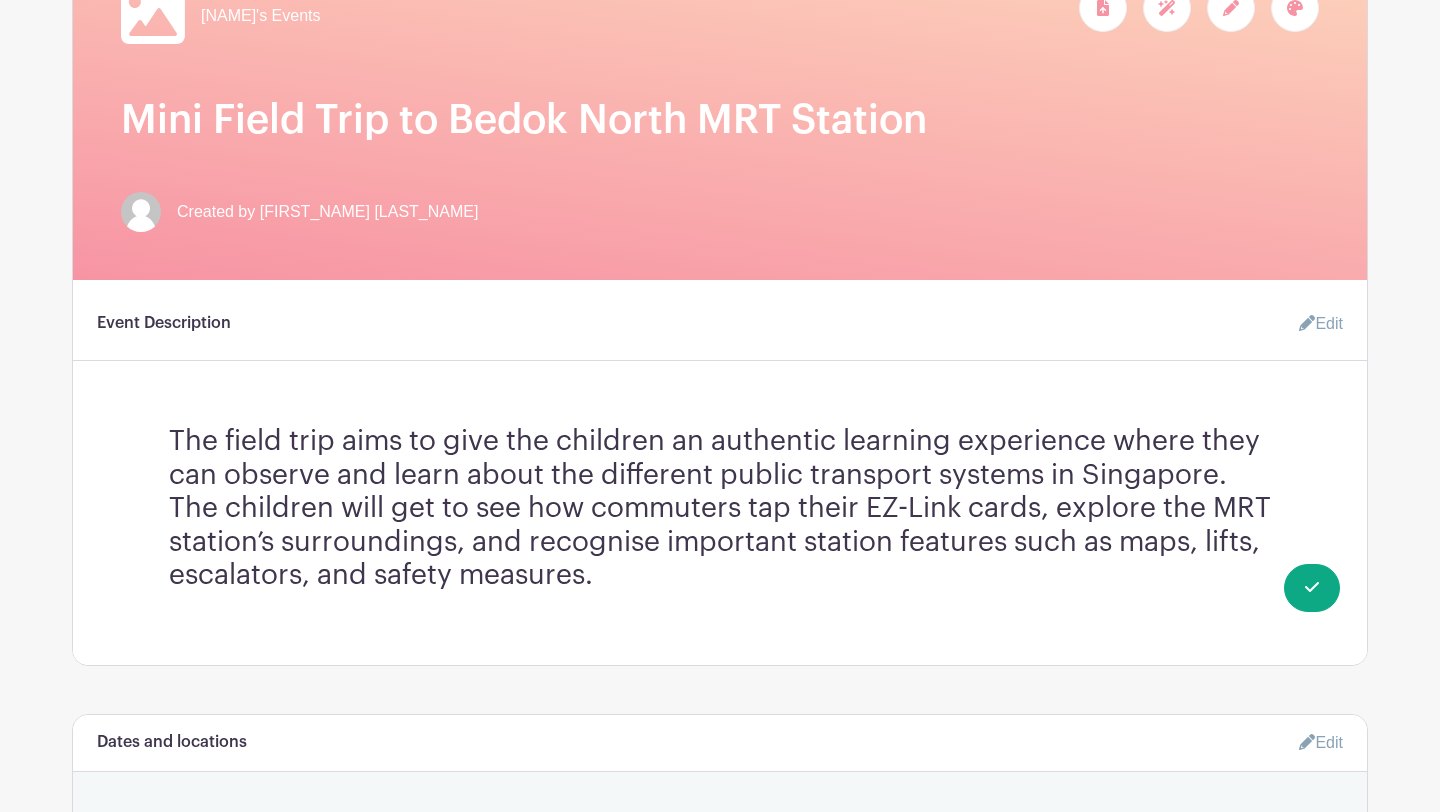 scroll, scrollTop: 0, scrollLeft: 0, axis: both 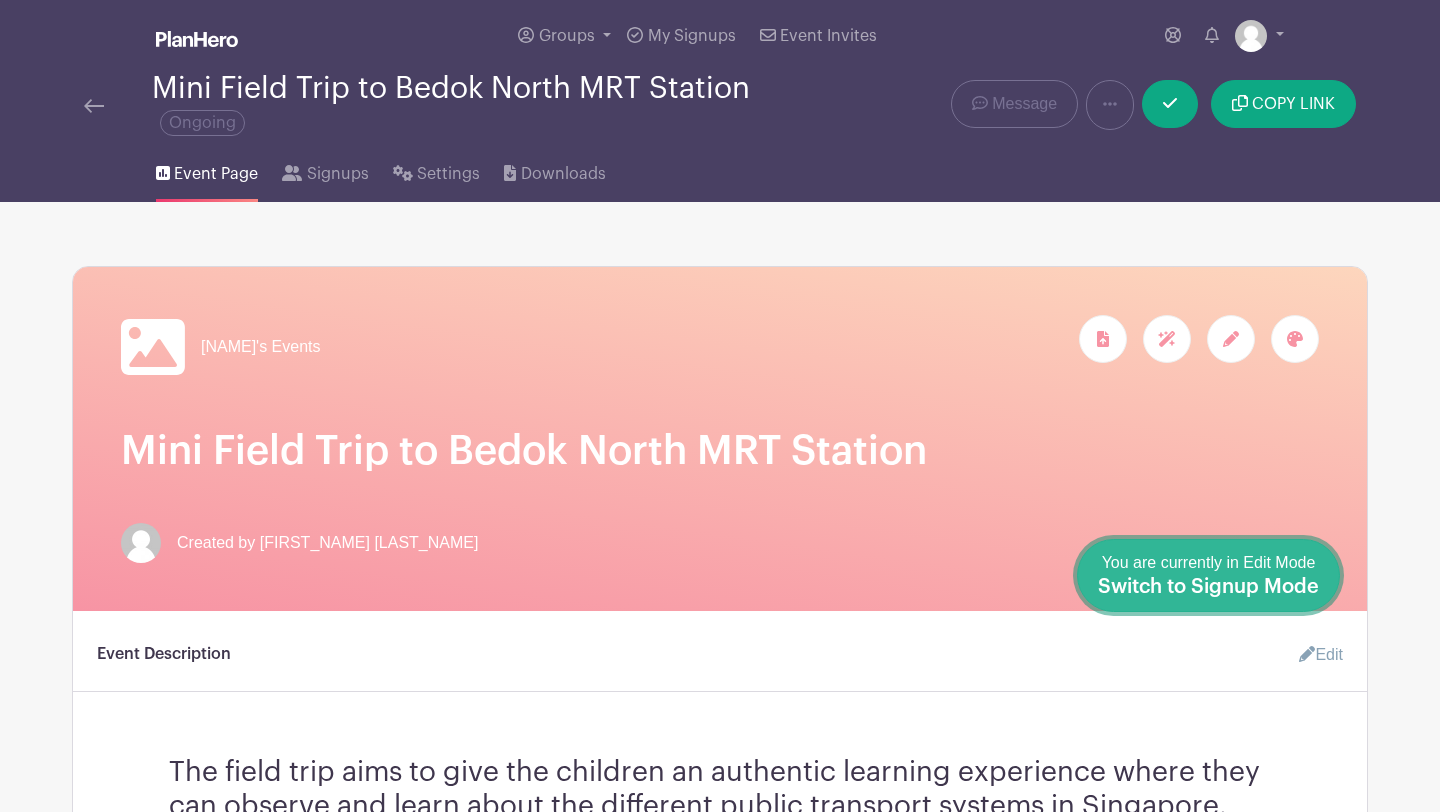 click on "Switch to Signup Mode" at bounding box center [1208, 587] 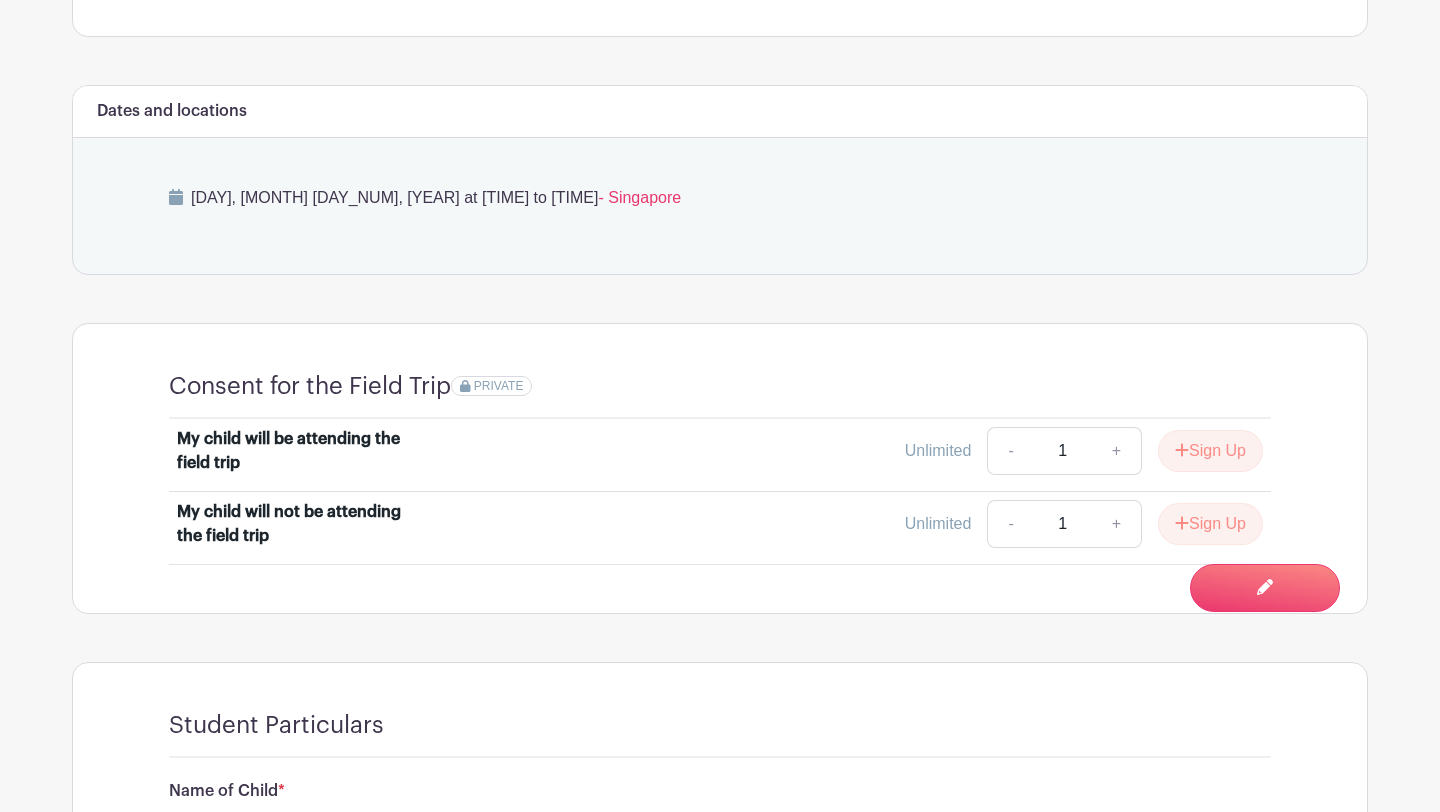 scroll, scrollTop: 921, scrollLeft: 0, axis: vertical 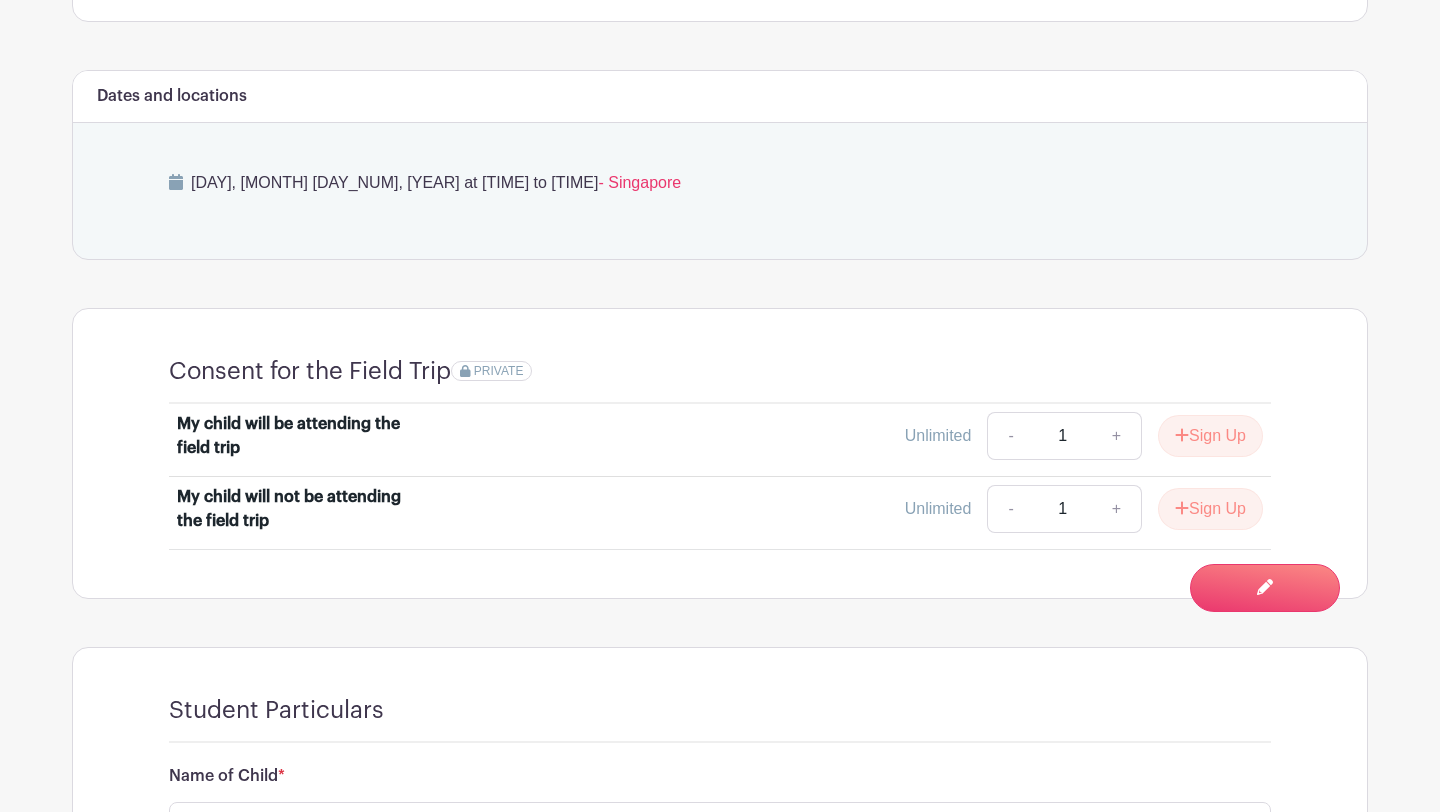 click on "My child will be attending the field trip" at bounding box center [301, 436] 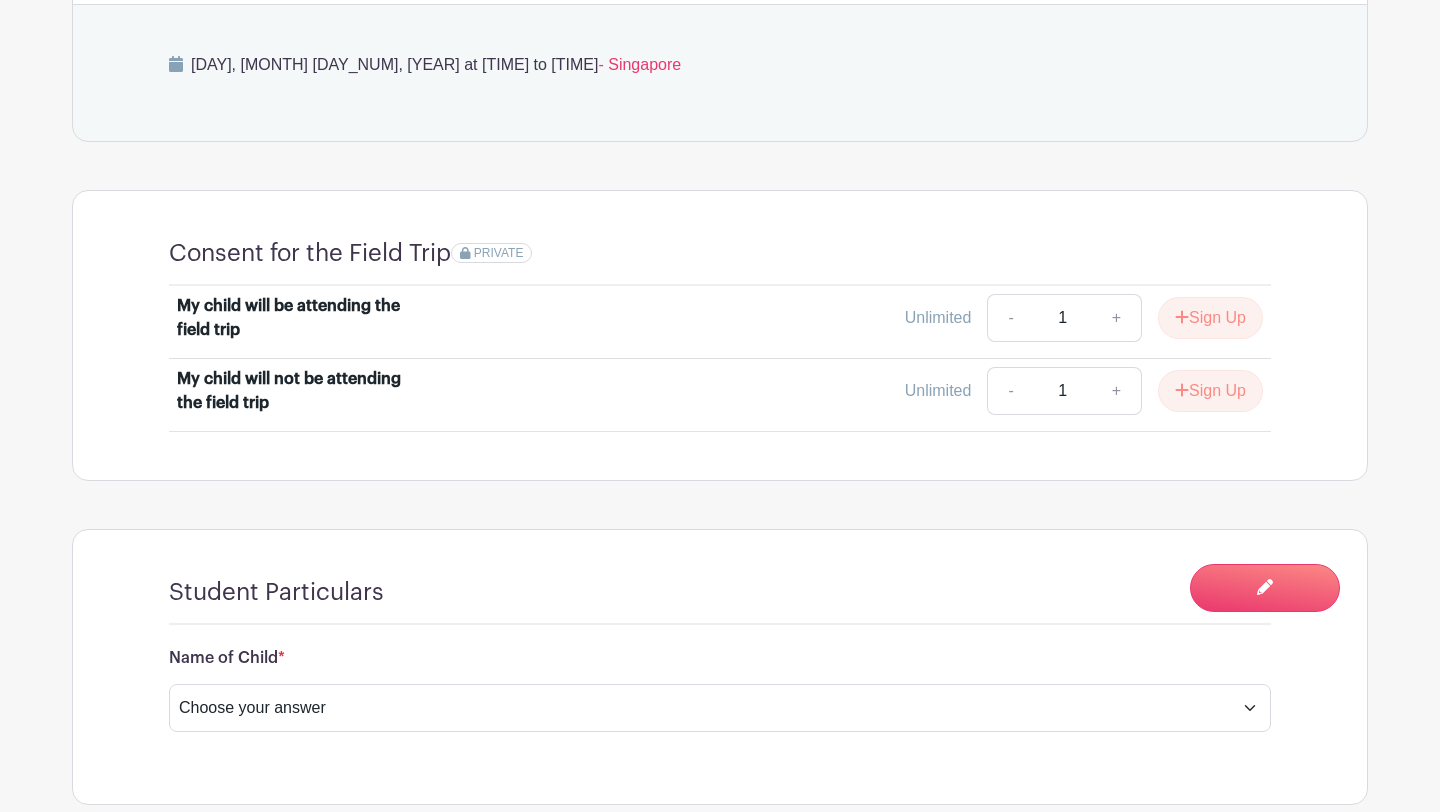 scroll, scrollTop: 1058, scrollLeft: 0, axis: vertical 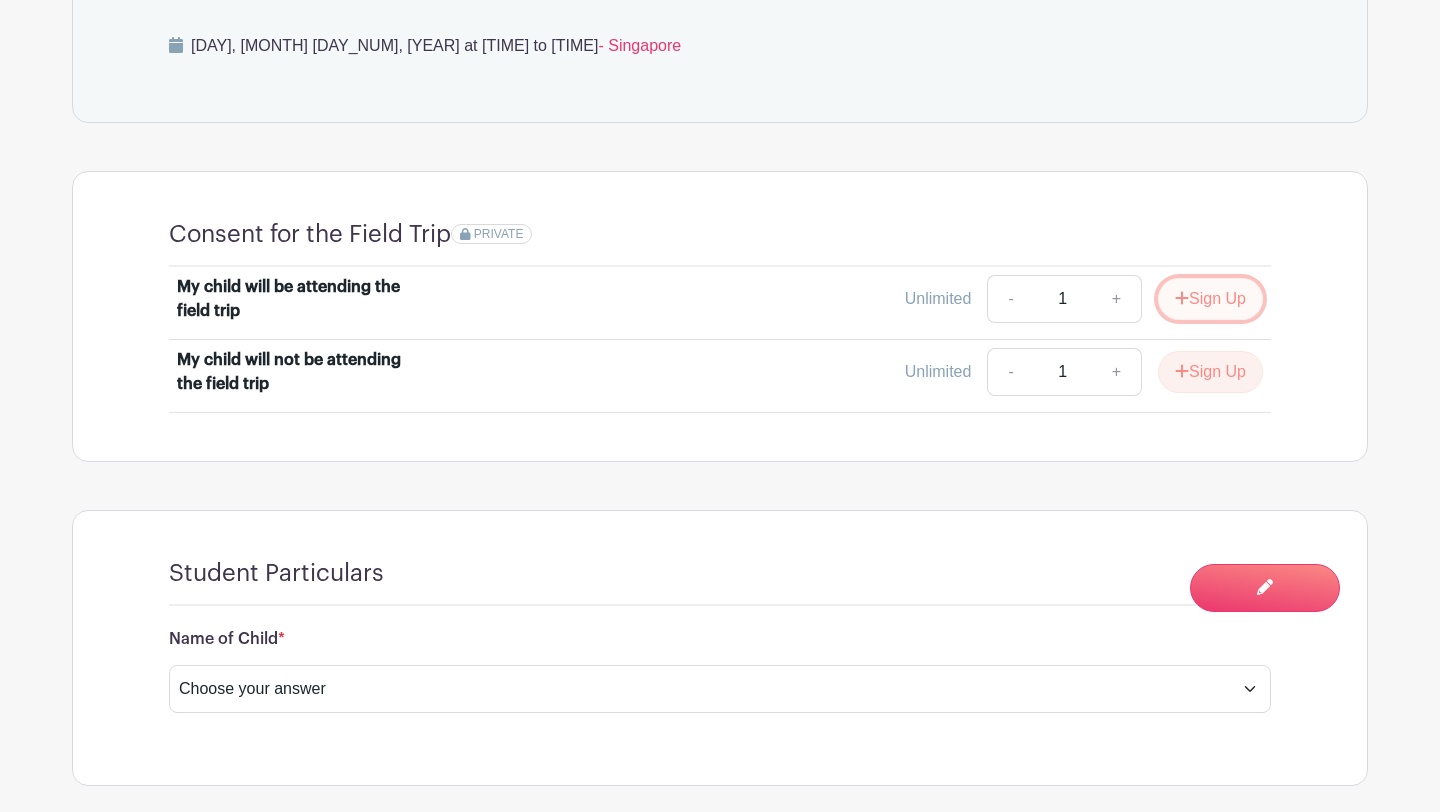 click on "Sign Up" at bounding box center [1210, 299] 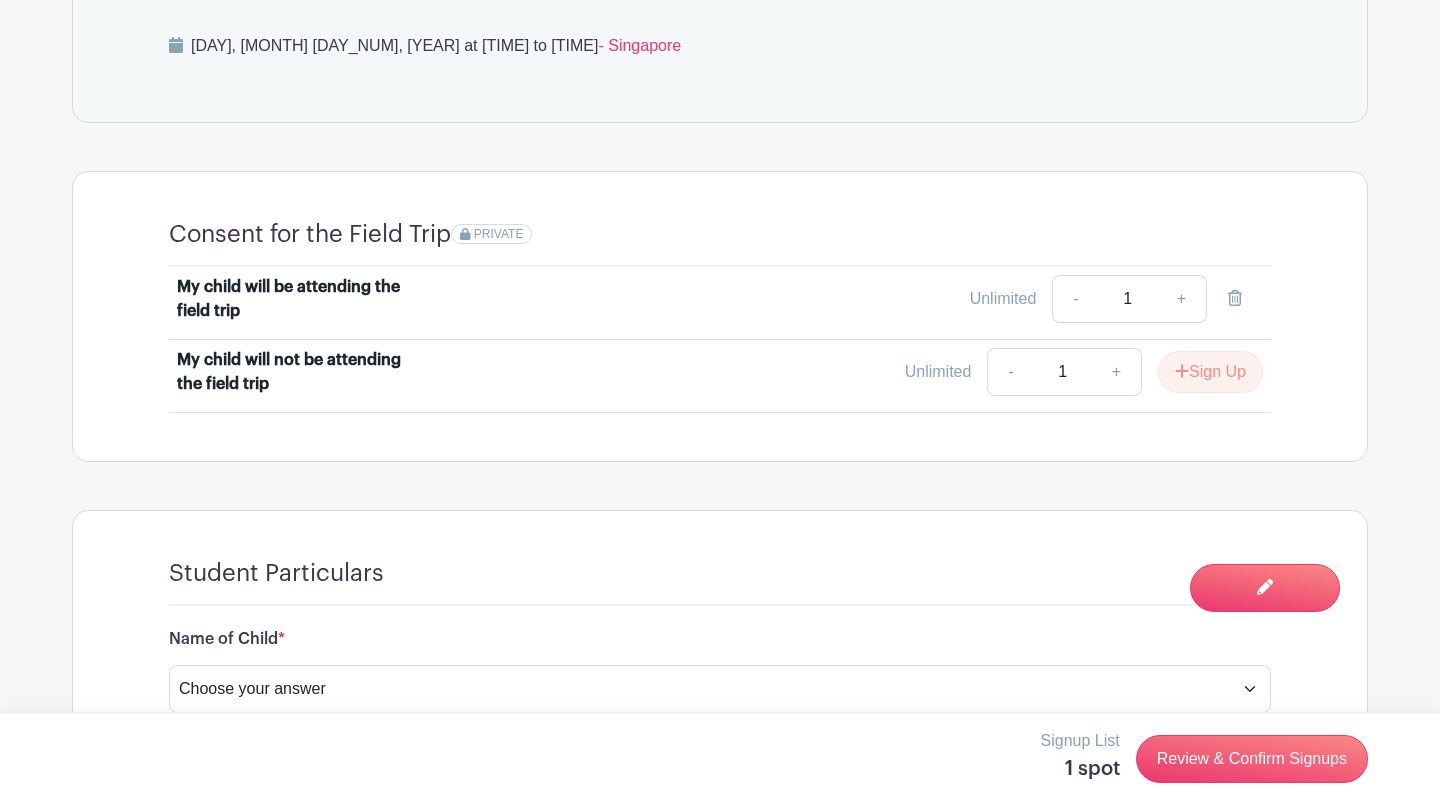 scroll, scrollTop: 1158, scrollLeft: 0, axis: vertical 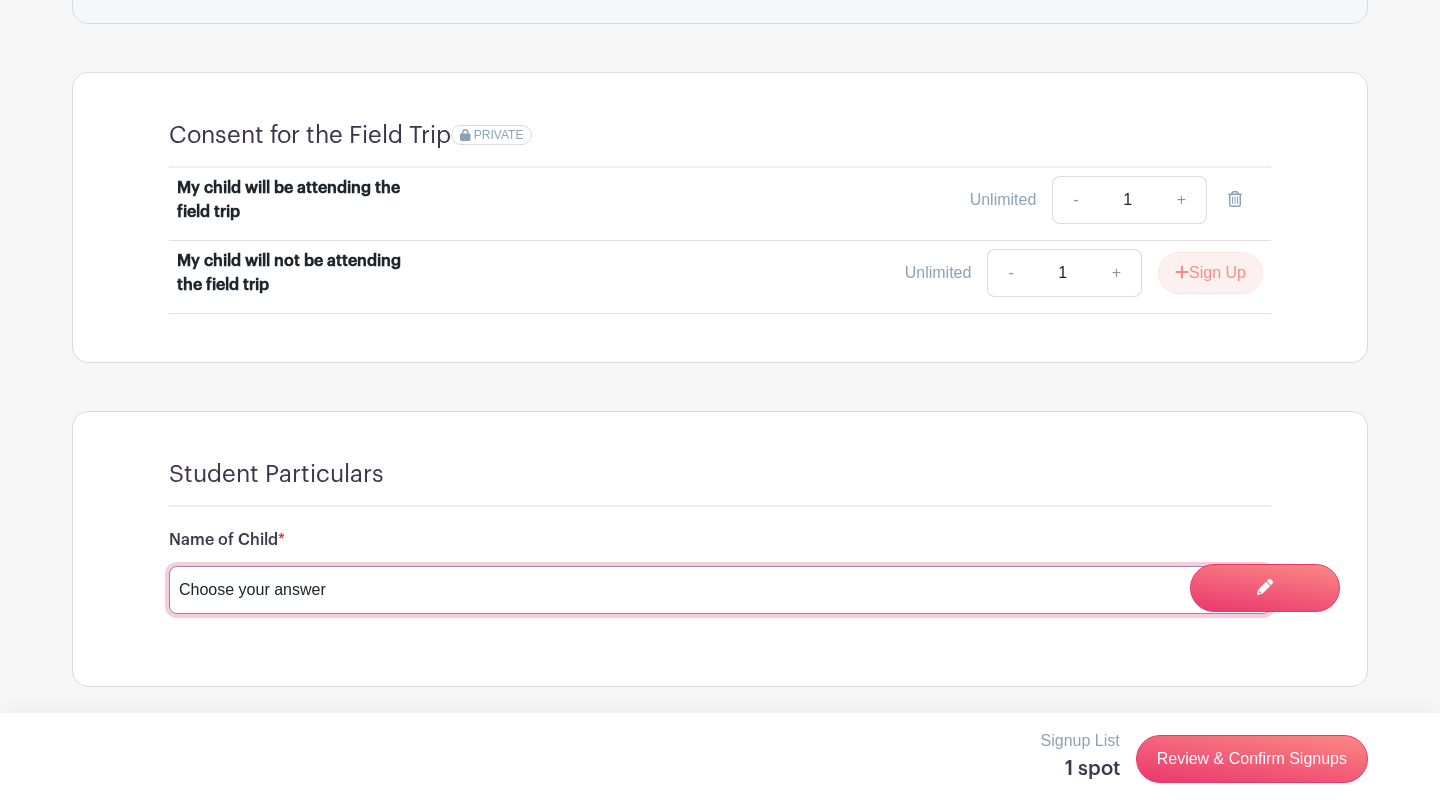 click on "Choose your answer
Choose one
Dharshith
Zahin
Taha
Samarrjith
Anson
Shaarvi
Arianna
Mateen
Hamza
Miqaila
Haura
Rifhaan Izra
Renita
Rihana
Nilani" at bounding box center [720, 590] 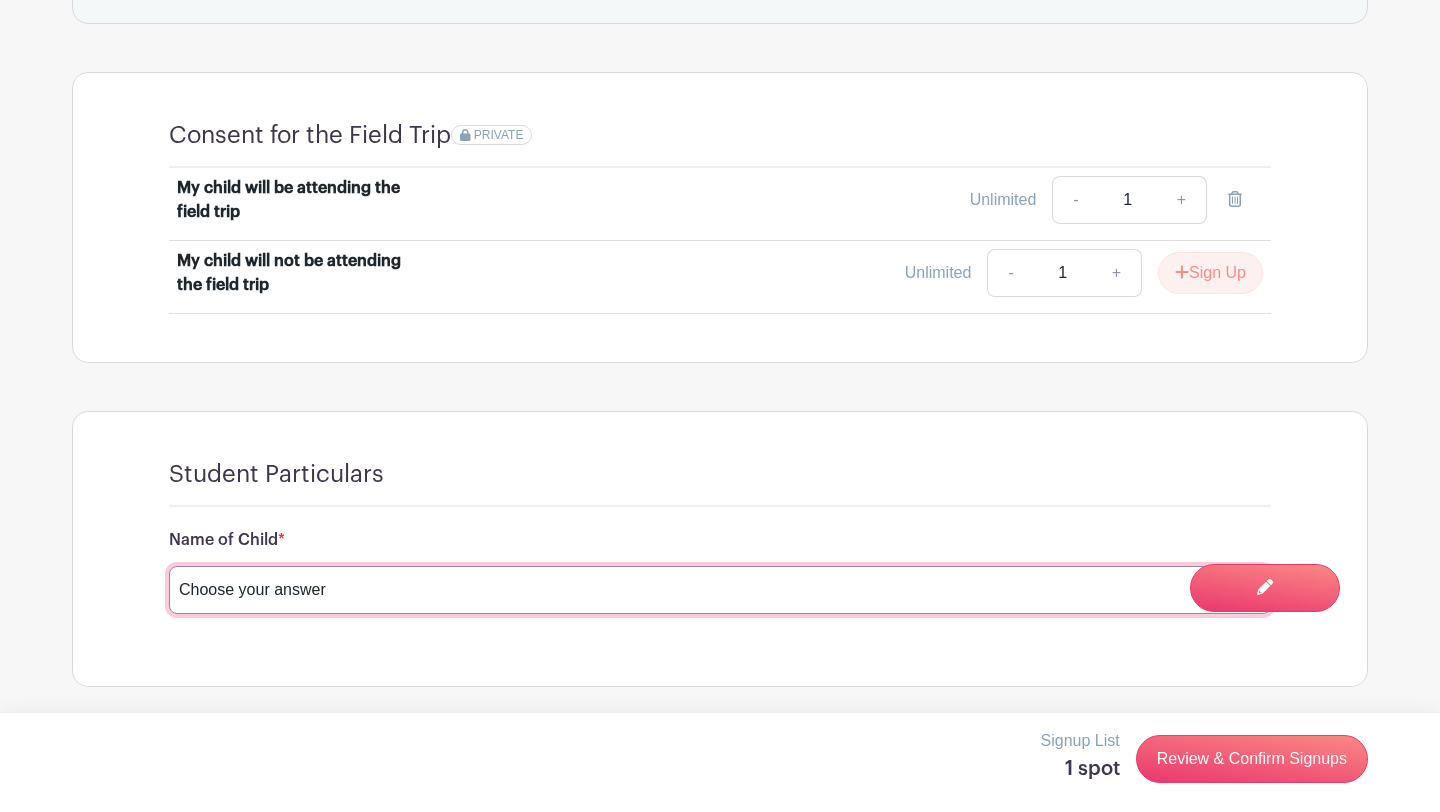 select on "4543" 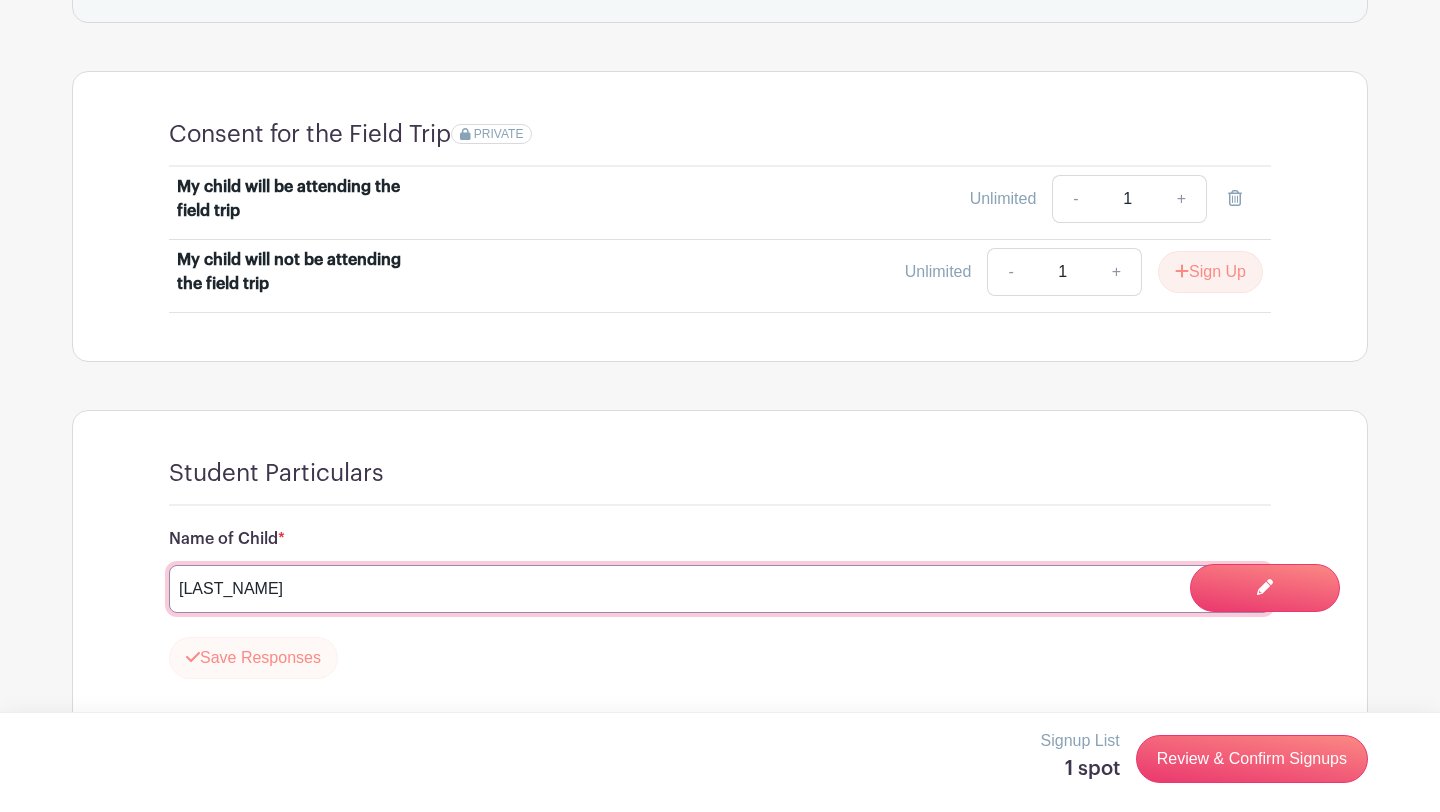 scroll, scrollTop: 1216, scrollLeft: 0, axis: vertical 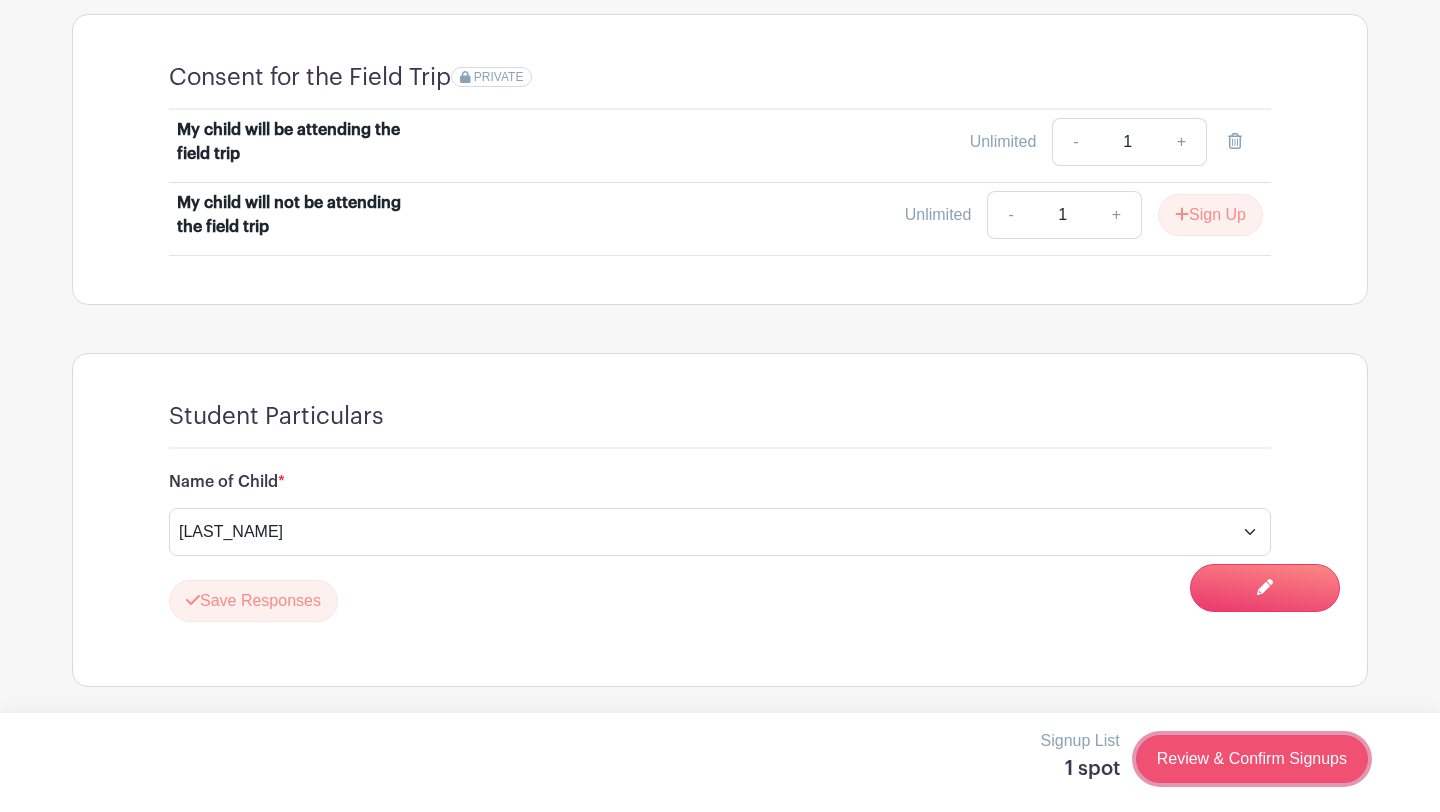 click on "Review & Confirm Signups" at bounding box center [1252, 759] 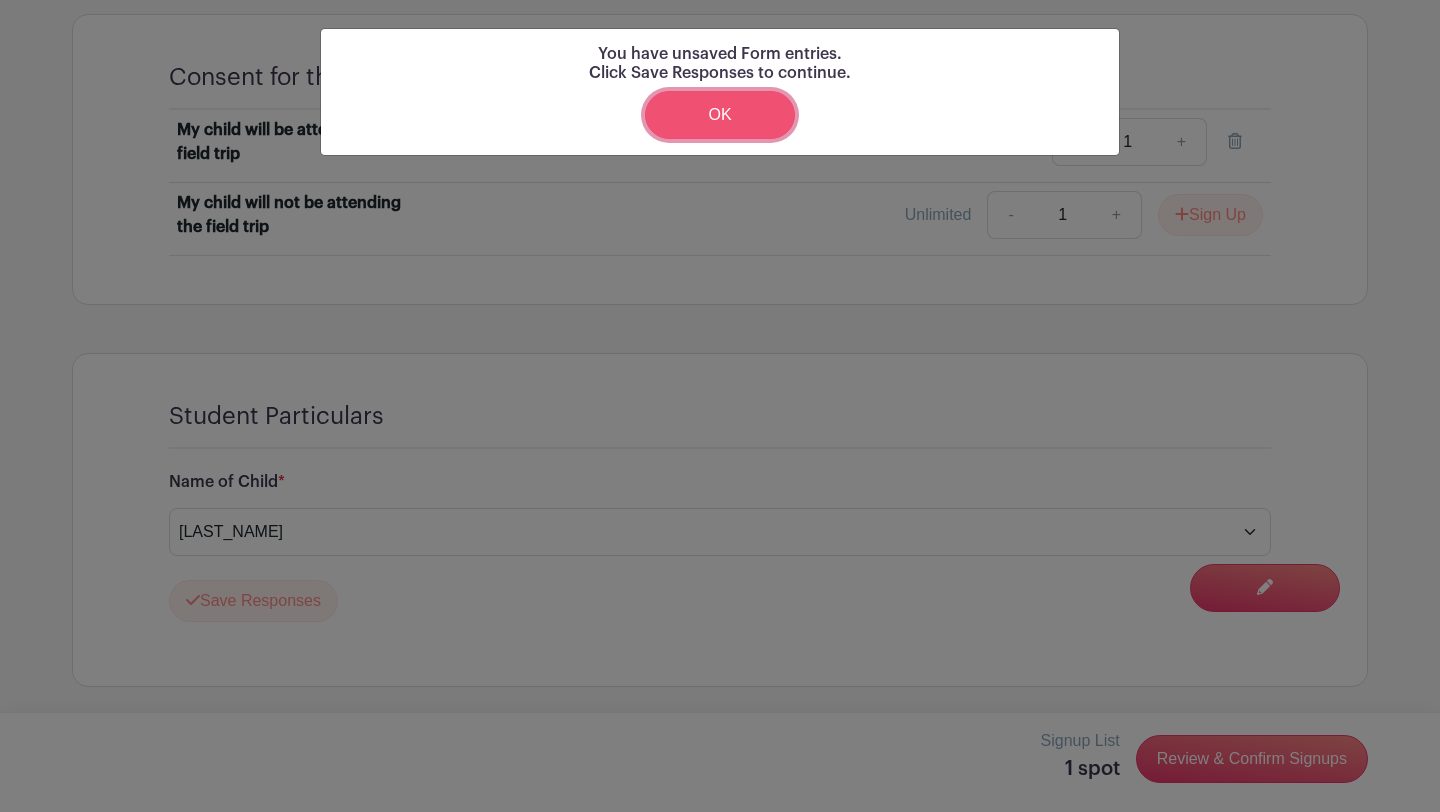 click on "OK" at bounding box center (720, 115) 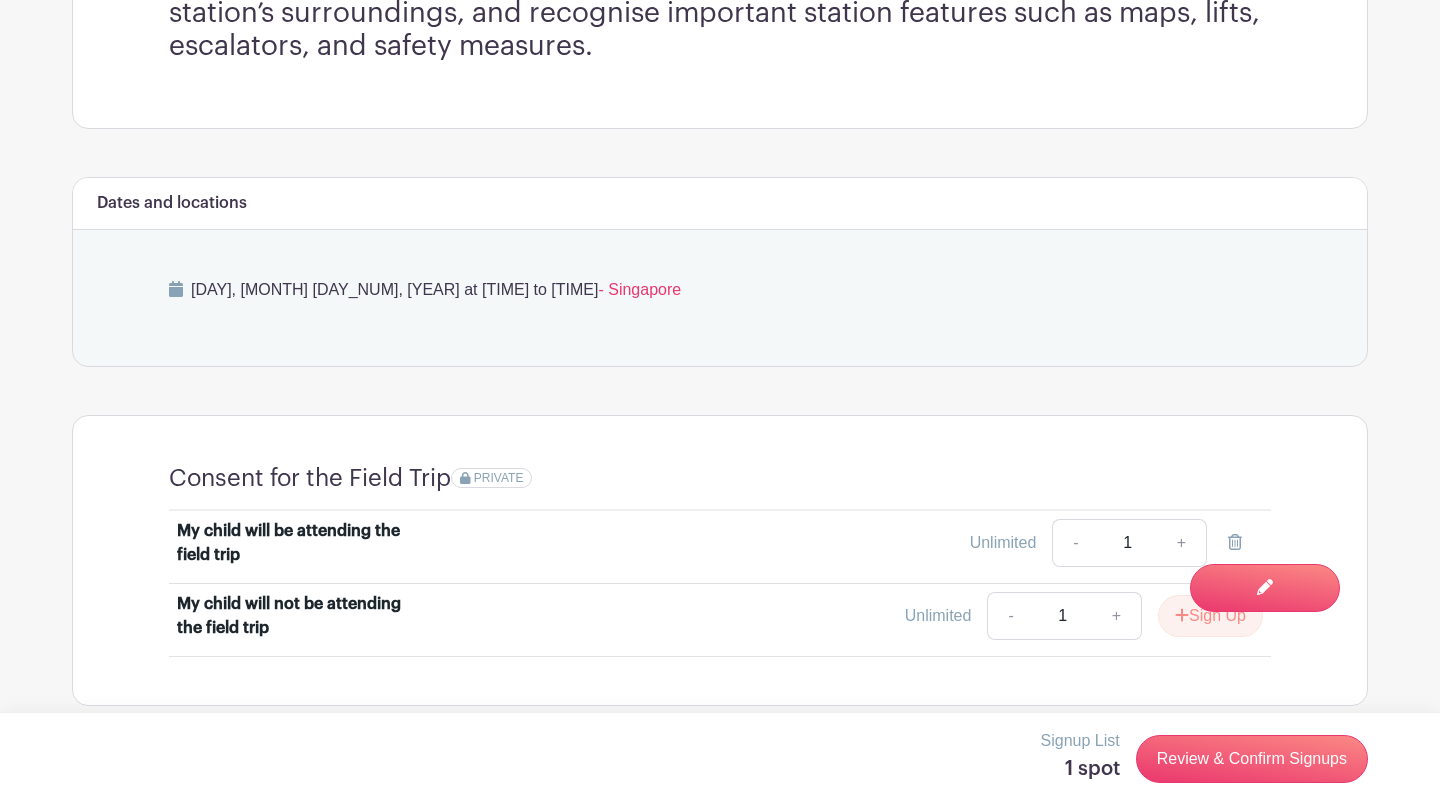 scroll, scrollTop: 1216, scrollLeft: 0, axis: vertical 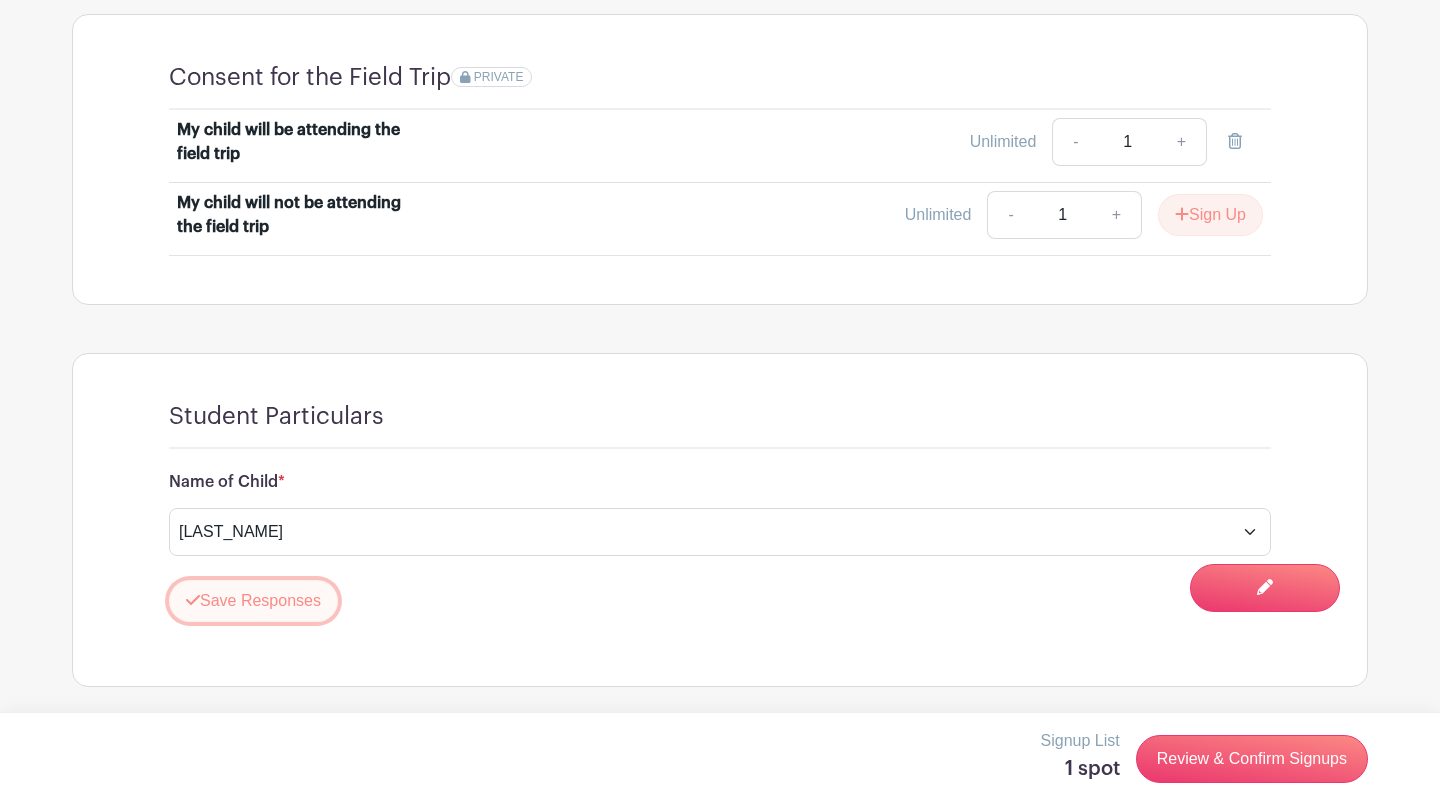 click on "Save Responses" at bounding box center [253, 601] 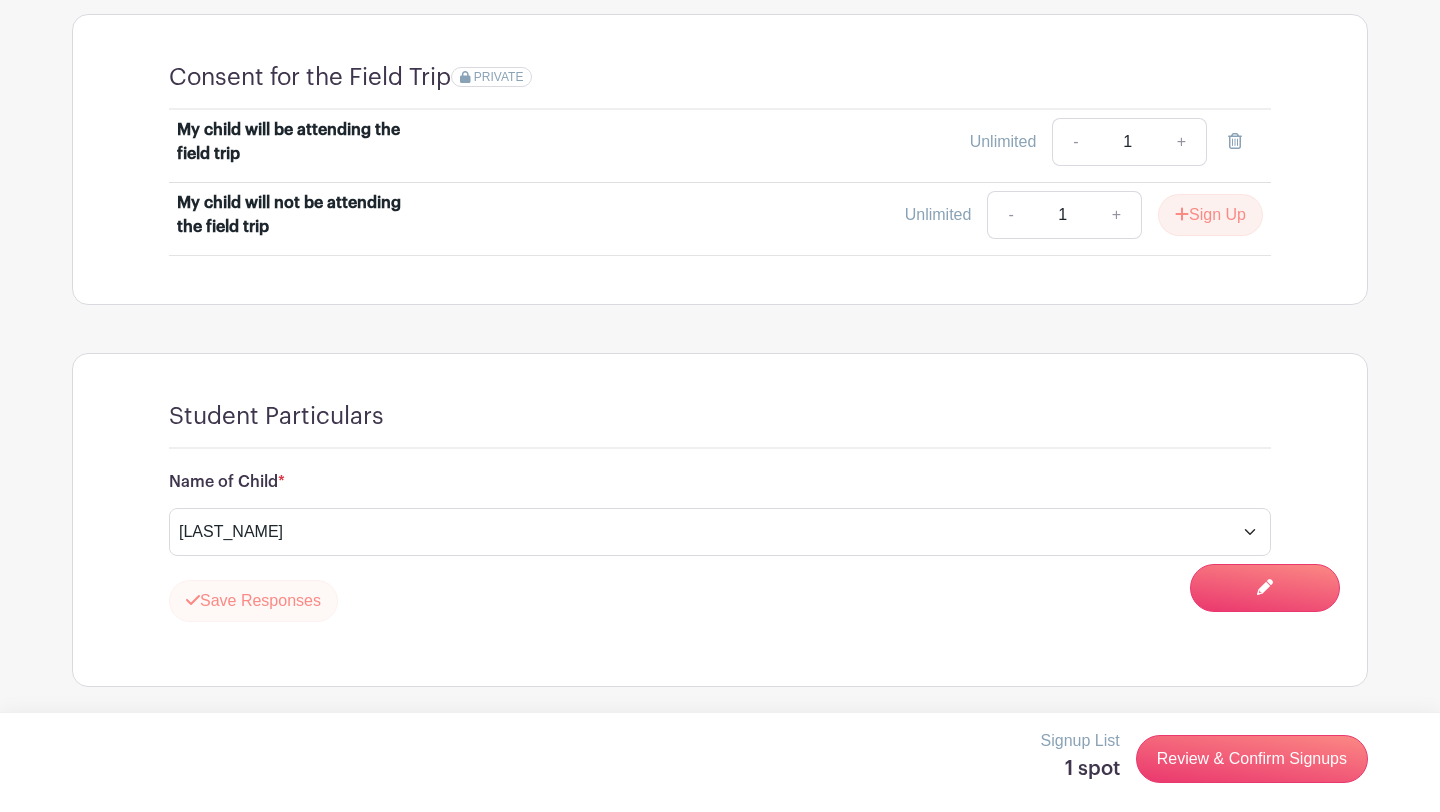 scroll, scrollTop: 1158, scrollLeft: 0, axis: vertical 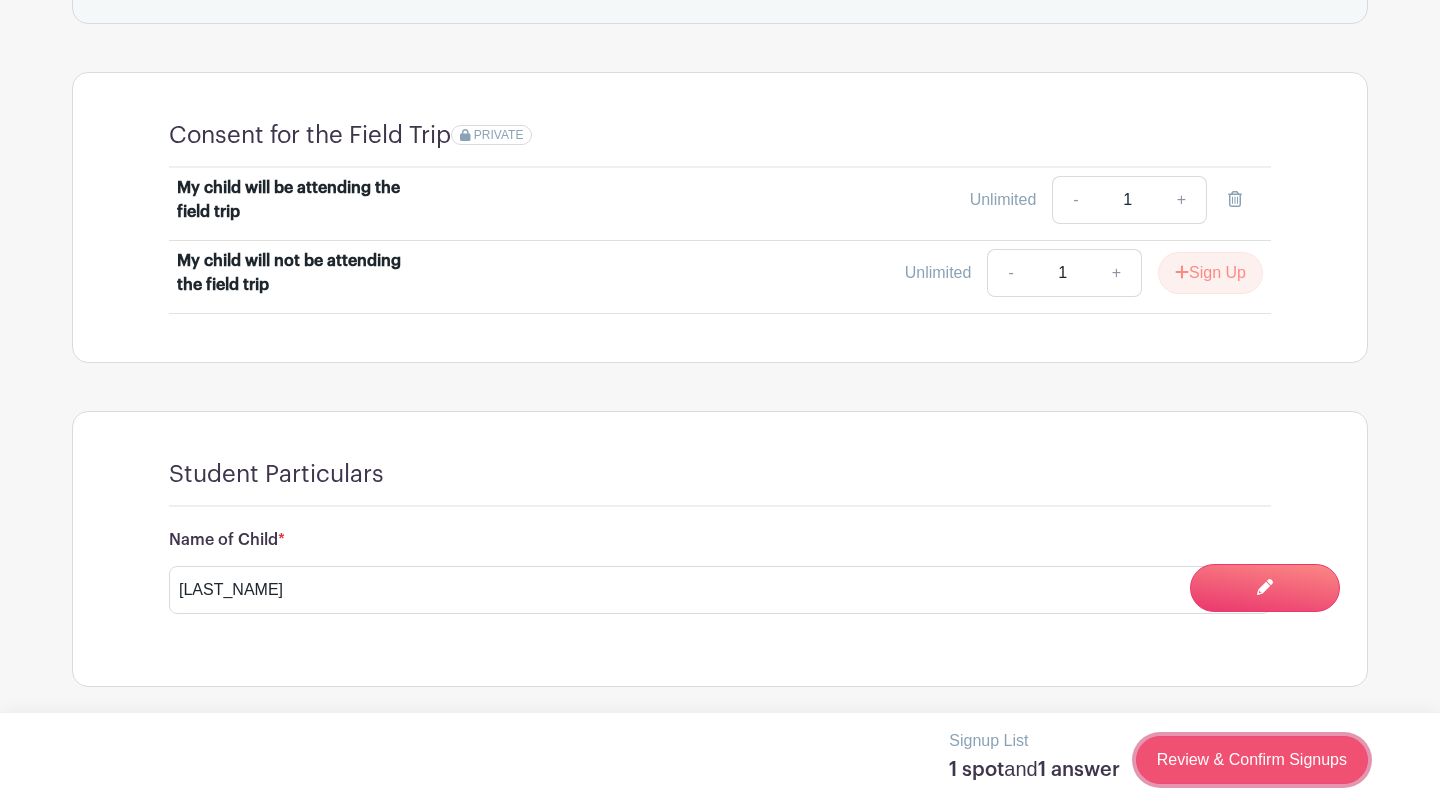 click on "Review & Confirm Signups" at bounding box center [1252, 760] 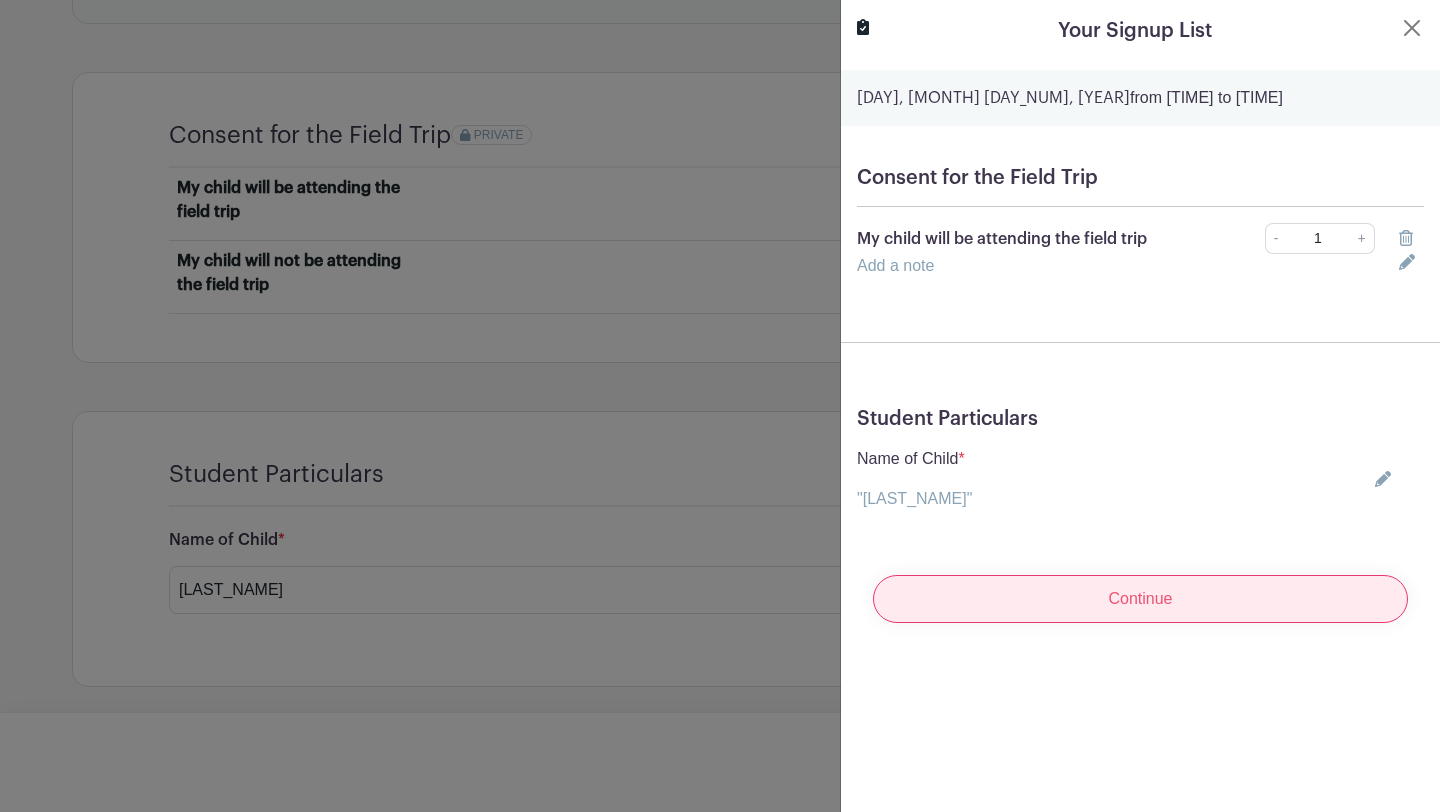 click on "Continue" at bounding box center (1140, 599) 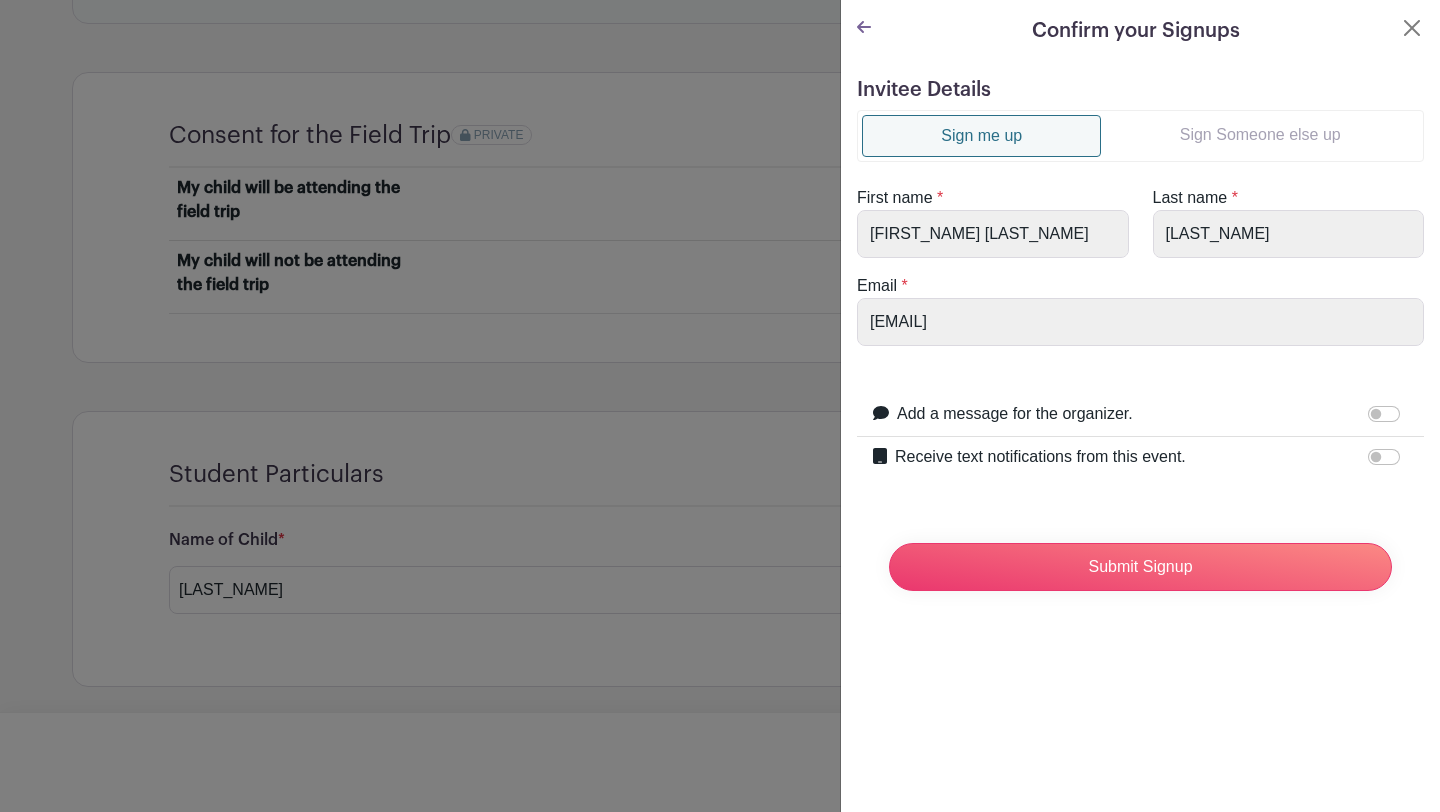 click on "Invitee Details
Sign me up
Sign Someone else up
First name   *
Nur Insyirah Binte
Last name   *
Mohamed Haizar
Email   *
nur.insyirah.haizar@pcf.org.sg
Add a message for the organizer.
Your message" at bounding box center [1140, 342] 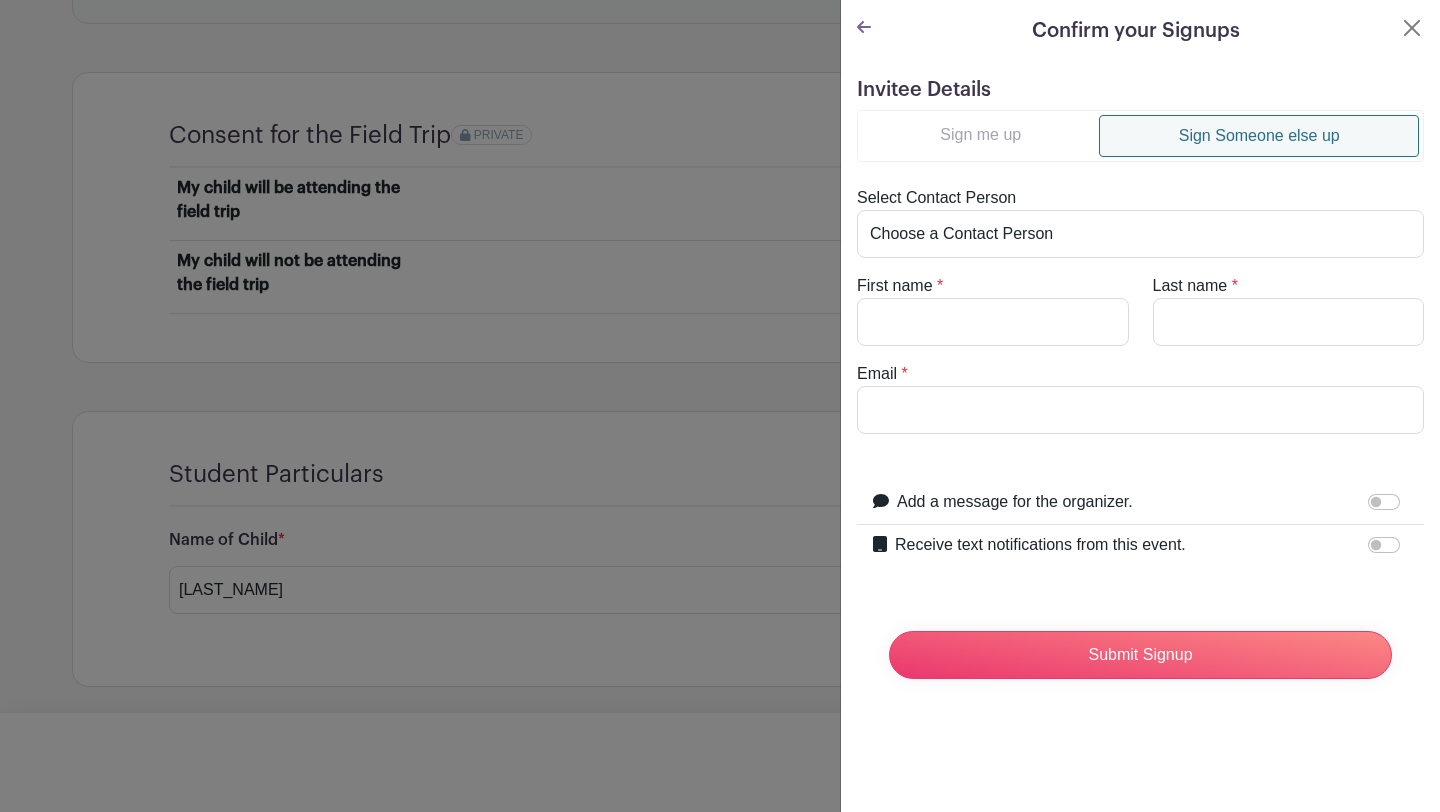 click on "Sign me up" at bounding box center (980, 135) 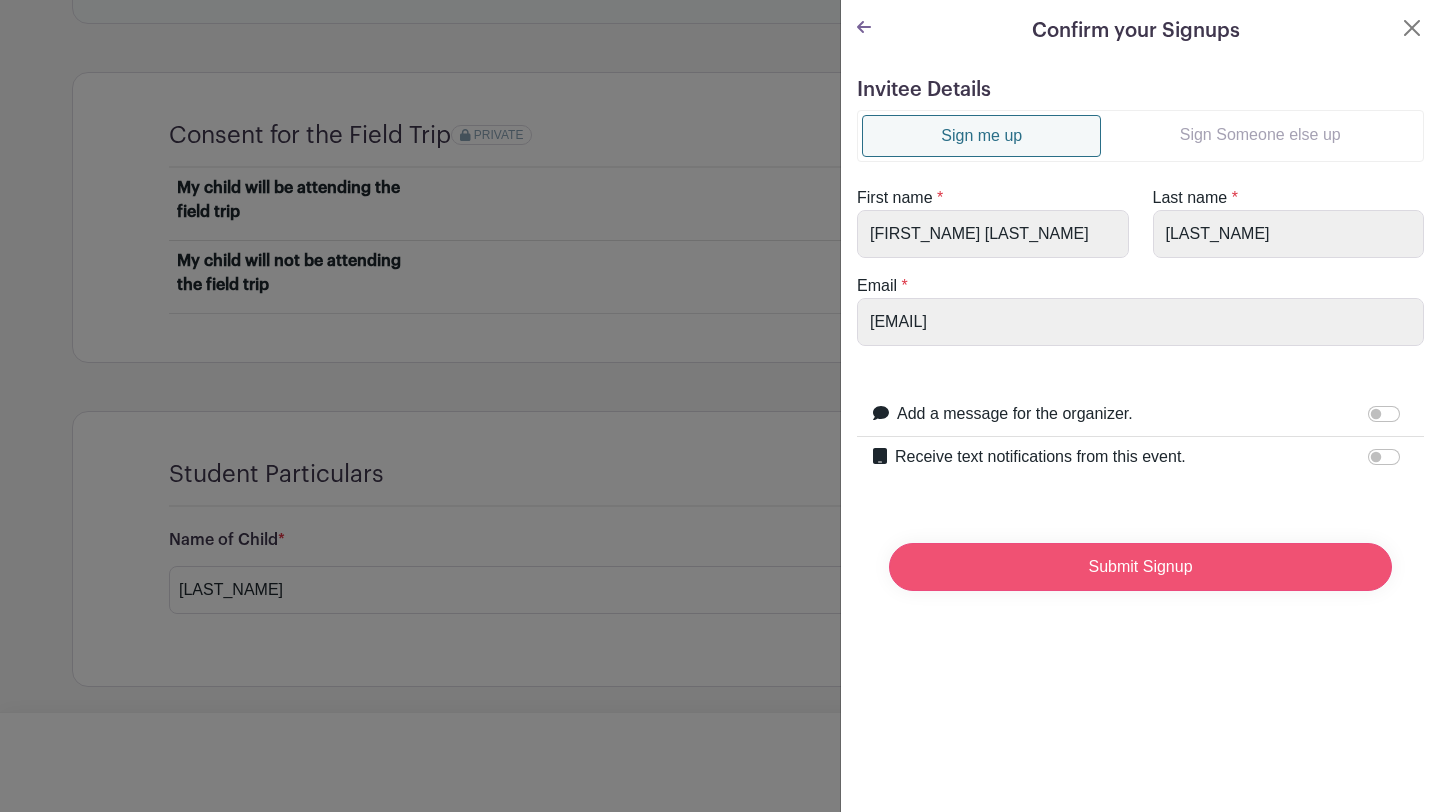 click on "Submit Signup" at bounding box center [1140, 567] 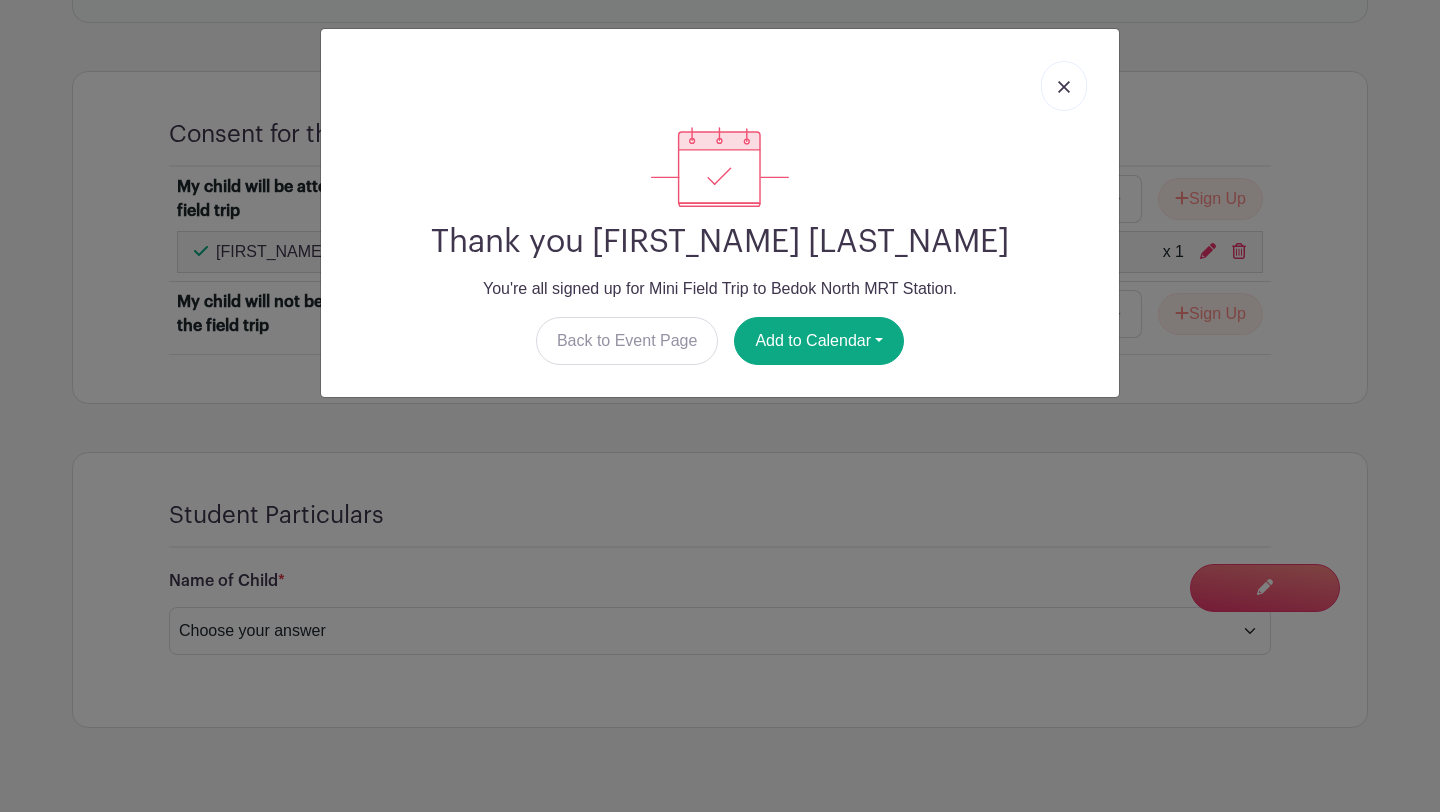 click at bounding box center (1064, 86) 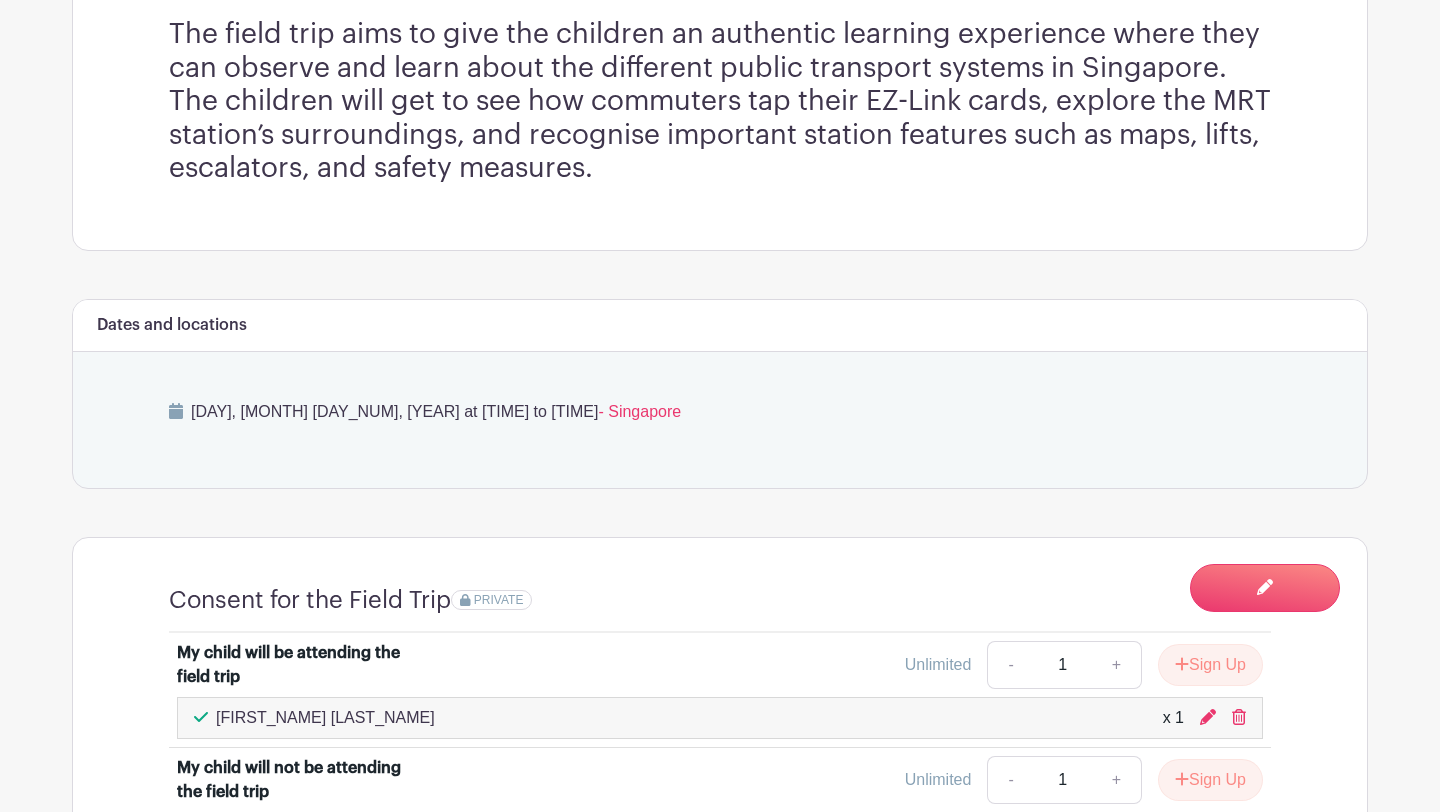 scroll, scrollTop: 0, scrollLeft: 0, axis: both 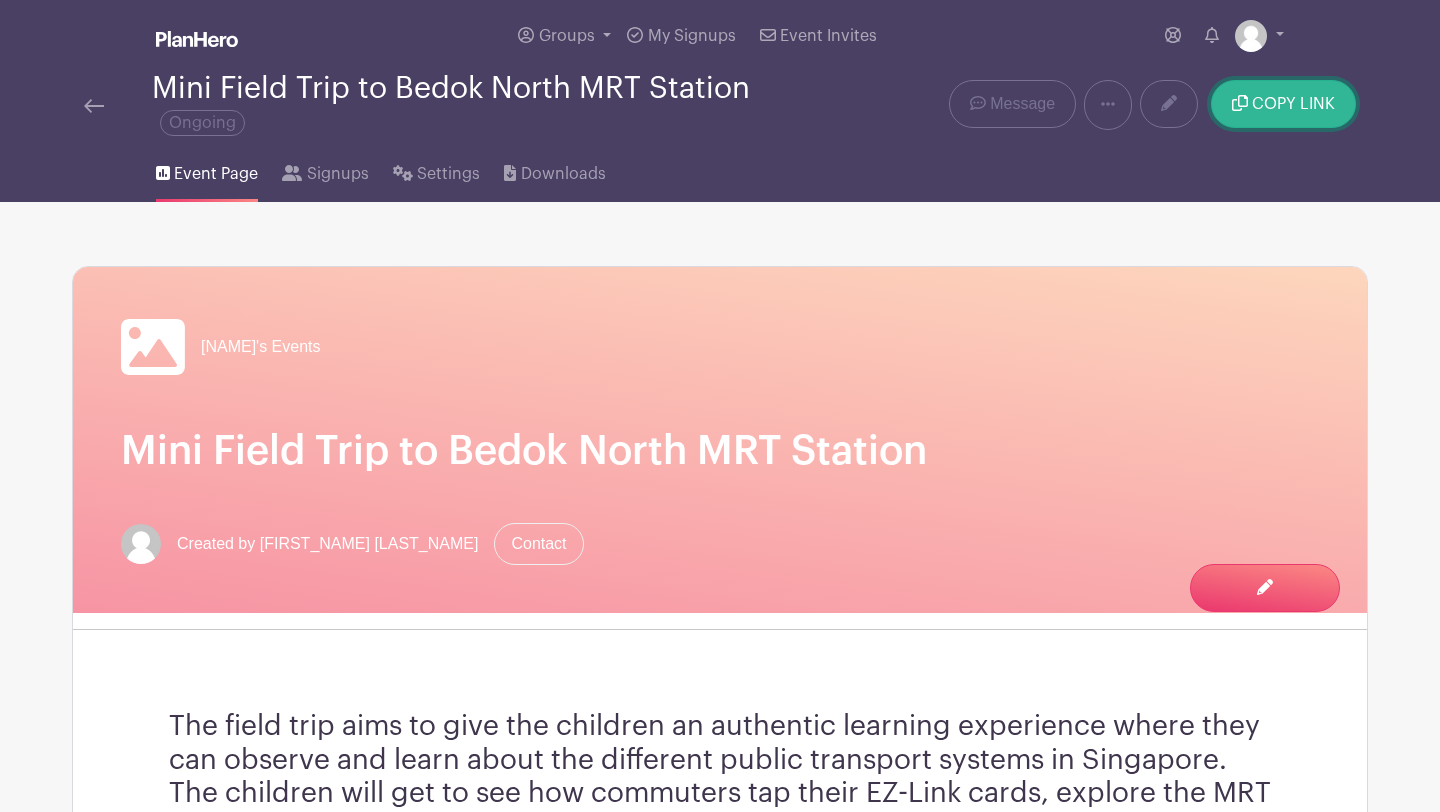 click on "COPY LINK" at bounding box center [1293, 104] 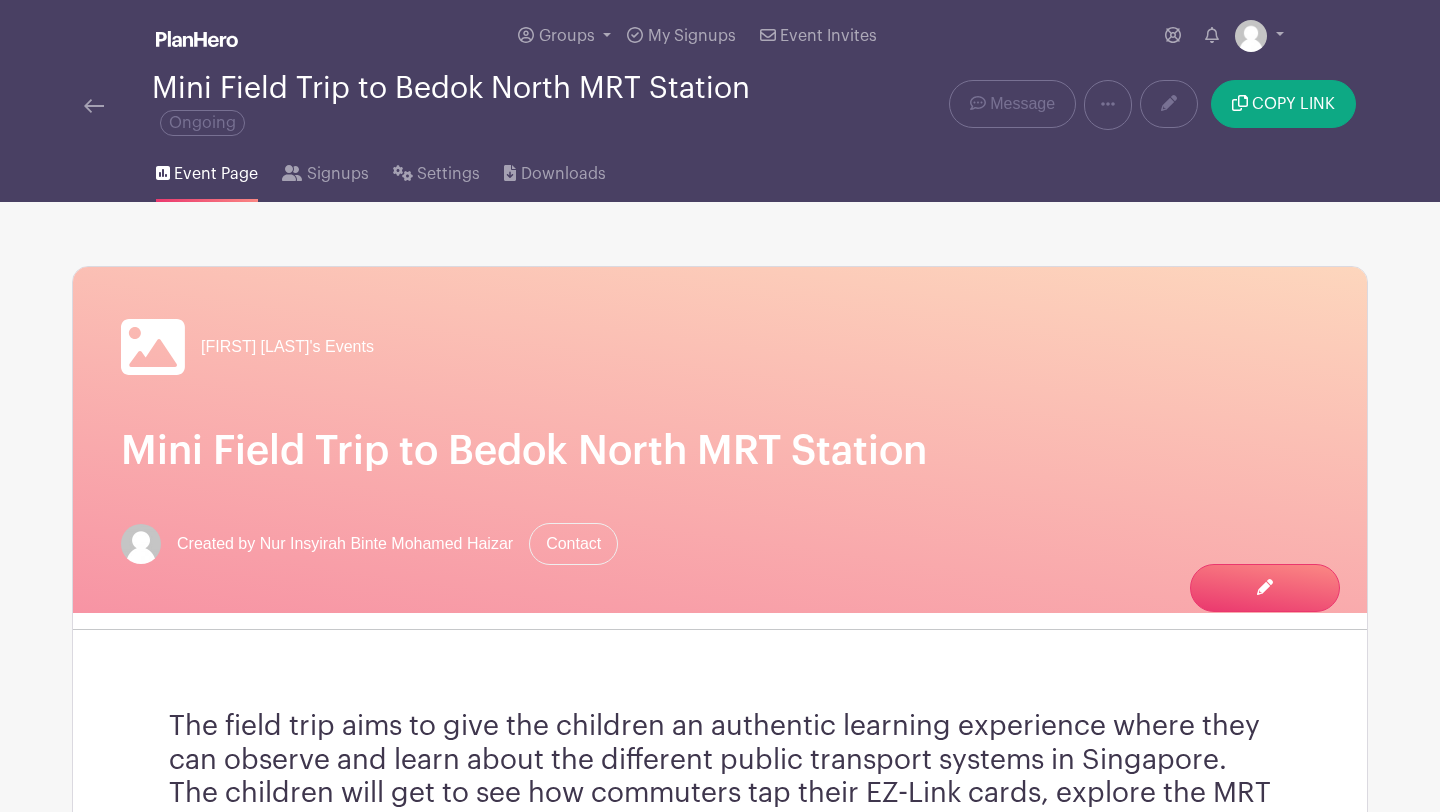 scroll, scrollTop: 0, scrollLeft: 0, axis: both 